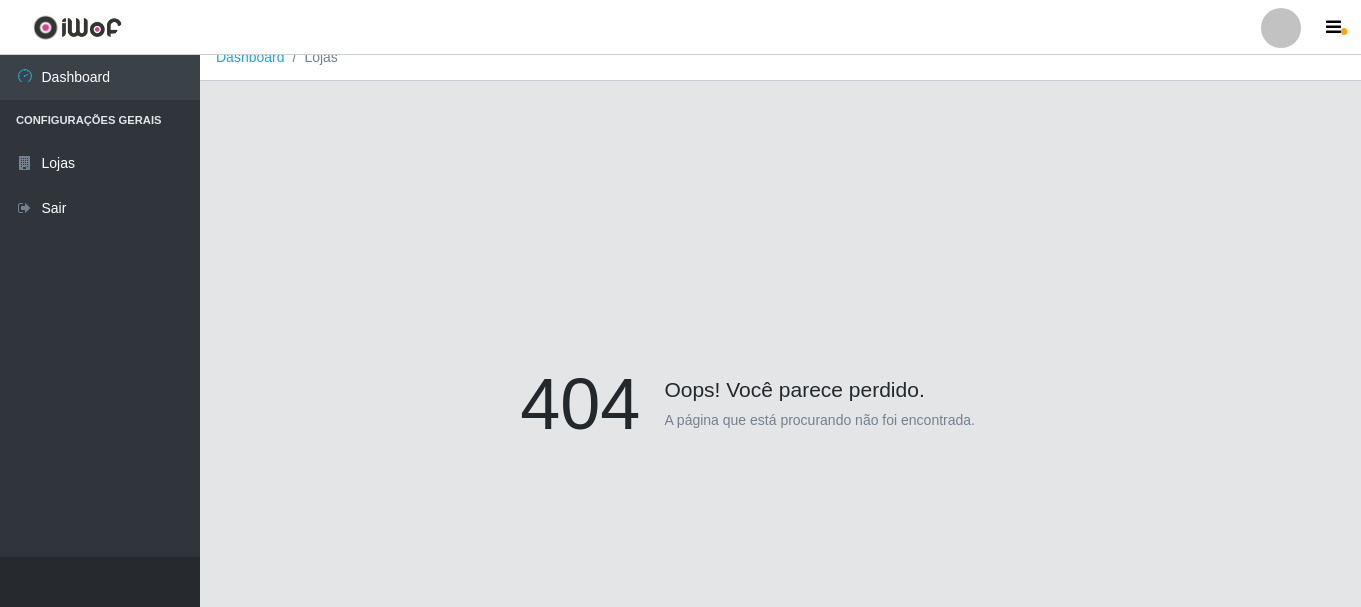 scroll, scrollTop: 0, scrollLeft: 0, axis: both 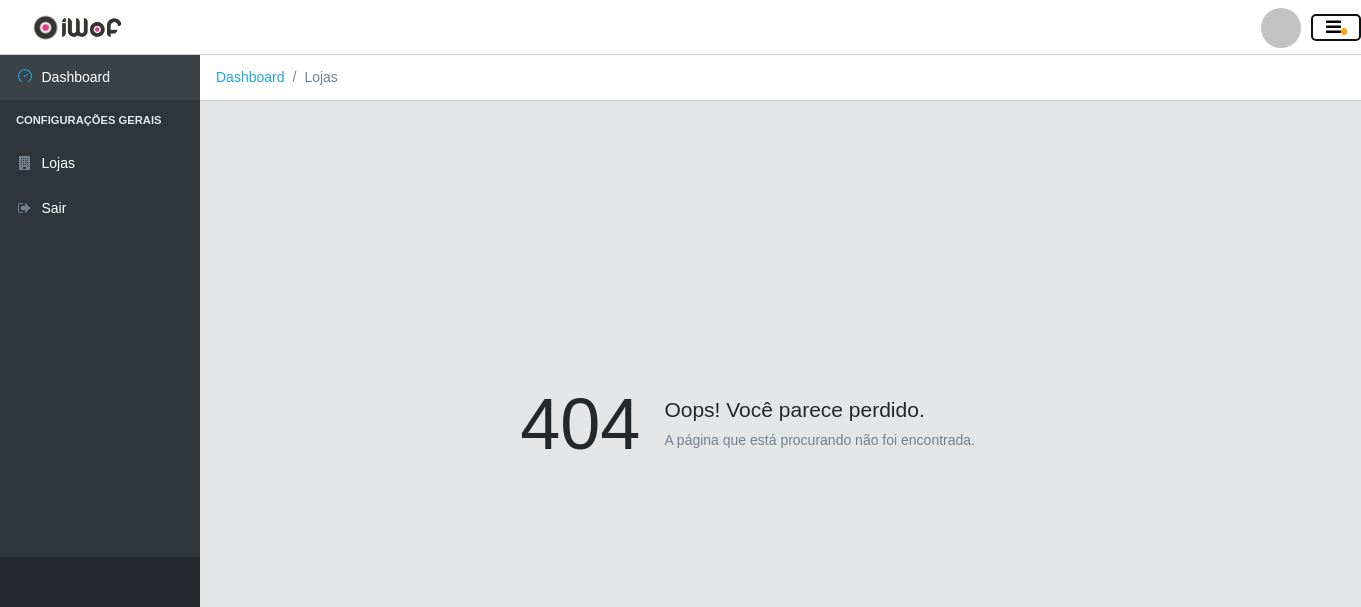 click at bounding box center (1336, 28) 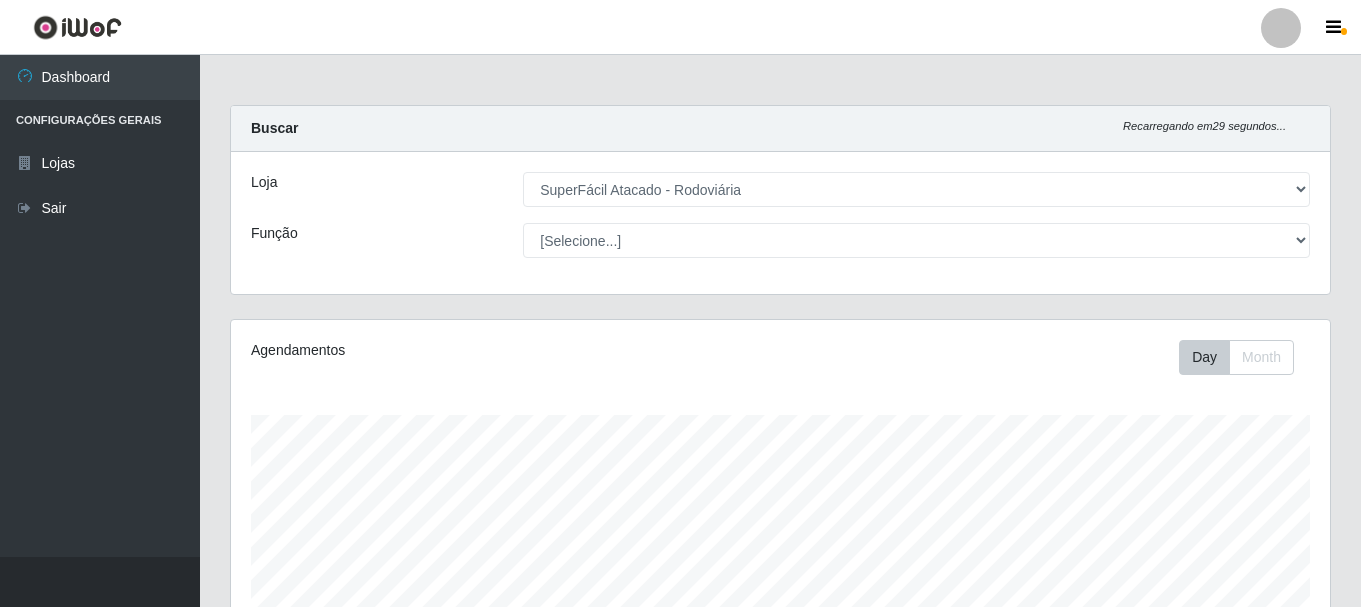 select on "400" 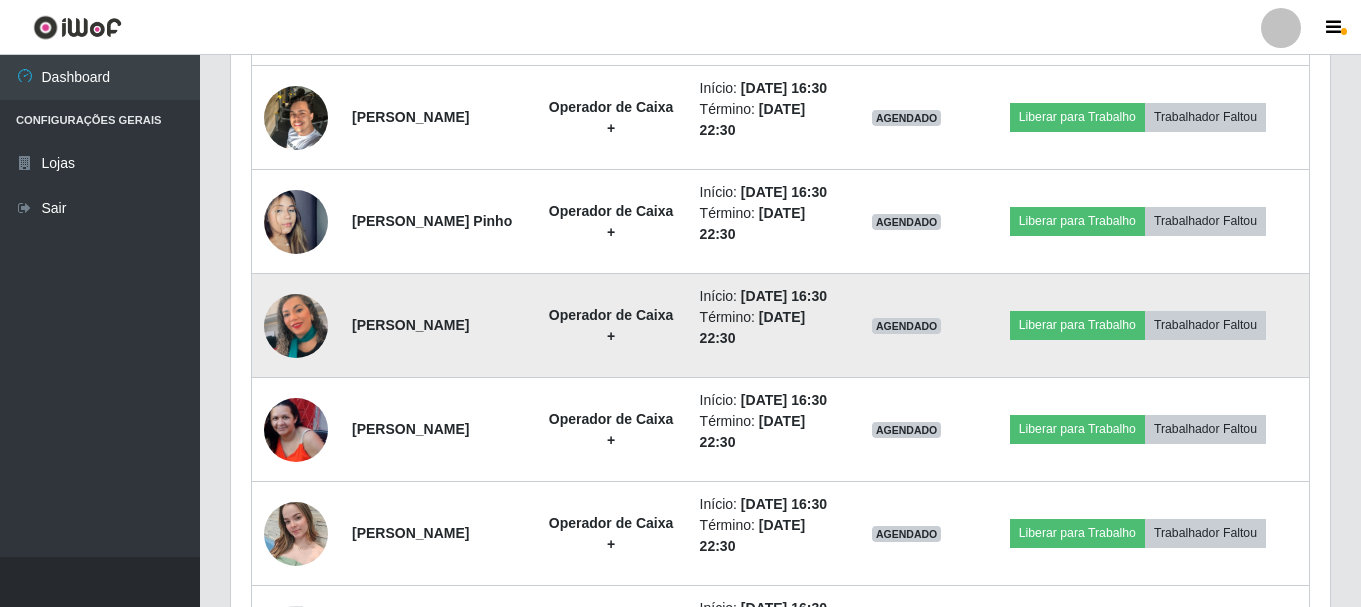 scroll, scrollTop: 999585, scrollLeft: 998901, axis: both 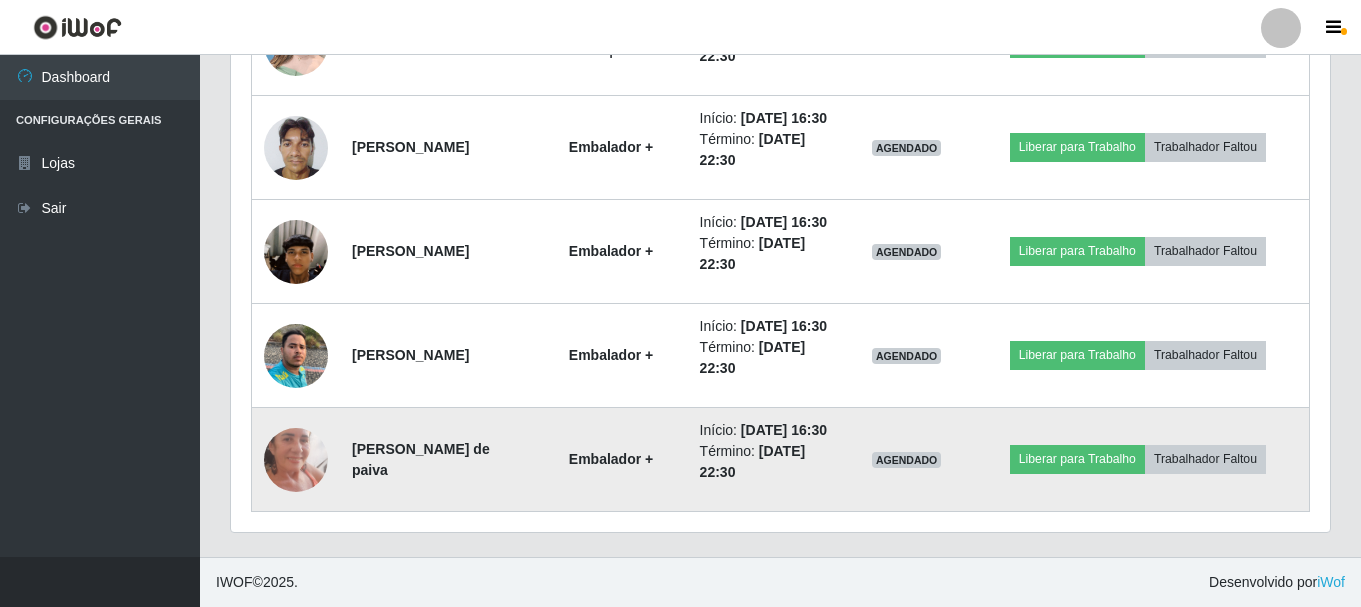 click at bounding box center [296, 459] 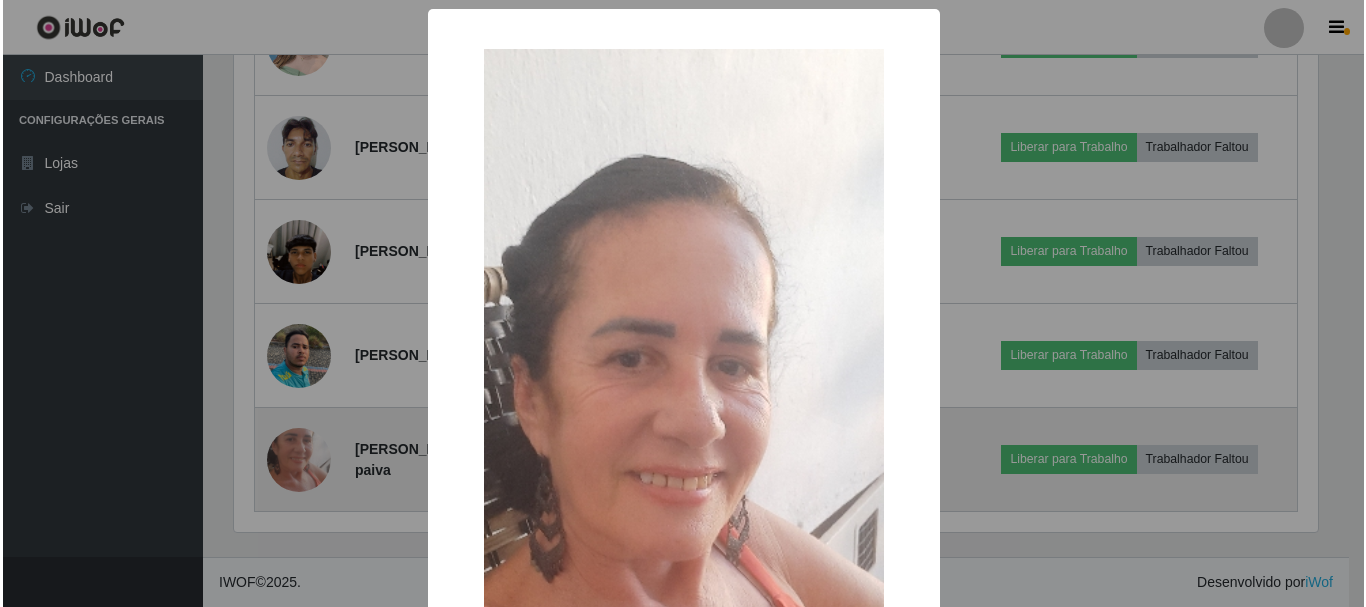 scroll, scrollTop: 999585, scrollLeft: 998911, axis: both 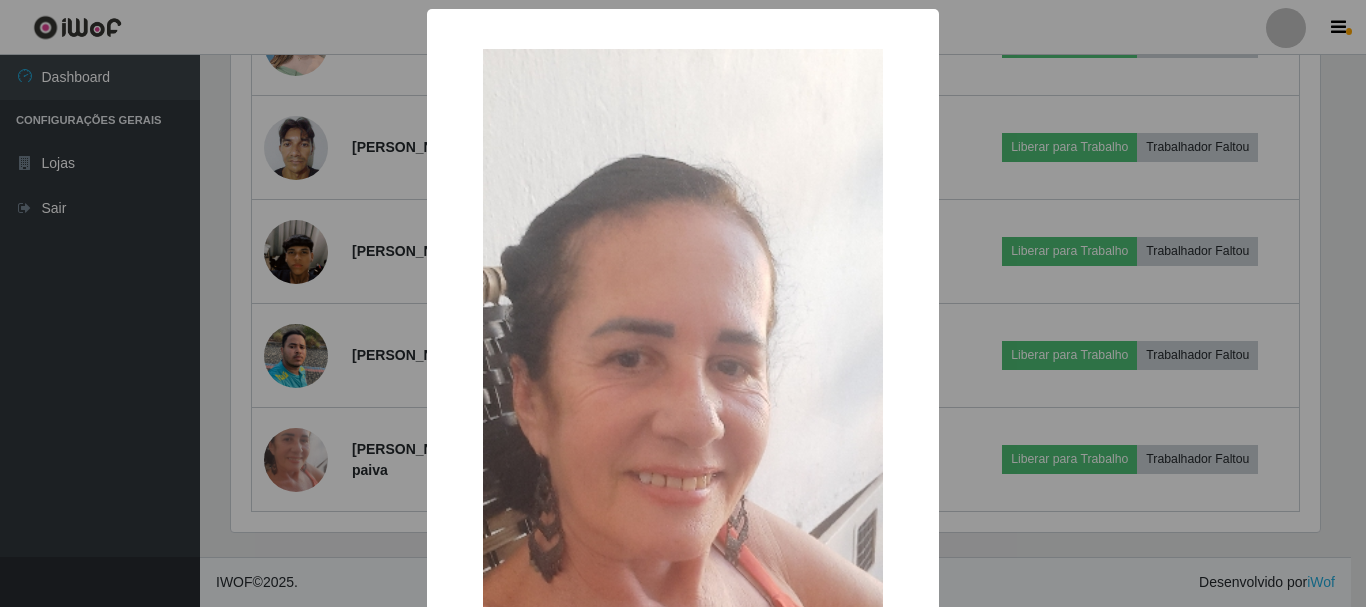 click on "× OK Cancel" at bounding box center (683, 303) 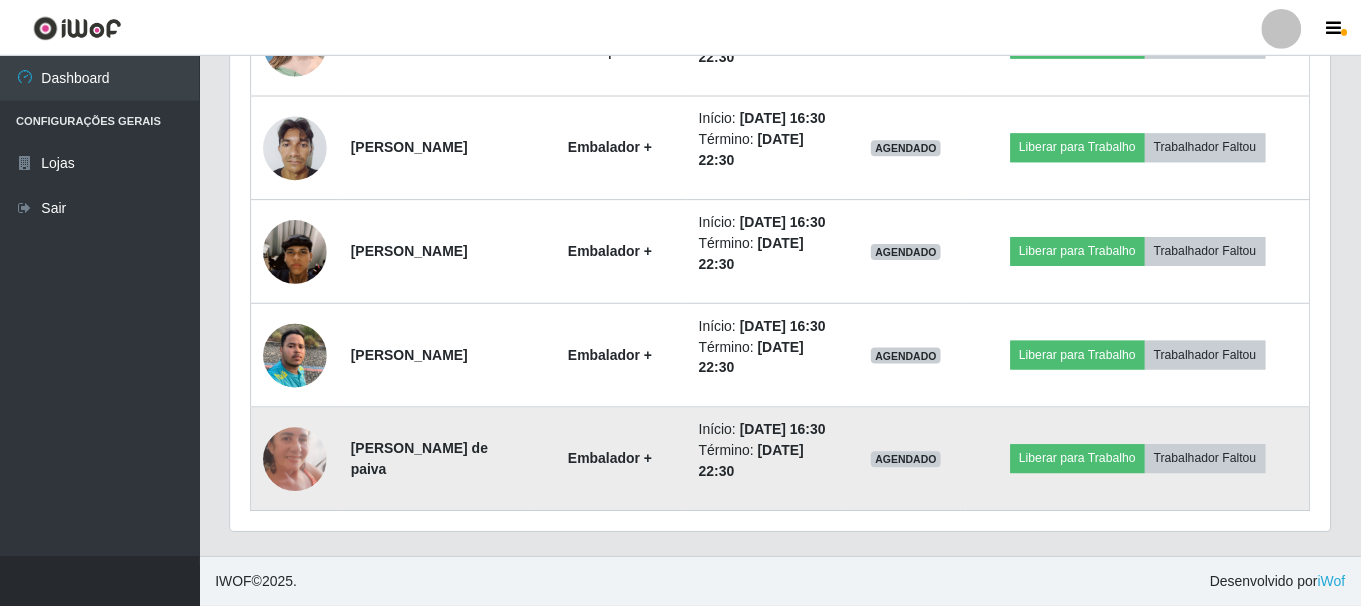 scroll, scrollTop: 999585, scrollLeft: 998901, axis: both 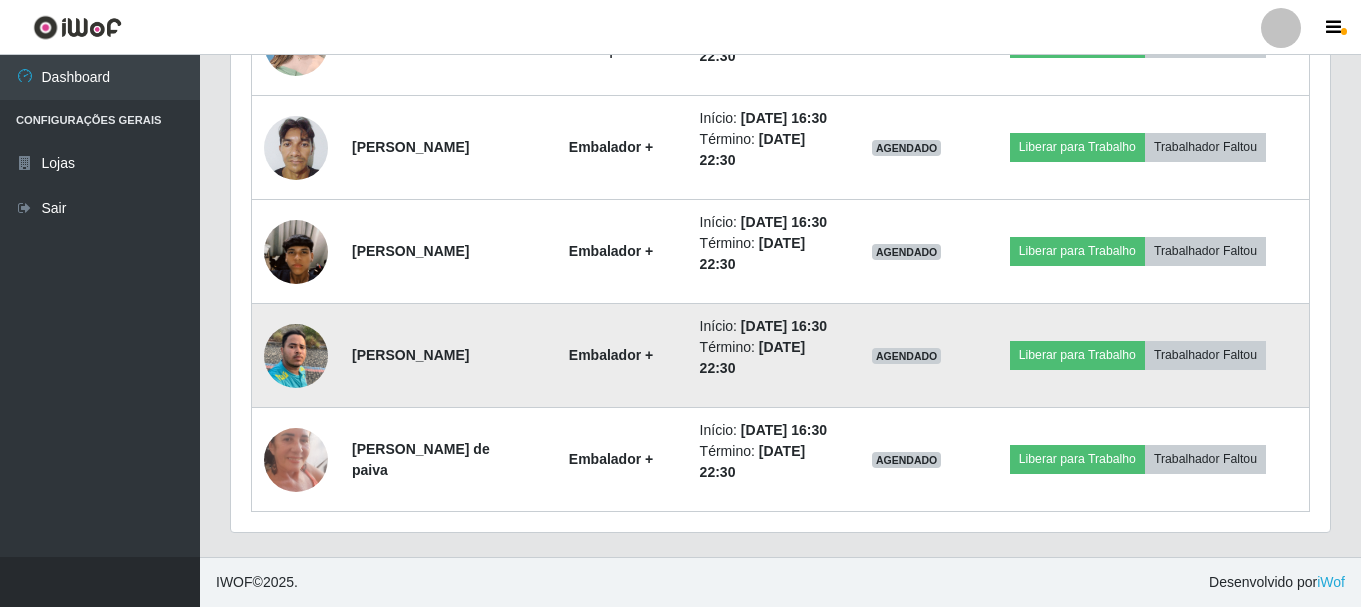 click at bounding box center [296, 355] 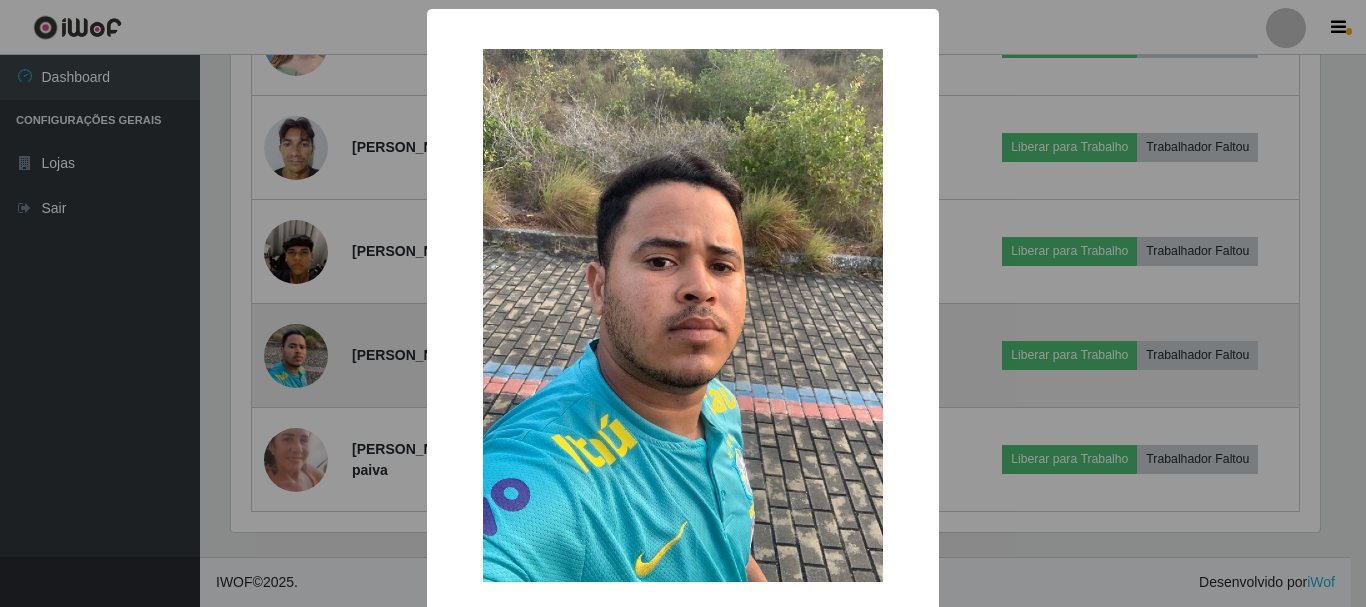 scroll, scrollTop: 999585, scrollLeft: 998911, axis: both 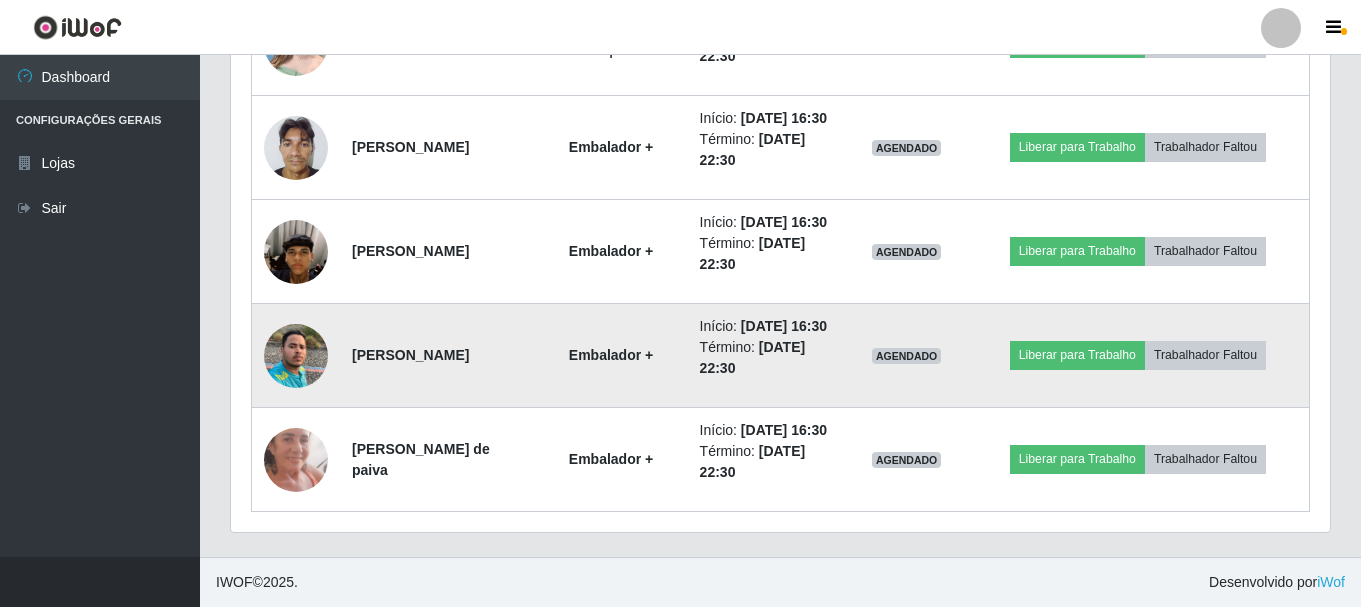 click at bounding box center (296, 355) 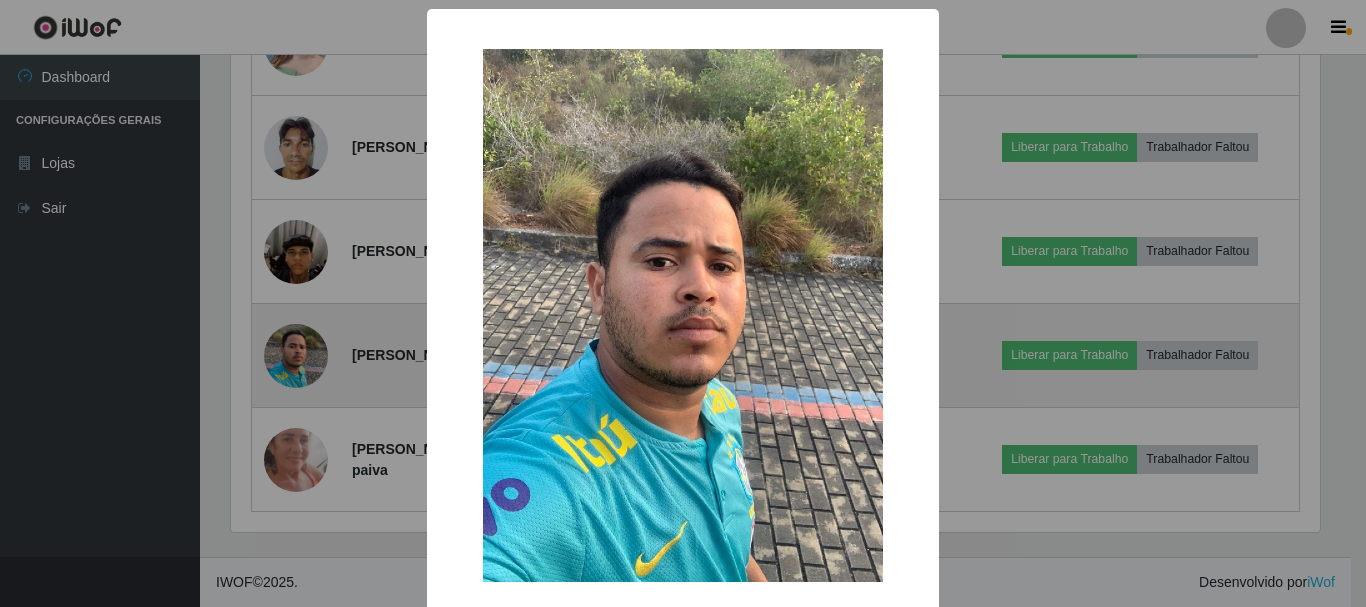scroll, scrollTop: 999585, scrollLeft: 998911, axis: both 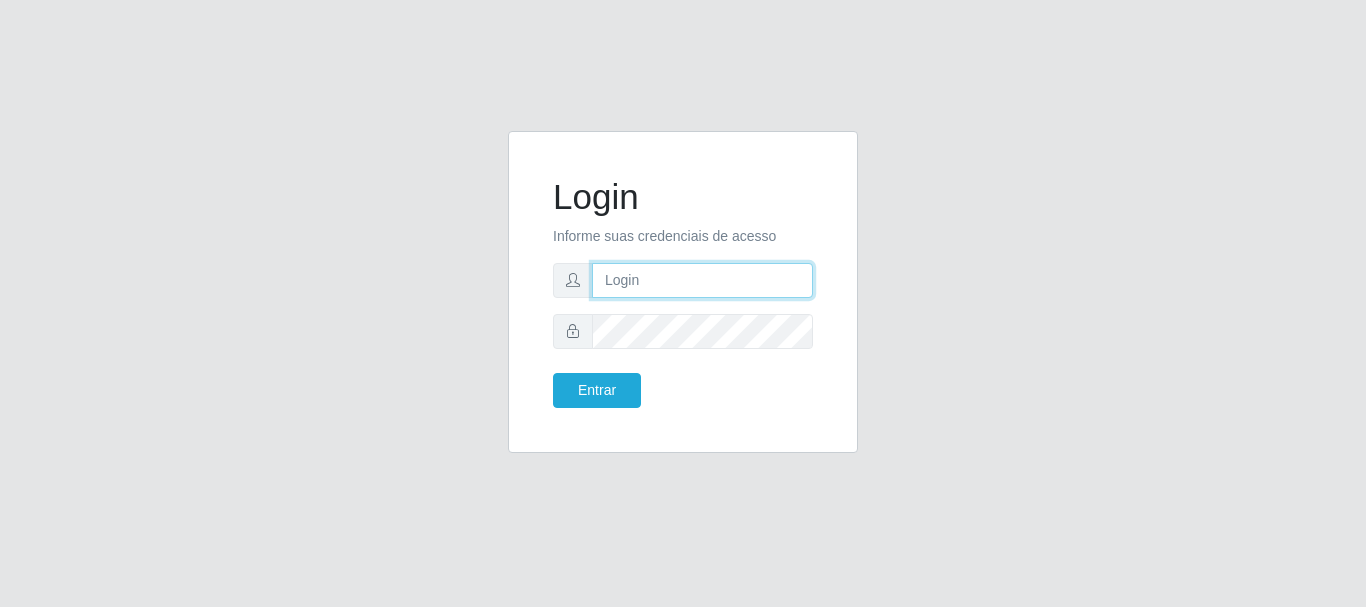 click at bounding box center (702, 280) 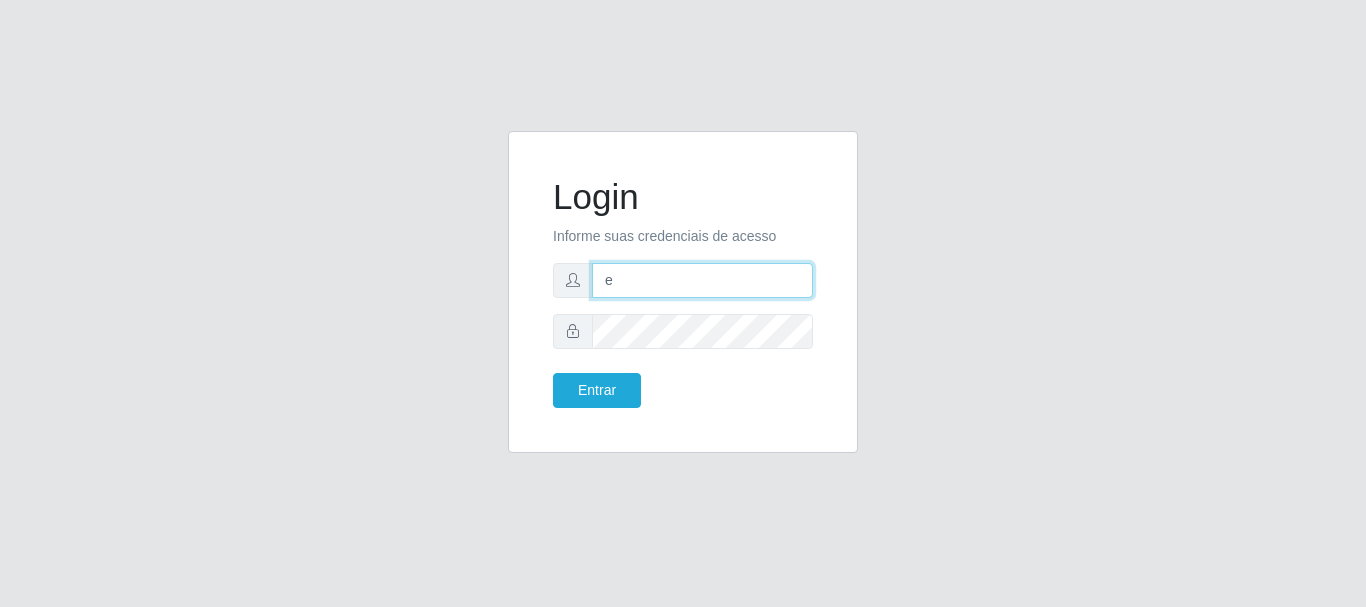 type on "edherlandson.santos@nordestao.com.br" 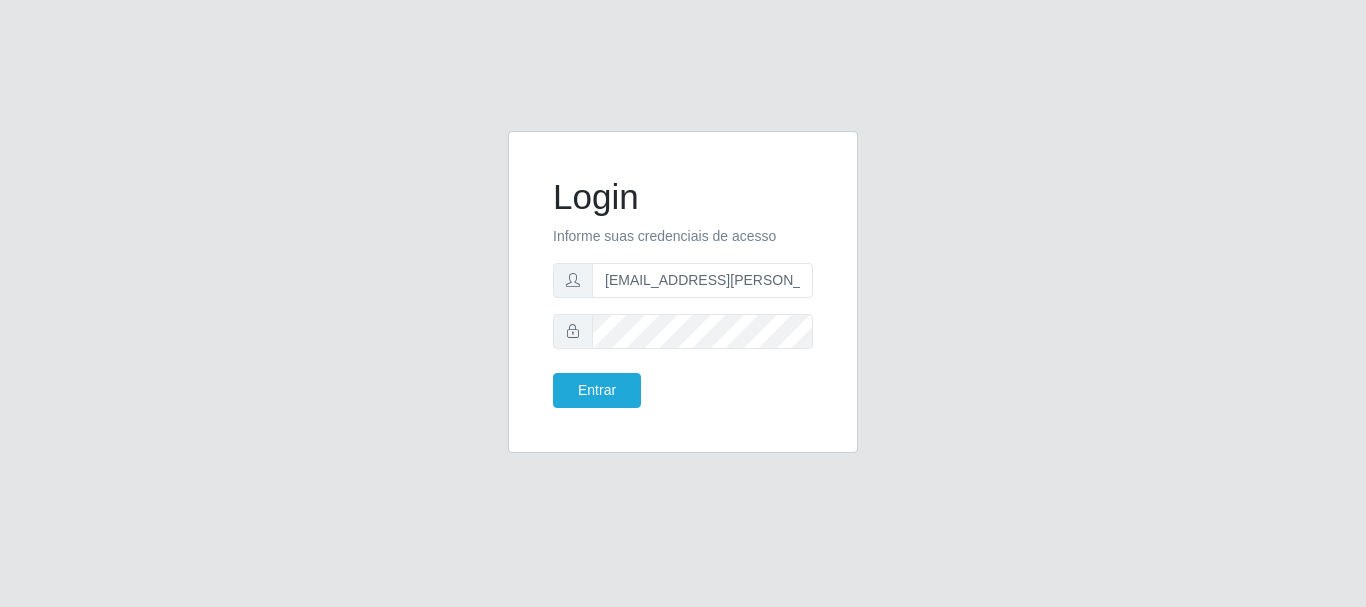 click at bounding box center (573, 331) 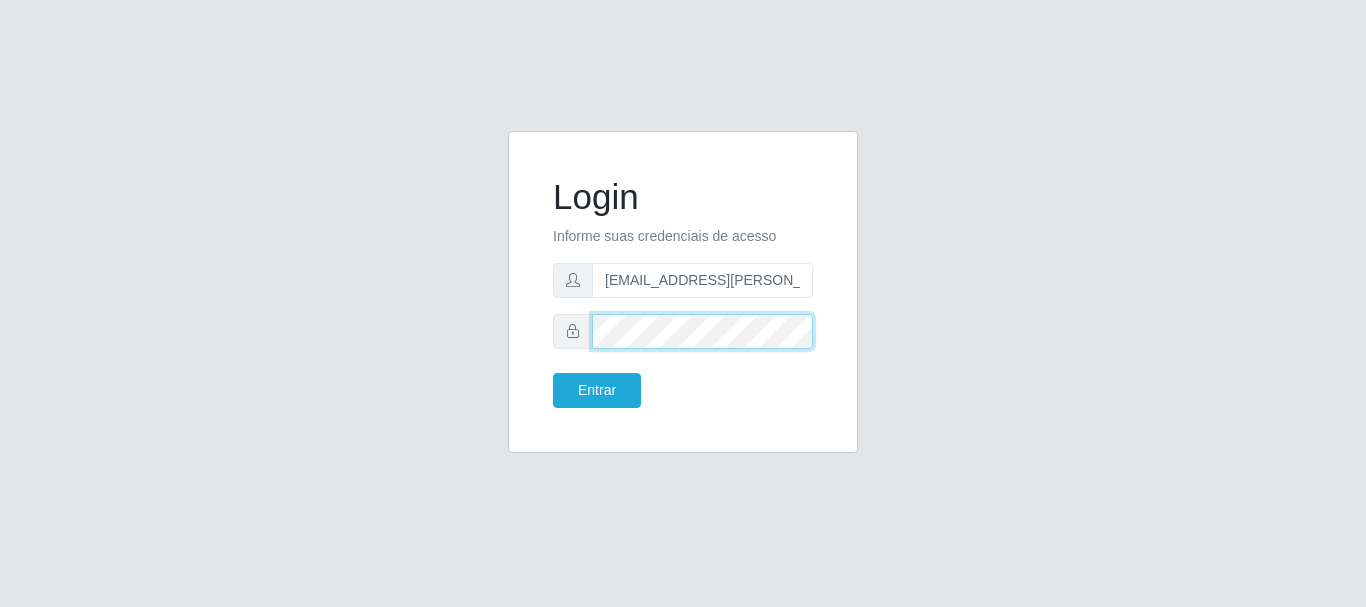click on "Entrar" at bounding box center (597, 390) 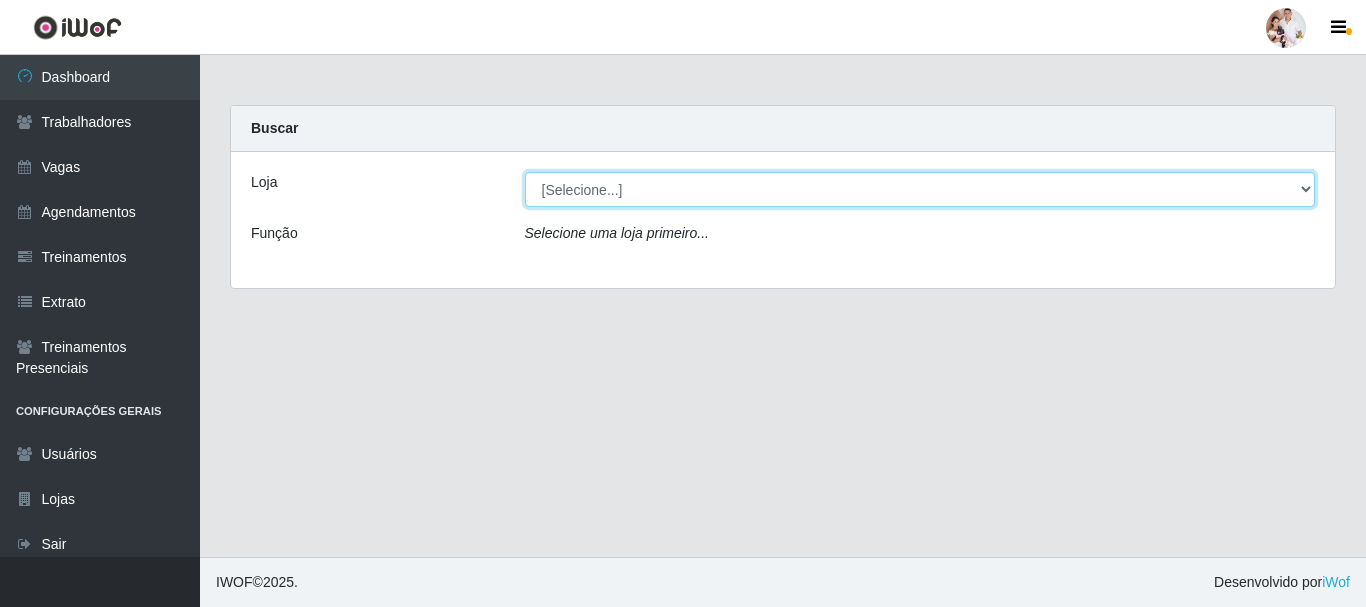 click on "[Selecione...] SuperFácil Atacado - Rodoviária" at bounding box center [920, 189] 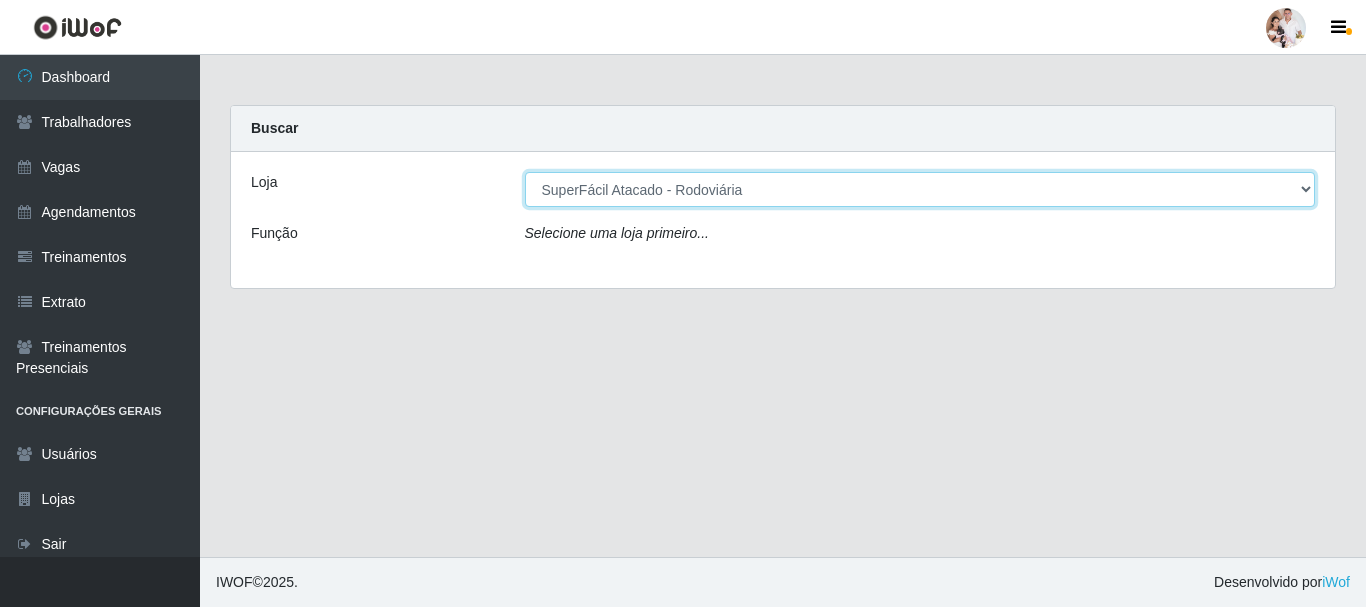 click on "[Selecione...] SuperFácil Atacado - Rodoviária" at bounding box center [920, 189] 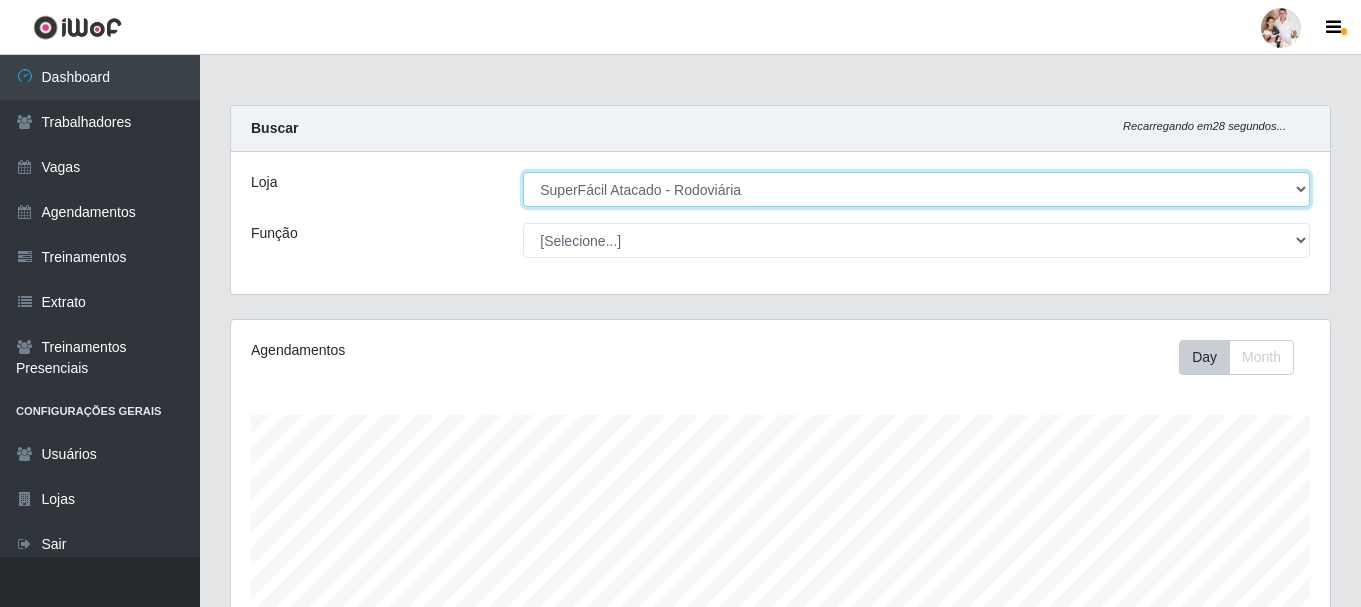 scroll, scrollTop: 999585, scrollLeft: 998901, axis: both 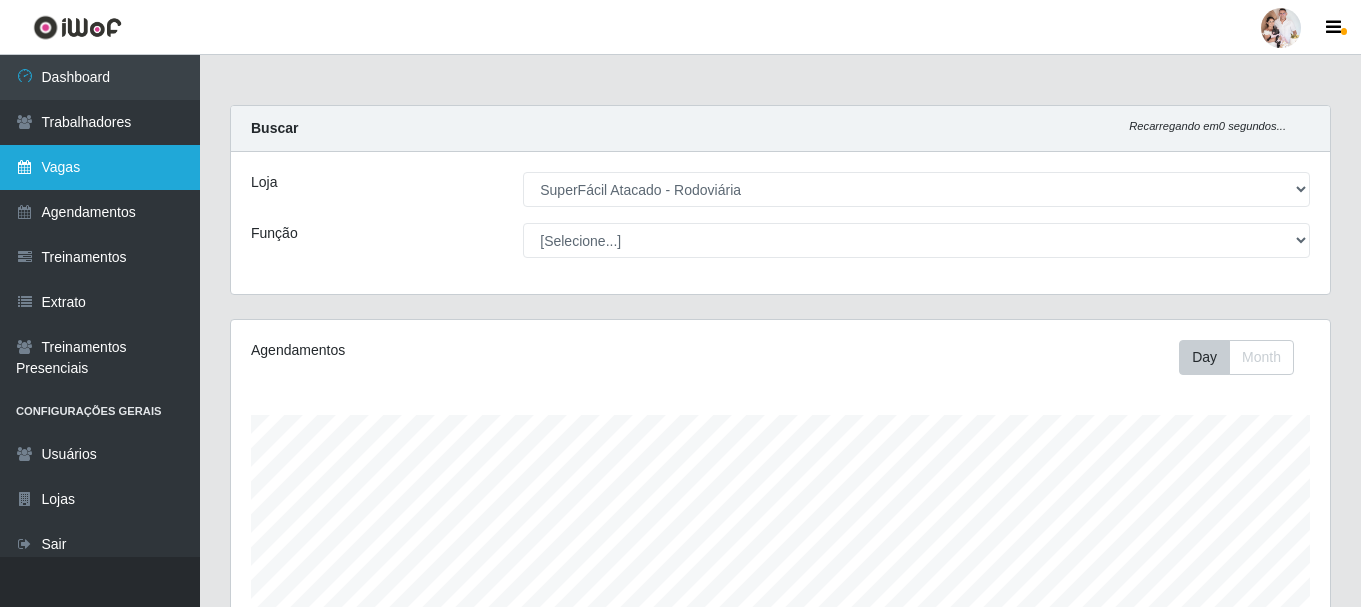click on "Vagas" at bounding box center [100, 167] 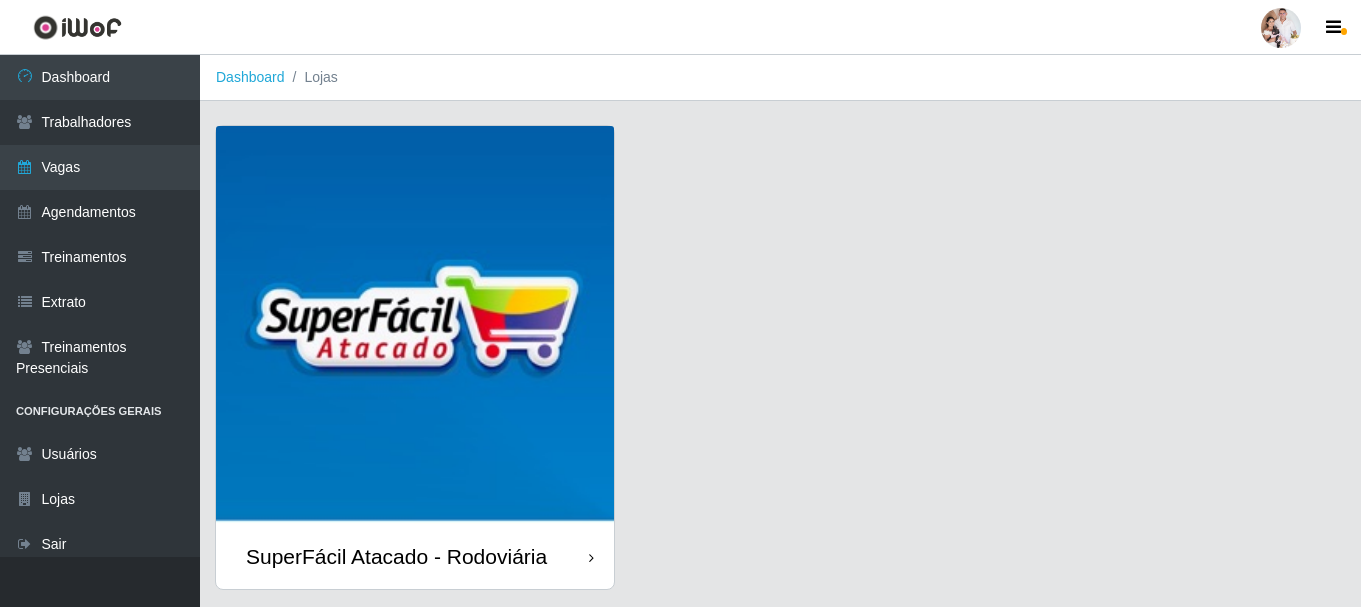 click at bounding box center (415, 325) 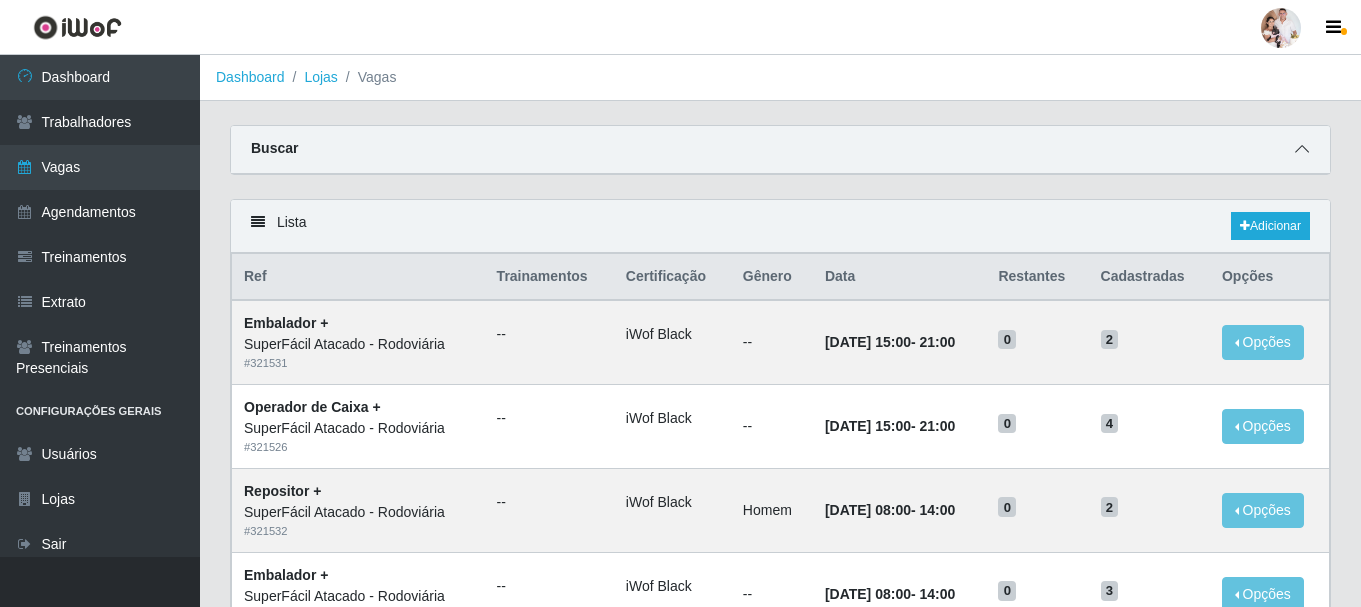click at bounding box center (1302, 149) 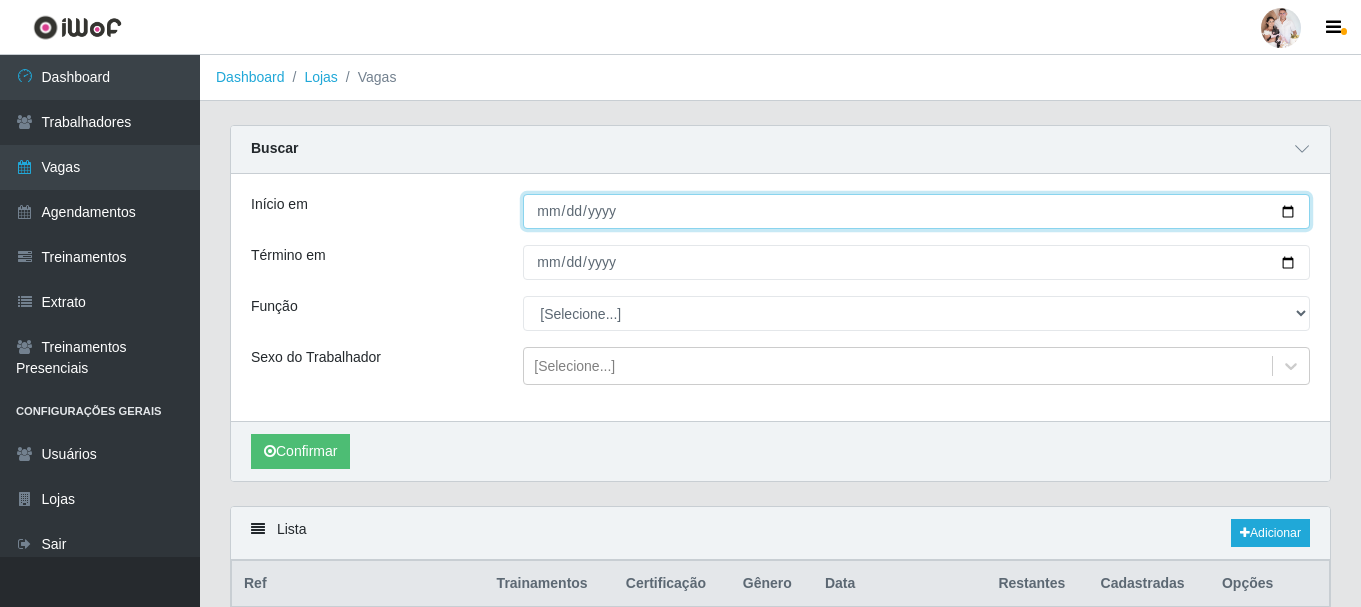 click on "Início em" at bounding box center (916, 211) 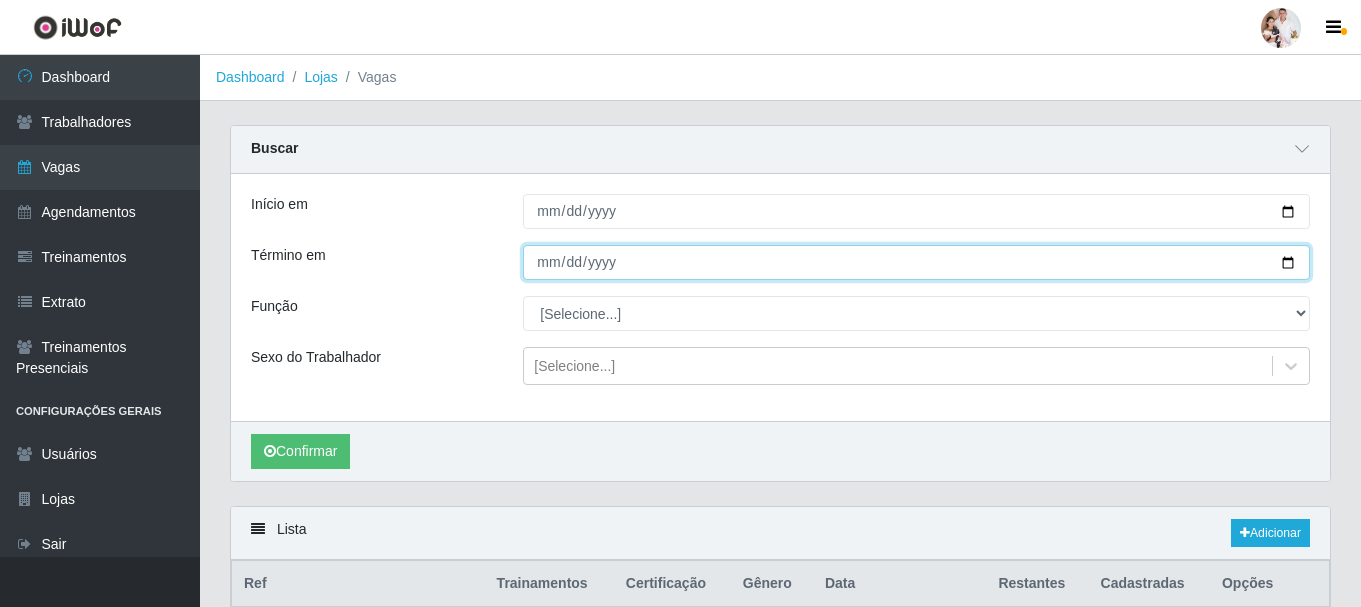 click on "Término em" at bounding box center [916, 262] 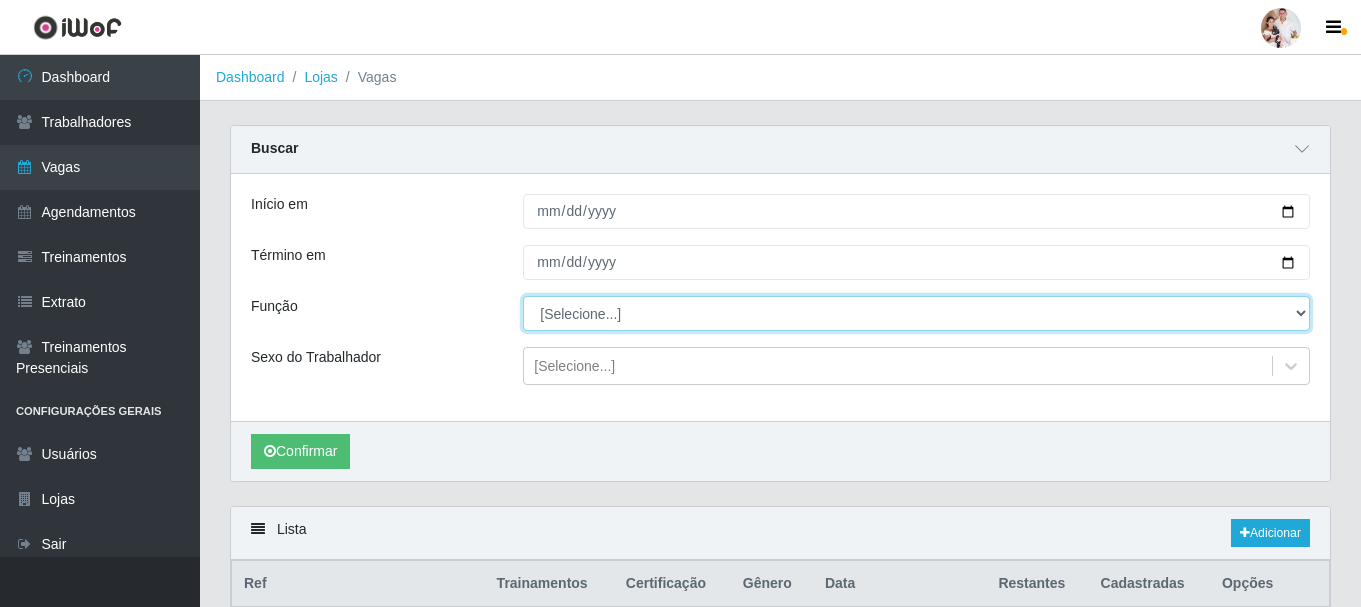 click on "[Selecione...] Embalador Embalador + Embalador ++ Operador de Caixa Operador de Caixa + Operador de Caixa ++ Repositor  Repositor + Repositor ++ Repositor de Hortifruti Repositor de Hortifruti + Repositor de Hortifruti ++" at bounding box center (916, 313) 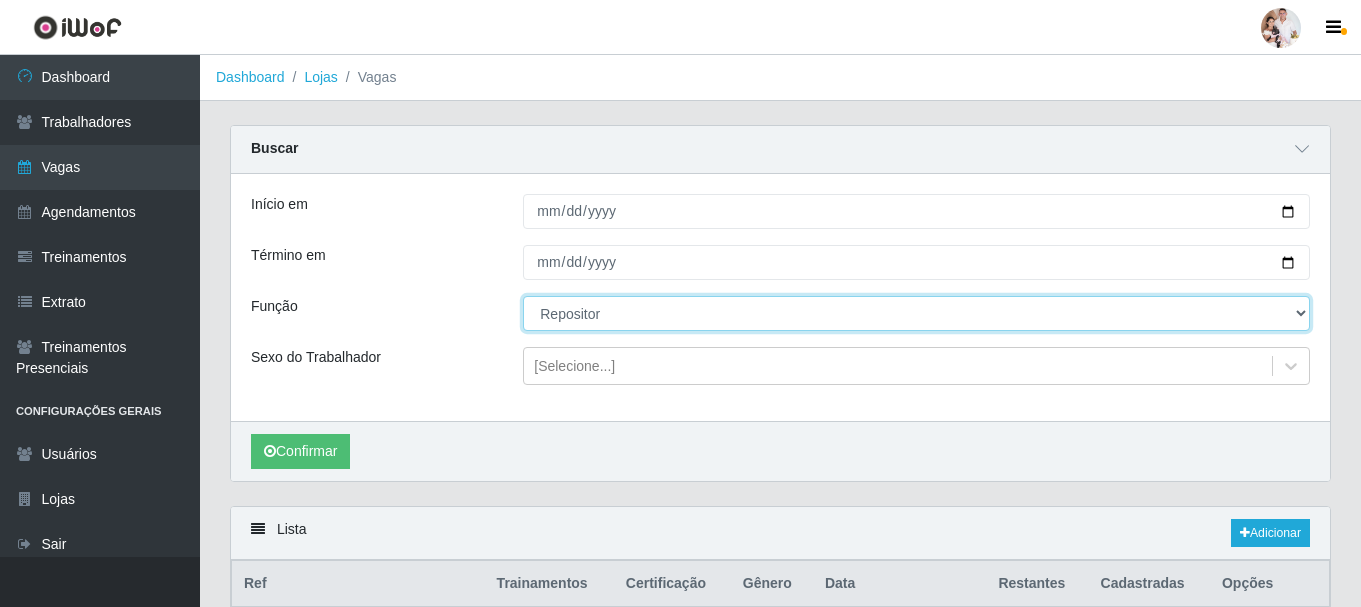 click on "[Selecione...] Embalador Embalador + Embalador ++ Operador de Caixa Operador de Caixa + Operador de Caixa ++ Repositor  Repositor + Repositor ++ Repositor de Hortifruti Repositor de Hortifruti + Repositor de Hortifruti ++" at bounding box center [916, 313] 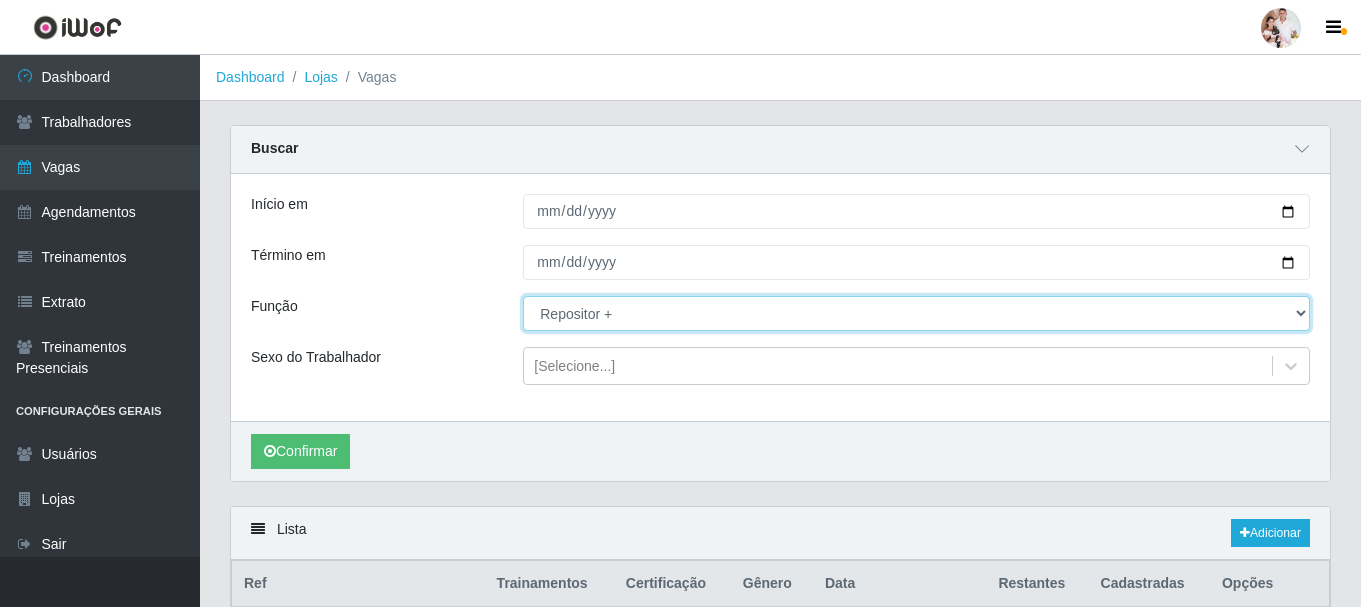 click on "[Selecione...] Embalador Embalador + Embalador ++ Operador de Caixa Operador de Caixa + Operador de Caixa ++ Repositor  Repositor + Repositor ++ Repositor de Hortifruti Repositor de Hortifruti + Repositor de Hortifruti ++" at bounding box center (916, 313) 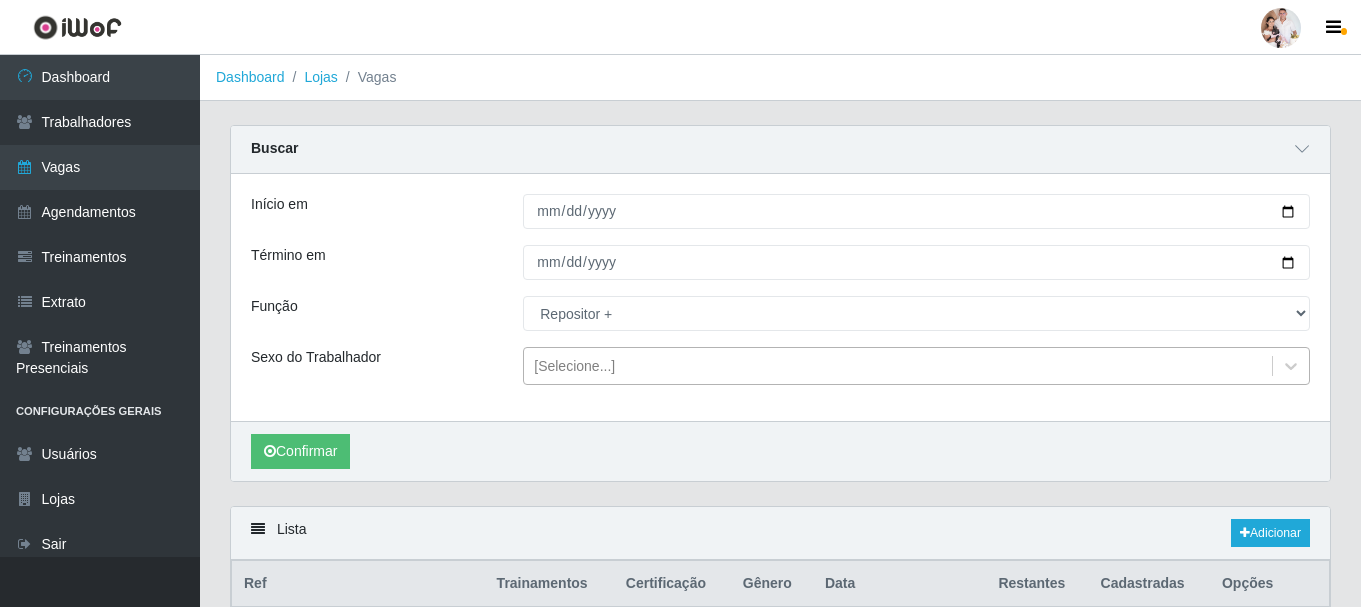 click on "[Selecione...]" at bounding box center (898, 366) 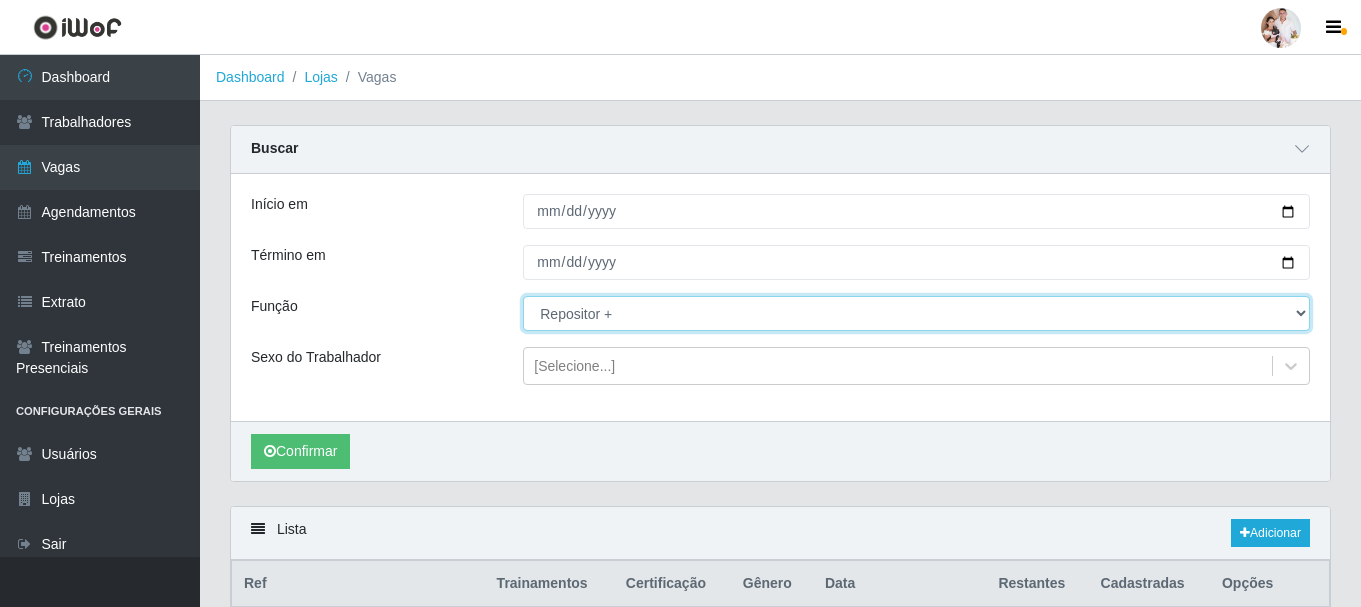 click on "[Selecione...] Embalador Embalador + Embalador ++ Operador de Caixa Operador de Caixa + Operador de Caixa ++ Repositor  Repositor + Repositor ++ Repositor de Hortifruti Repositor de Hortifruti + Repositor de Hortifruti ++" at bounding box center [916, 313] 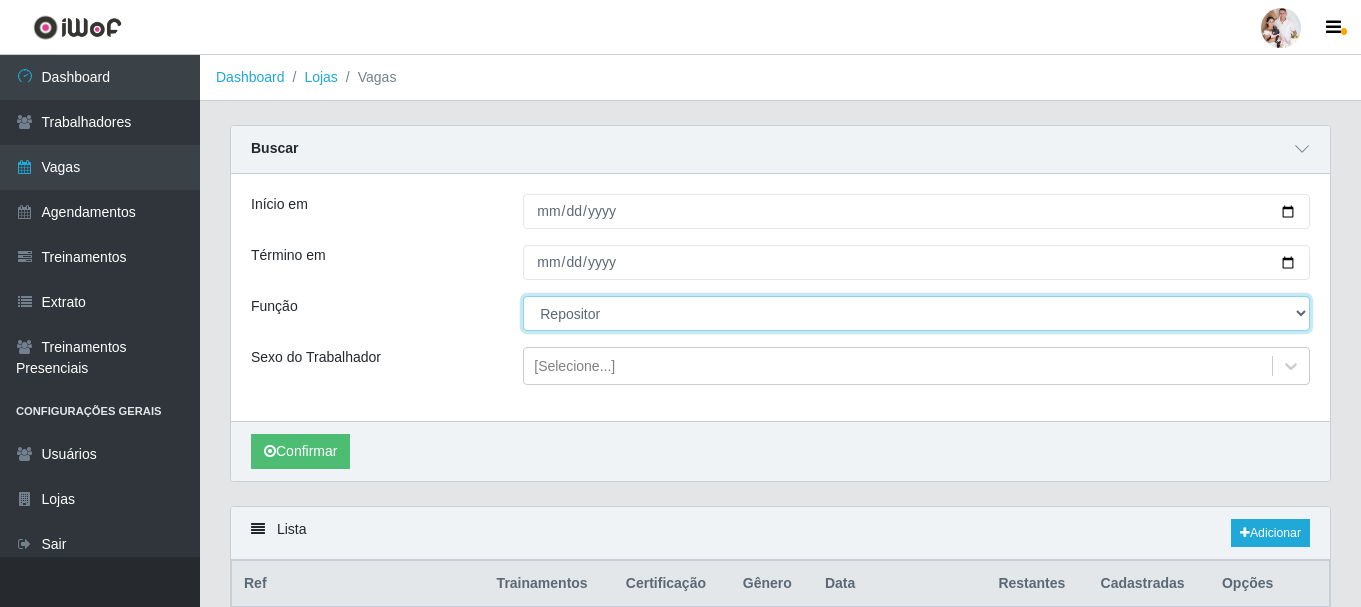click on "[Selecione...] Embalador Embalador + Embalador ++ Operador de Caixa Operador de Caixa + Operador de Caixa ++ Repositor  Repositor + Repositor ++ Repositor de Hortifruti Repositor de Hortifruti + Repositor de Hortifruti ++" at bounding box center (916, 313) 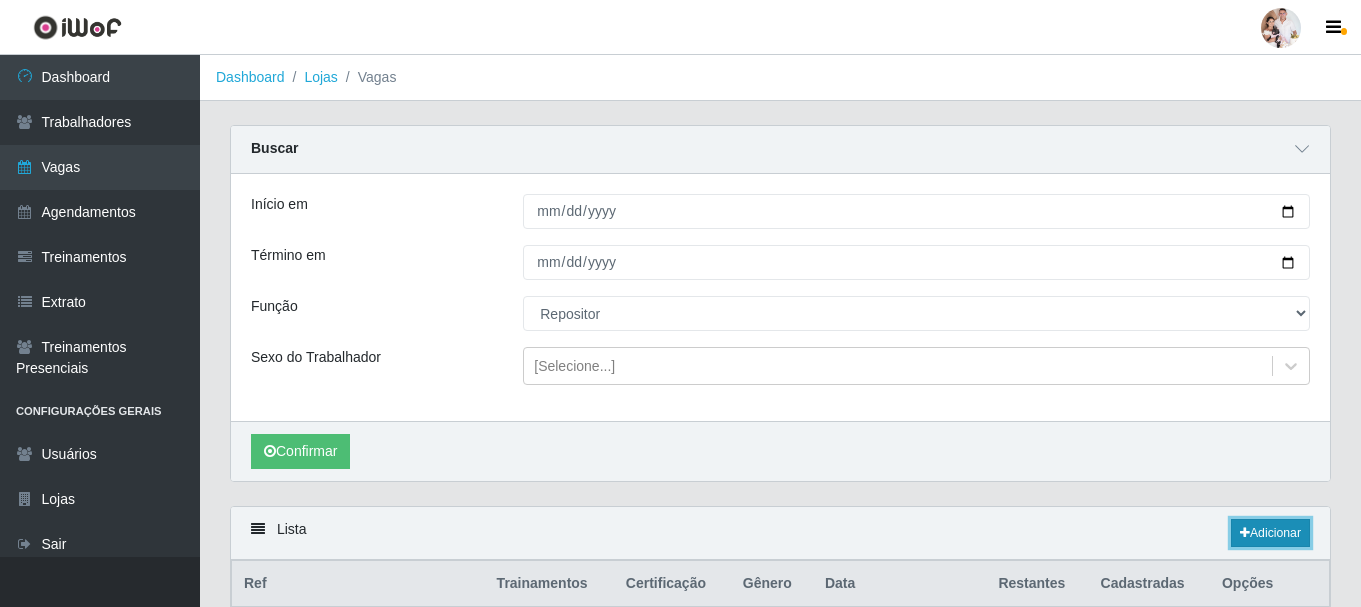 click on "Adicionar" at bounding box center (1270, 533) 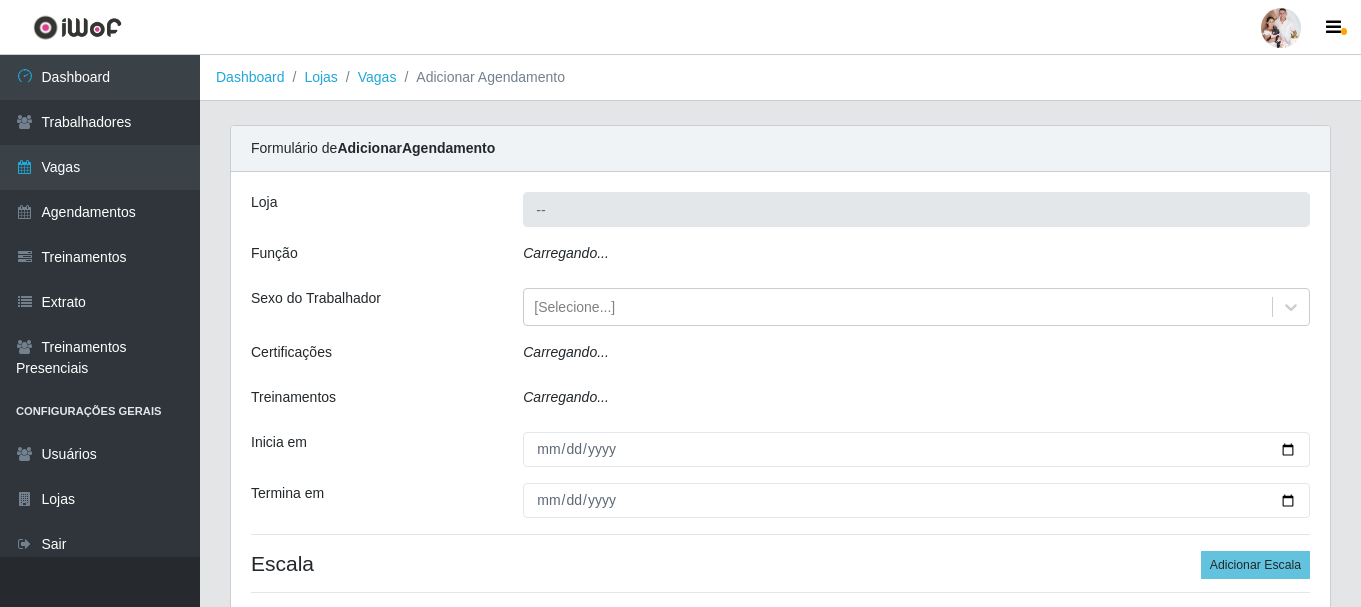 type on "SuperFácil Atacado - Rodoviária" 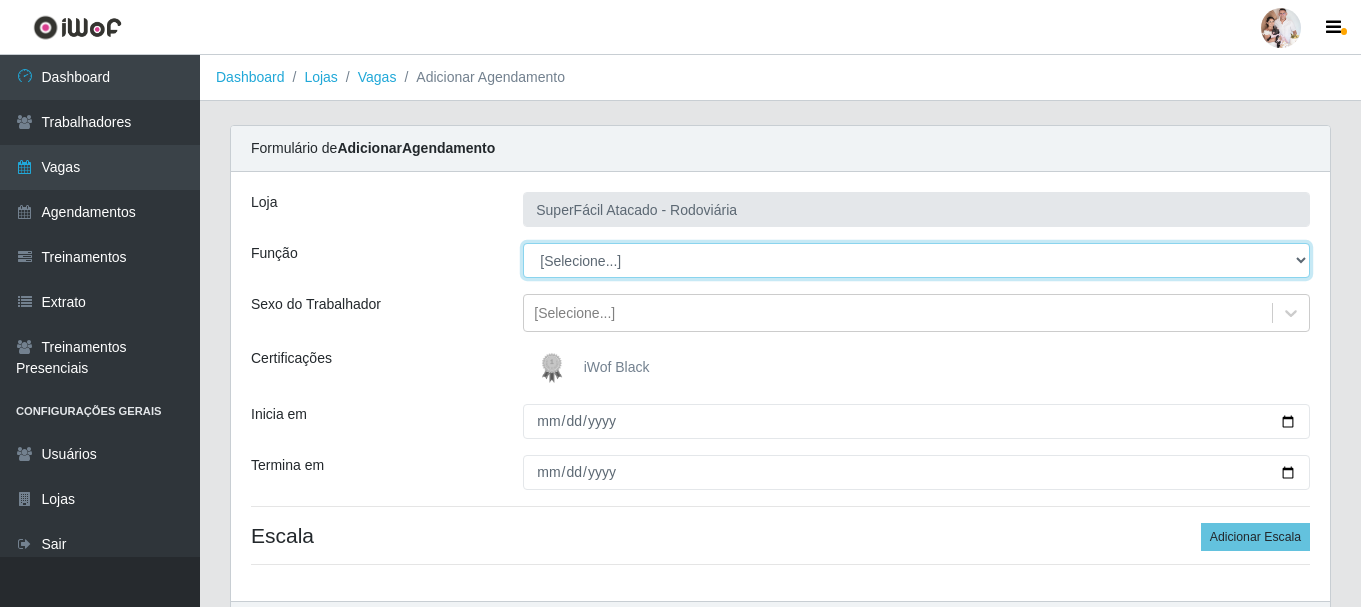 click on "[Selecione...] Embalador Embalador + Embalador ++ Operador de Caixa Operador de Caixa + Operador de Caixa ++ Repositor  Repositor + Repositor ++ Repositor de Hortifruti Repositor de Hortifruti + Repositor de Hortifruti ++" at bounding box center (916, 260) 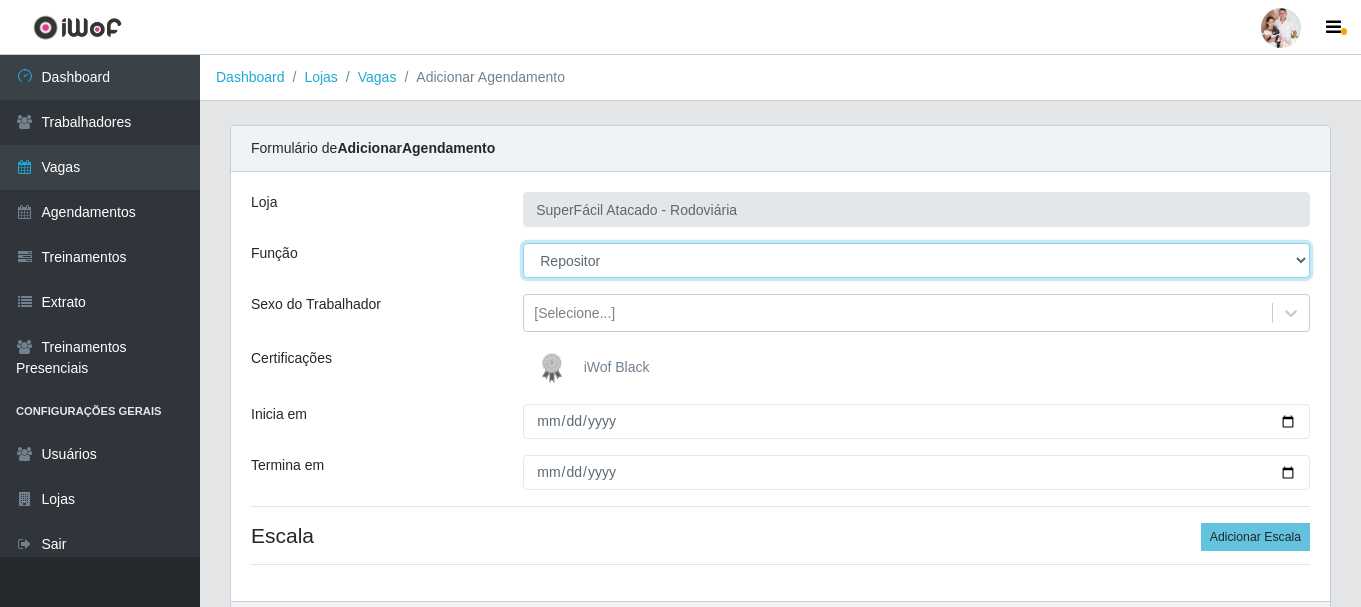 click on "[Selecione...] Embalador Embalador + Embalador ++ Operador de Caixa Operador de Caixa + Operador de Caixa ++ Repositor  Repositor + Repositor ++ Repositor de Hortifruti Repositor de Hortifruti + Repositor de Hortifruti ++" at bounding box center (916, 260) 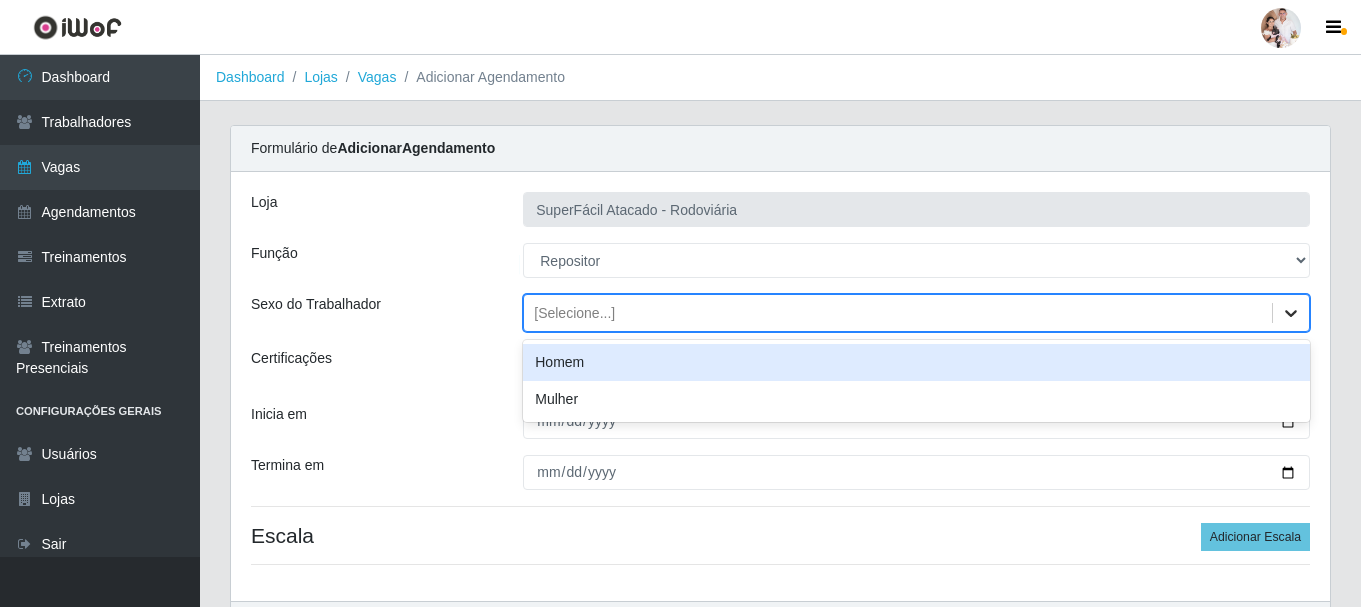 click 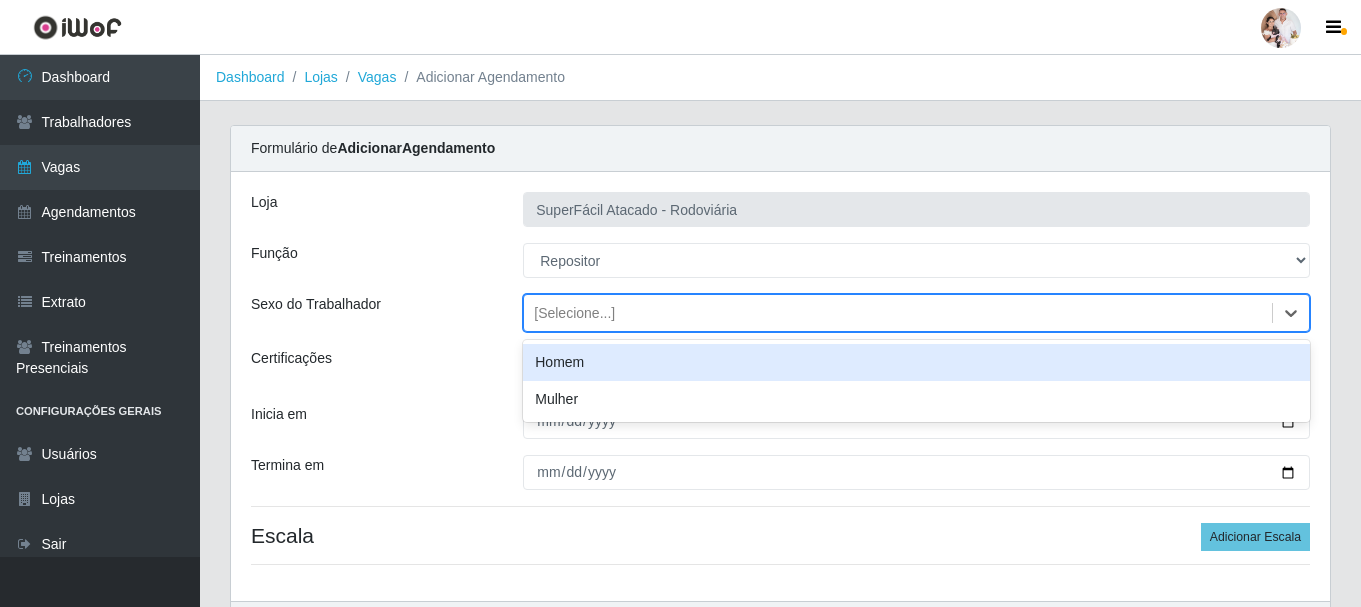 click on "Homem" at bounding box center [916, 362] 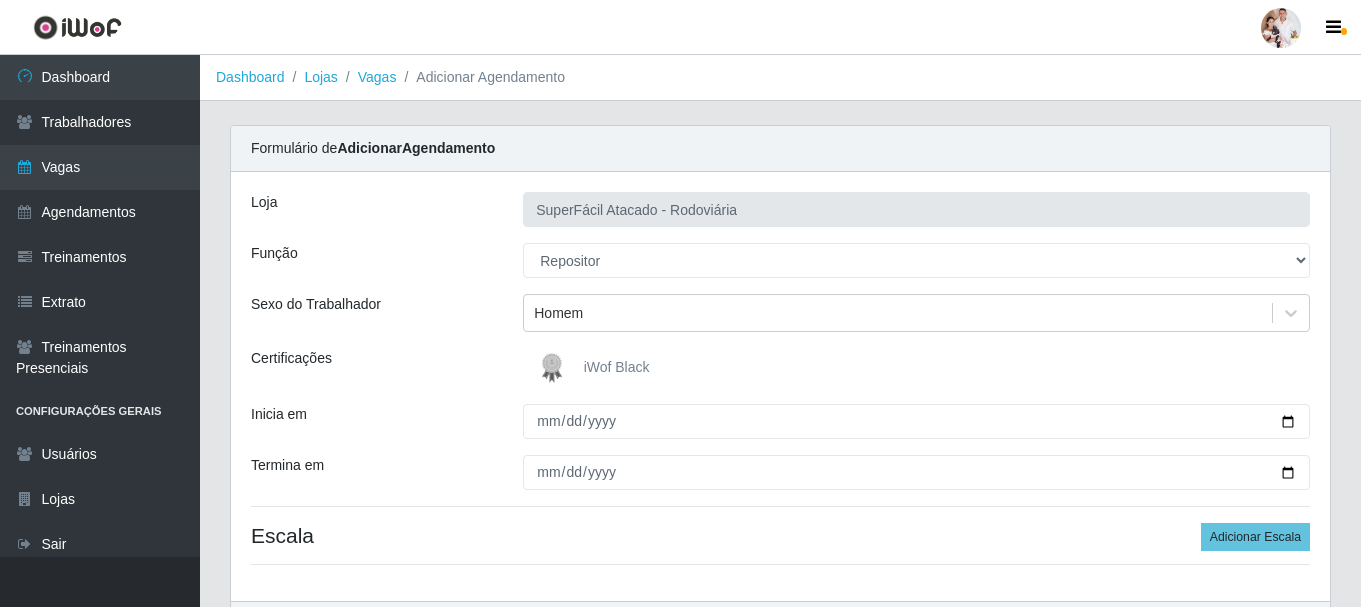 click at bounding box center (556, 368) 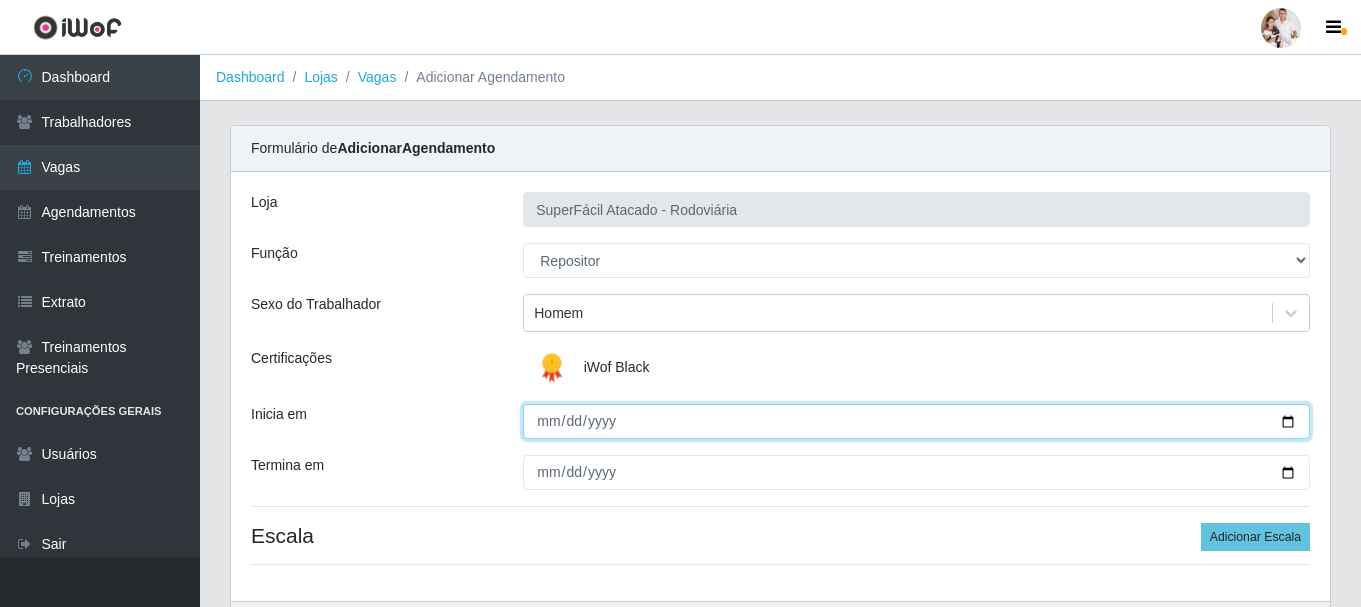 click on "Inicia em" at bounding box center [916, 421] 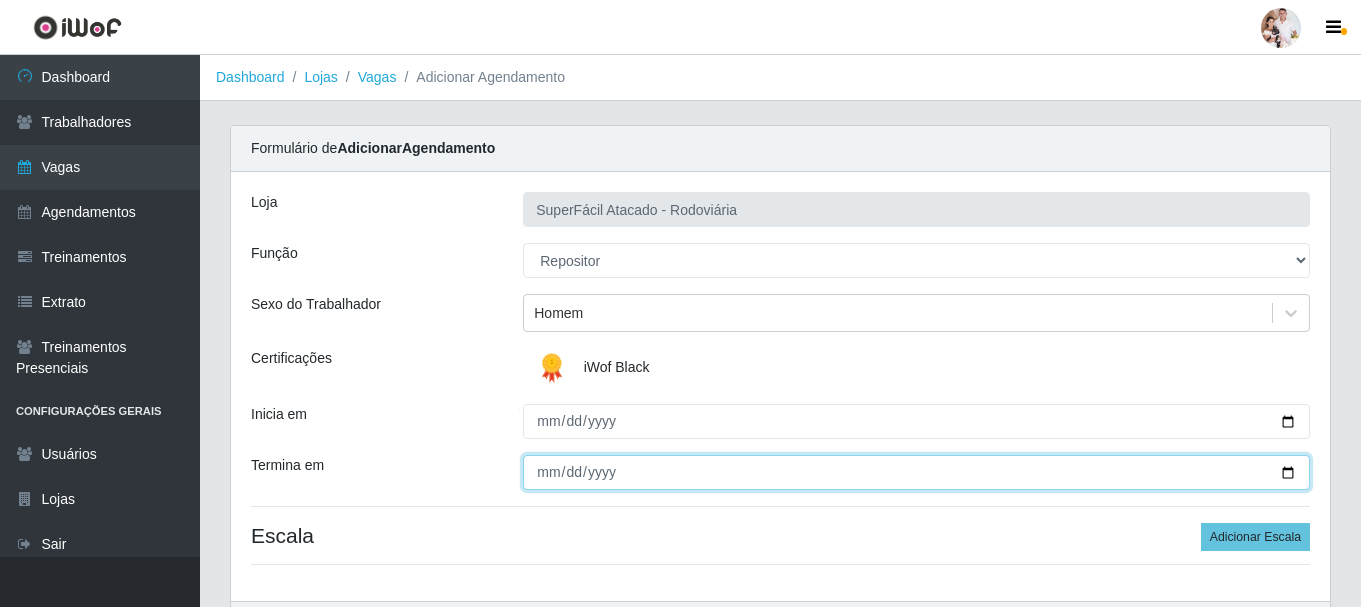 click on "Termina em" at bounding box center [916, 472] 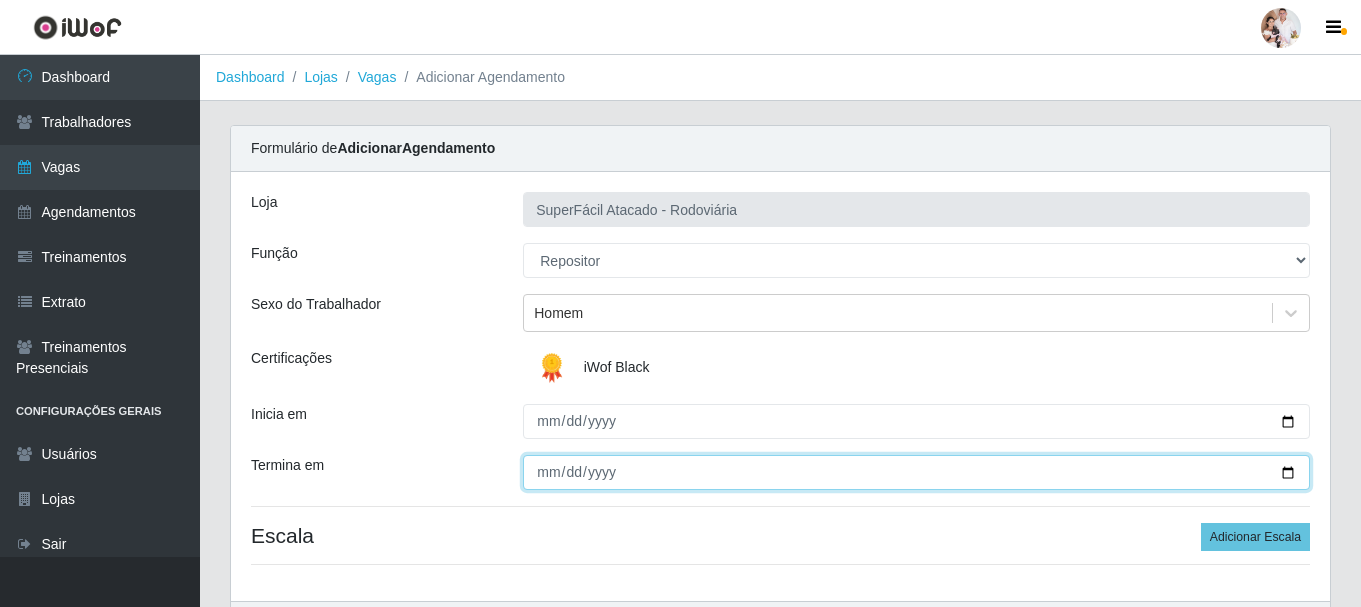 type on "2025-07-31" 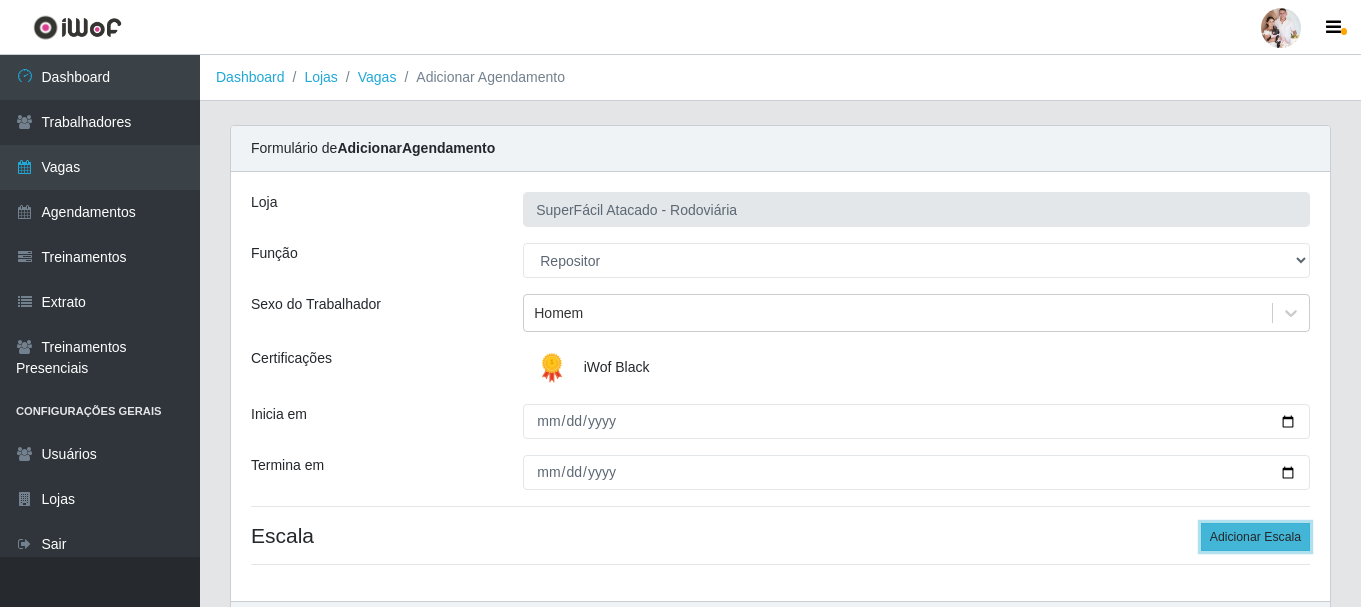 click on "Adicionar Escala" at bounding box center [1255, 537] 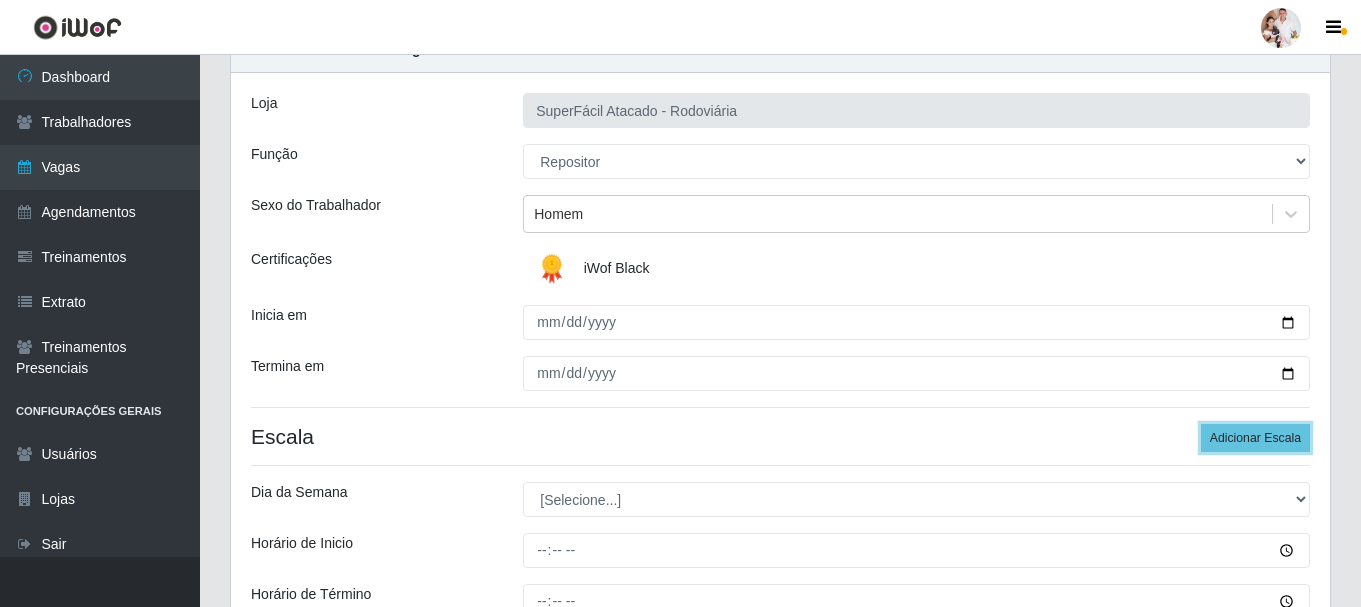 scroll, scrollTop: 100, scrollLeft: 0, axis: vertical 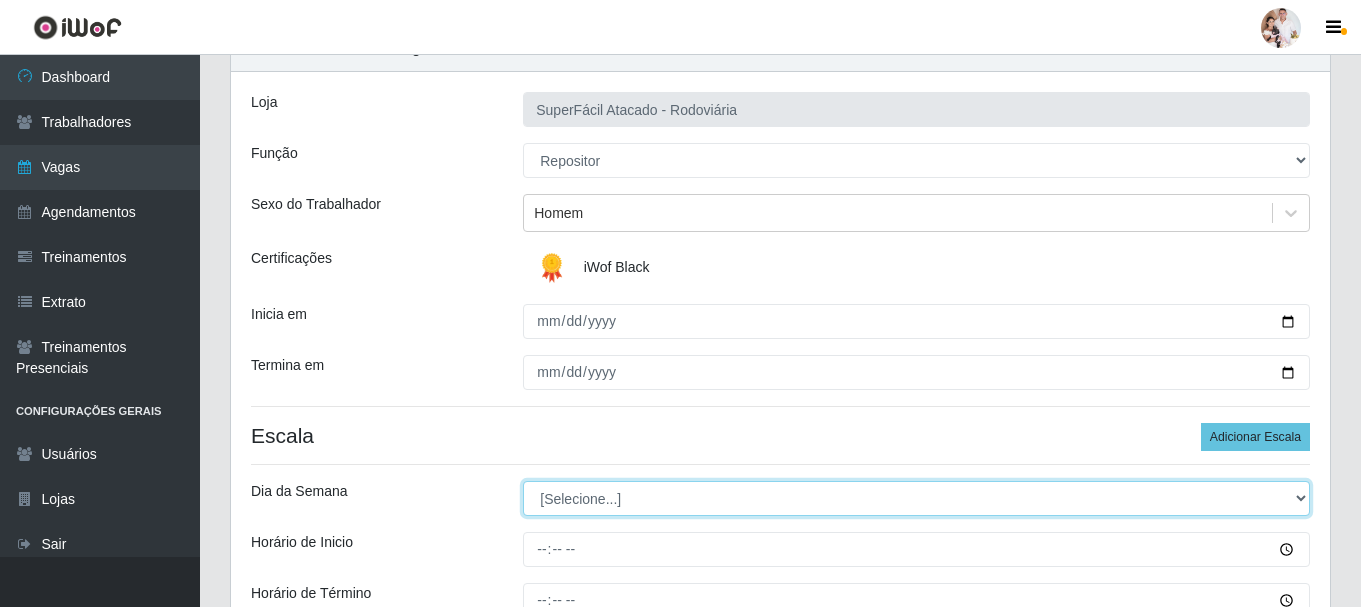 click on "[Selecione...] Segunda Terça Quarta Quinta Sexta Sábado Domingo" at bounding box center [916, 498] 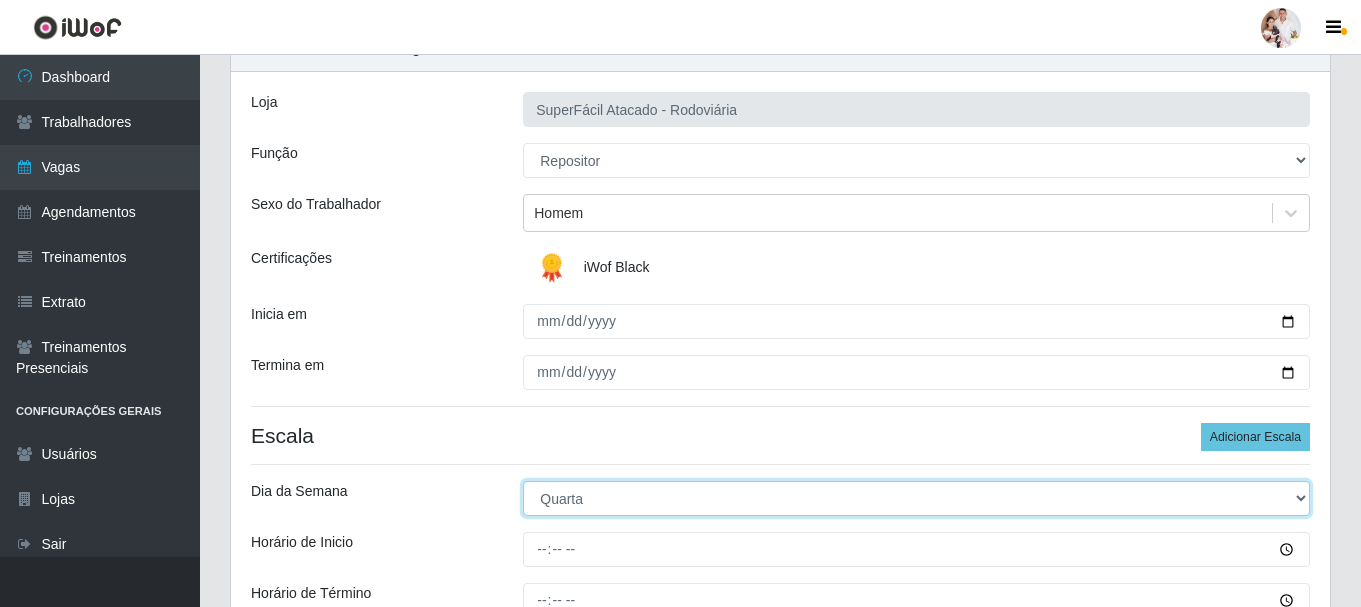 click on "[Selecione...] Segunda Terça Quarta Quinta Sexta Sábado Domingo" at bounding box center [916, 498] 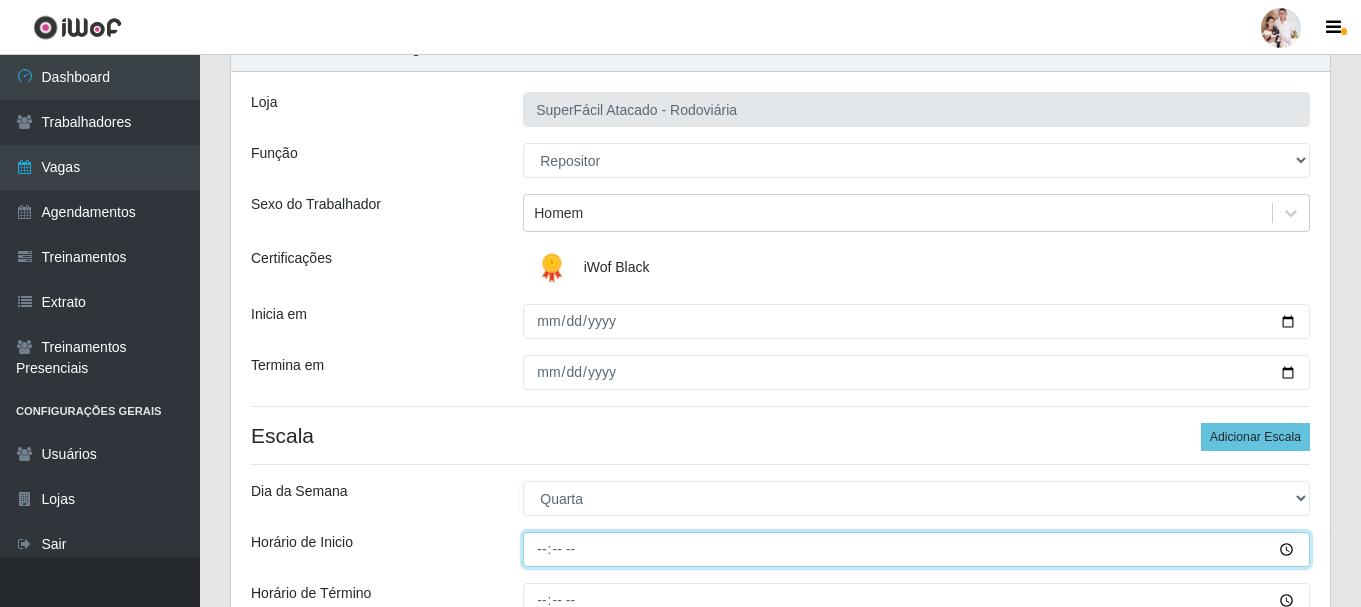 click on "Horário de Inicio" at bounding box center (916, 549) 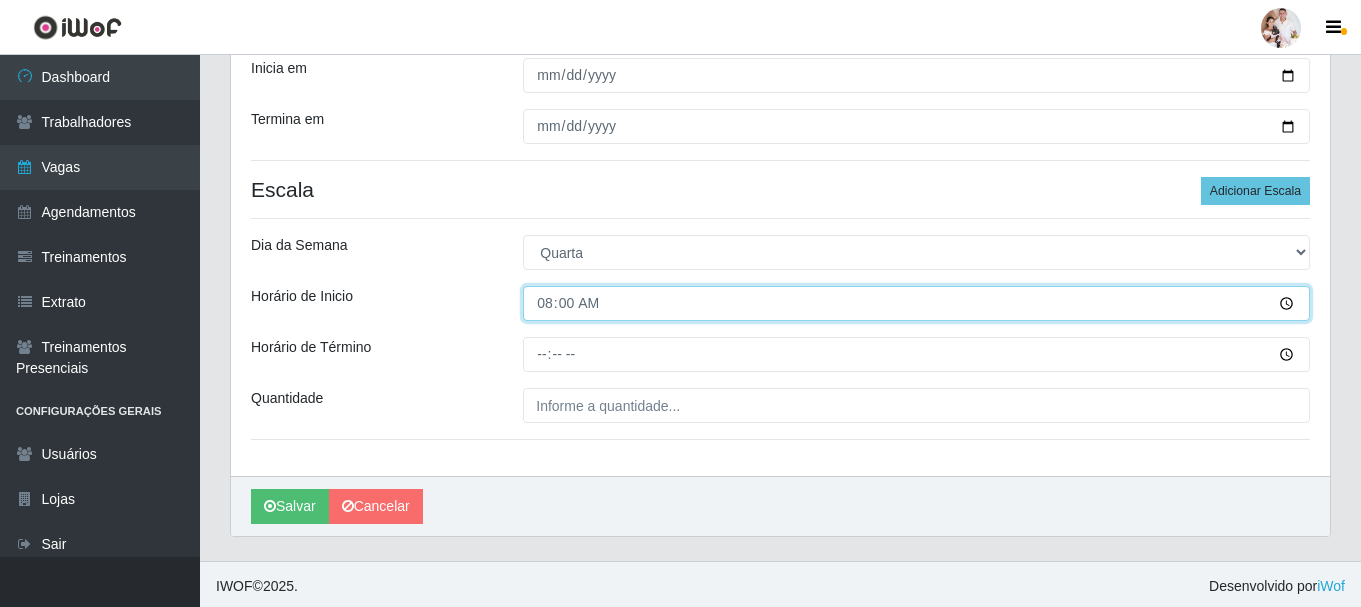 scroll, scrollTop: 350, scrollLeft: 0, axis: vertical 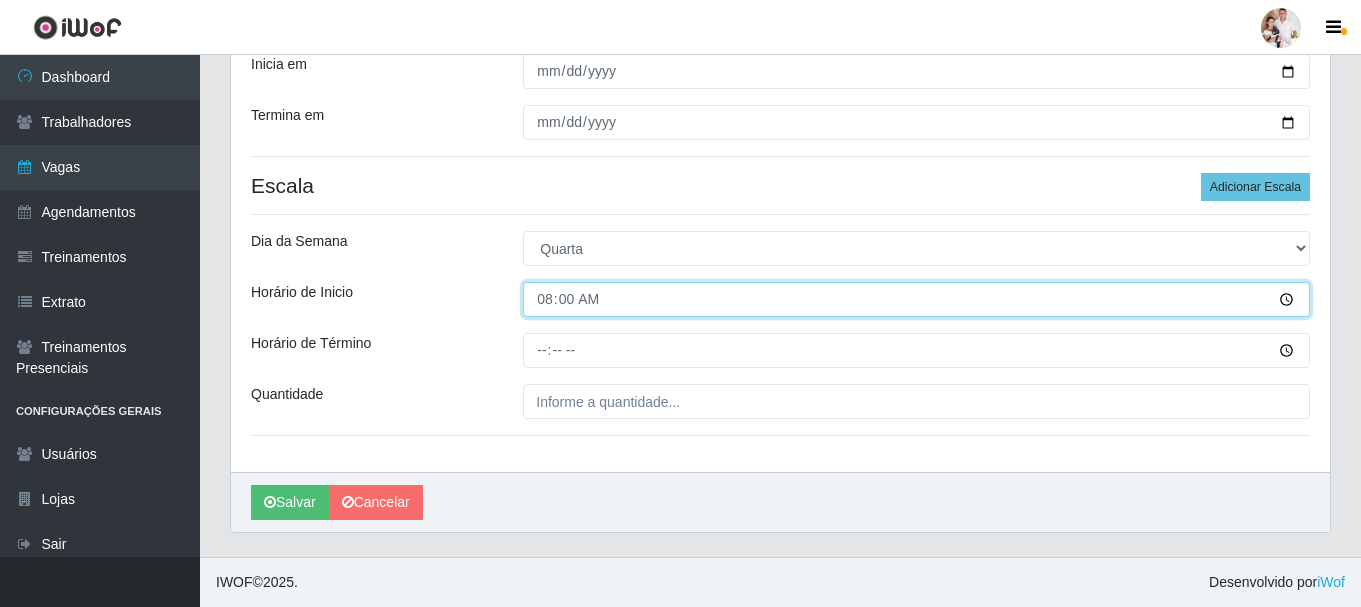 click on "08:00" at bounding box center [916, 299] 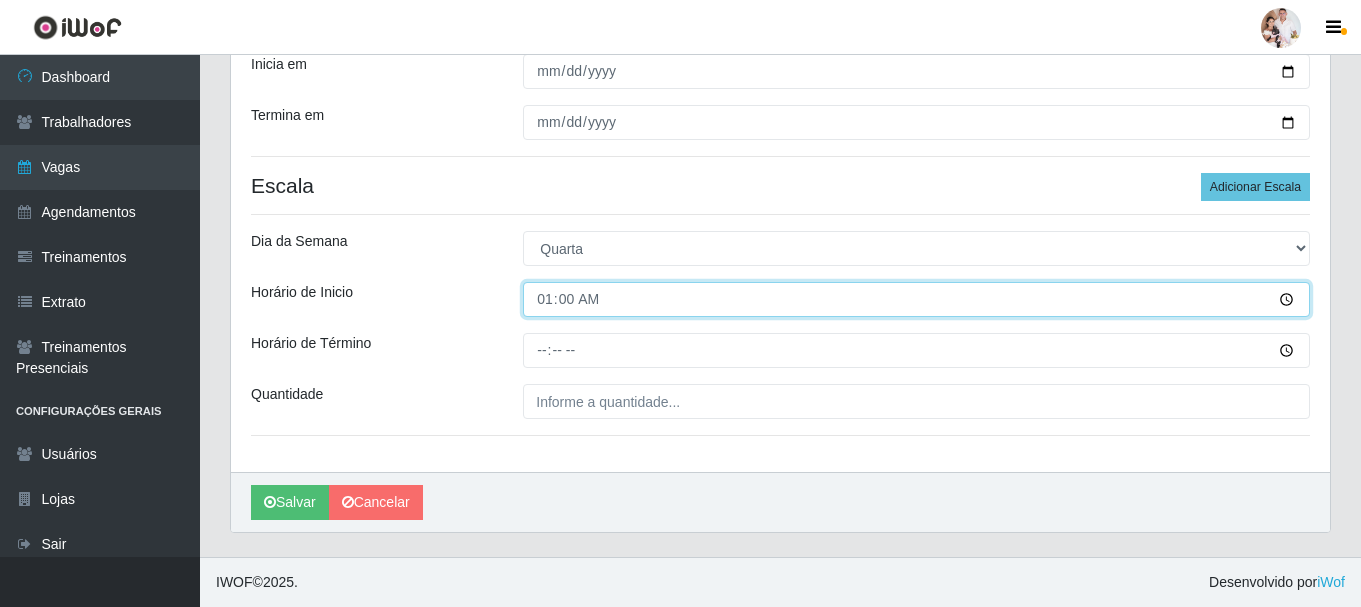 type on "14:00" 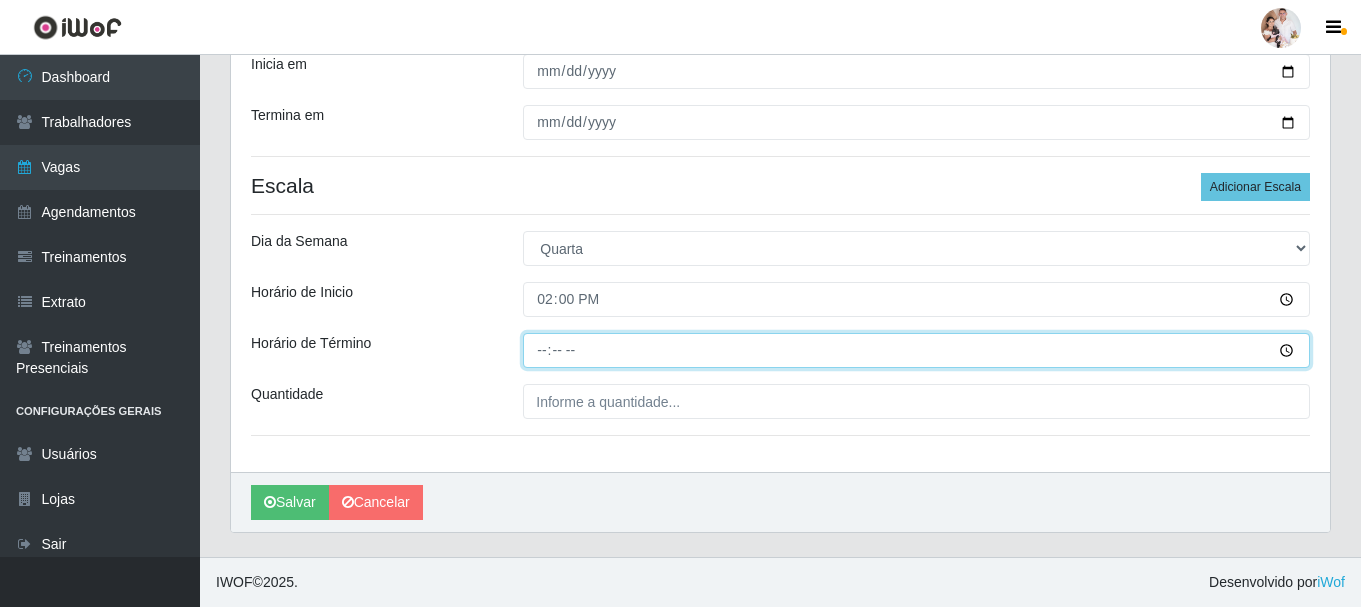 click on "Horário de Término" at bounding box center (916, 350) 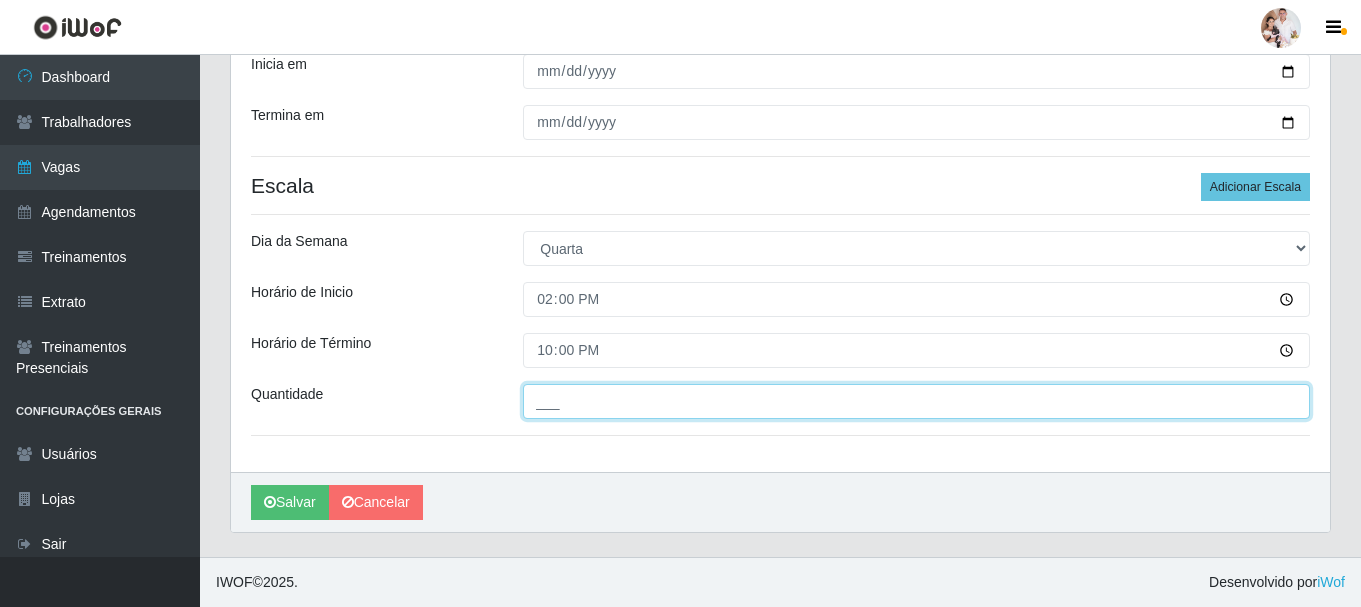 click on "___" at bounding box center (916, 401) 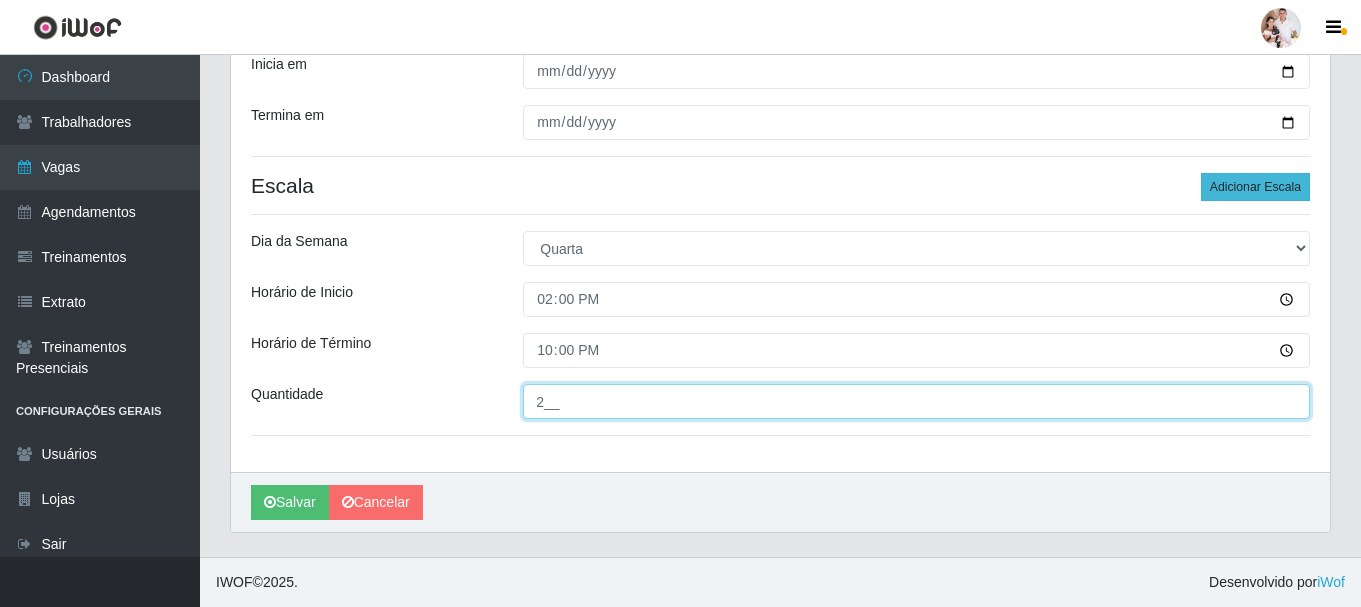 type on "2__" 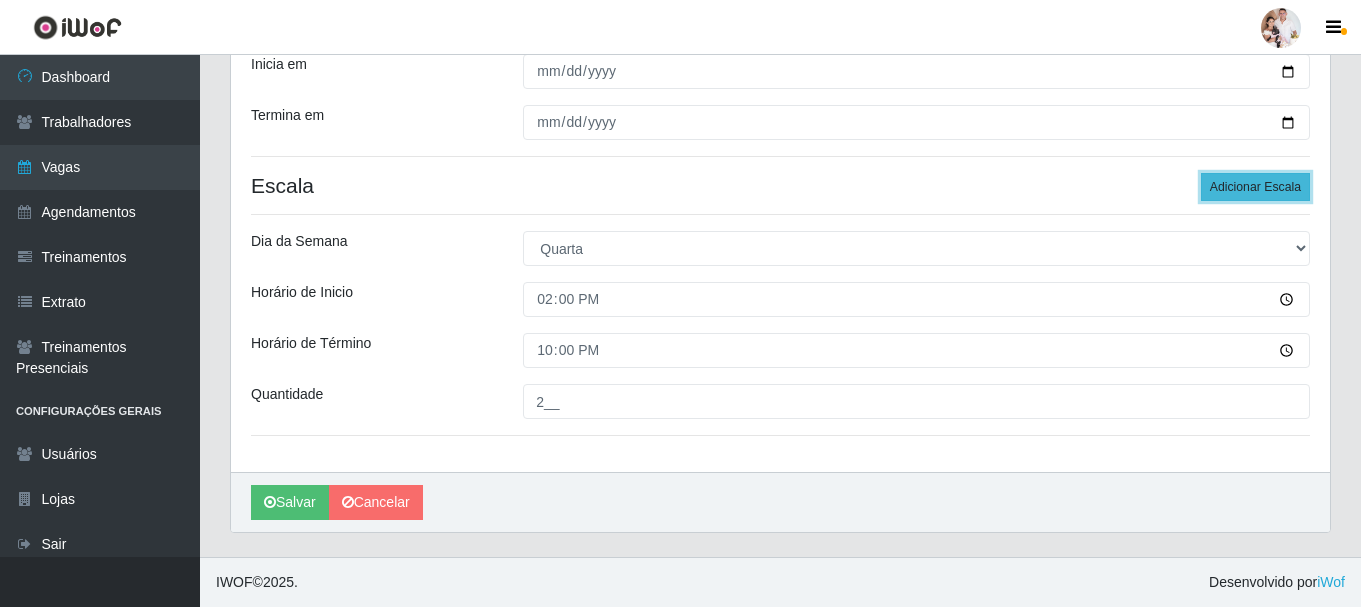 click on "Adicionar Escala" at bounding box center [1255, 187] 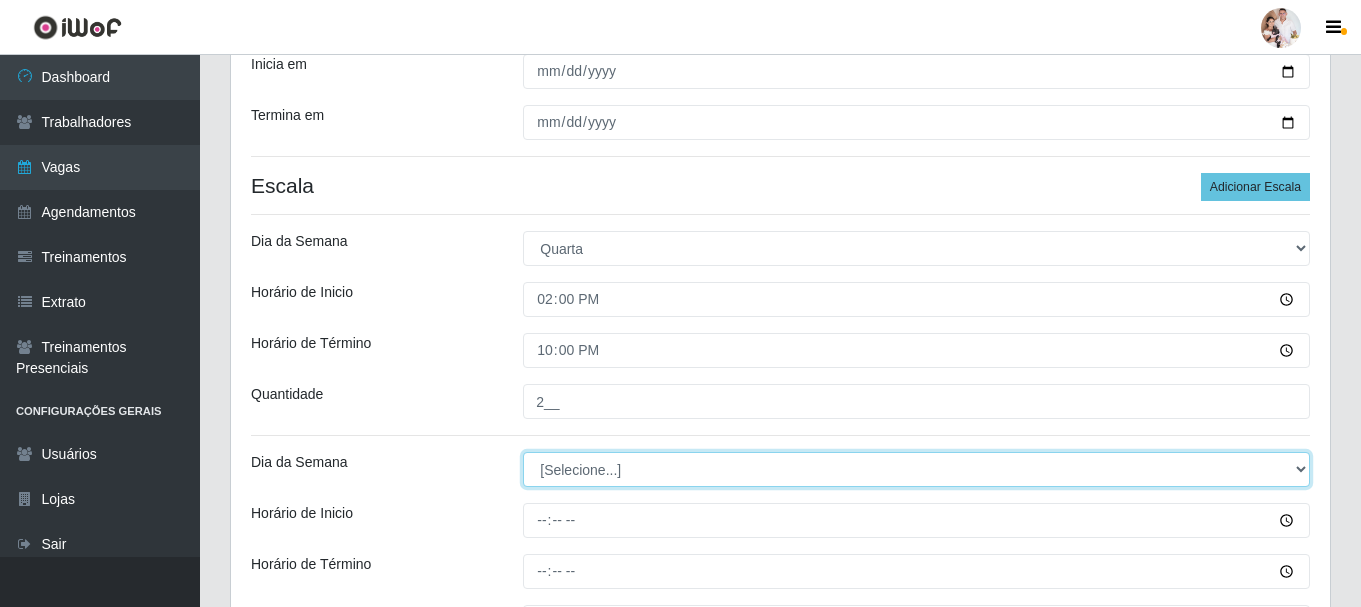 click on "[Selecione...] Segunda Terça Quarta Quinta Sexta Sábado Domingo" at bounding box center (916, 469) 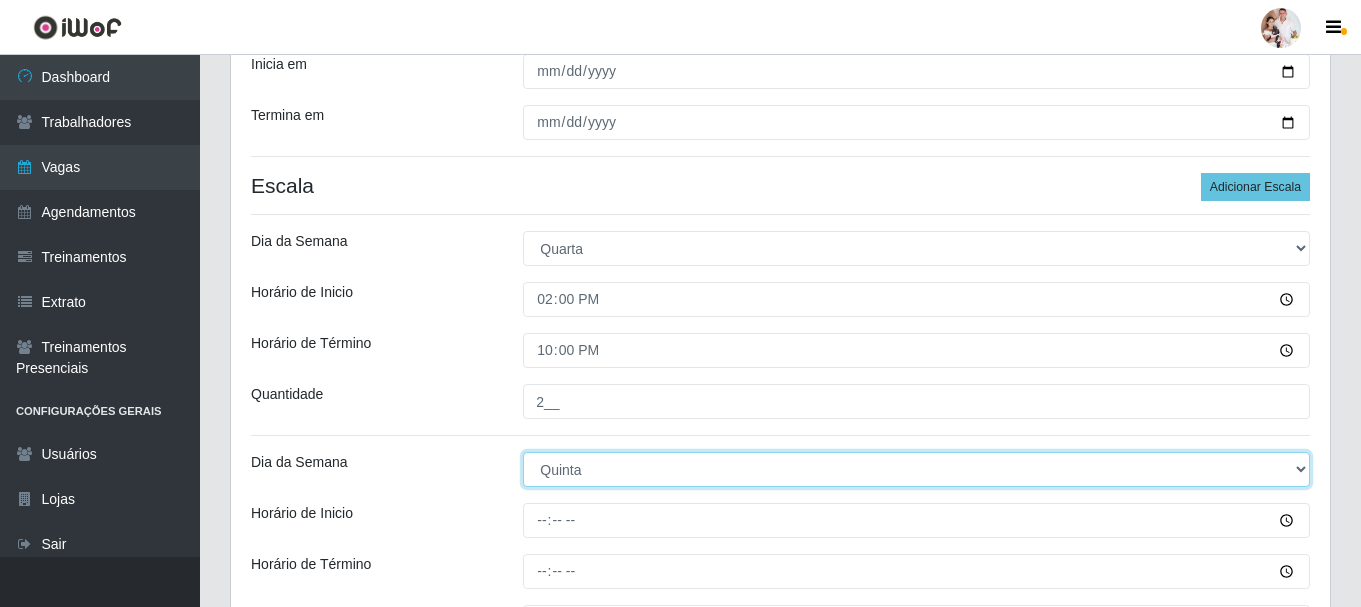 click on "[Selecione...] Segunda Terça Quarta Quinta Sexta Sábado Domingo" at bounding box center [916, 469] 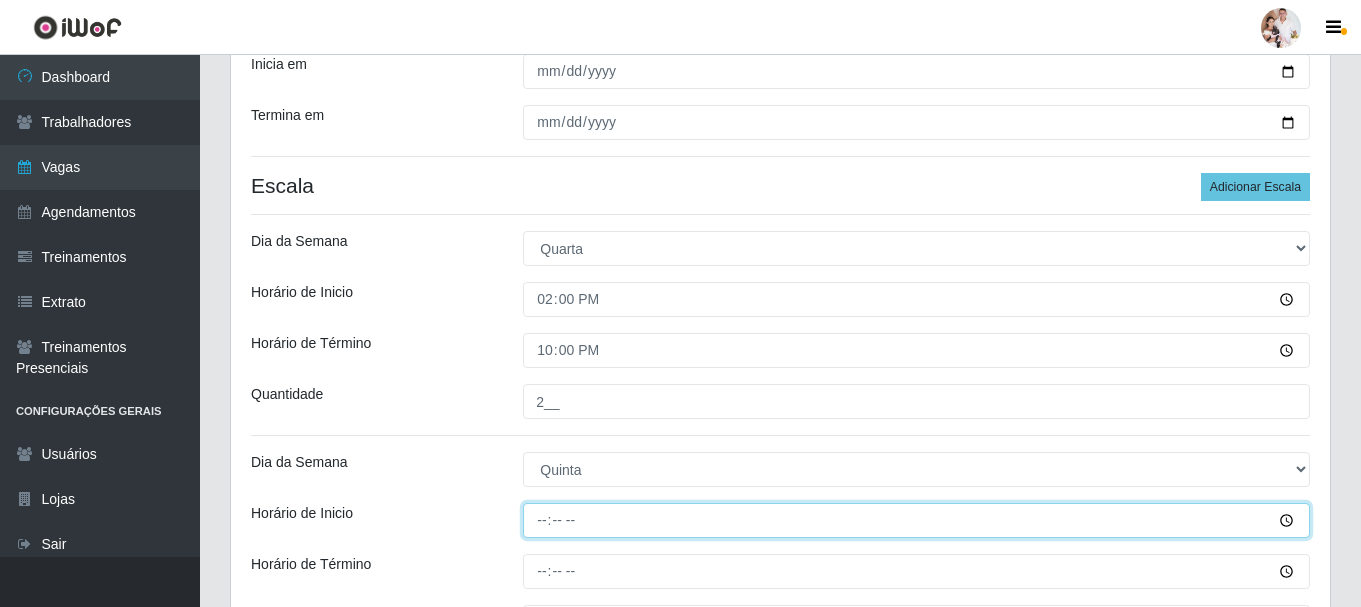 click on "Horário de Inicio" at bounding box center [916, 520] 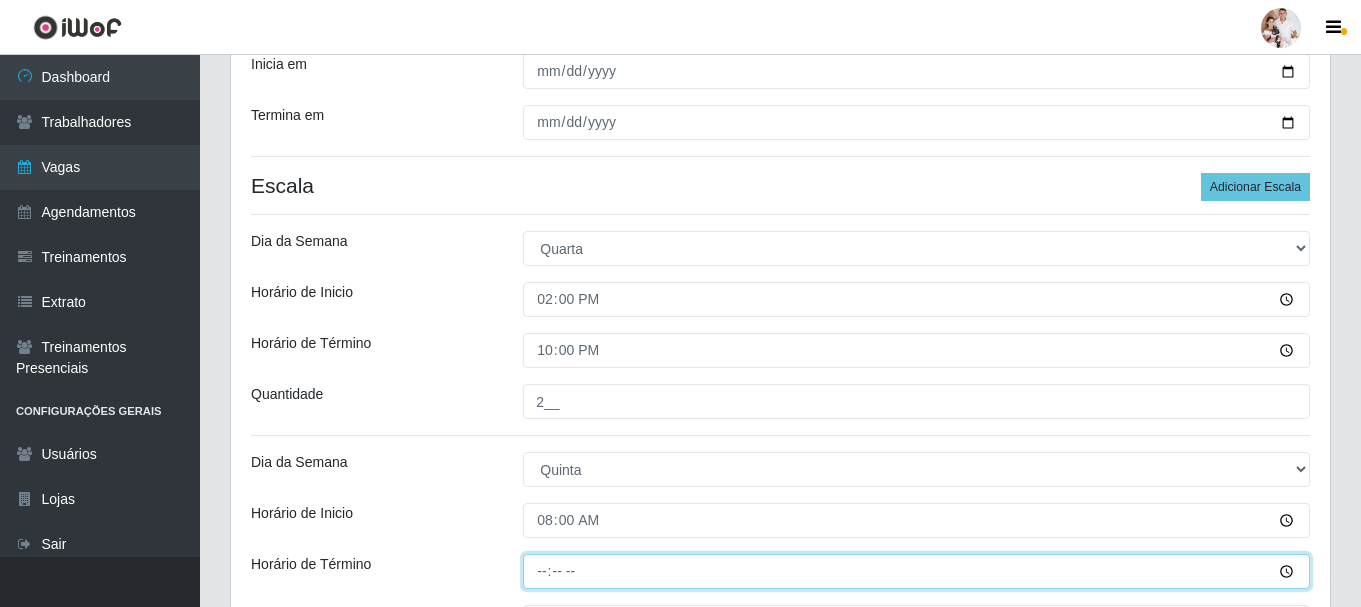 click on "Horário de Término" at bounding box center (916, 571) 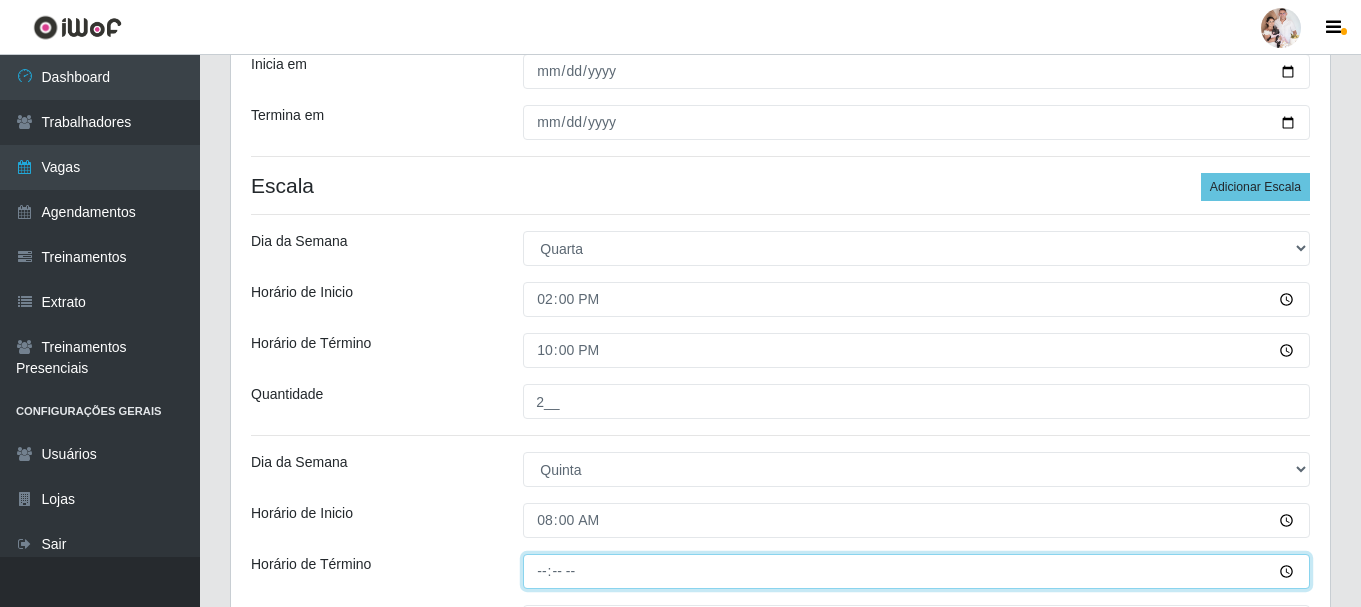 type on "14:00" 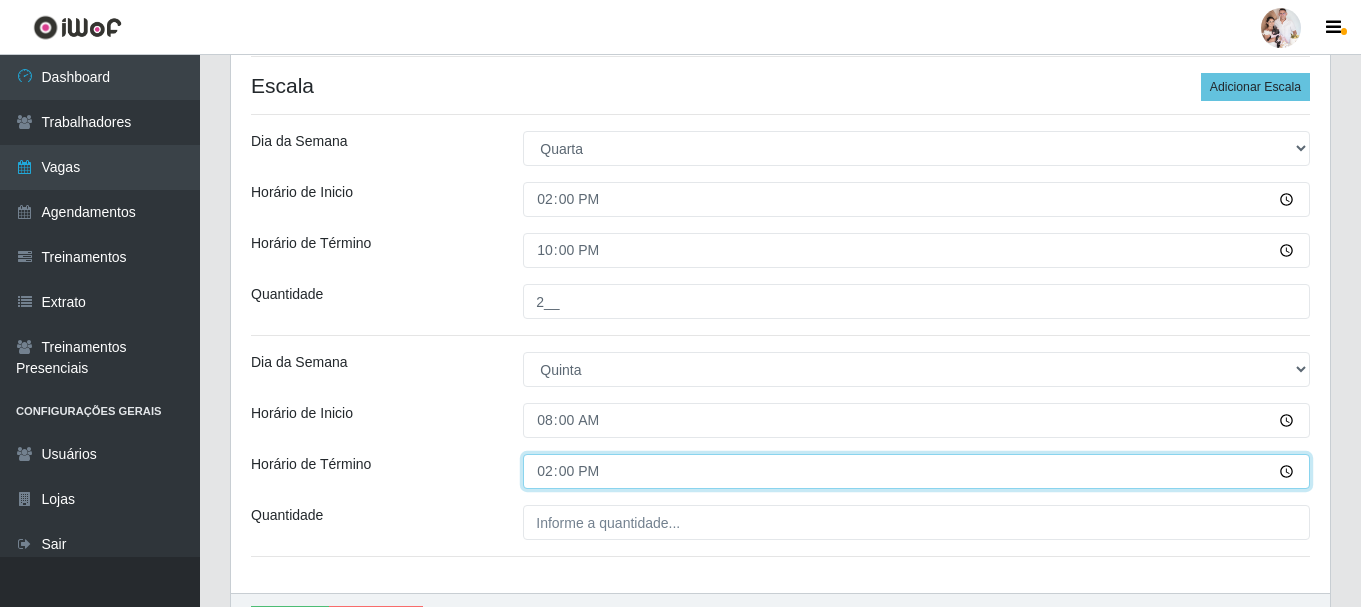 scroll, scrollTop: 550, scrollLeft: 0, axis: vertical 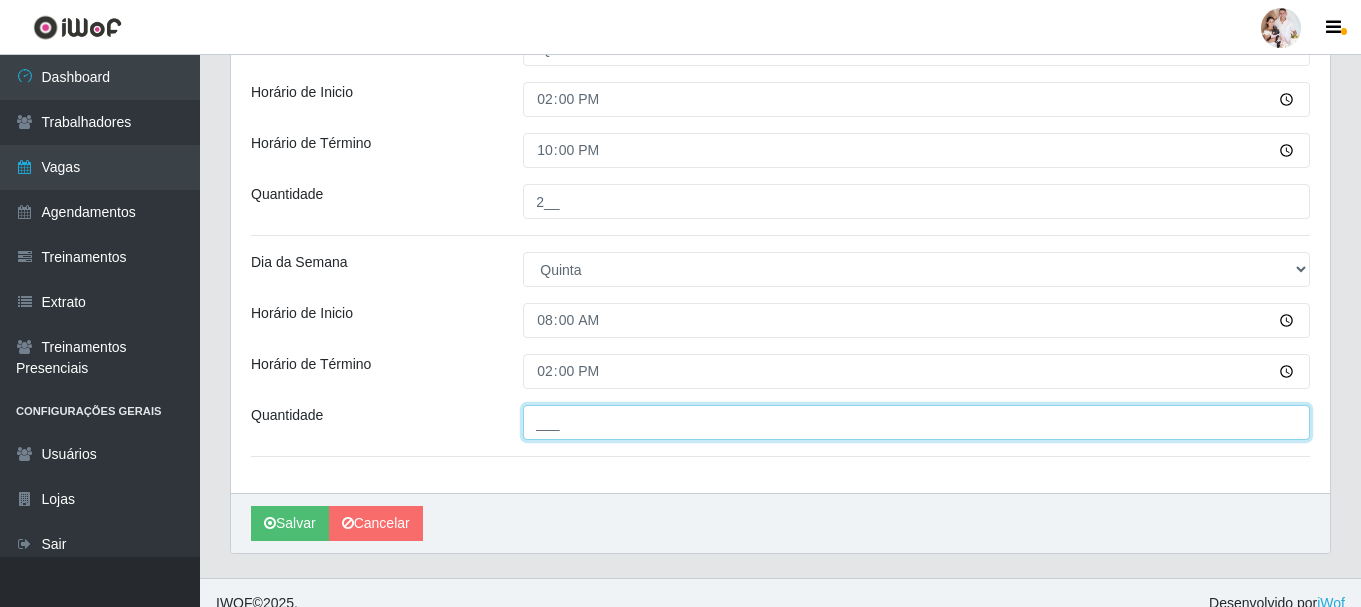 click on "___" at bounding box center (916, 422) 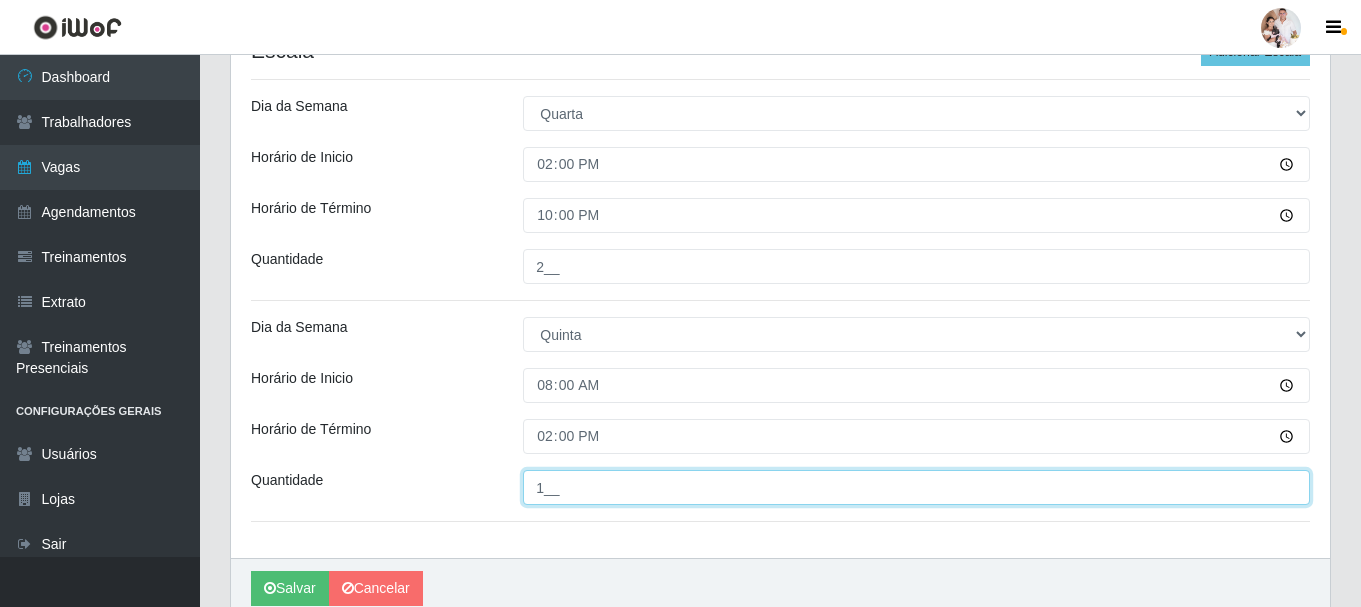 scroll, scrollTop: 450, scrollLeft: 0, axis: vertical 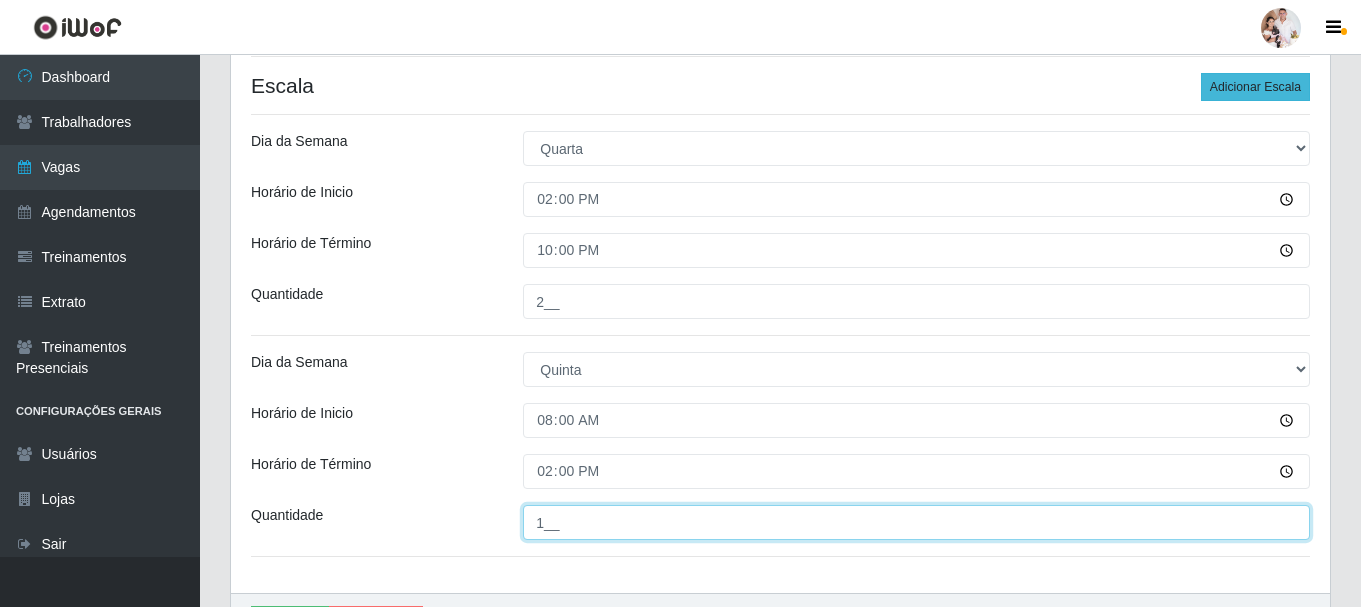 type on "1__" 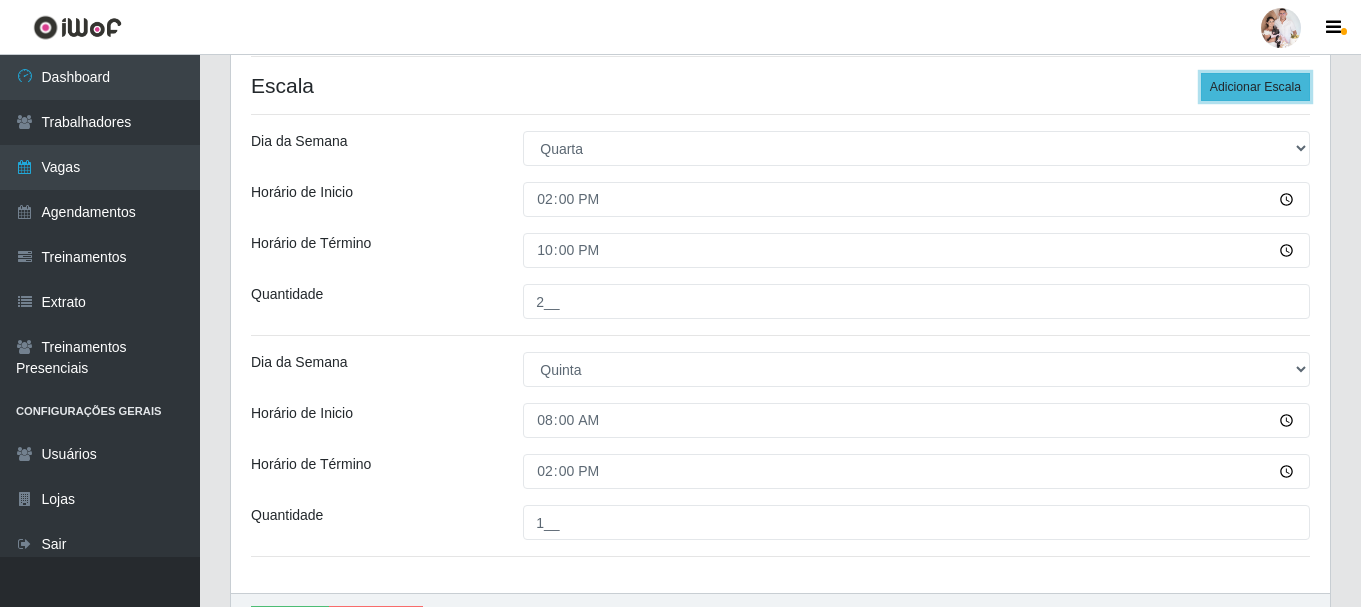 click on "Adicionar Escala" at bounding box center (1255, 87) 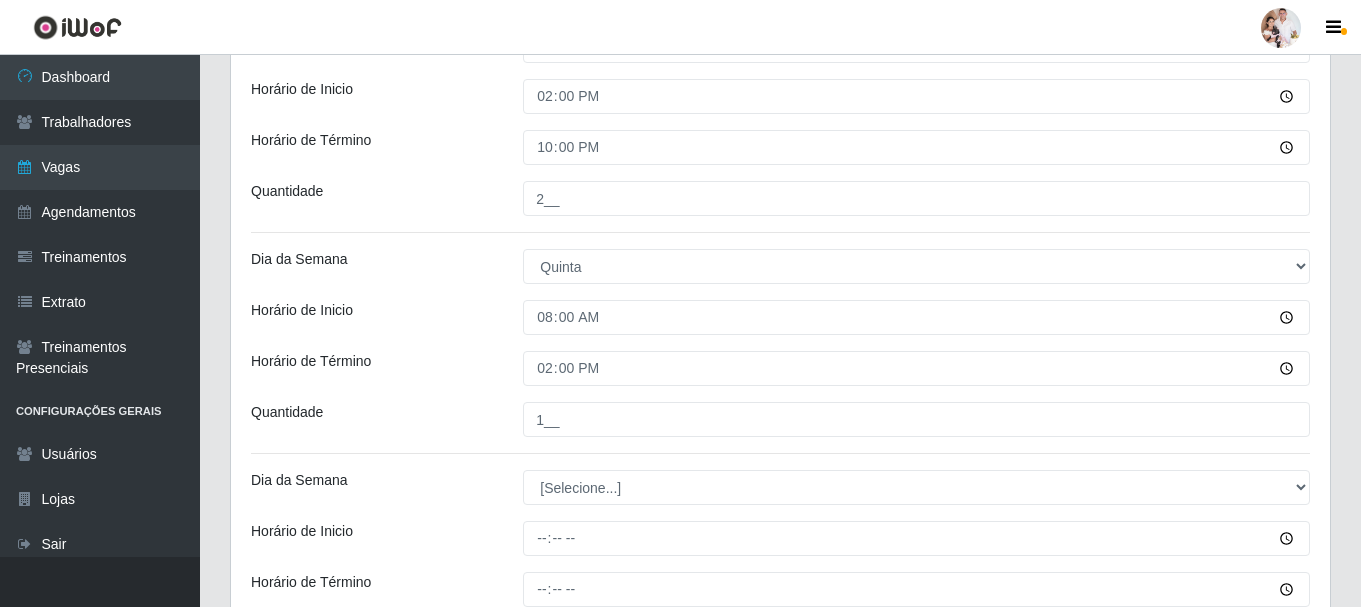 scroll, scrollTop: 650, scrollLeft: 0, axis: vertical 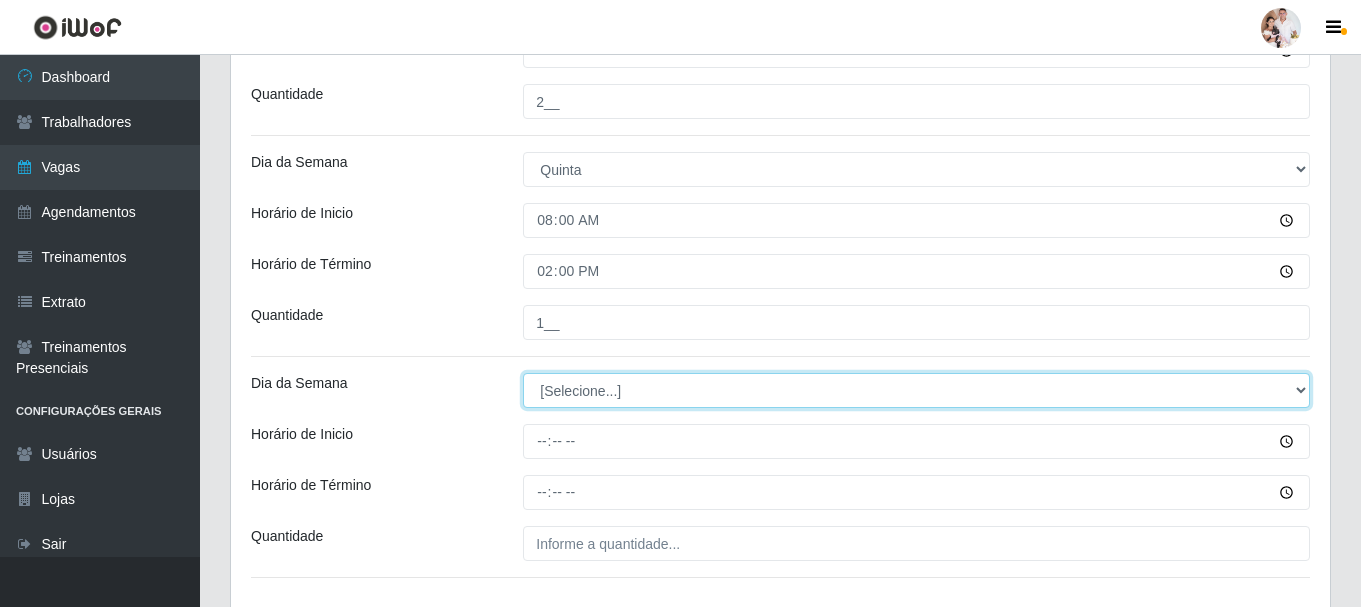 click on "[Selecione...] Segunda Terça Quarta Quinta Sexta Sábado Domingo" at bounding box center [916, 390] 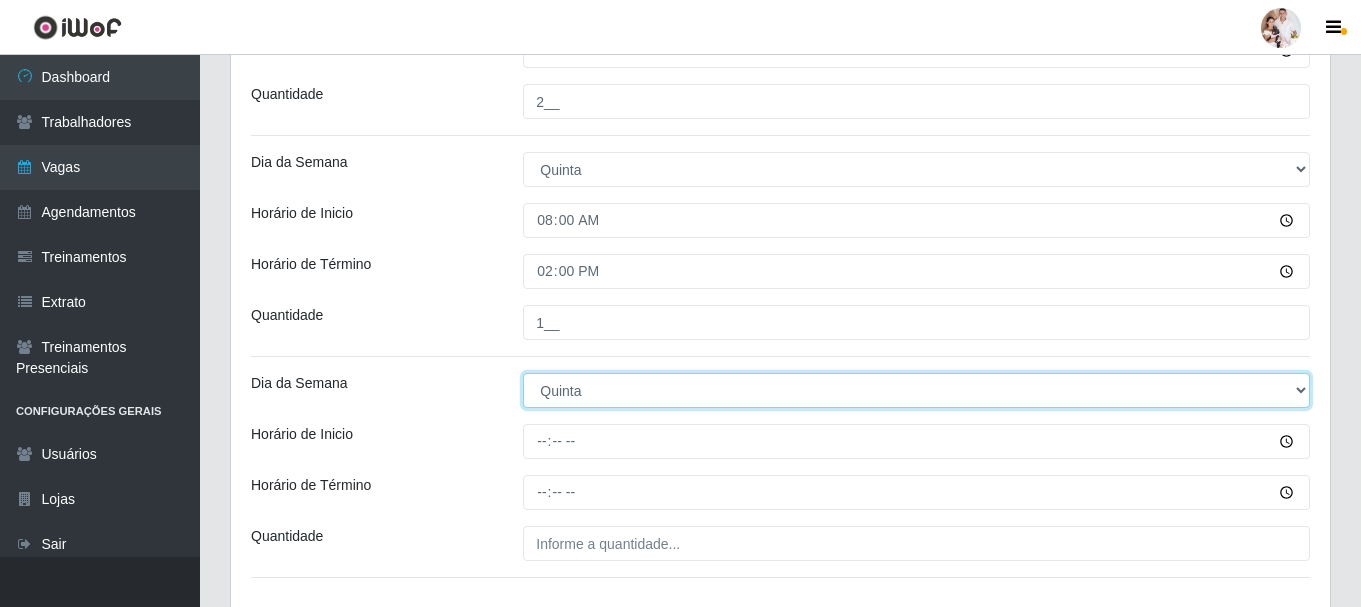 click on "[Selecione...] Segunda Terça Quarta Quinta Sexta Sábado Domingo" at bounding box center [916, 390] 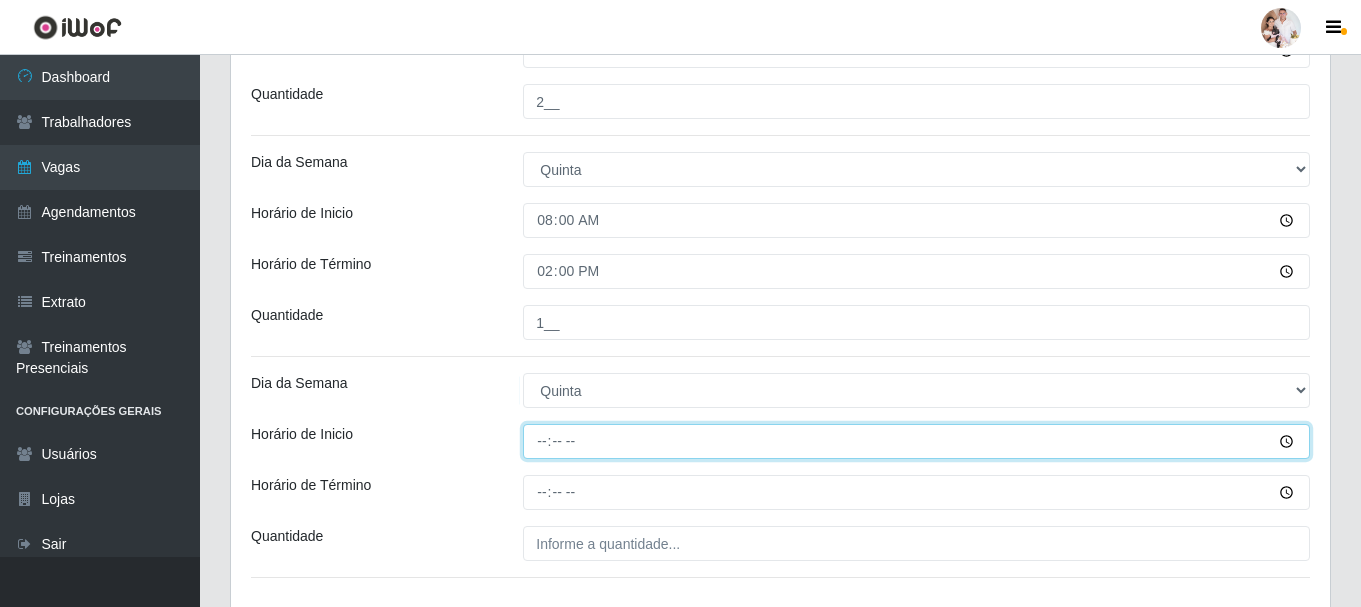 click on "Horário de Inicio" at bounding box center (916, 441) 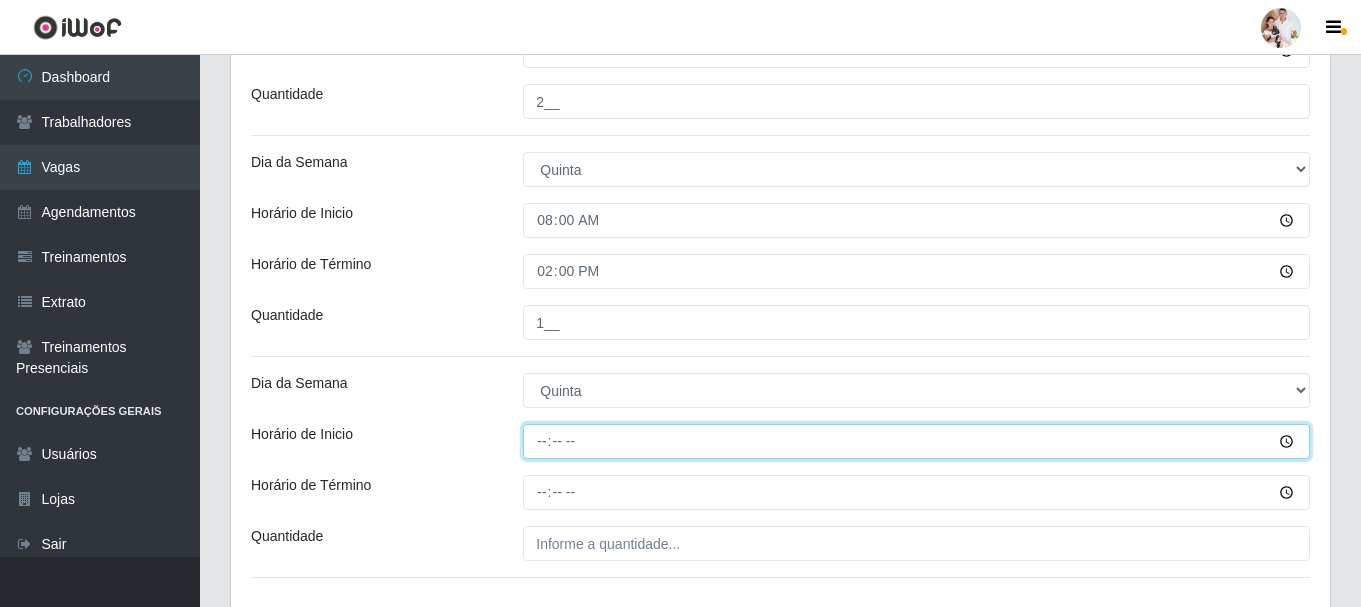 type on "14:00" 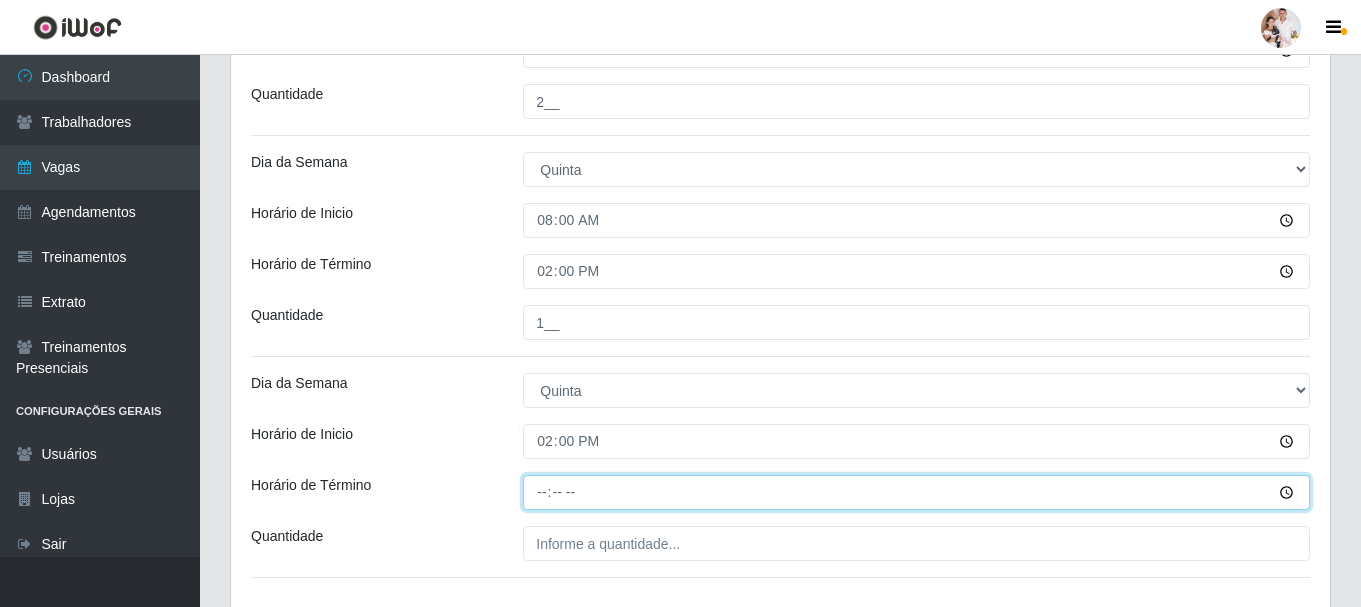 click on "Horário de Término" at bounding box center [916, 492] 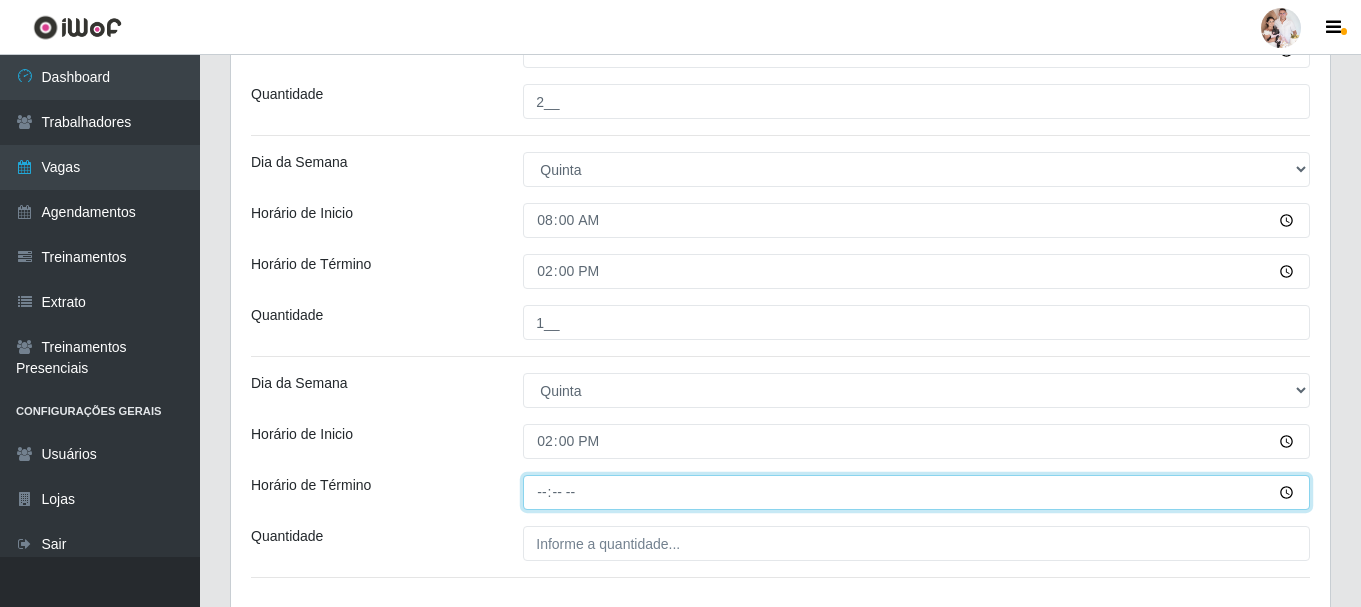type on "22:00" 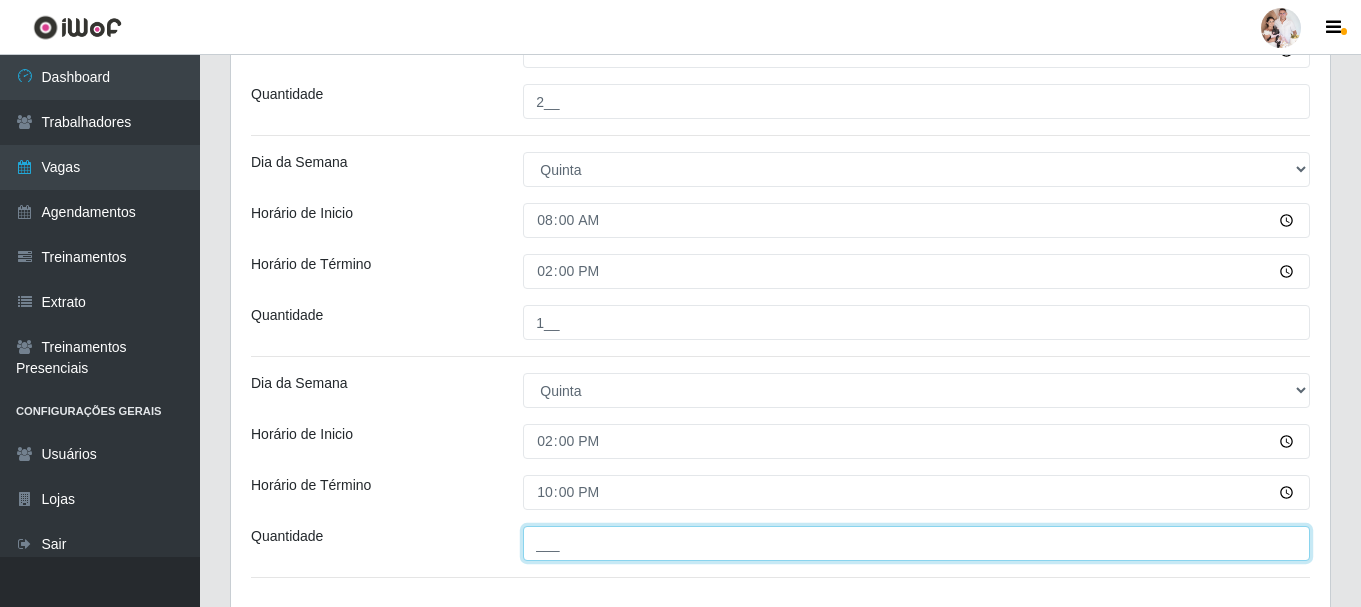 click on "___" at bounding box center [916, 543] 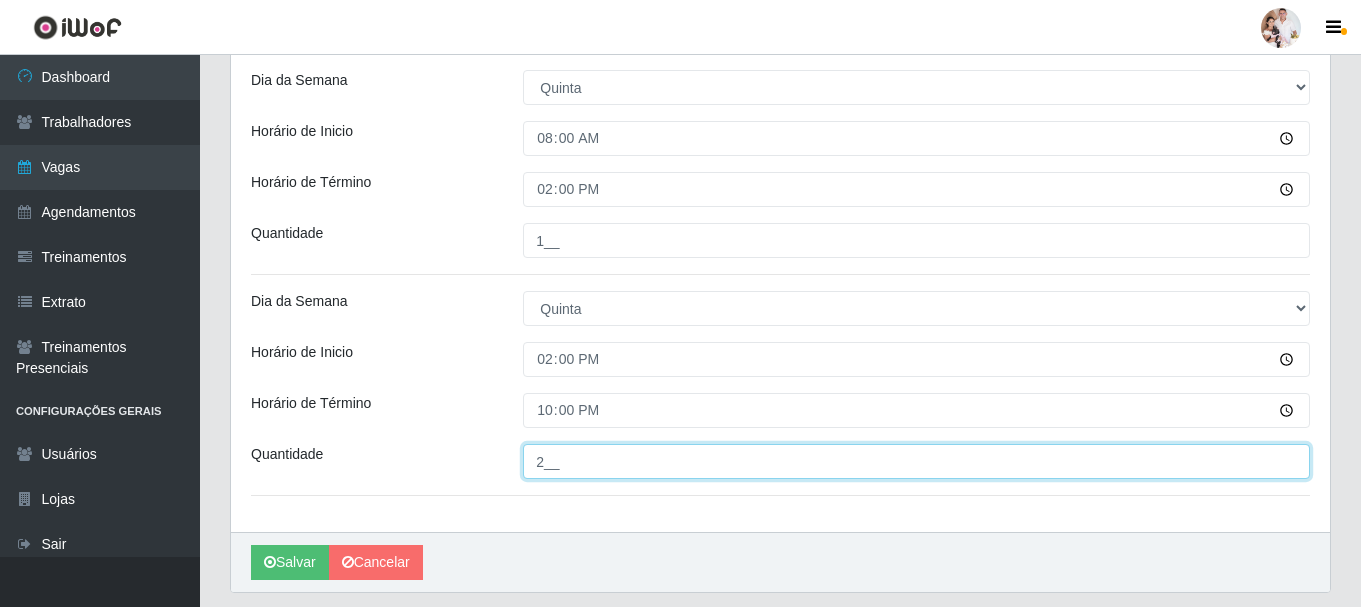 scroll, scrollTop: 792, scrollLeft: 0, axis: vertical 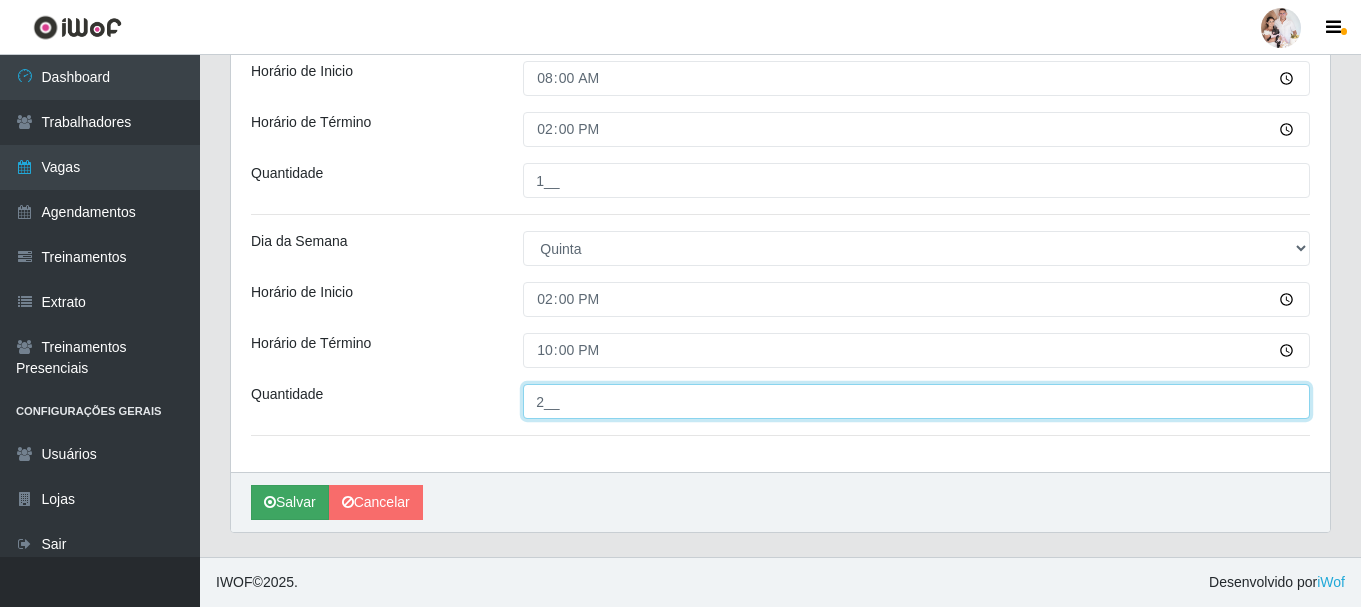 type on "2__" 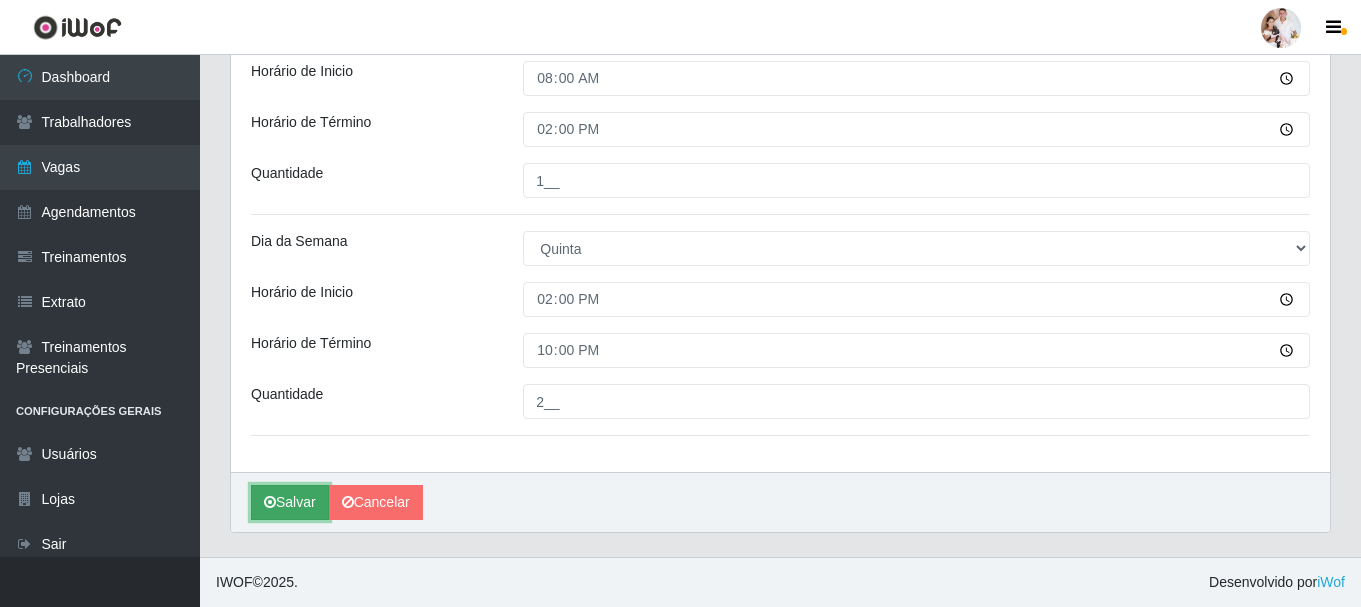 click on "Salvar" at bounding box center (290, 502) 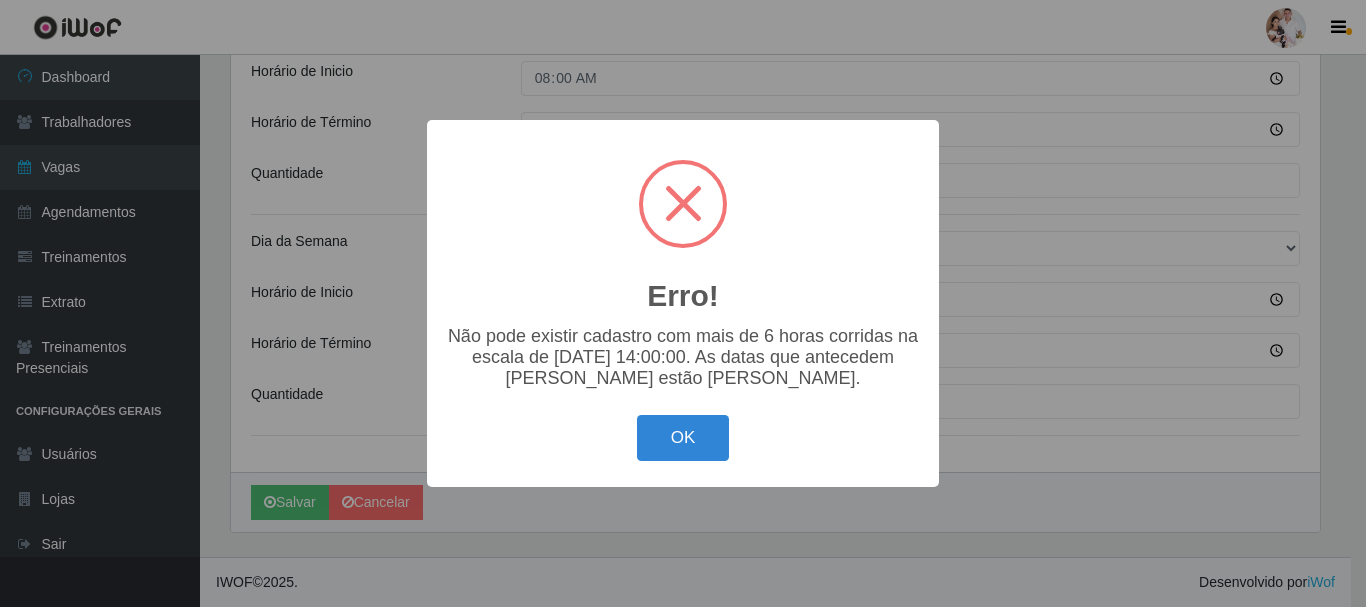 drag, startPoint x: 702, startPoint y: 224, endPoint x: 762, endPoint y: 224, distance: 60 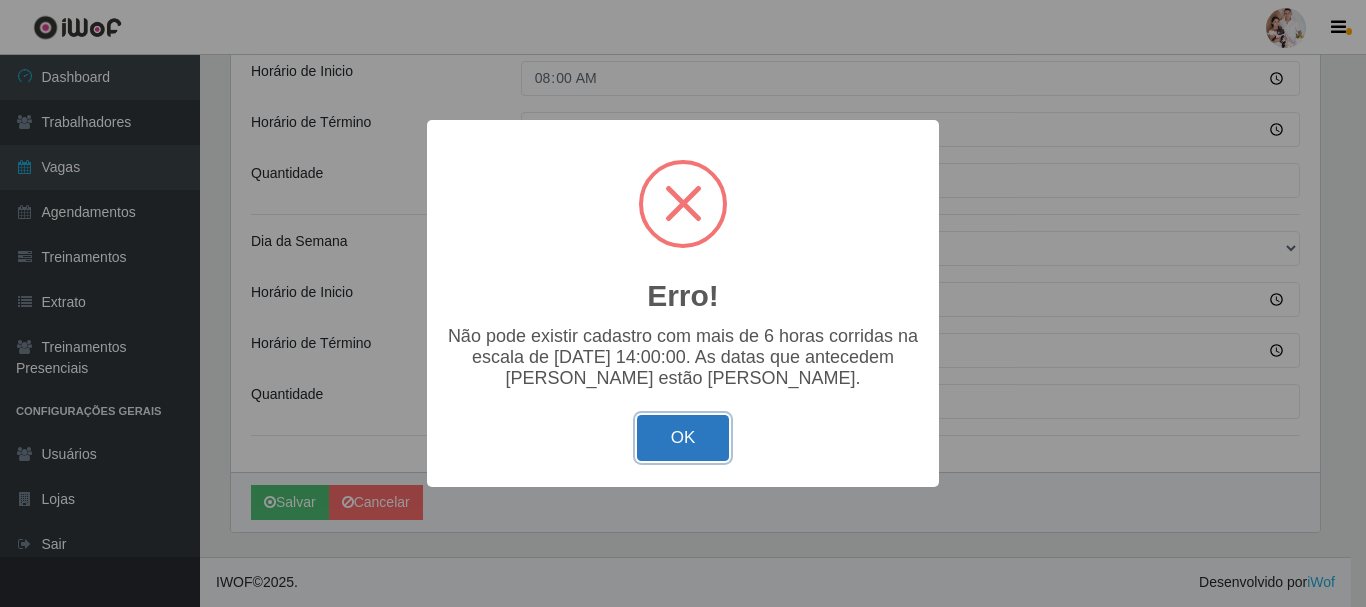 click on "OK" at bounding box center [683, 438] 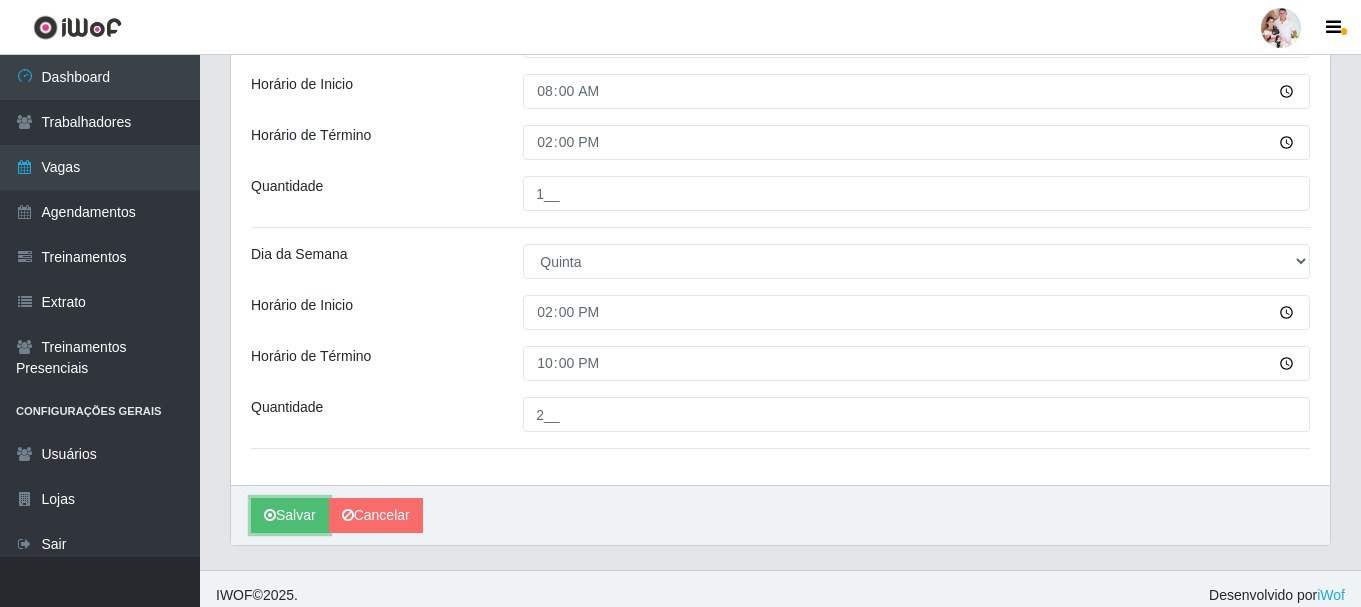 scroll, scrollTop: 792, scrollLeft: 0, axis: vertical 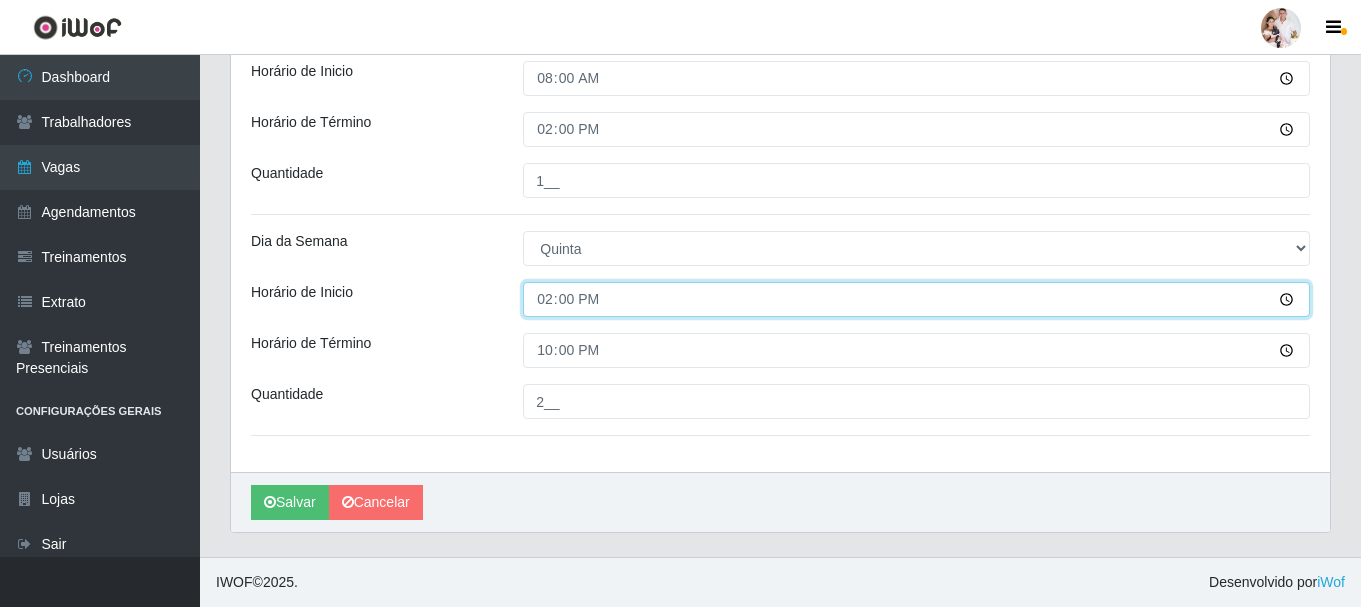 click on "14:00" at bounding box center (916, 299) 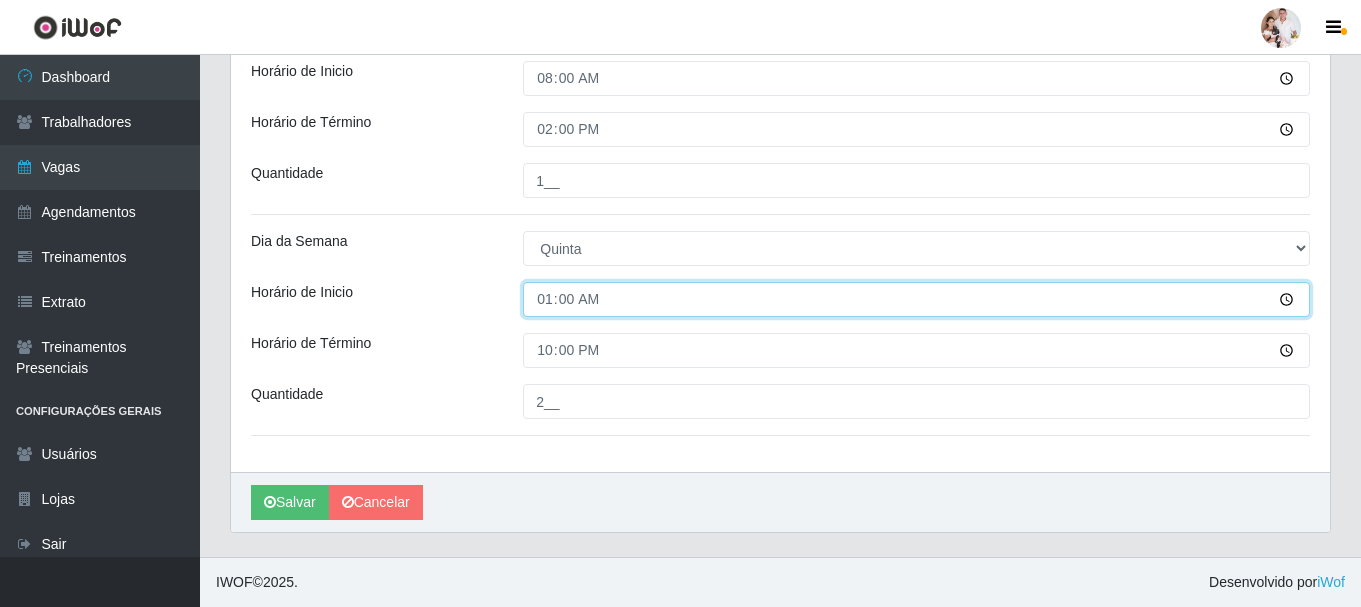 type on "16:00" 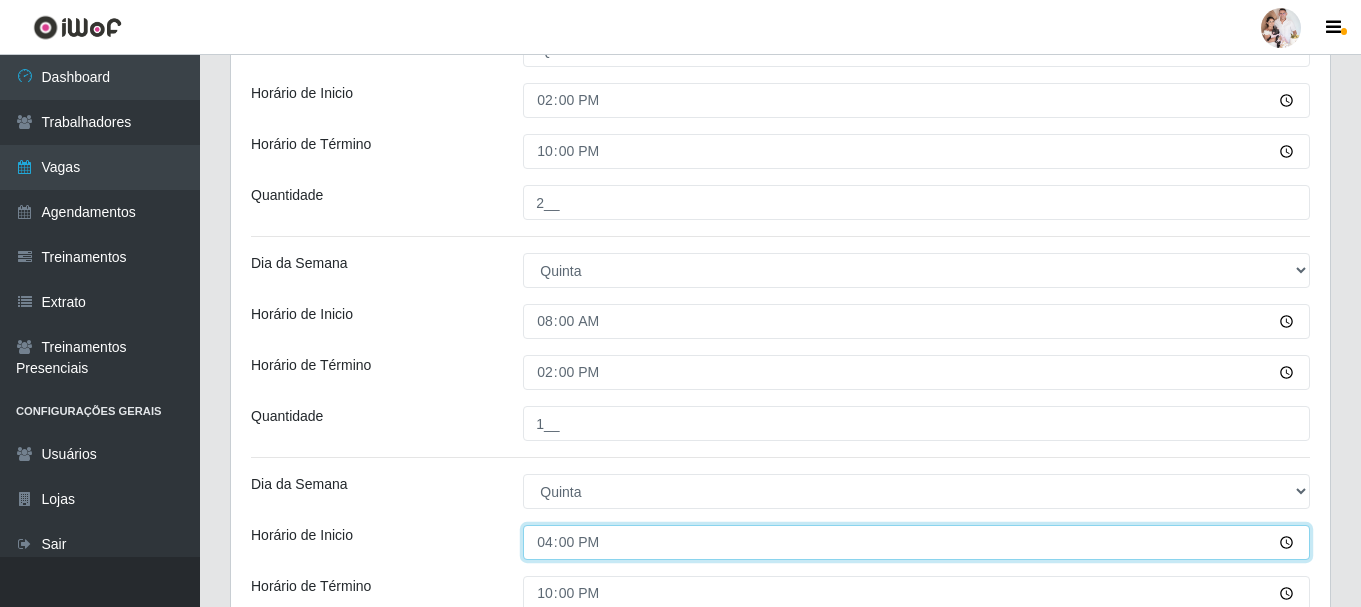 scroll, scrollTop: 392, scrollLeft: 0, axis: vertical 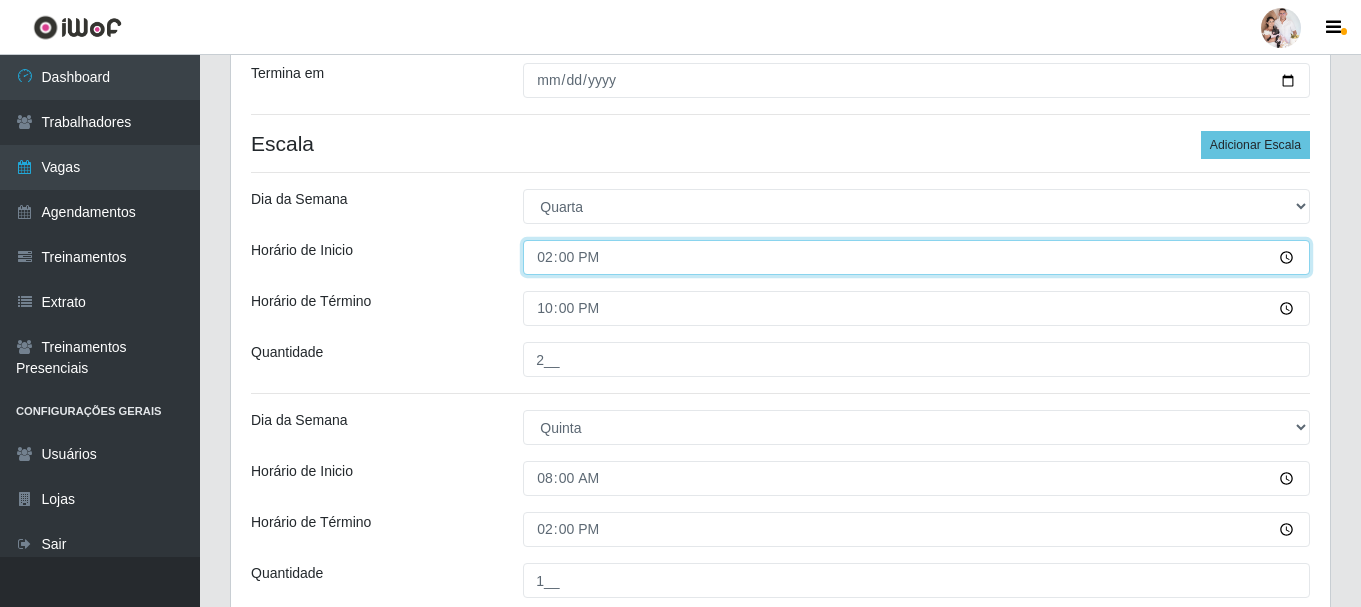 click on "14:00" at bounding box center (916, 257) 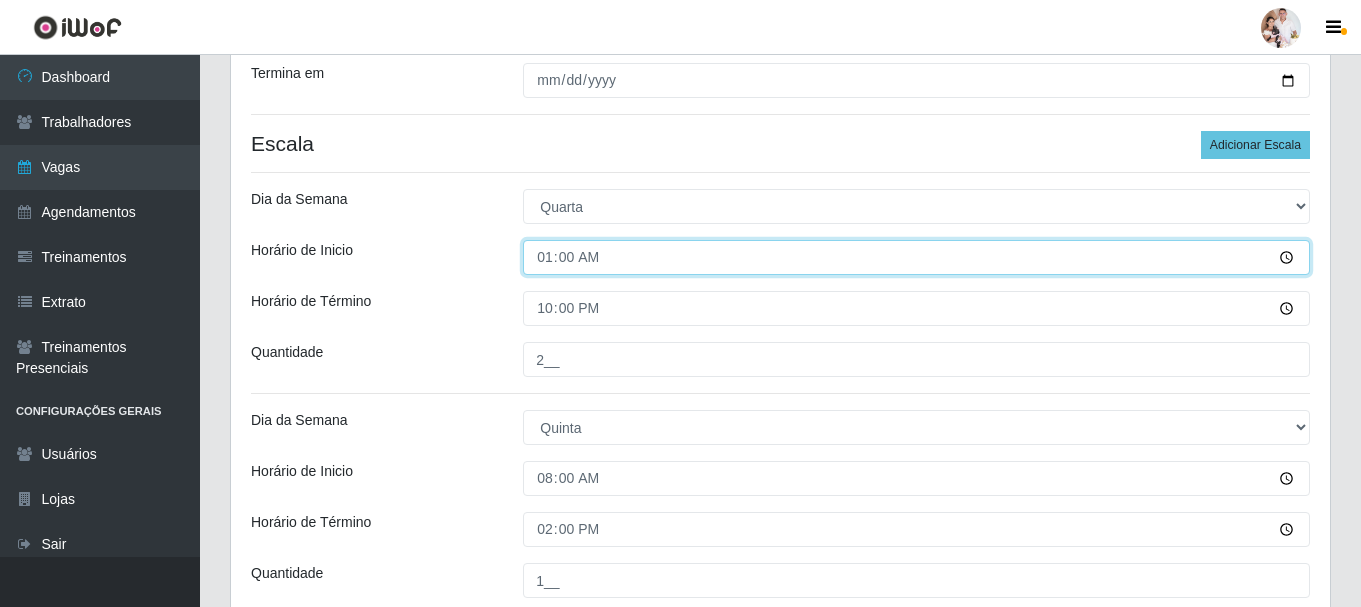 type on "16:00" 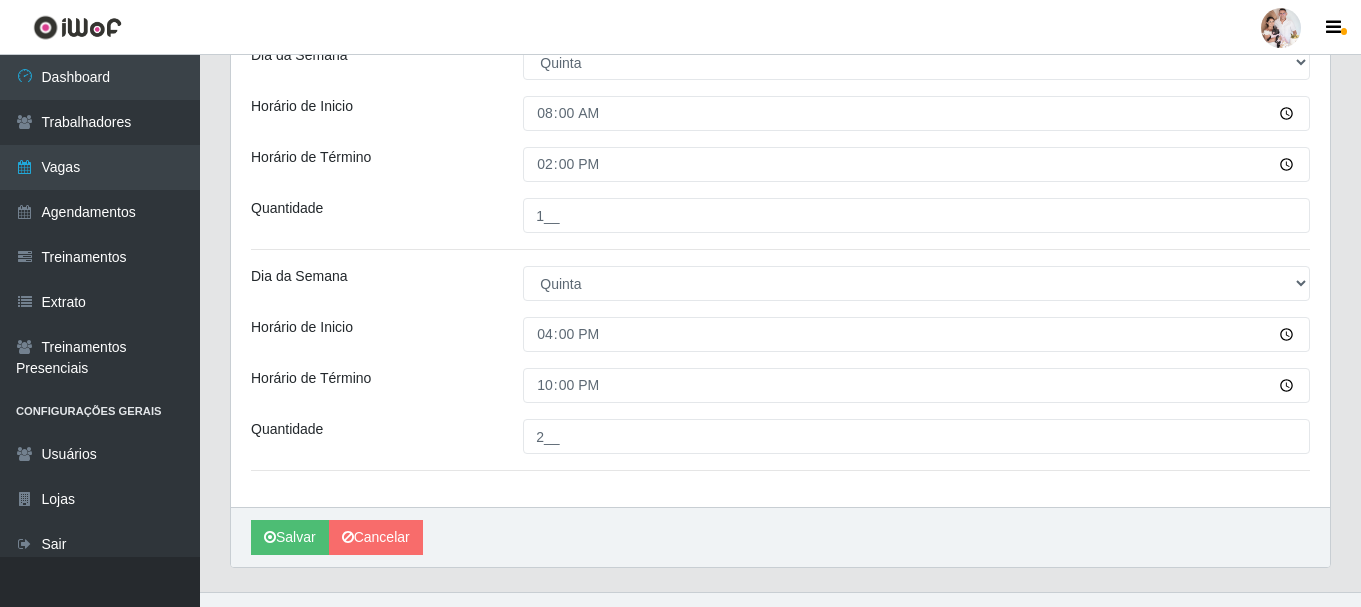 scroll, scrollTop: 792, scrollLeft: 0, axis: vertical 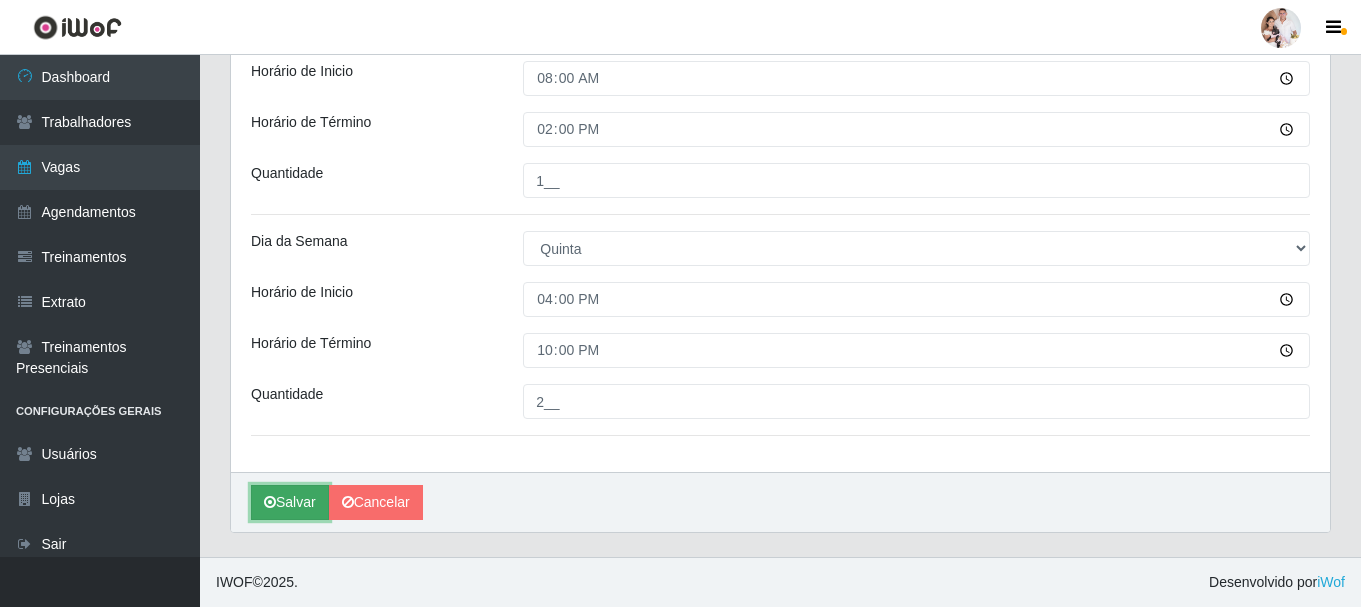 click on "Salvar" at bounding box center (290, 502) 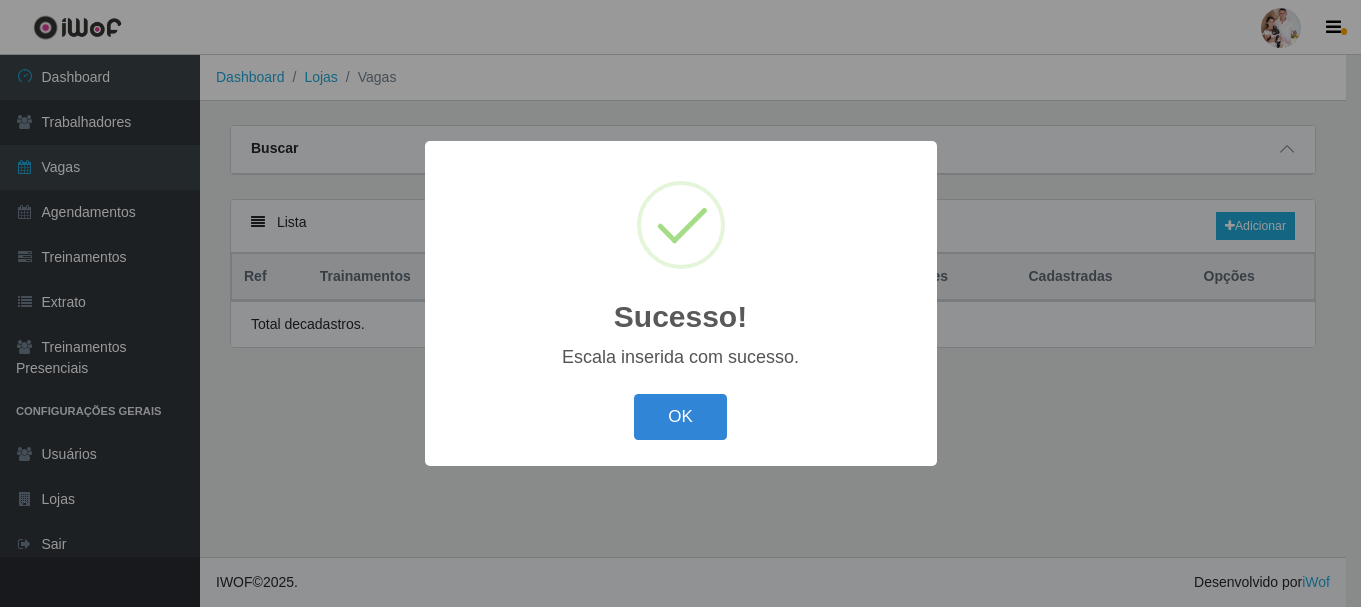 scroll, scrollTop: 0, scrollLeft: 0, axis: both 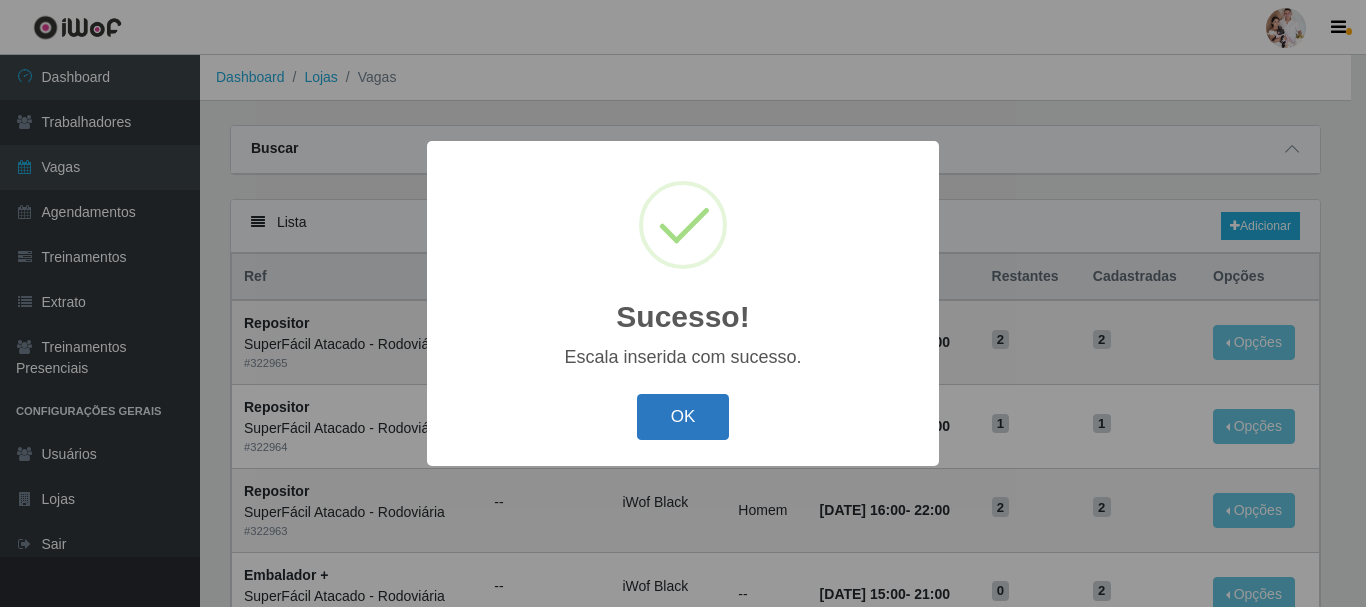 click on "OK" at bounding box center [683, 417] 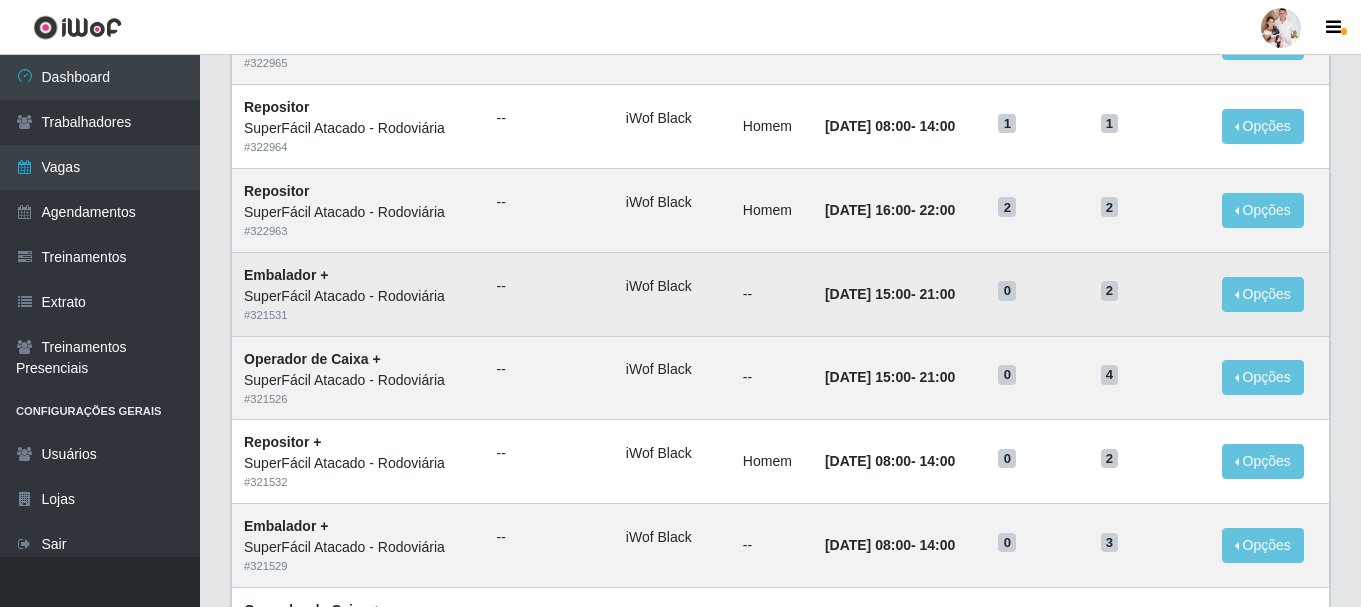 scroll, scrollTop: 0, scrollLeft: 0, axis: both 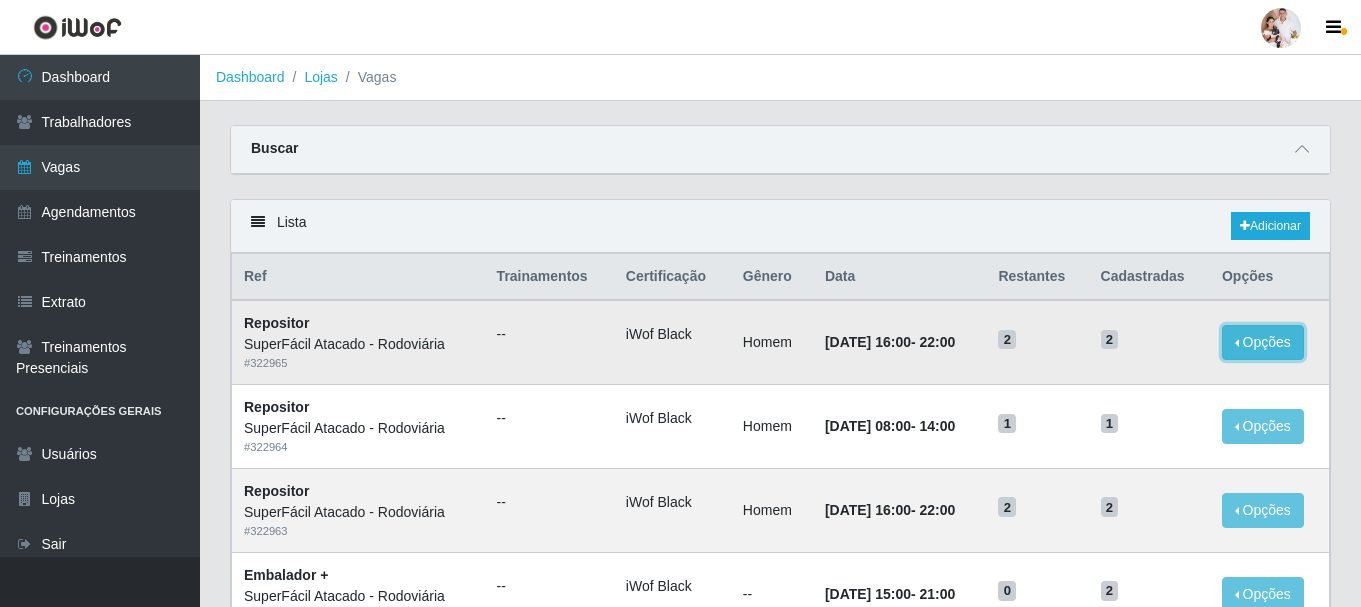 click on "Opções" at bounding box center [1263, 342] 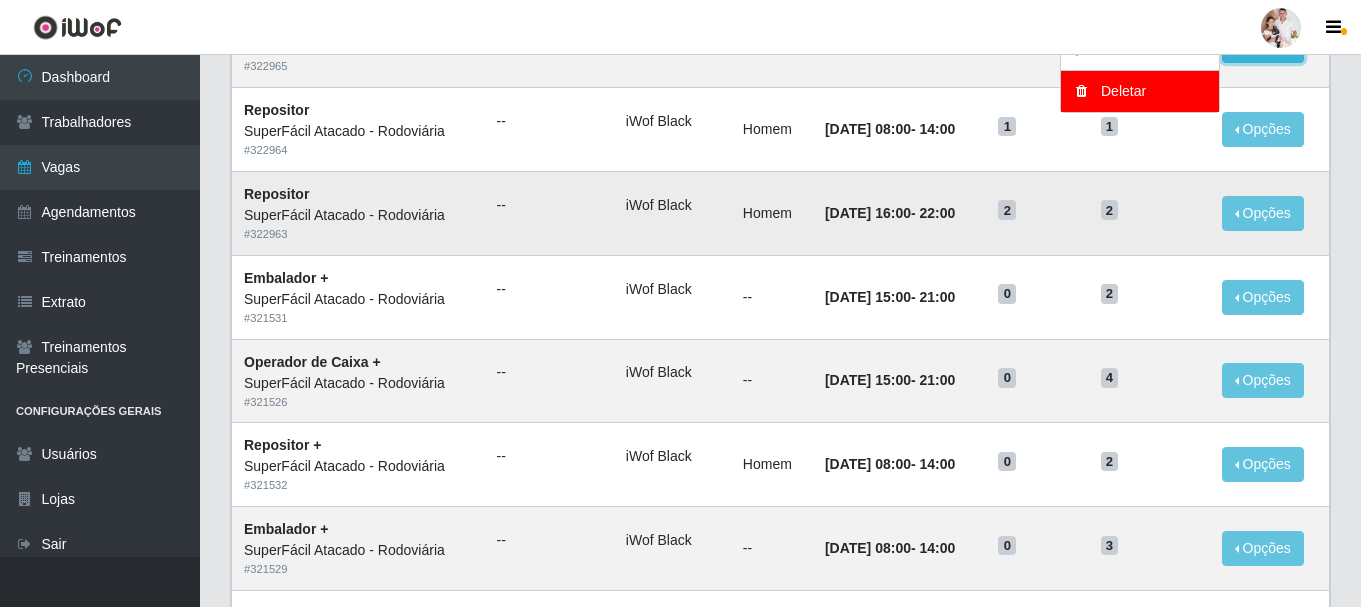 scroll, scrollTop: 300, scrollLeft: 0, axis: vertical 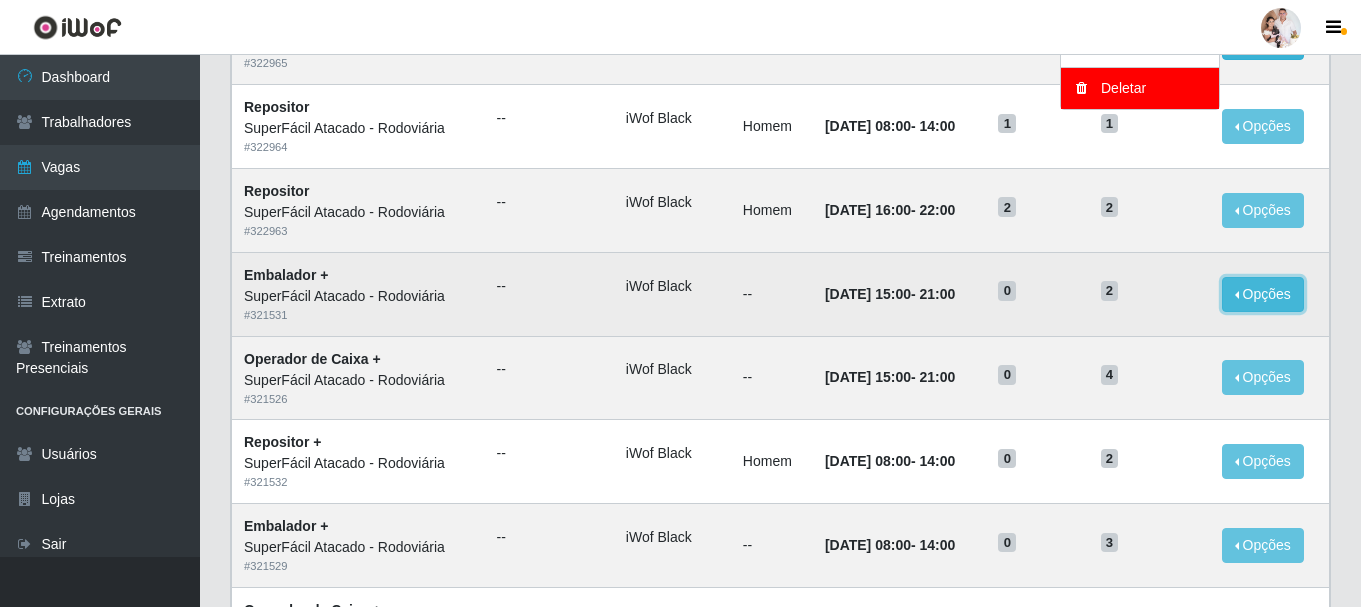 click on "Opções" at bounding box center [1263, 294] 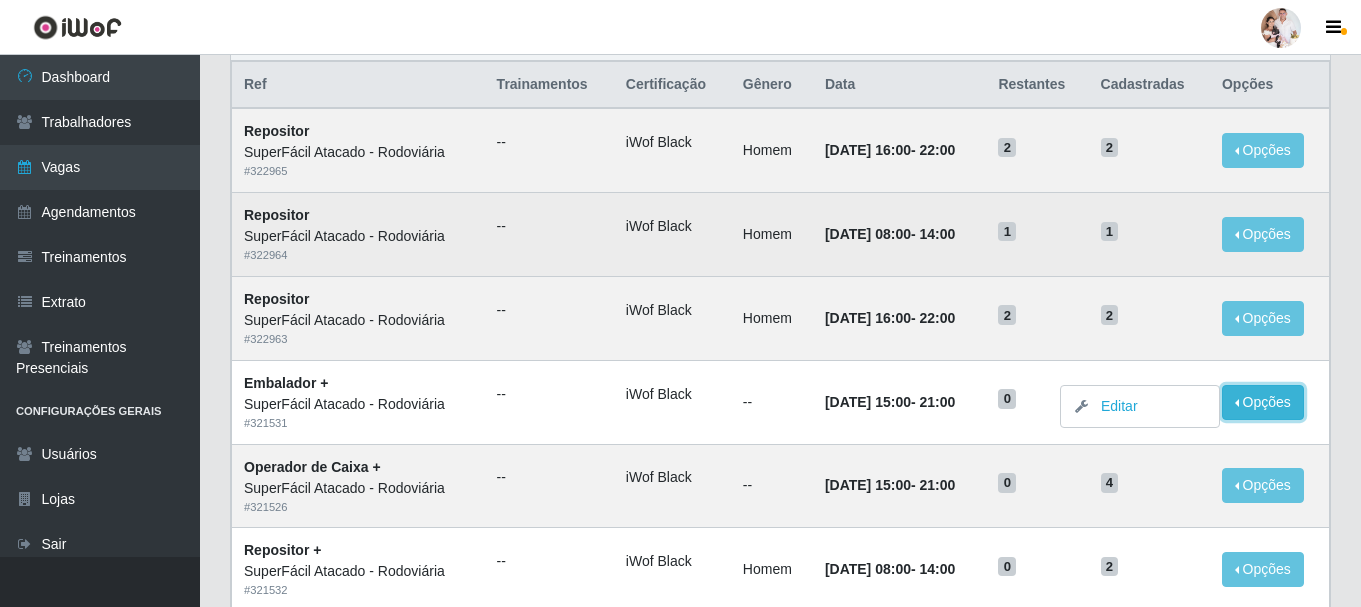 scroll, scrollTop: 200, scrollLeft: 0, axis: vertical 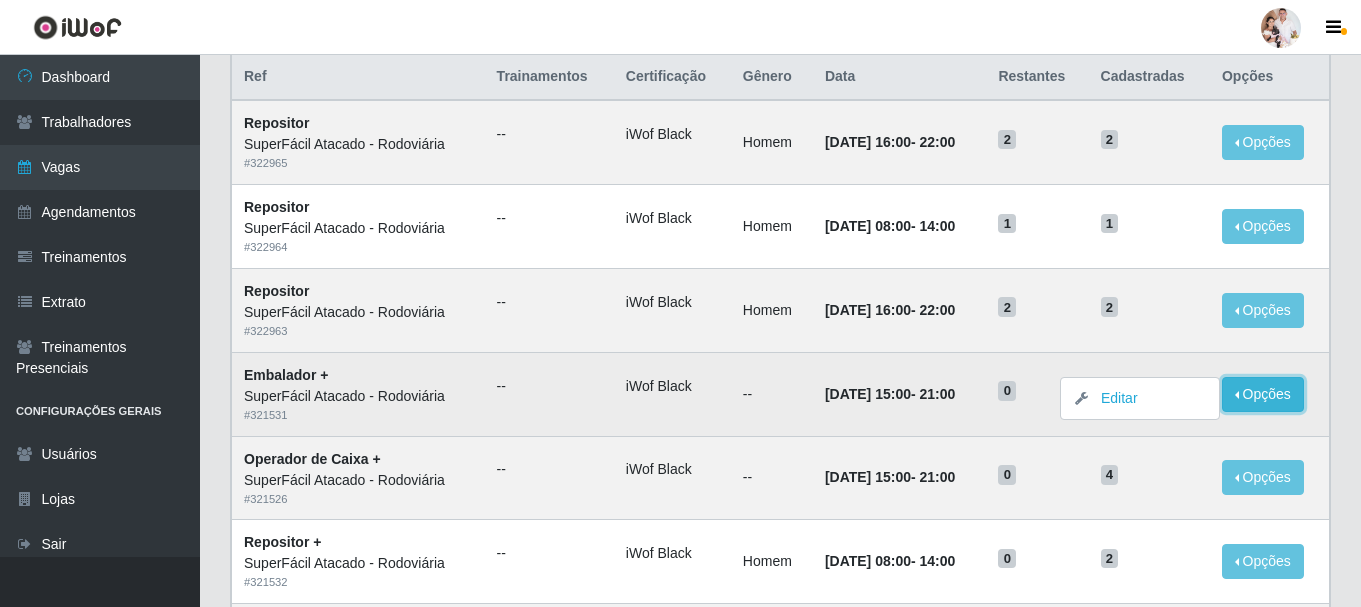 click on "Opções" at bounding box center (1263, 394) 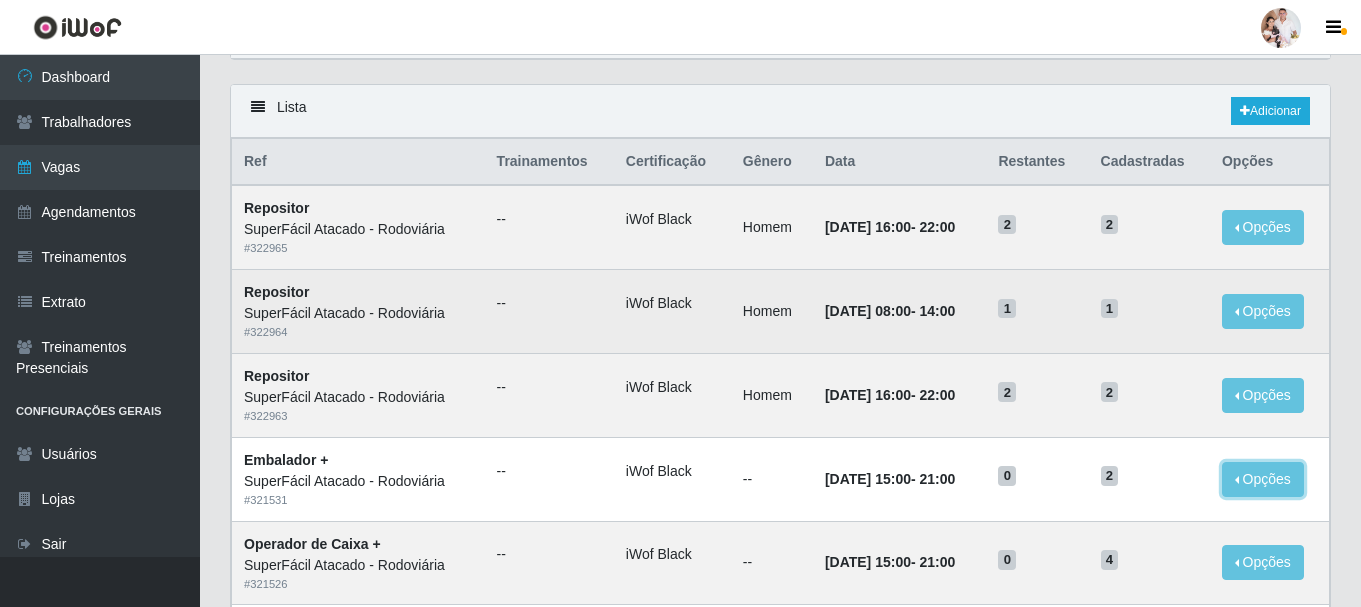 scroll, scrollTop: 0, scrollLeft: 0, axis: both 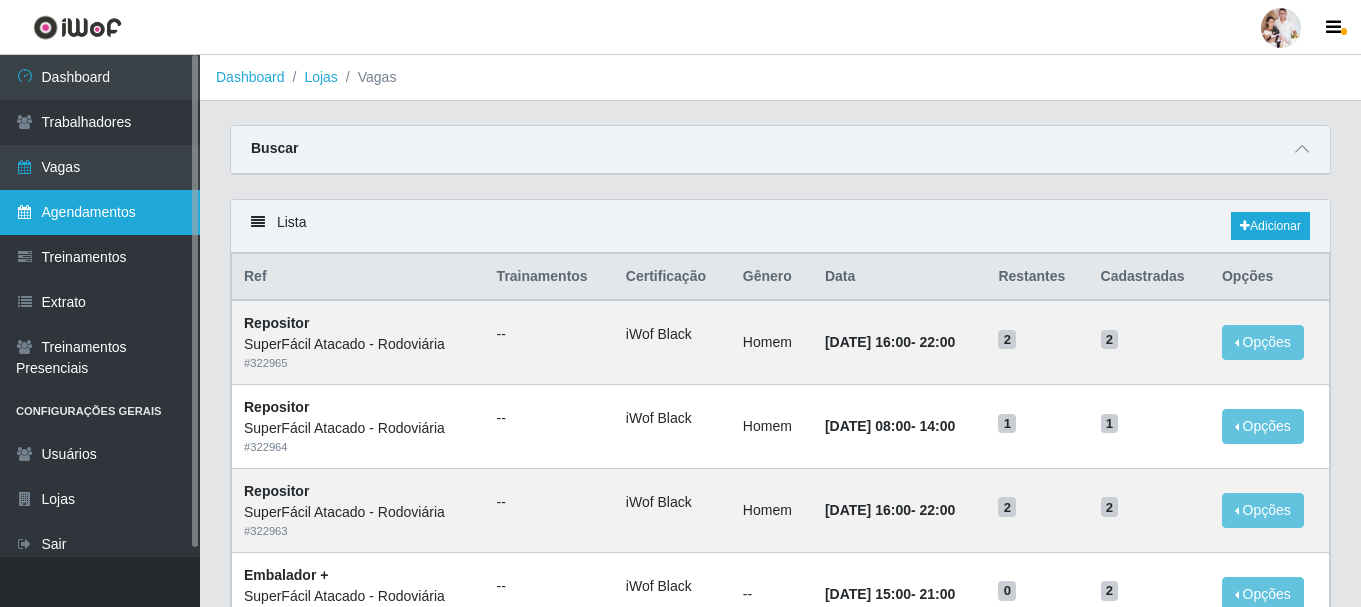 click on "Agendamentos" at bounding box center [100, 212] 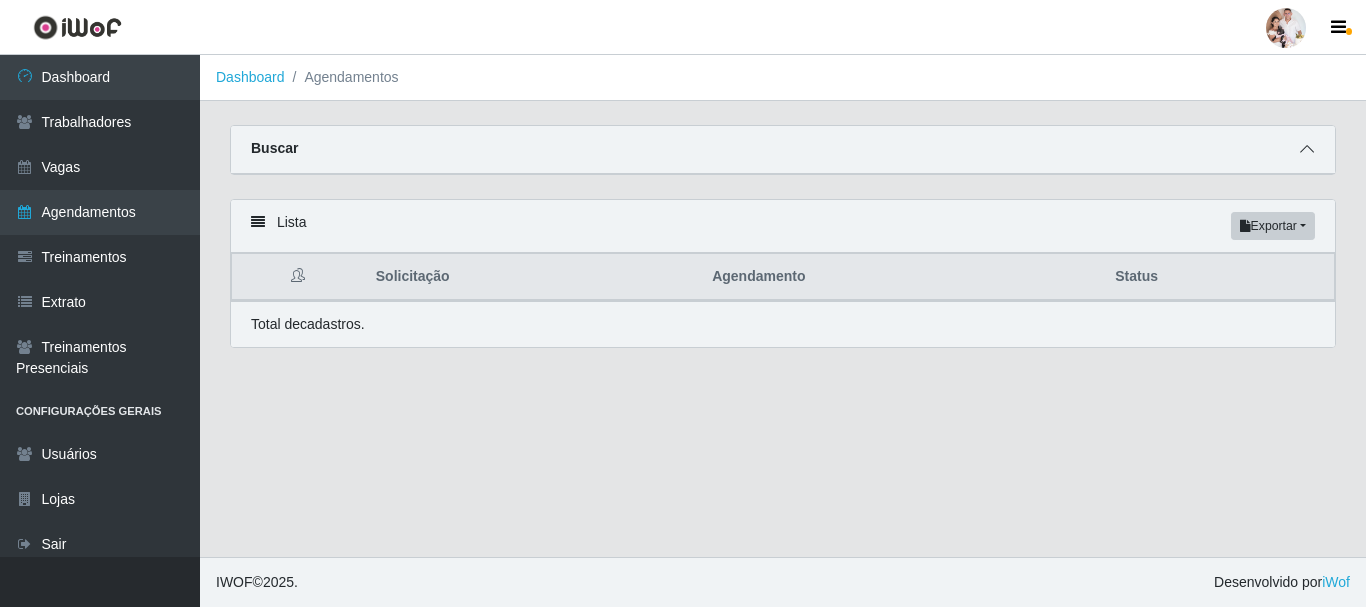 click at bounding box center (1307, 149) 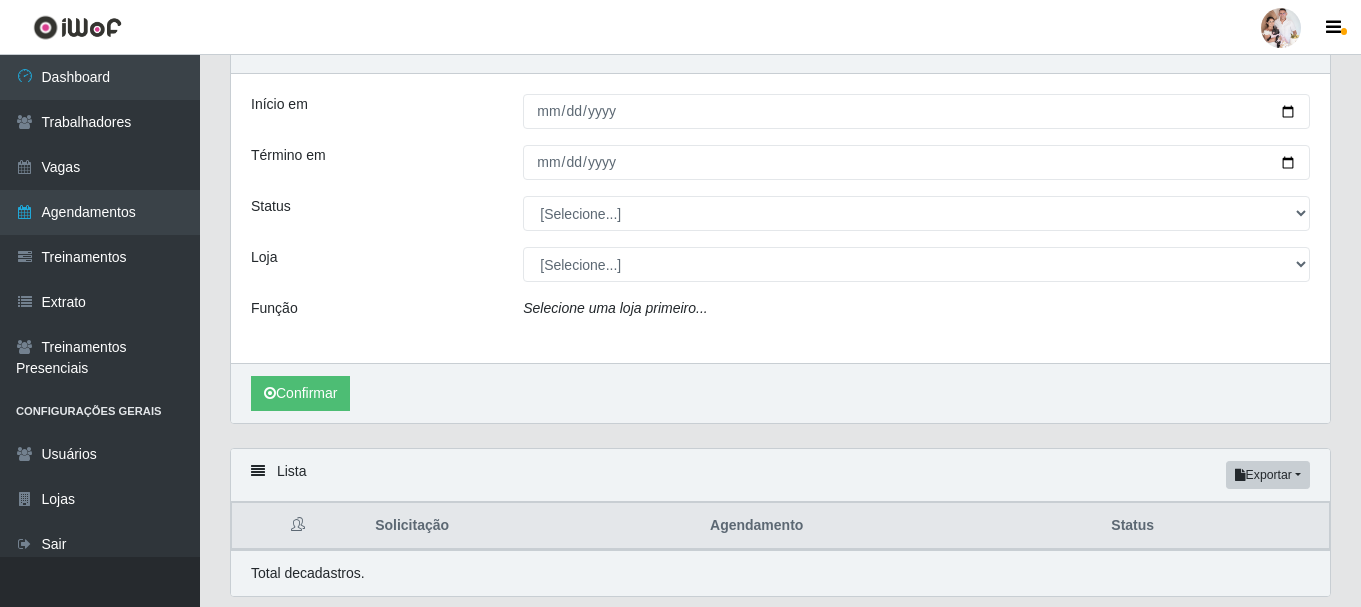 scroll, scrollTop: 165, scrollLeft: 0, axis: vertical 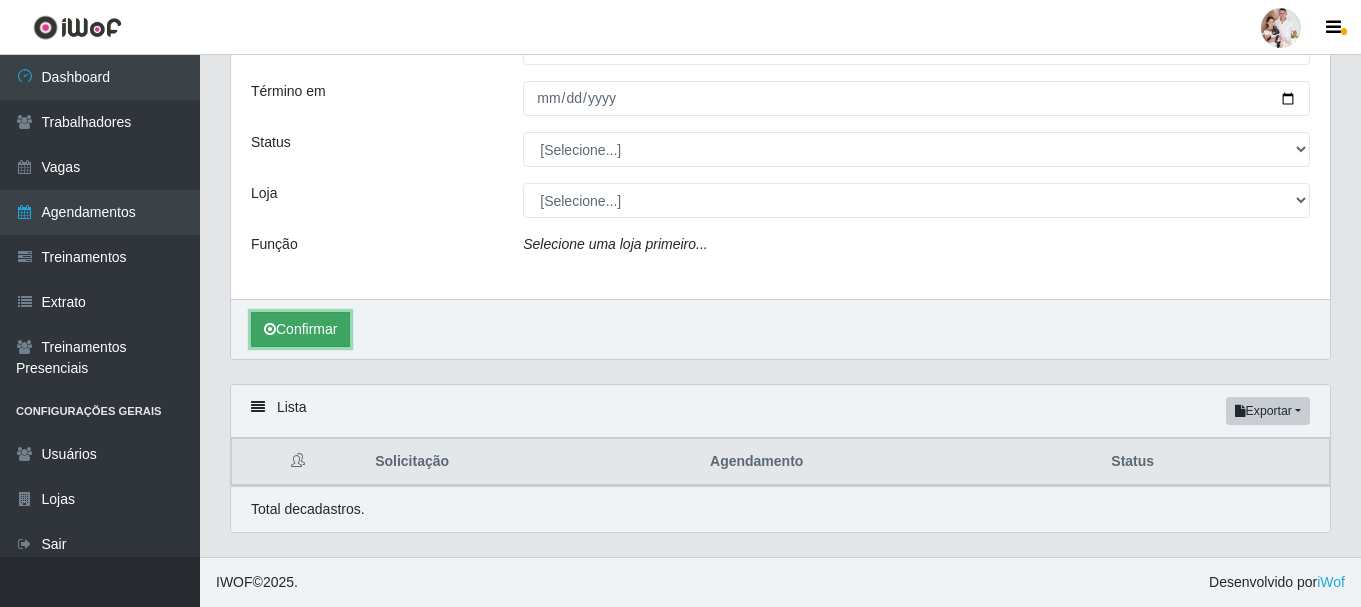 click on "Confirmar" at bounding box center (300, 329) 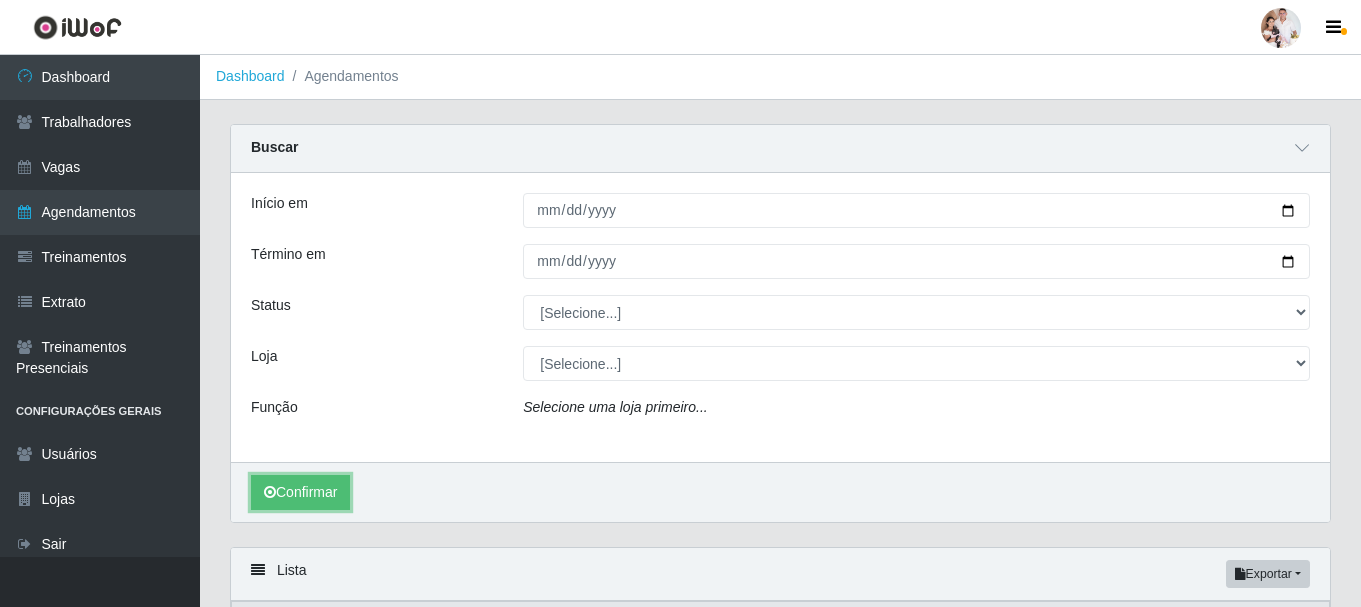 scroll, scrollTop: 0, scrollLeft: 0, axis: both 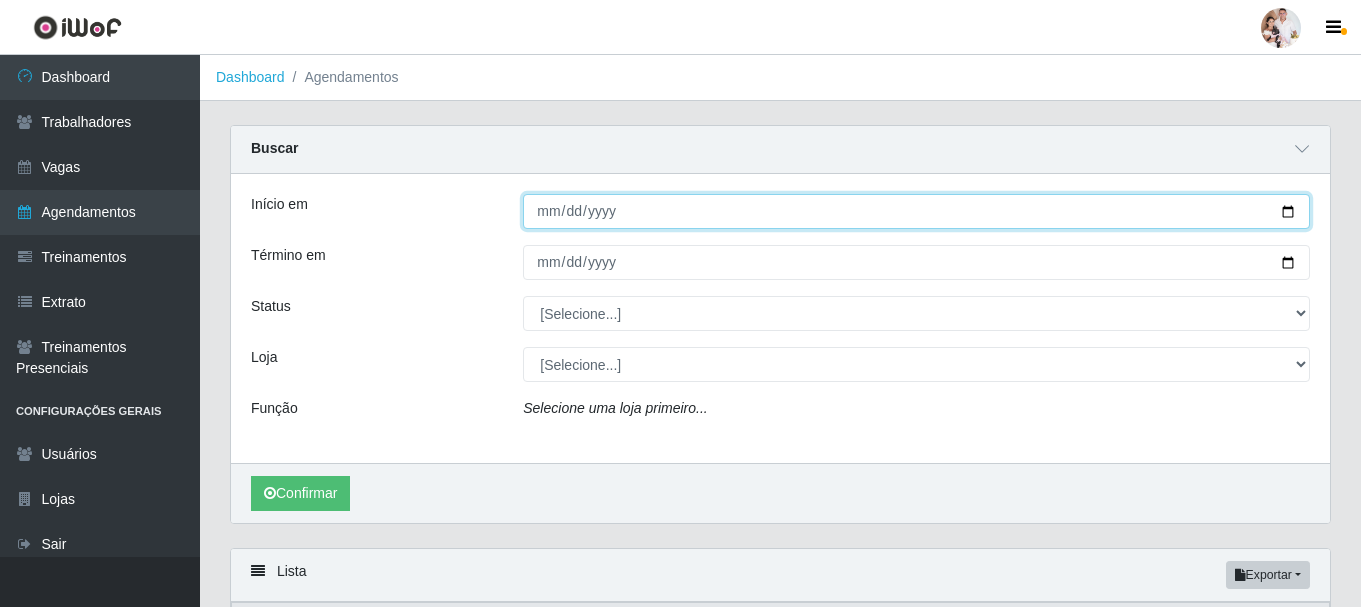 click on "Início em" at bounding box center [916, 211] 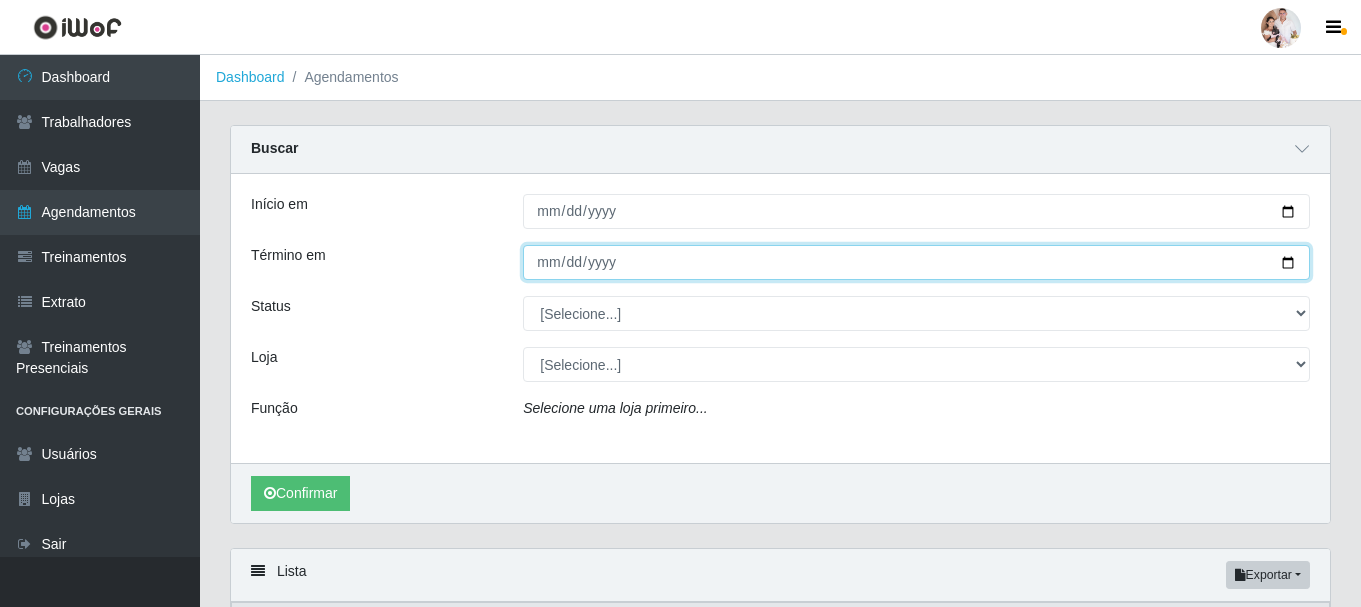 click on "Término em" at bounding box center (916, 262) 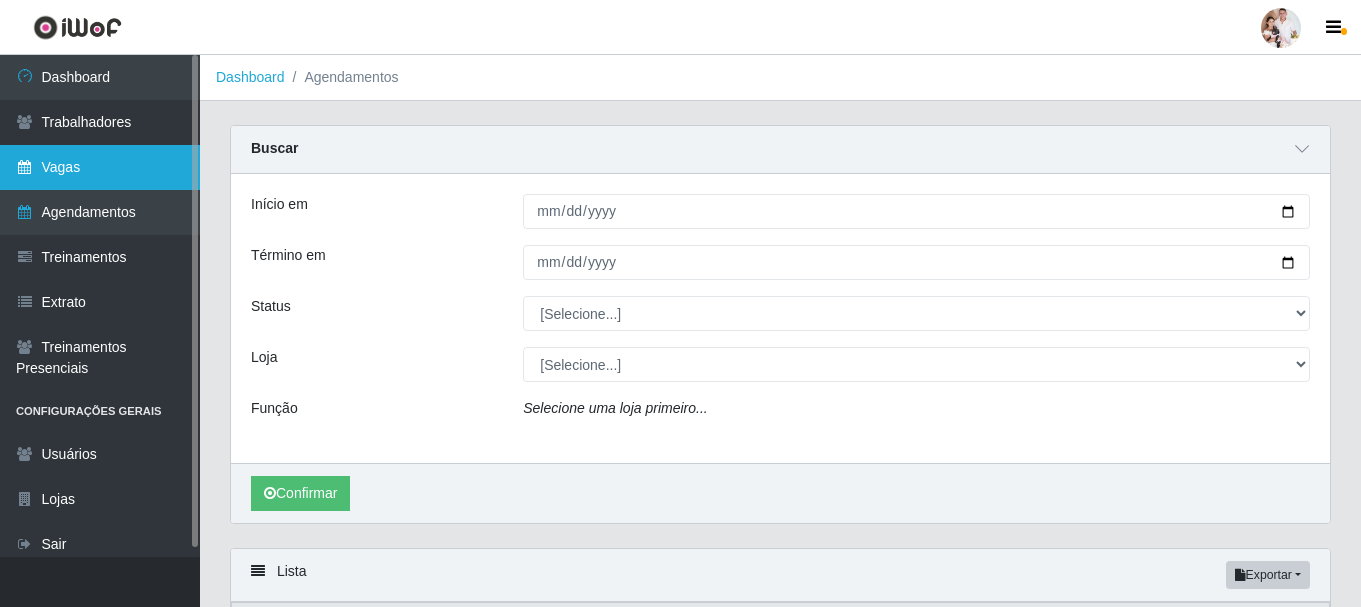 click on "Vagas" at bounding box center [100, 167] 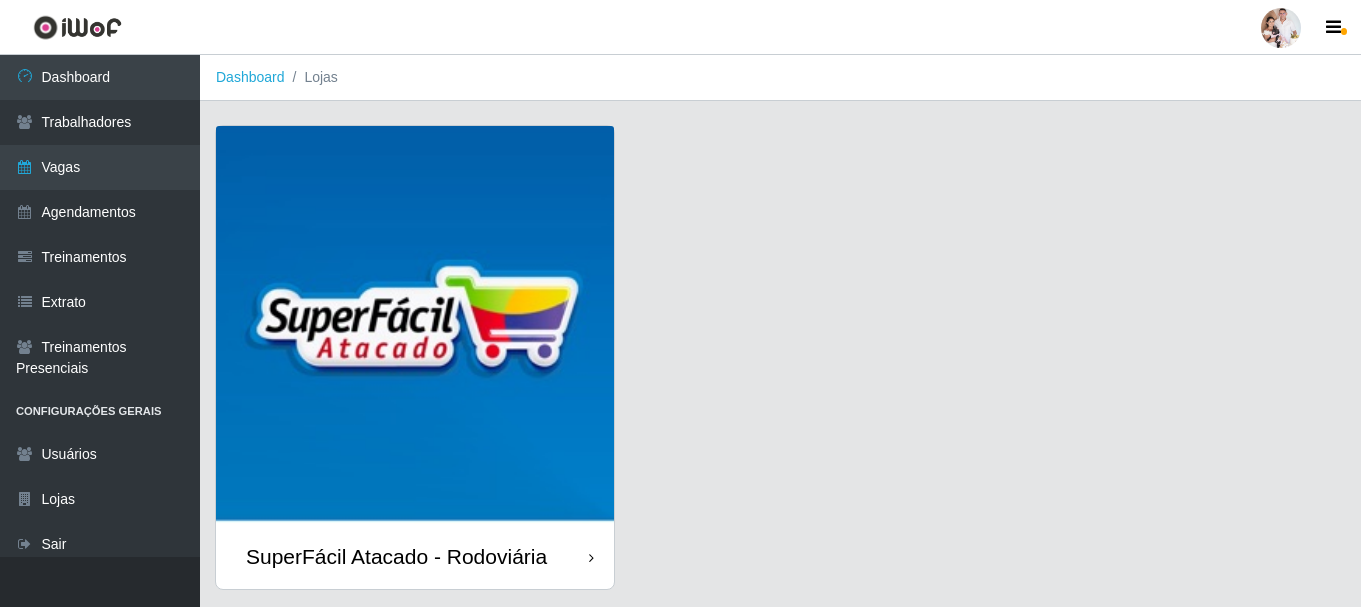 click at bounding box center [415, 325] 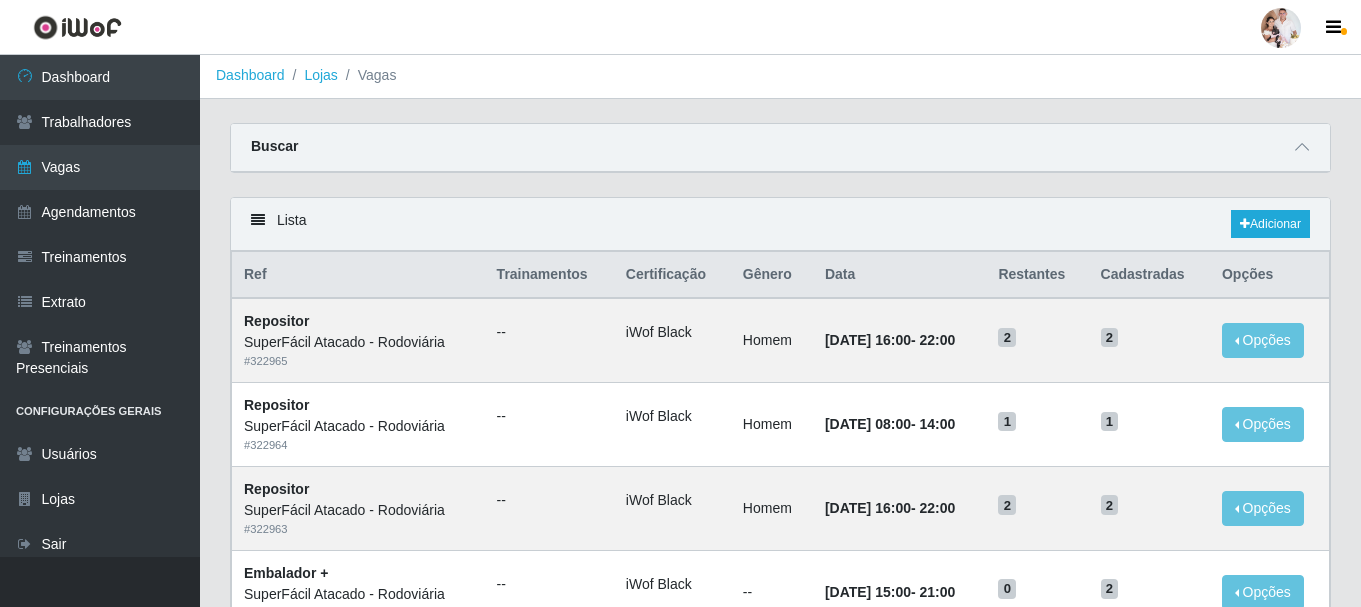 scroll, scrollTop: 0, scrollLeft: 0, axis: both 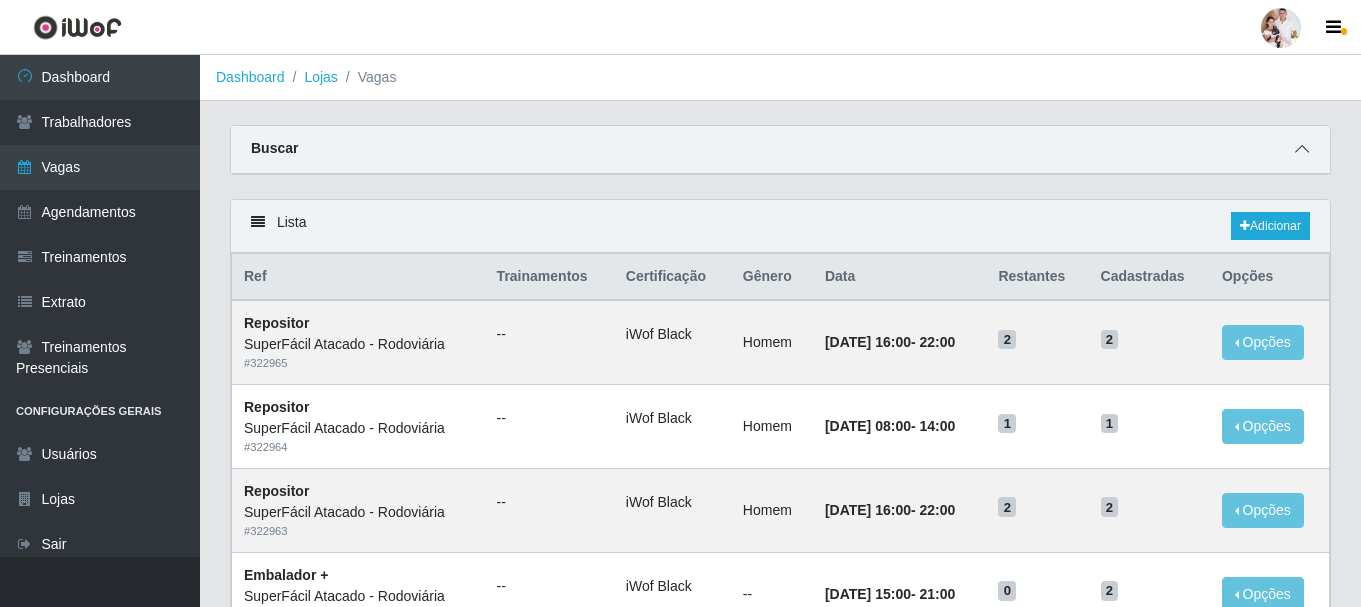 click at bounding box center [1302, 149] 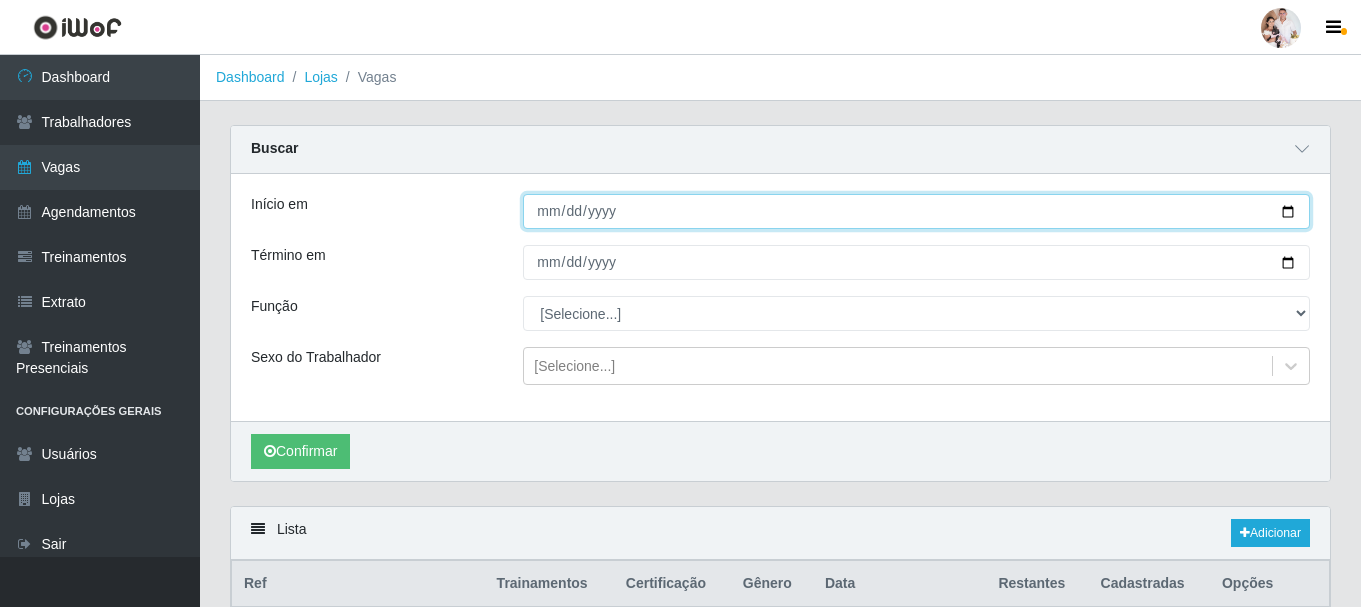 click on "Início em" at bounding box center (916, 211) 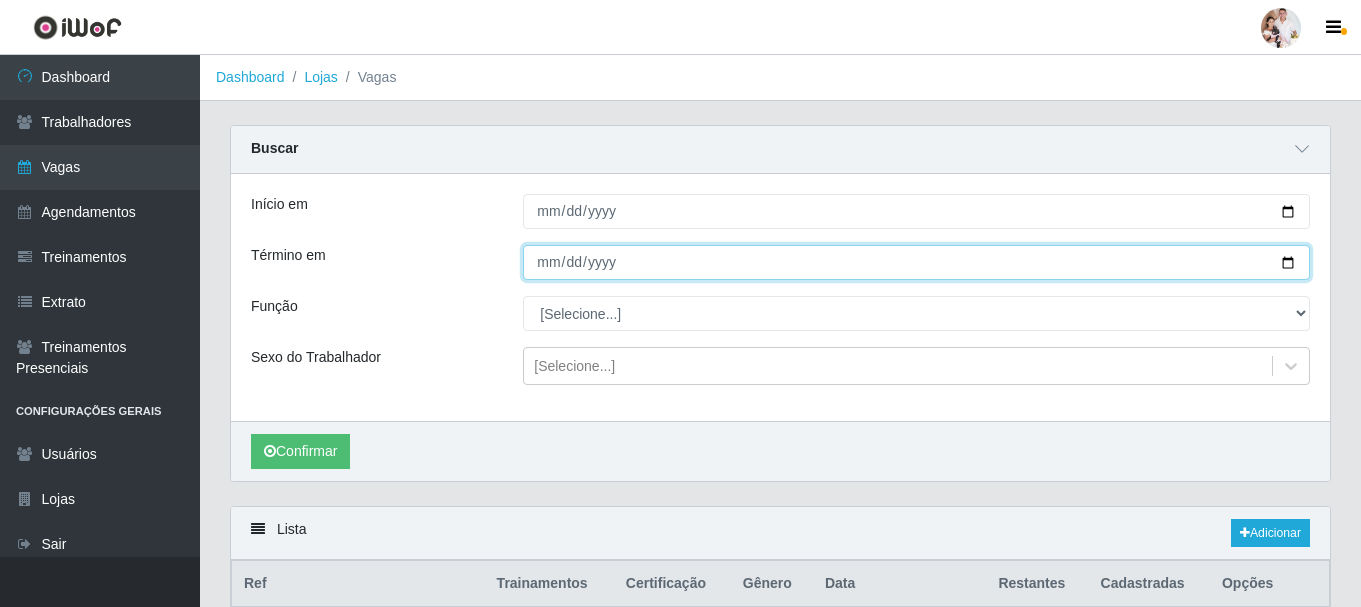 click on "Término em" at bounding box center (916, 262) 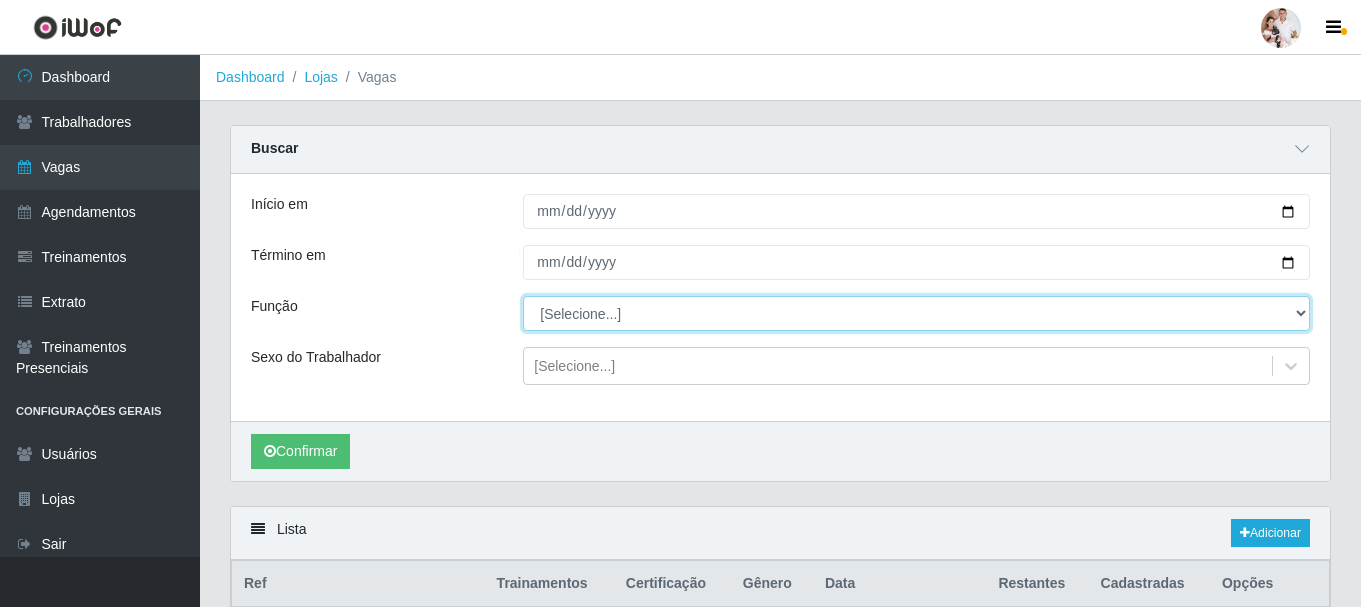 click on "[Selecione...] Embalador Embalador + Embalador ++ Operador de Caixa Operador de Caixa + Operador de Caixa ++ Repositor  Repositor + Repositor ++ Repositor de Hortifruti Repositor de Hortifruti + Repositor de Hortifruti ++" at bounding box center (916, 313) 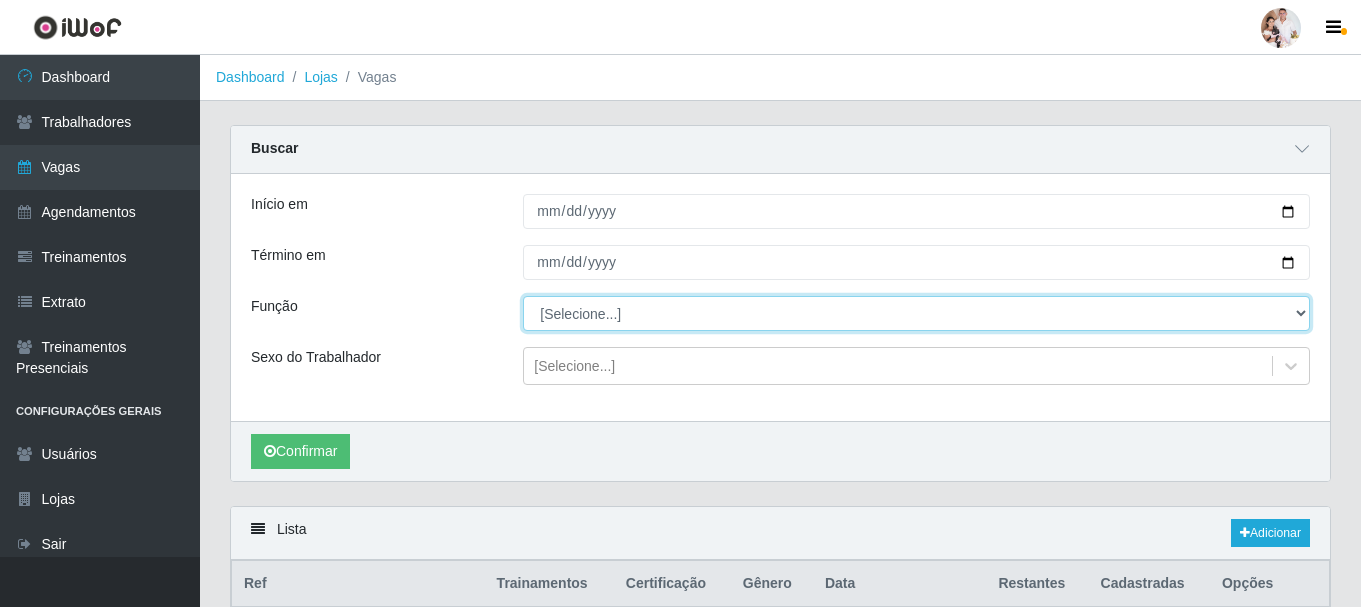 select on "22" 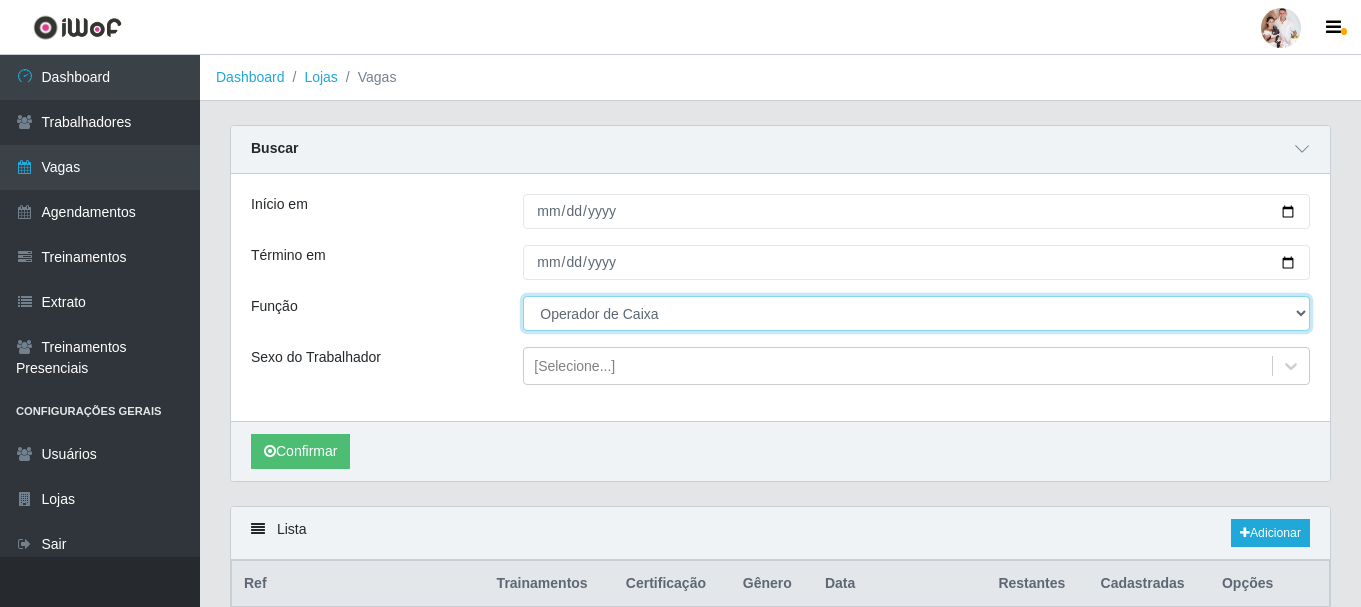 click on "[Selecione...] Embalador Embalador + Embalador ++ Operador de Caixa Operador de Caixa + Operador de Caixa ++ Repositor  Repositor + Repositor ++ Repositor de Hortifruti Repositor de Hortifruti + Repositor de Hortifruti ++" at bounding box center [916, 313] 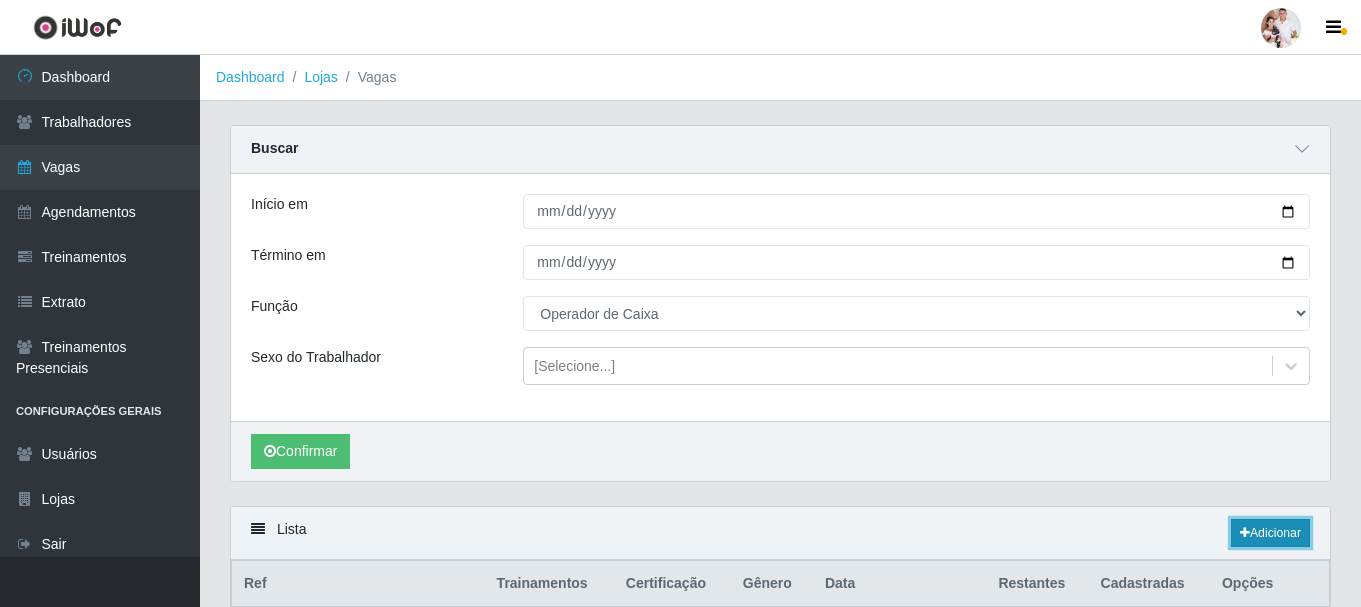 click on "Adicionar" at bounding box center (1270, 533) 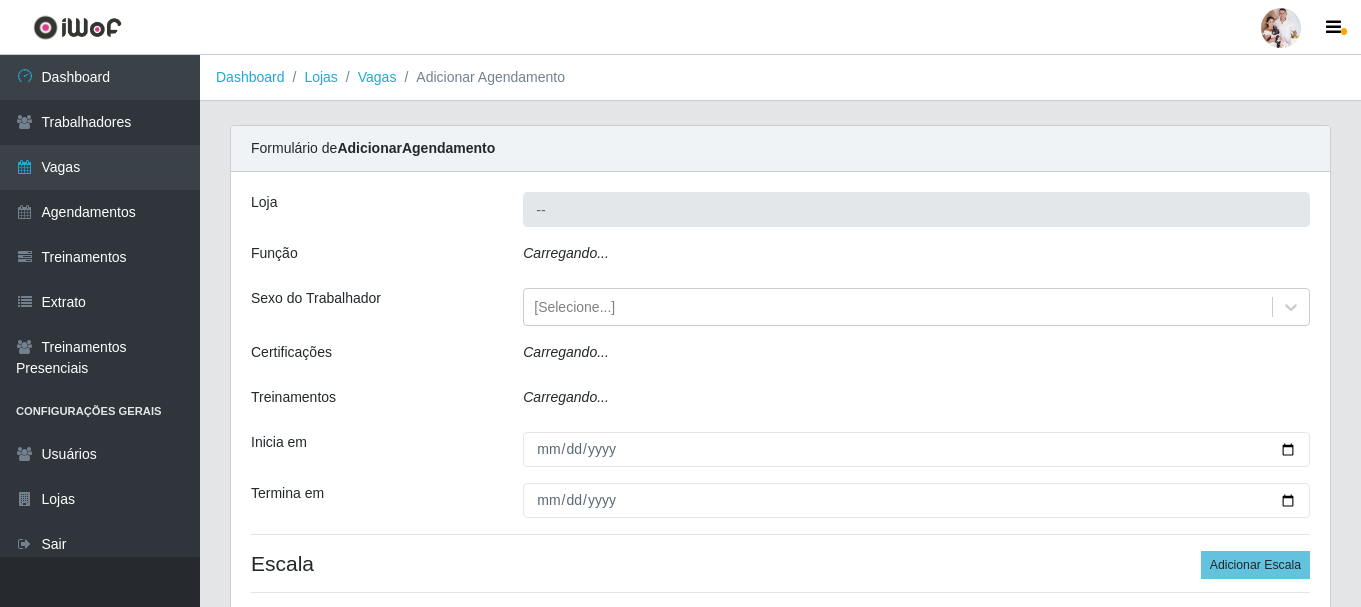 type on "SuperFácil Atacado - Rodoviária" 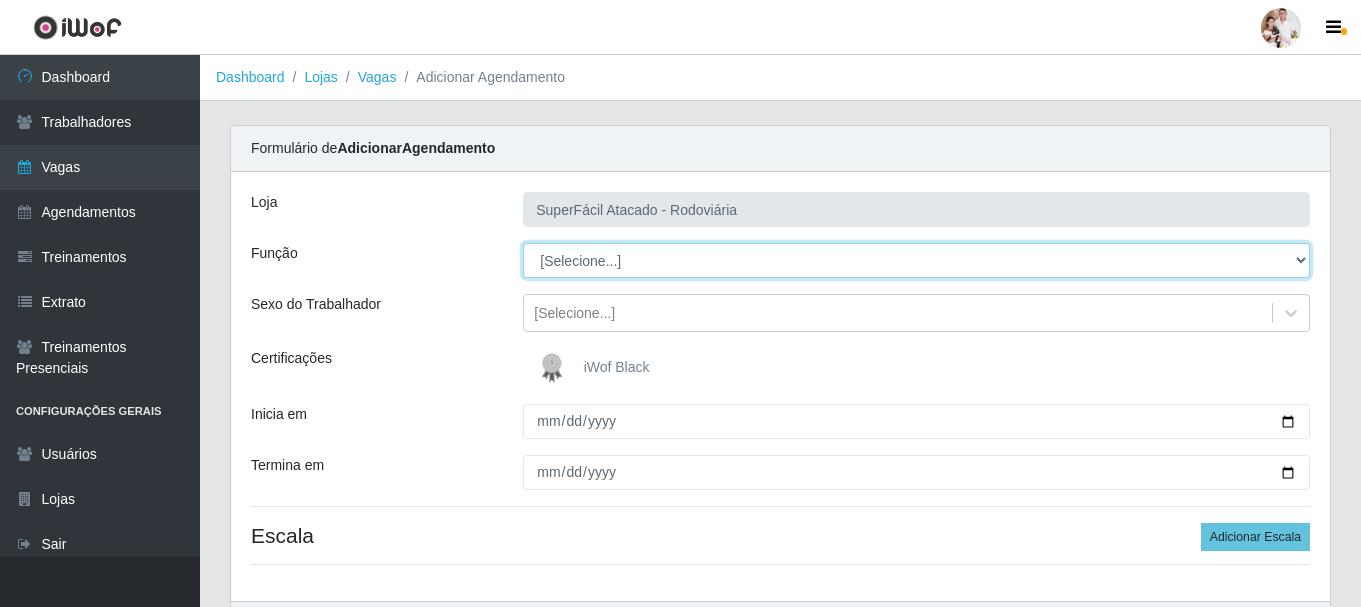 click on "[Selecione...] Embalador Embalador + Embalador ++ Operador de Caixa Operador de Caixa + Operador de Caixa ++ Repositor  Repositor + Repositor ++ Repositor de Hortifruti Repositor de Hortifruti + Repositor de Hortifruti ++" at bounding box center (916, 260) 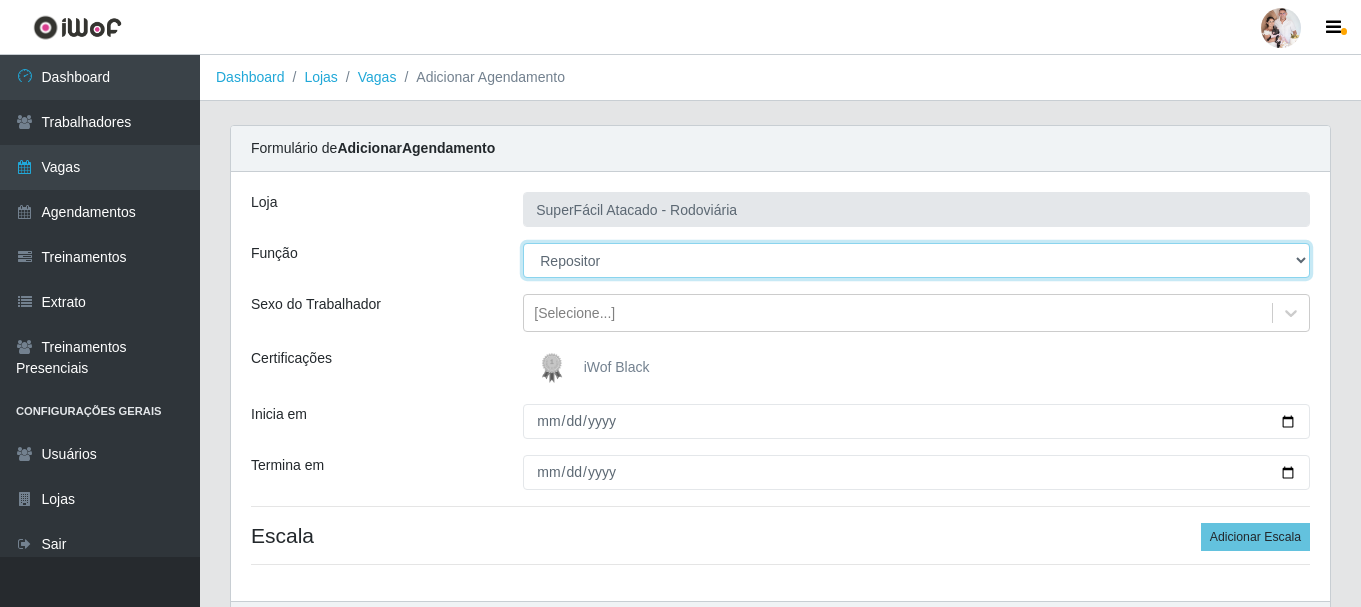 click on "[Selecione...] Embalador Embalador + Embalador ++ Operador de Caixa Operador de Caixa + Operador de Caixa ++ Repositor  Repositor + Repositor ++ Repositor de Hortifruti Repositor de Hortifruti + Repositor de Hortifruti ++" at bounding box center (916, 260) 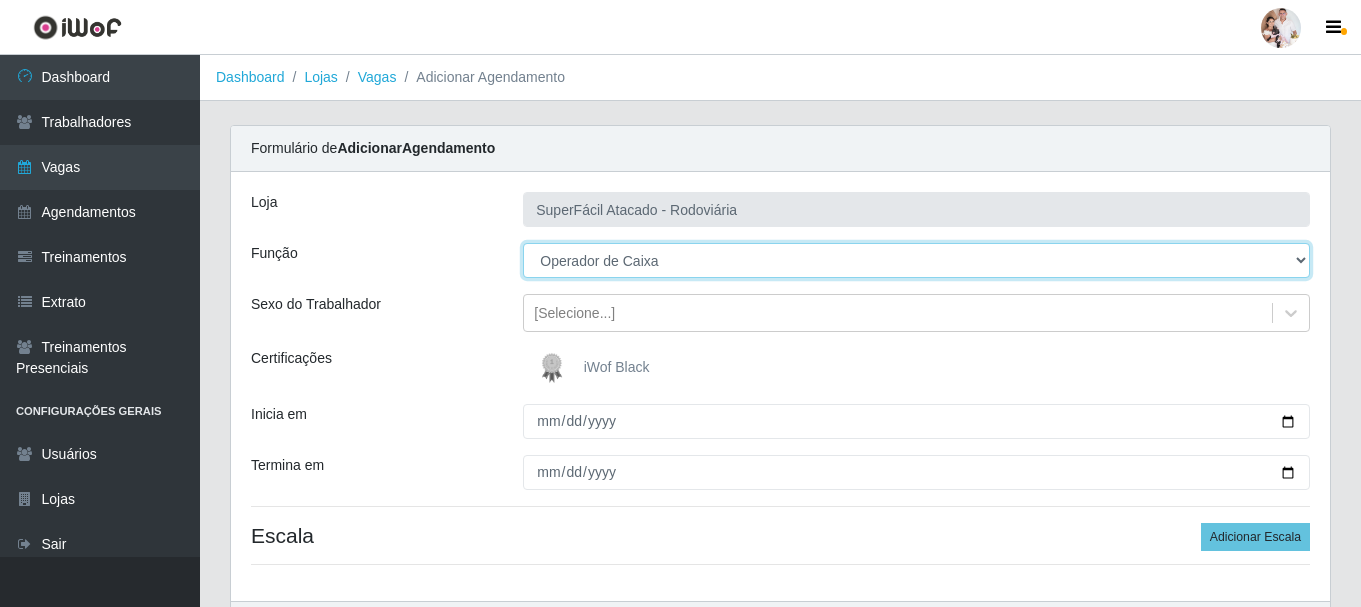 click on "[Selecione...] Embalador Embalador + Embalador ++ Operador de Caixa Operador de Caixa + Operador de Caixa ++ Repositor  Repositor + Repositor ++ Repositor de Hortifruti Repositor de Hortifruti + Repositor de Hortifruti ++" at bounding box center (916, 260) 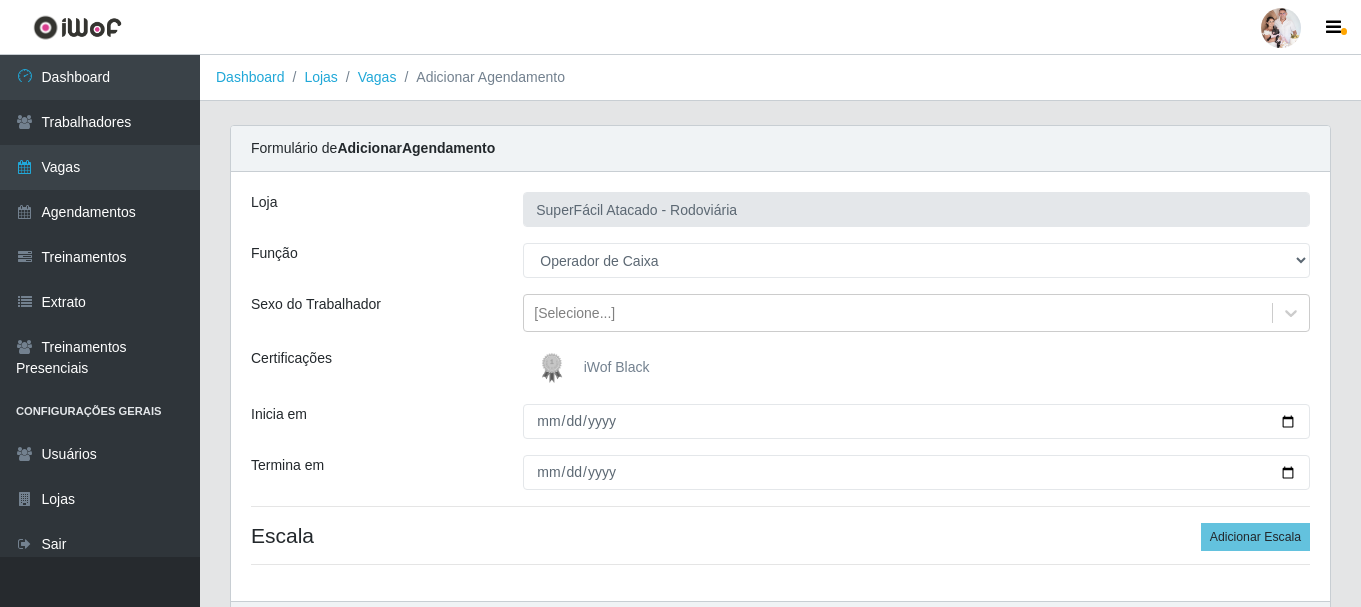 click at bounding box center [556, 368] 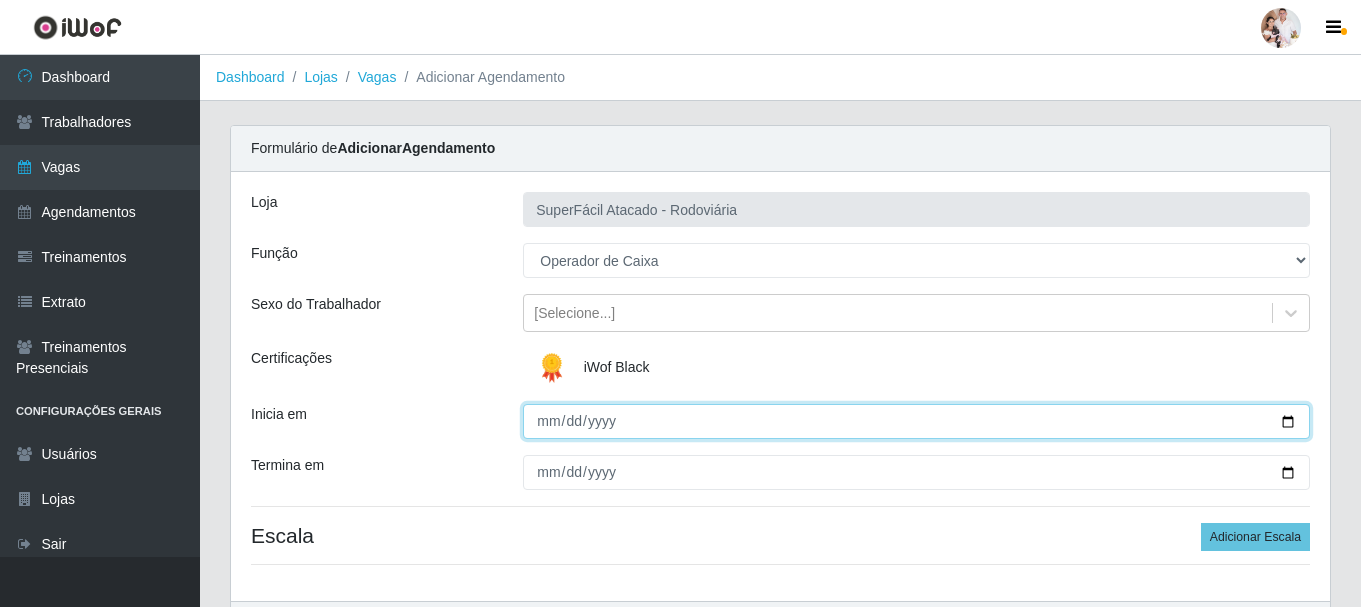 click on "Inicia em" at bounding box center [916, 421] 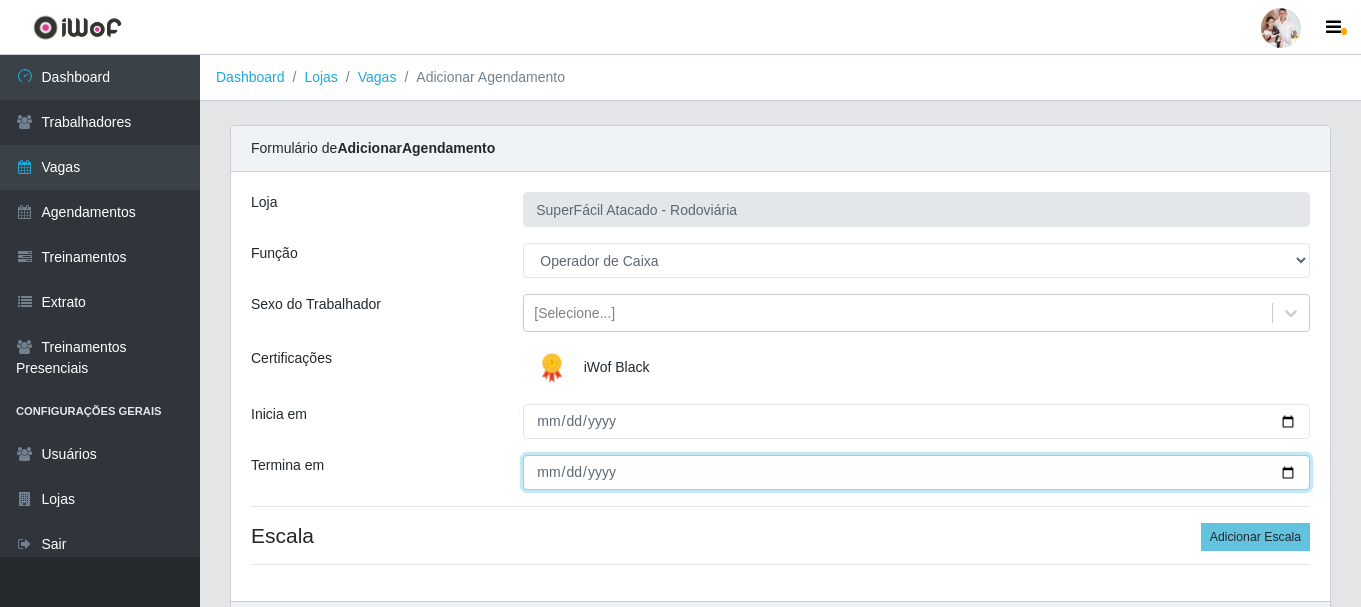 click on "Termina em" at bounding box center (916, 472) 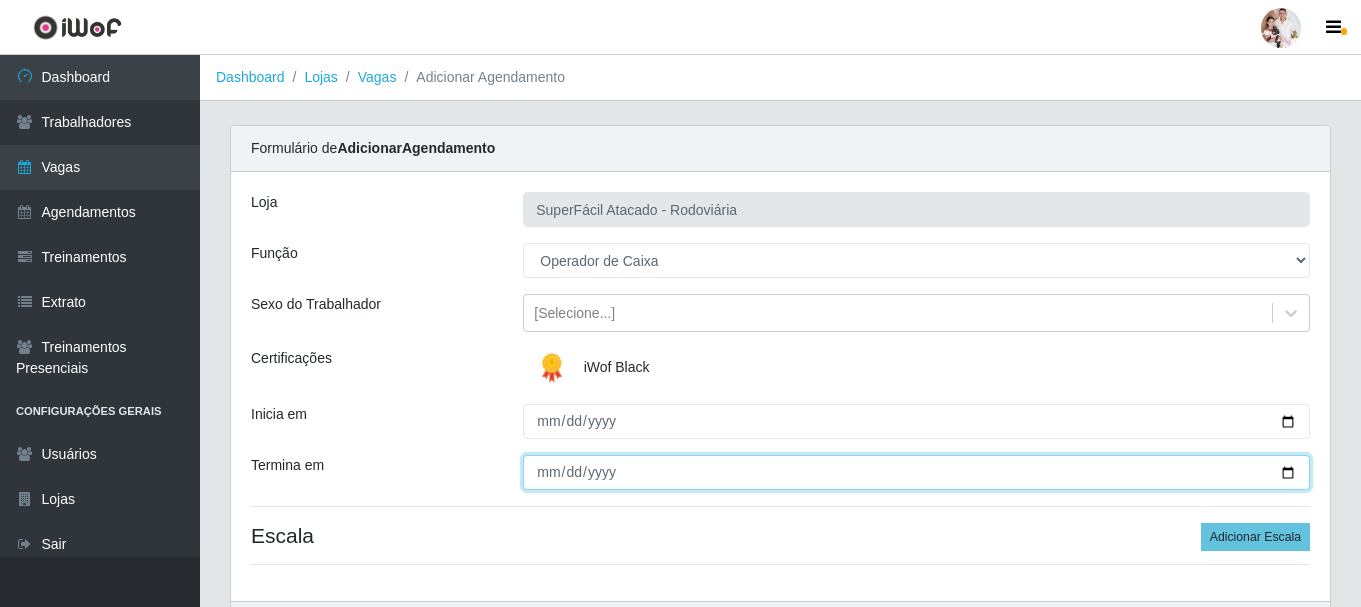 type on "2025-07-25" 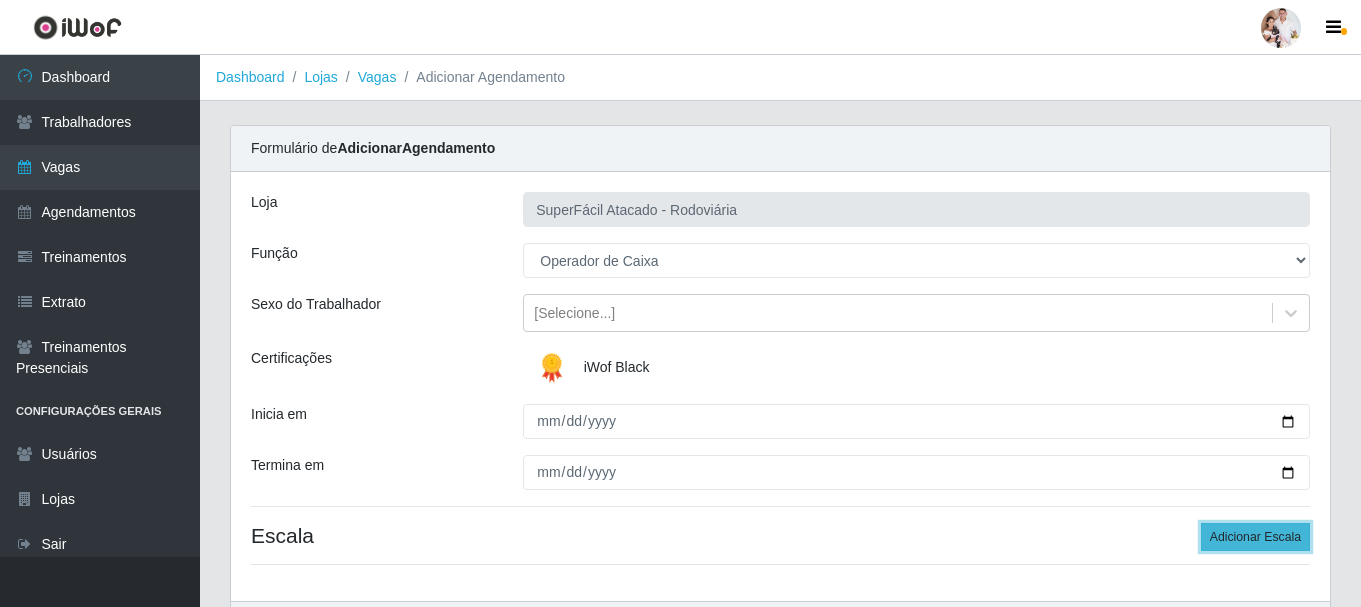 click on "Adicionar Escala" at bounding box center [1255, 537] 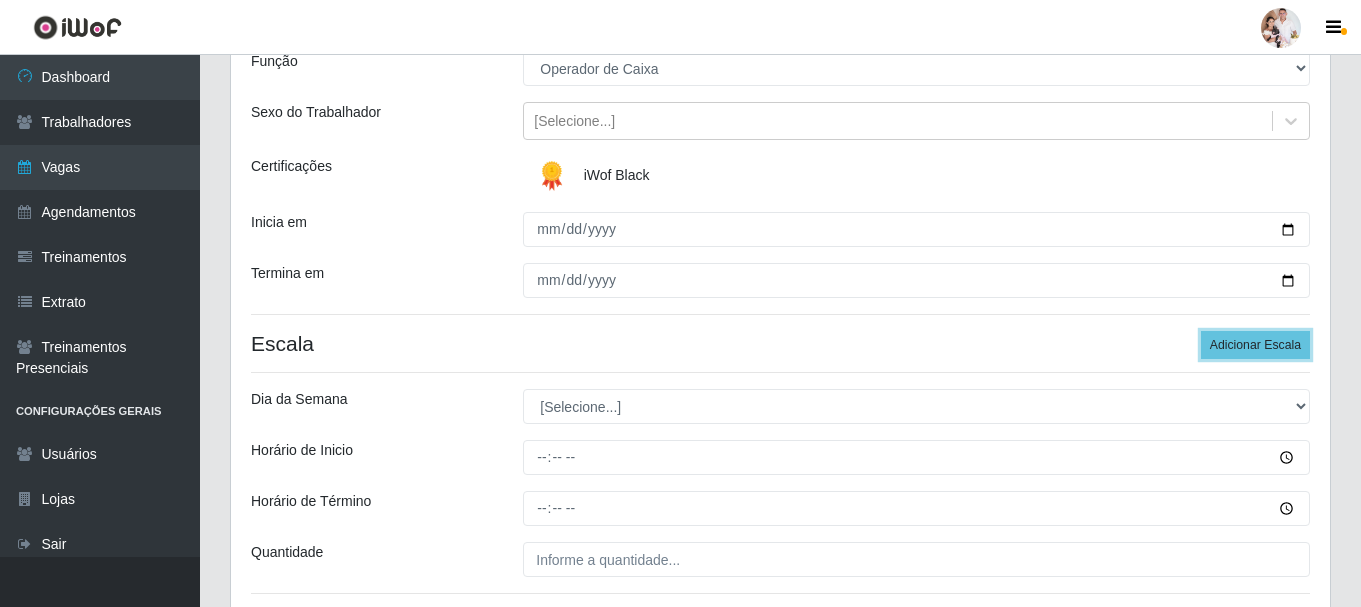 scroll, scrollTop: 200, scrollLeft: 0, axis: vertical 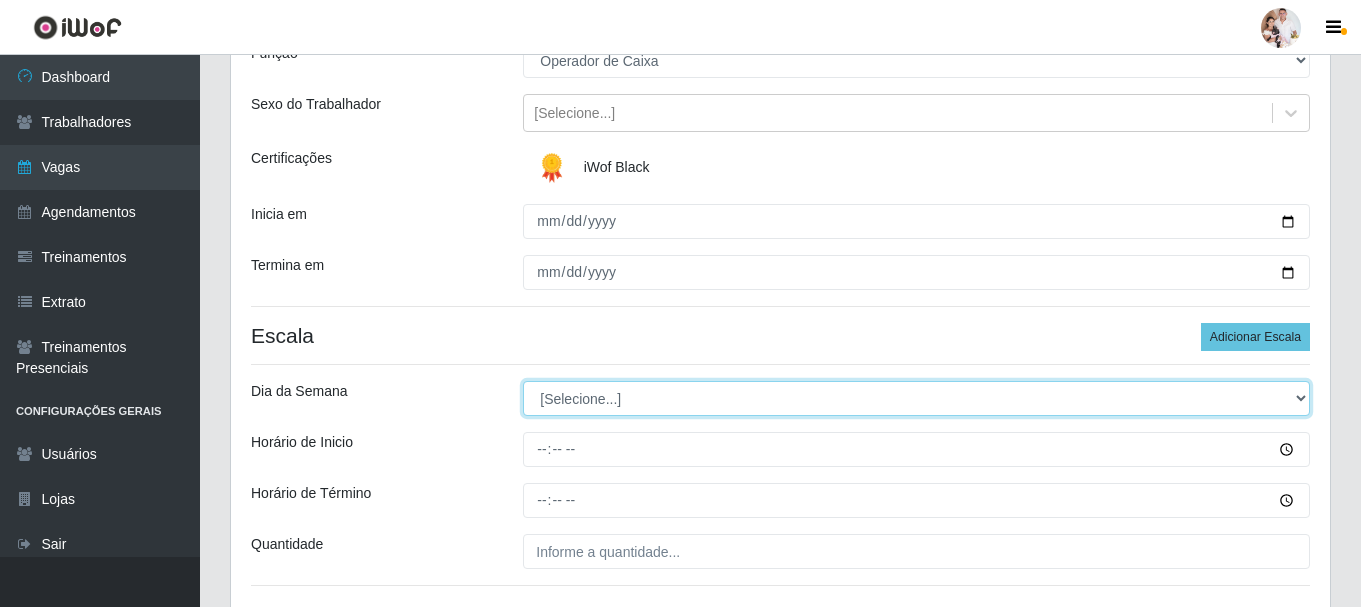 click on "[Selecione...] Segunda Terça Quarta Quinta Sexta Sábado Domingo" at bounding box center [916, 398] 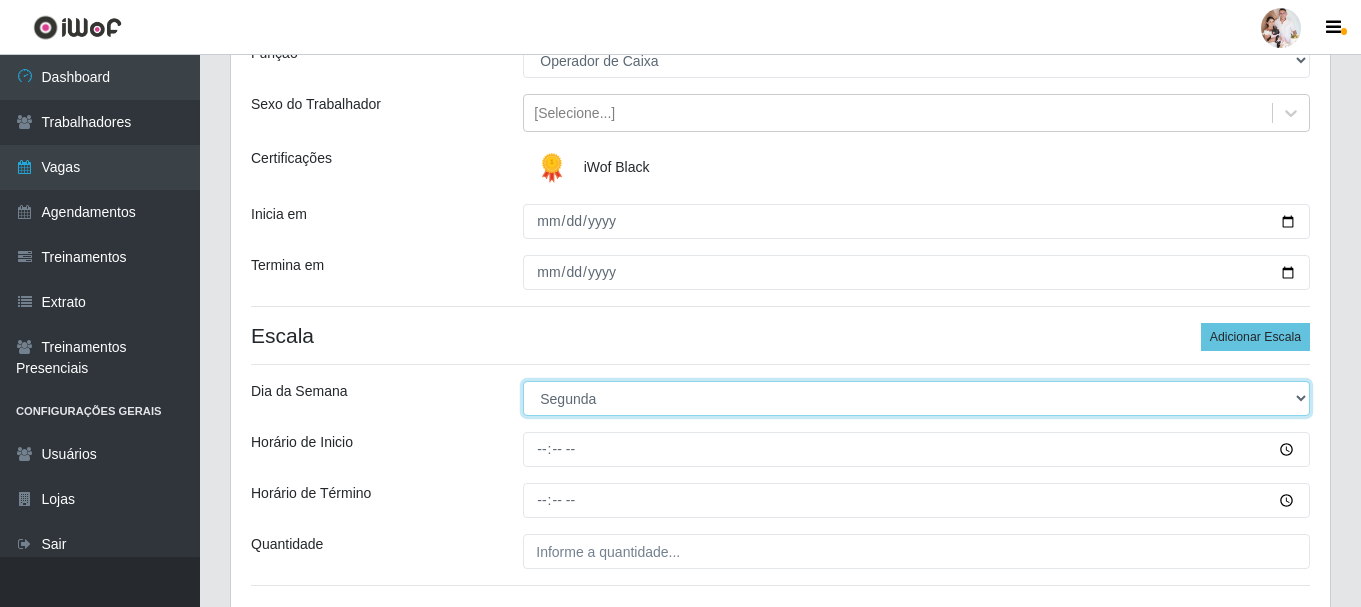 click on "[Selecione...] Segunda Terça Quarta Quinta Sexta Sábado Domingo" at bounding box center [916, 398] 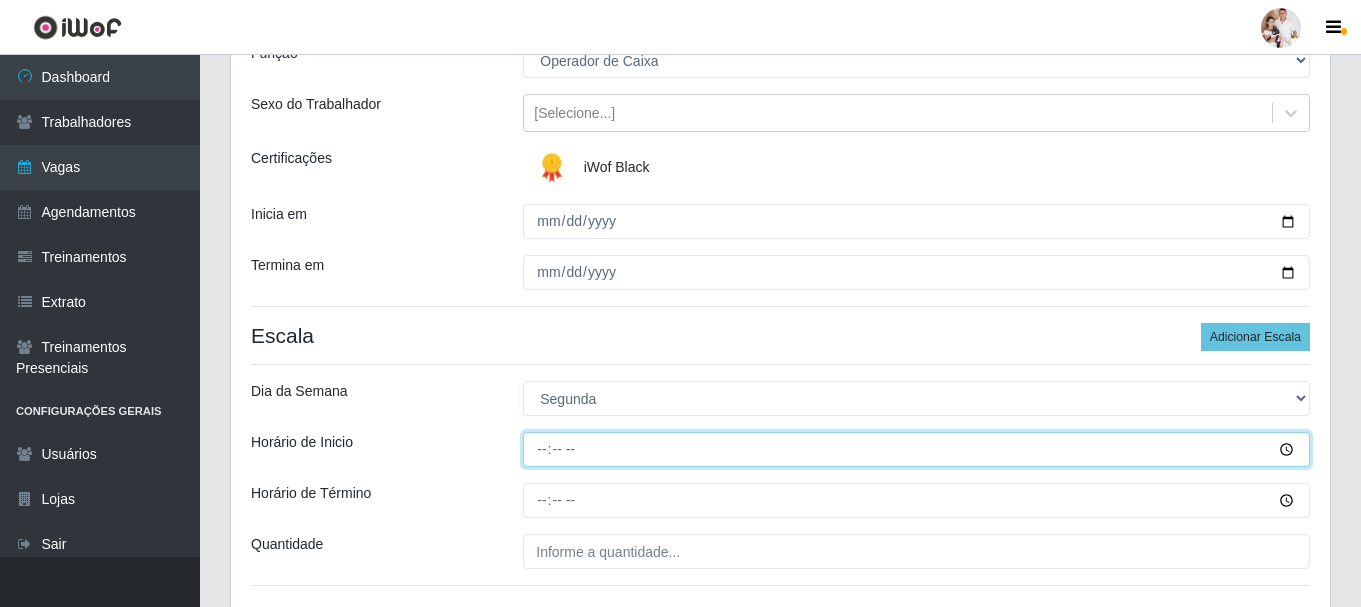 click on "Horário de Inicio" at bounding box center (916, 449) 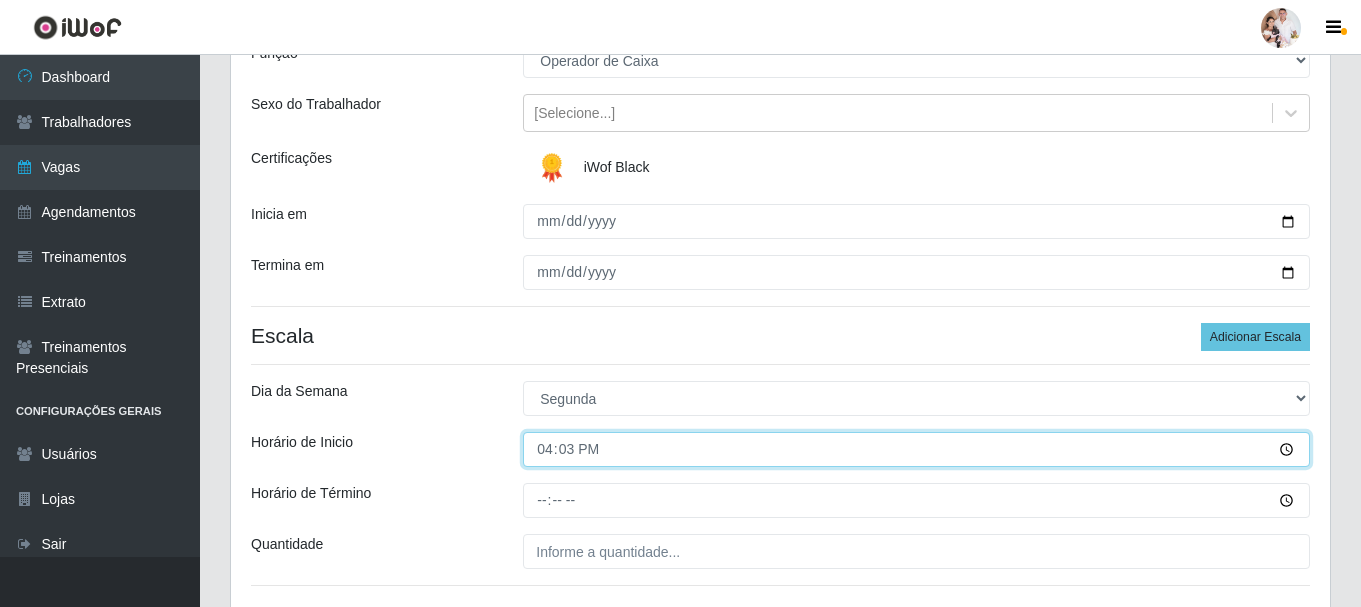 type on "16:30" 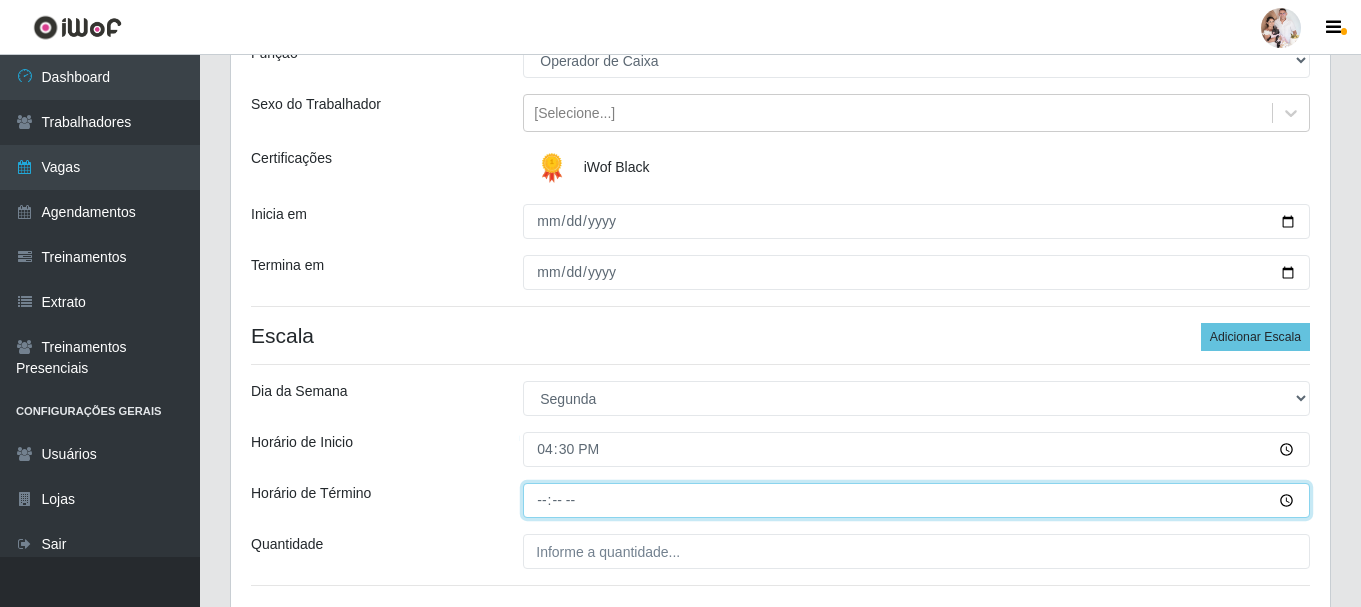 click on "Horário de Término" at bounding box center [916, 500] 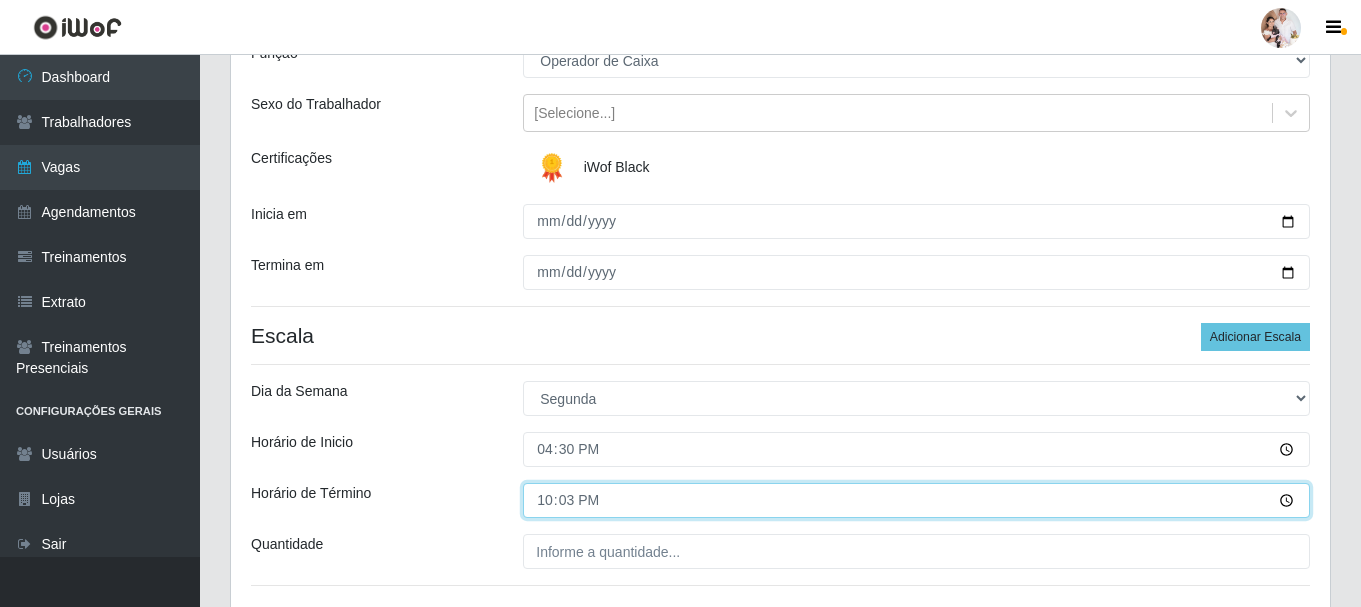 type on "22:30" 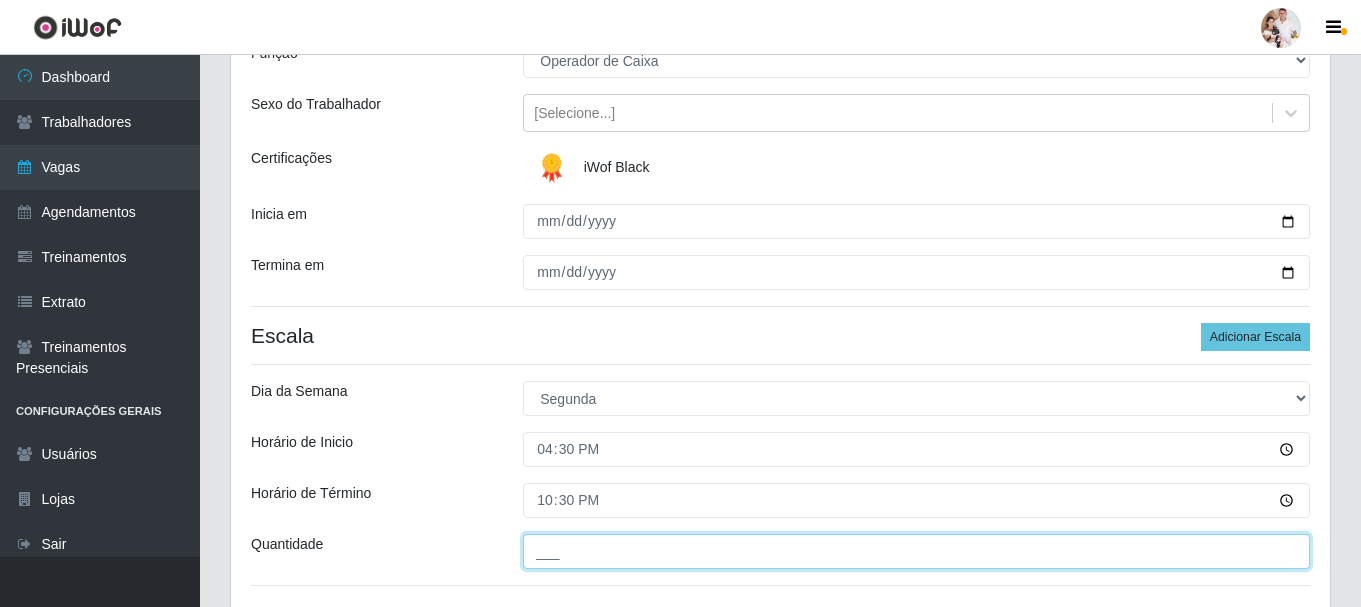 click on "___" at bounding box center [916, 551] 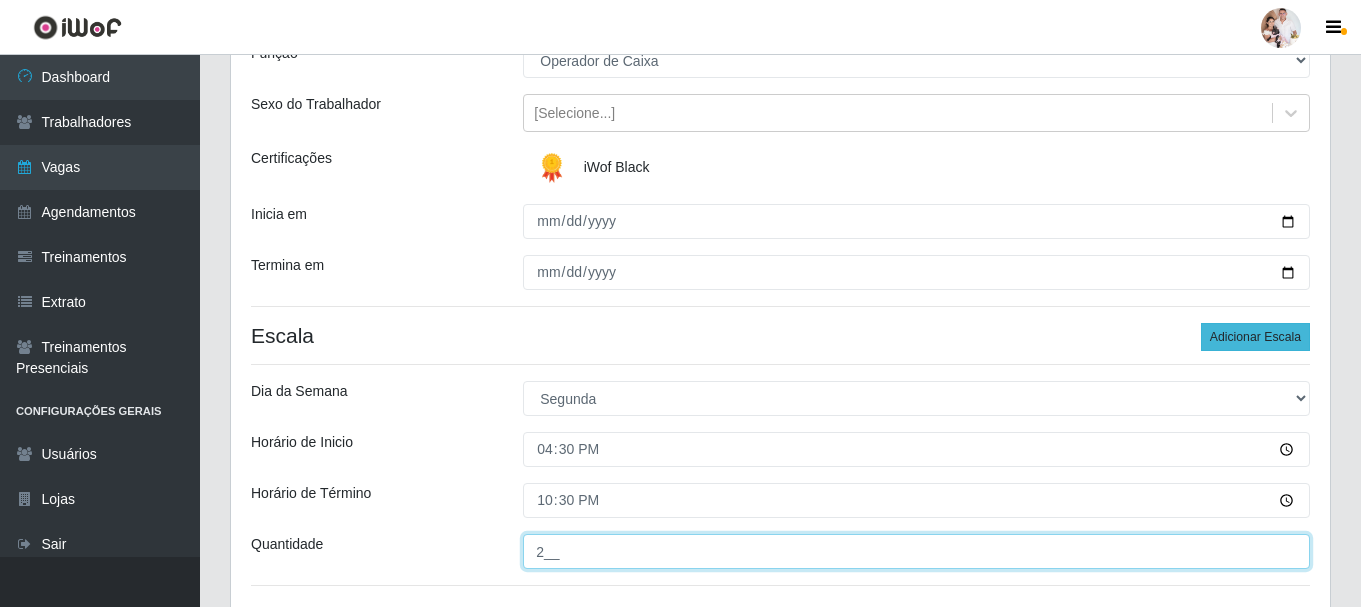 type on "2__" 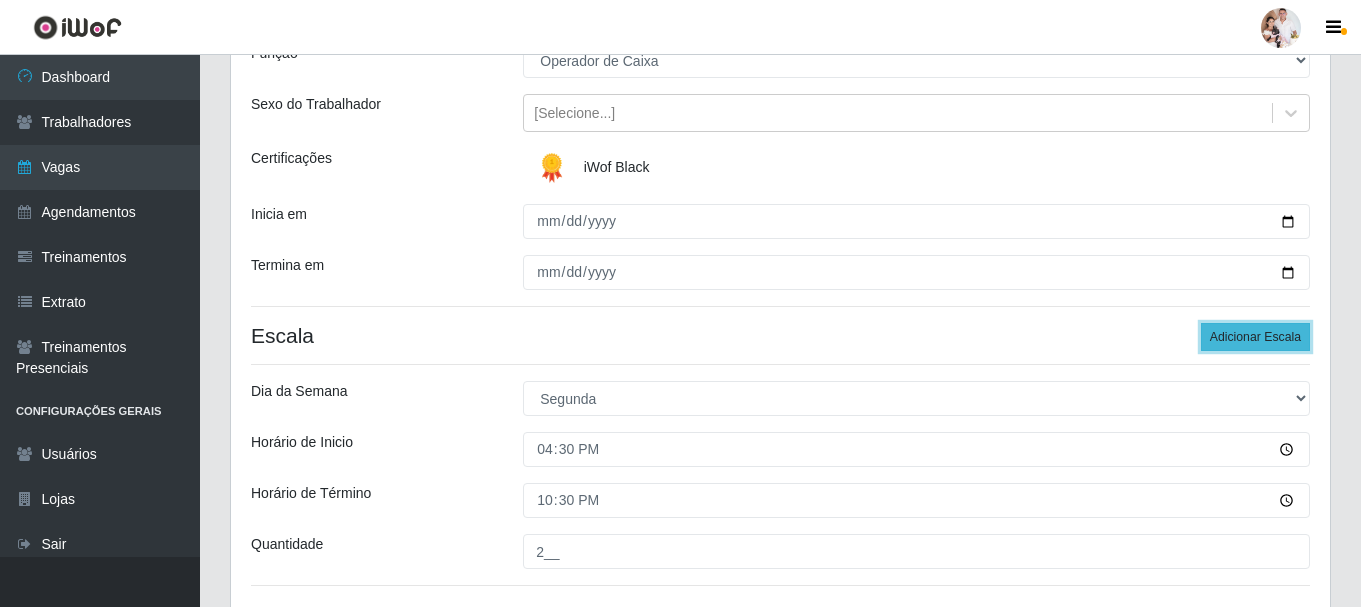click on "Adicionar Escala" at bounding box center (1255, 337) 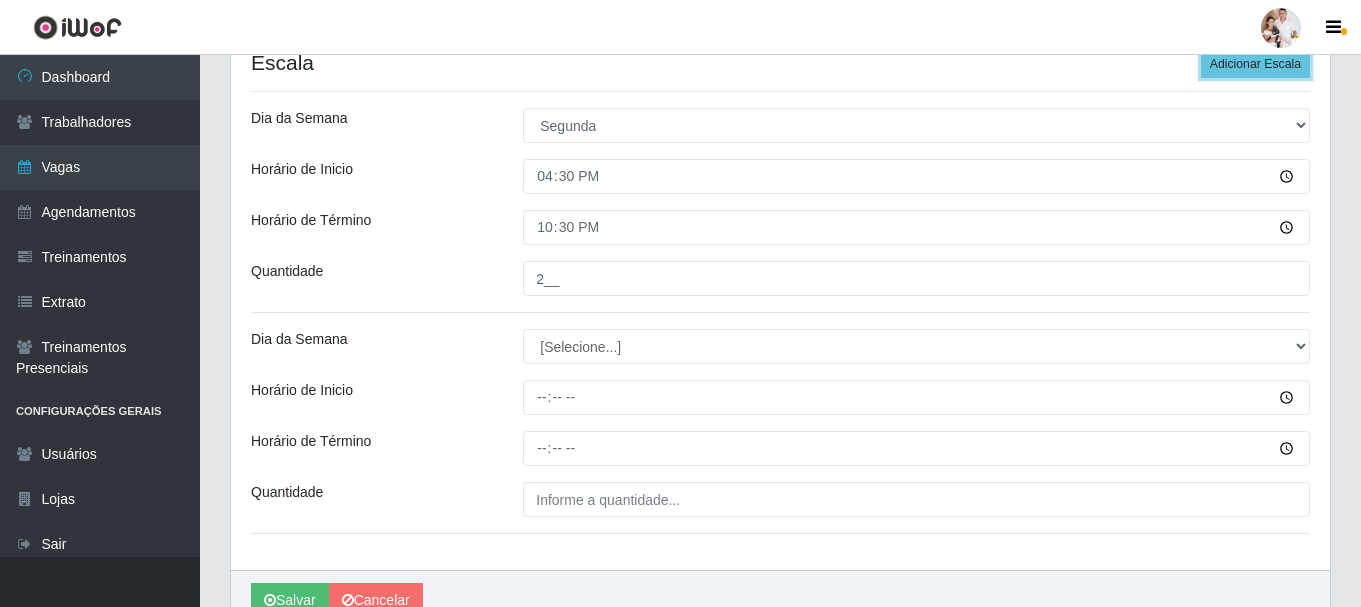 scroll, scrollTop: 500, scrollLeft: 0, axis: vertical 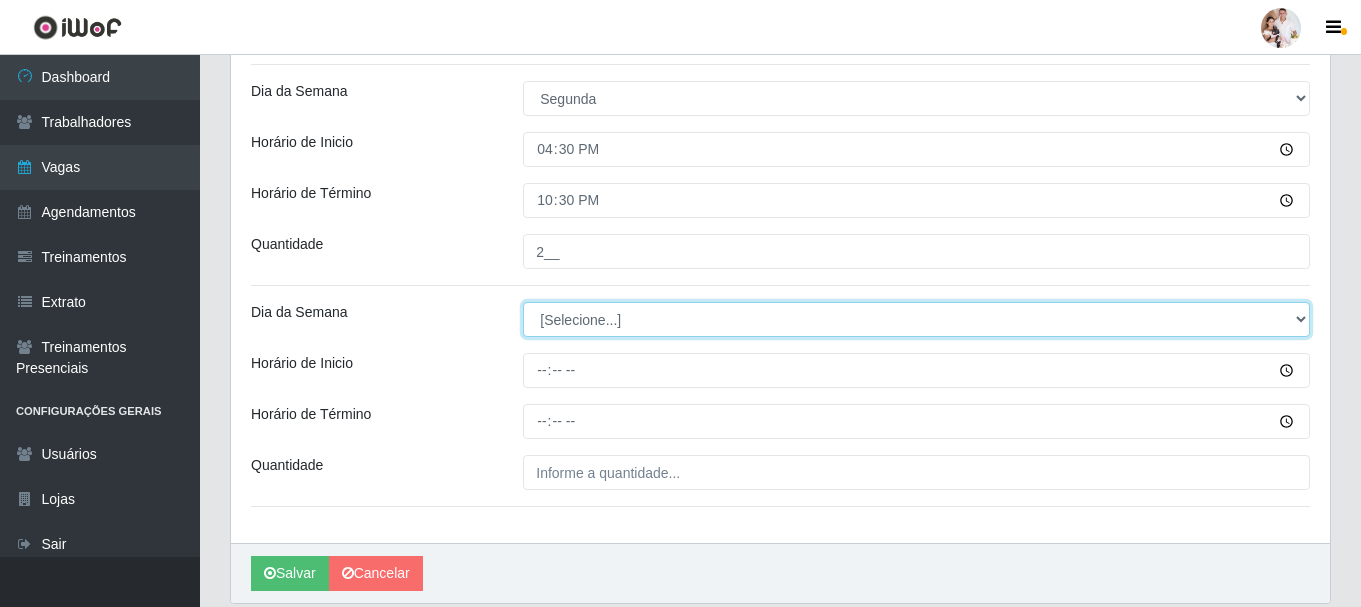 click on "[Selecione...] Segunda Terça Quarta Quinta Sexta Sábado Domingo" at bounding box center [916, 319] 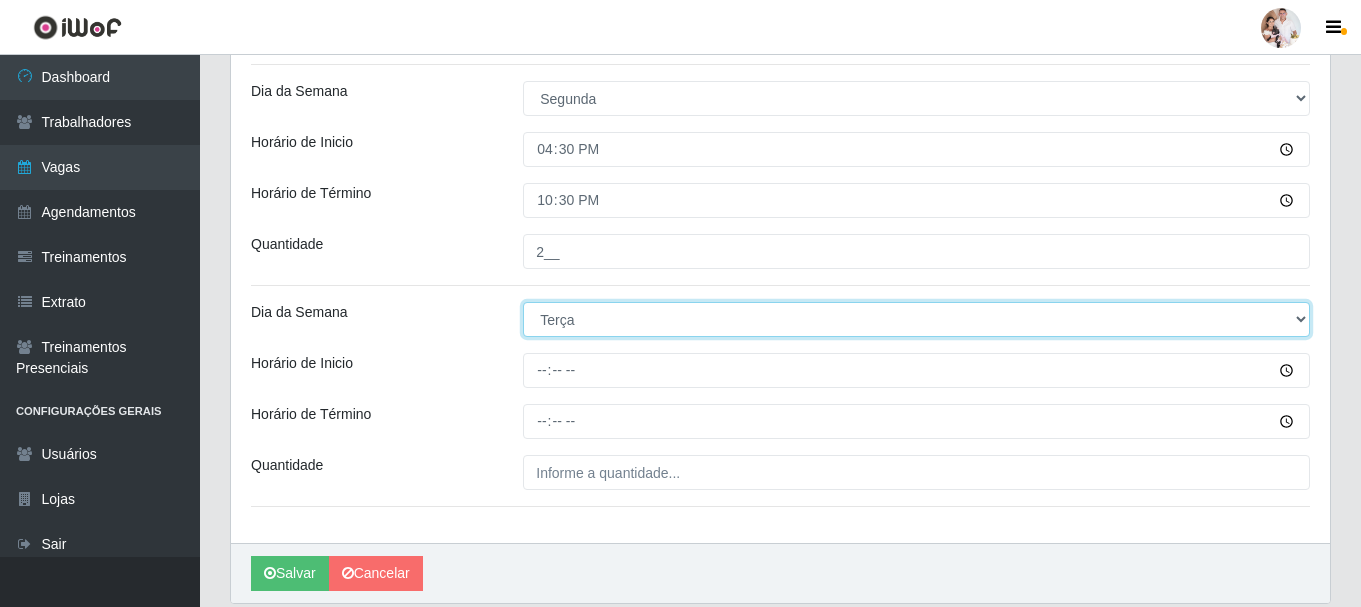 click on "[Selecione...] Segunda Terça Quarta Quinta Sexta Sábado Domingo" at bounding box center (916, 319) 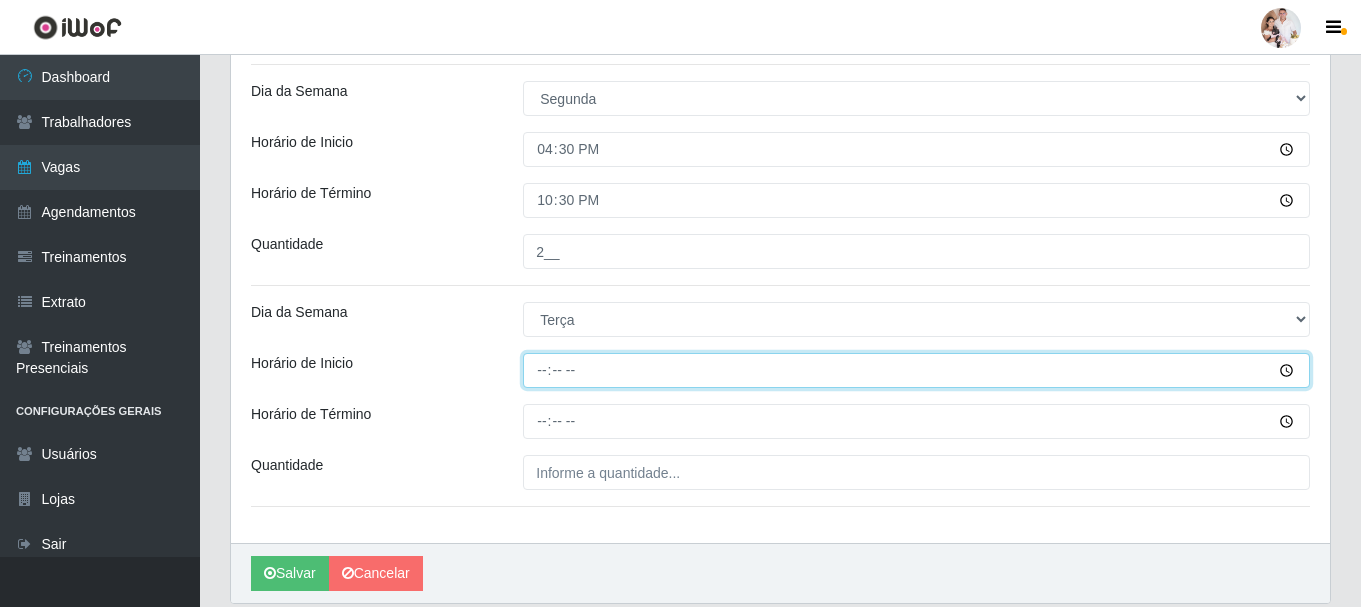 click on "Horário de Inicio" at bounding box center (916, 370) 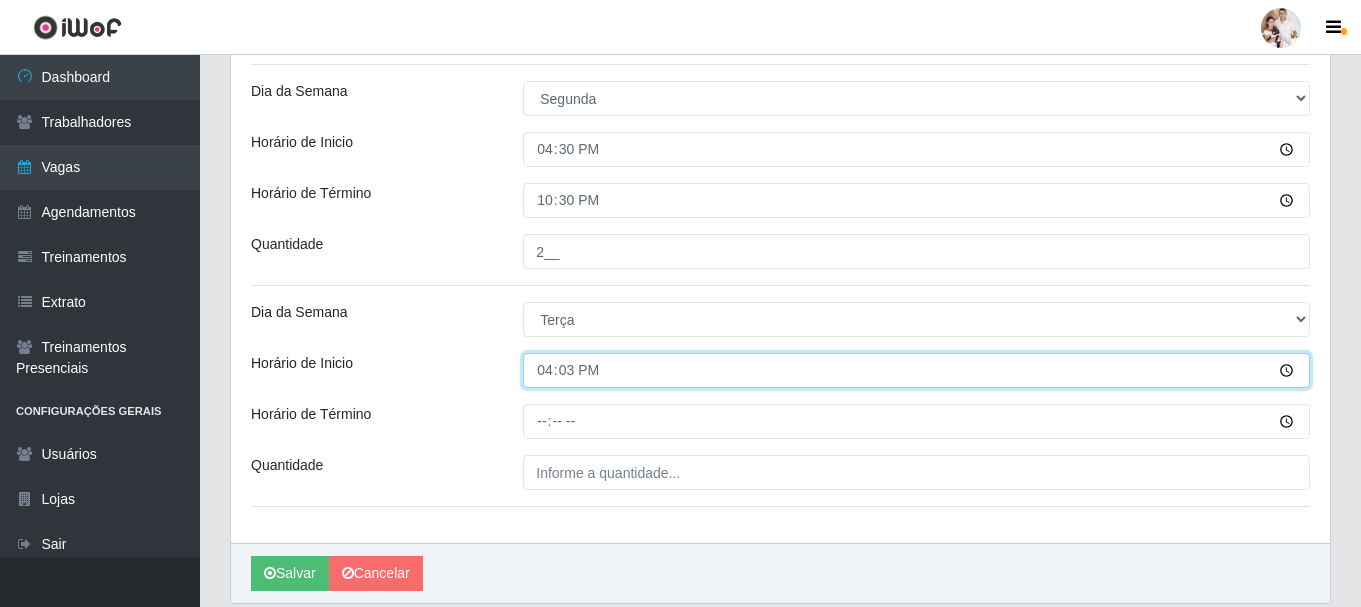 type on "16:30" 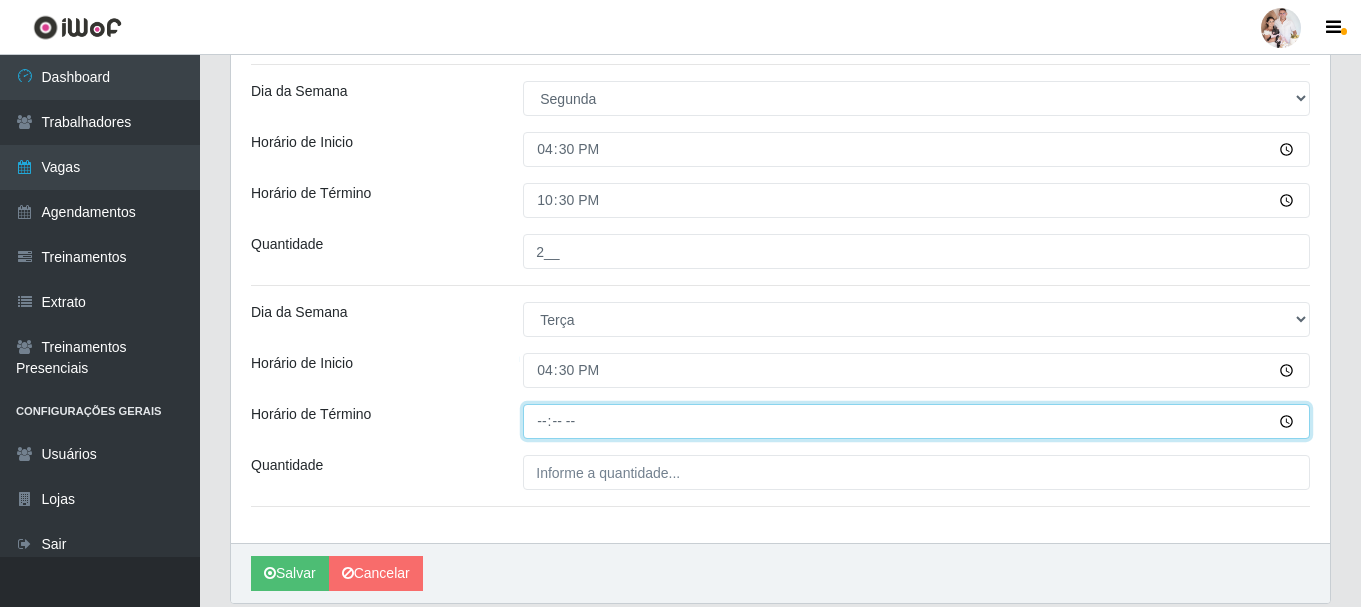click on "Horário de Término" at bounding box center (916, 421) 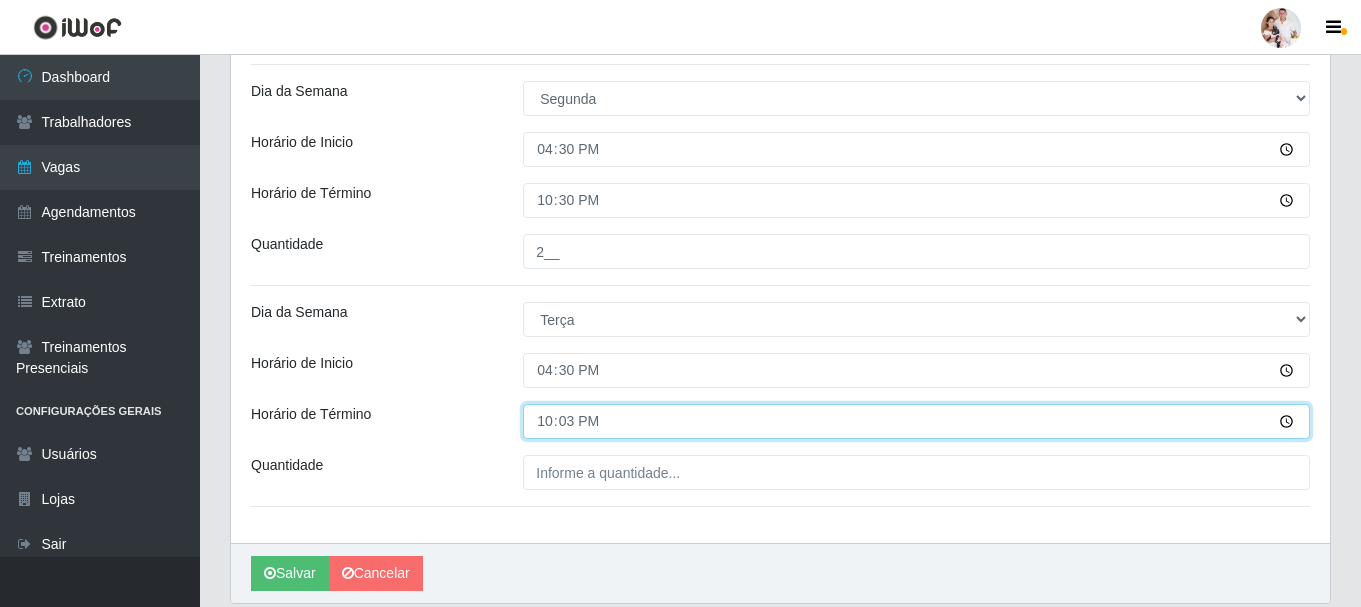 type on "22:30" 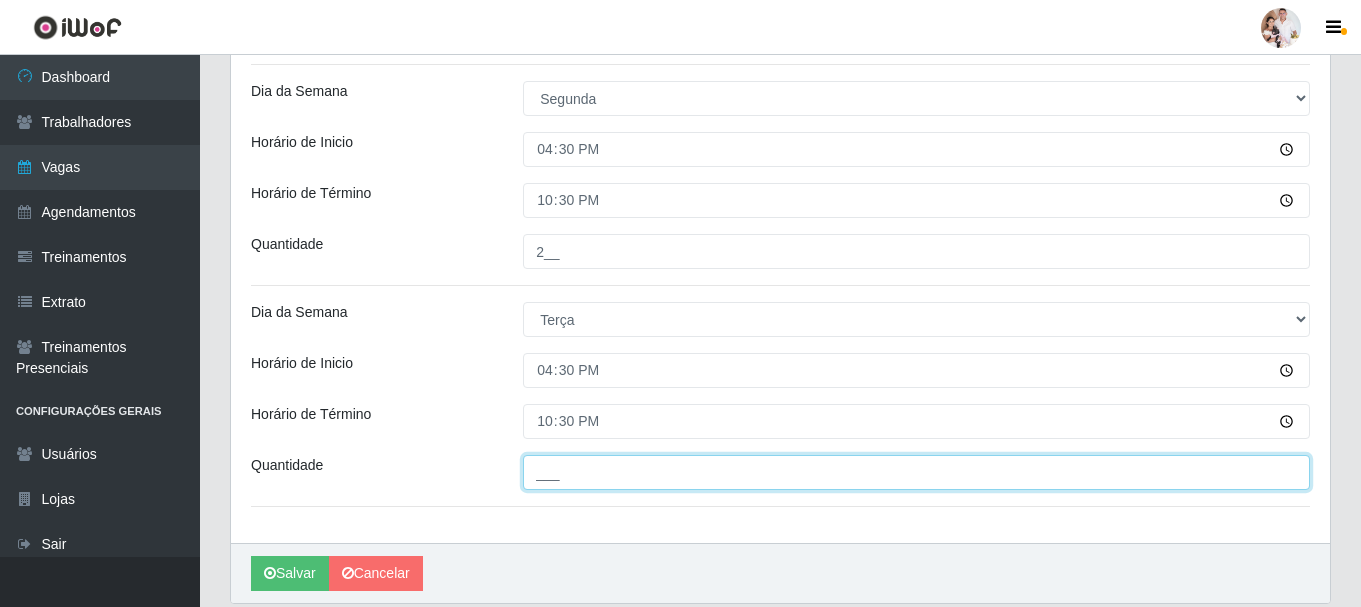 click on "___" at bounding box center [916, 472] 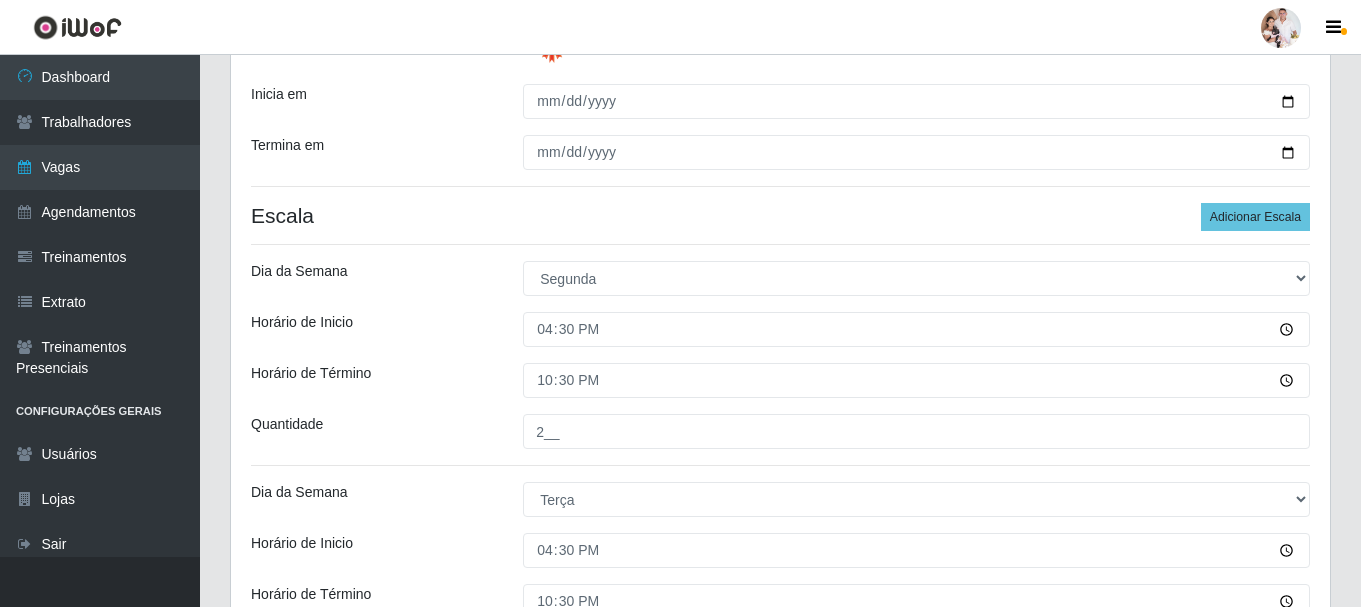 scroll, scrollTop: 300, scrollLeft: 0, axis: vertical 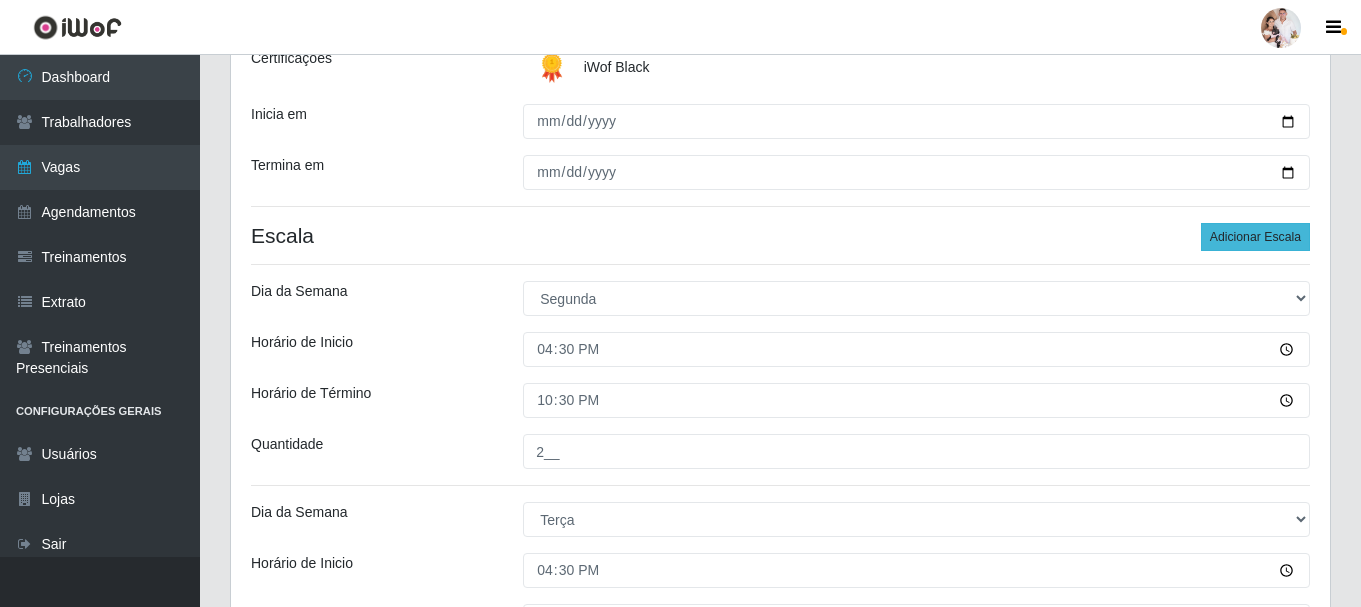 type on "2__" 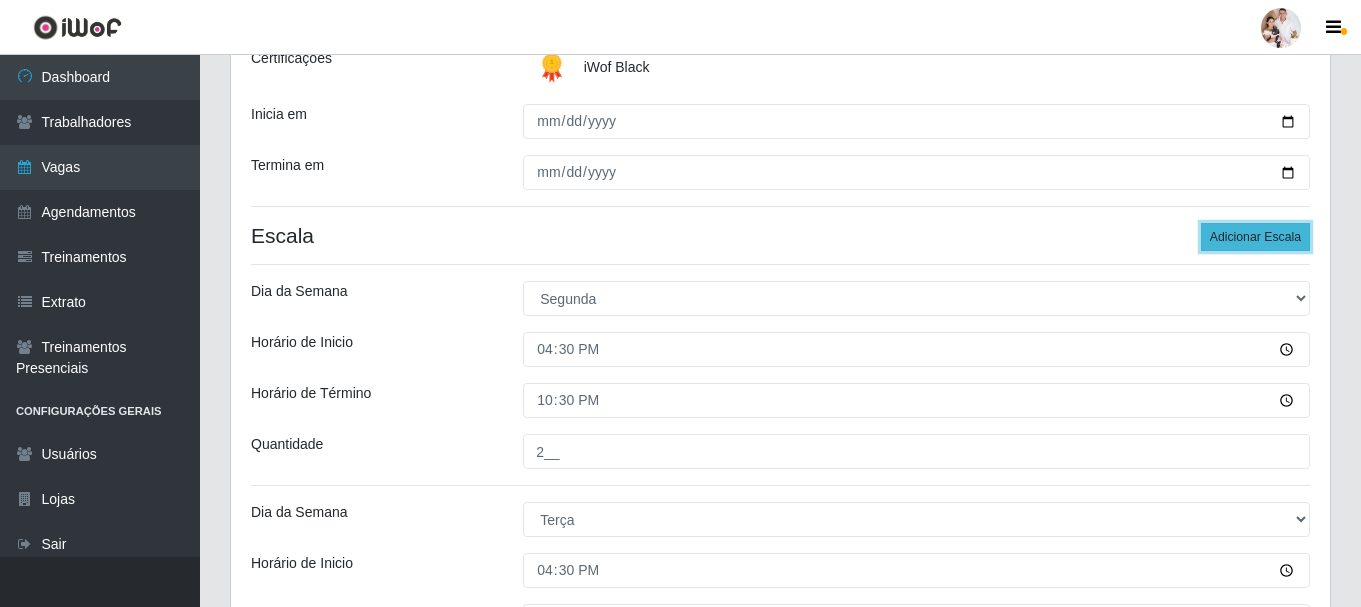 click on "Adicionar Escala" at bounding box center [1255, 237] 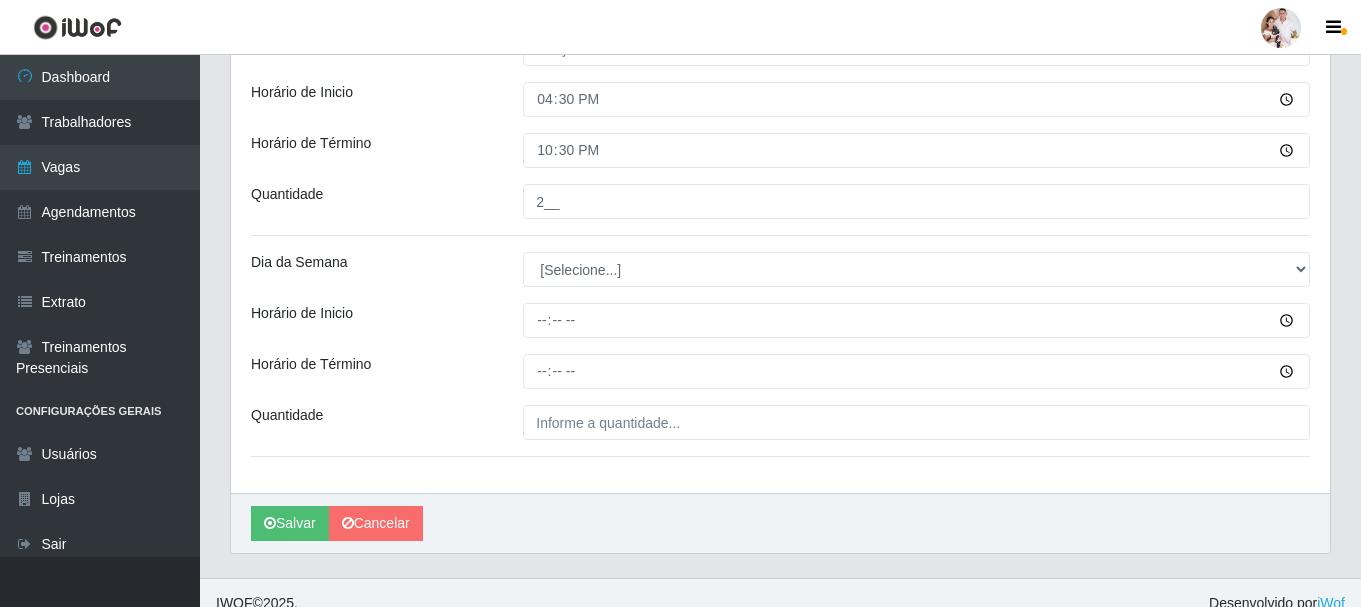 scroll, scrollTop: 792, scrollLeft: 0, axis: vertical 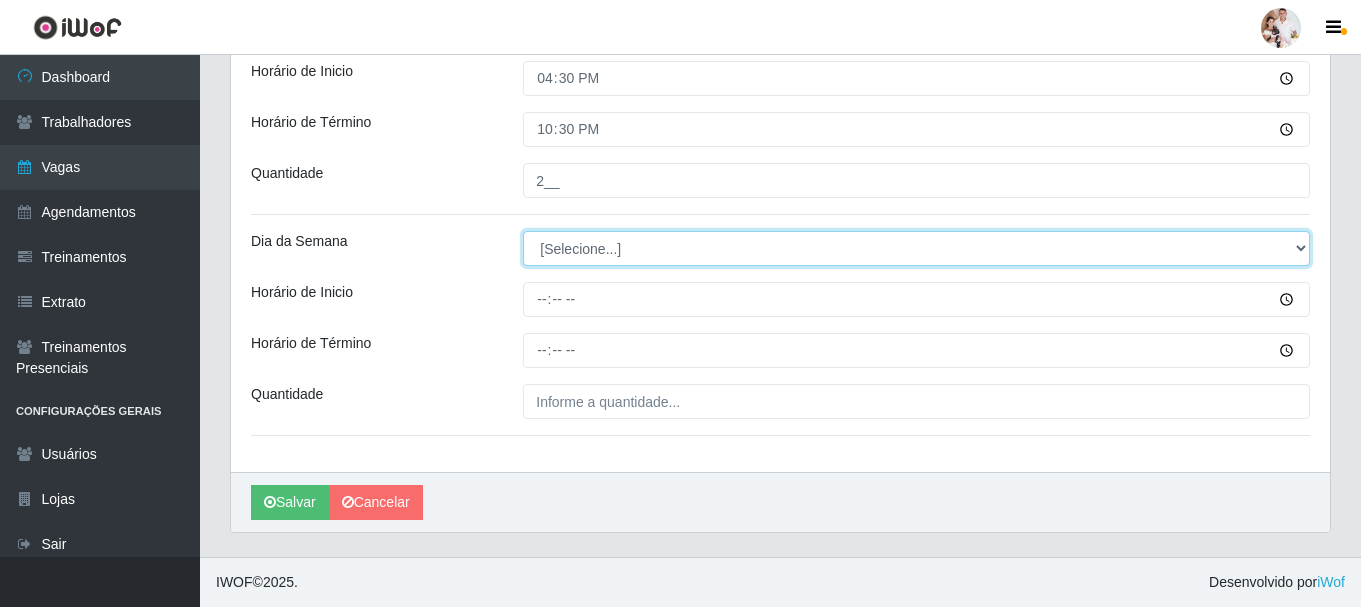 click on "[Selecione...] Segunda Terça Quarta Quinta Sexta Sábado Domingo" at bounding box center (916, 248) 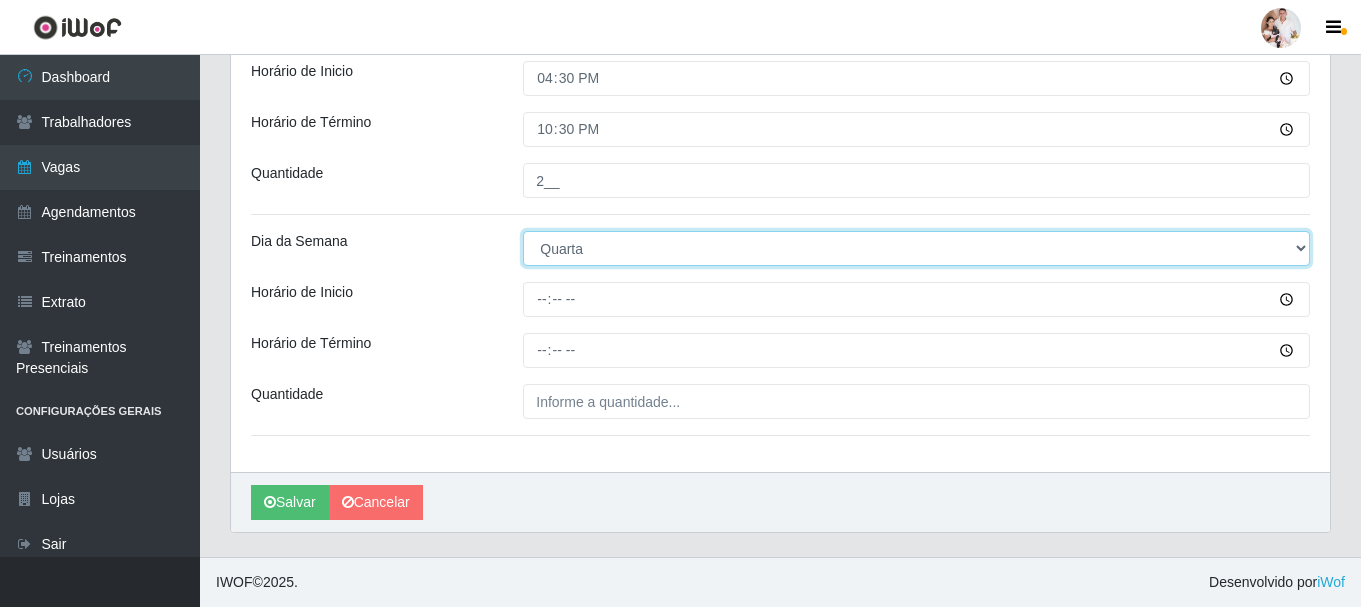 click on "[Selecione...] Segunda Terça Quarta Quinta Sexta Sábado Domingo" at bounding box center (916, 248) 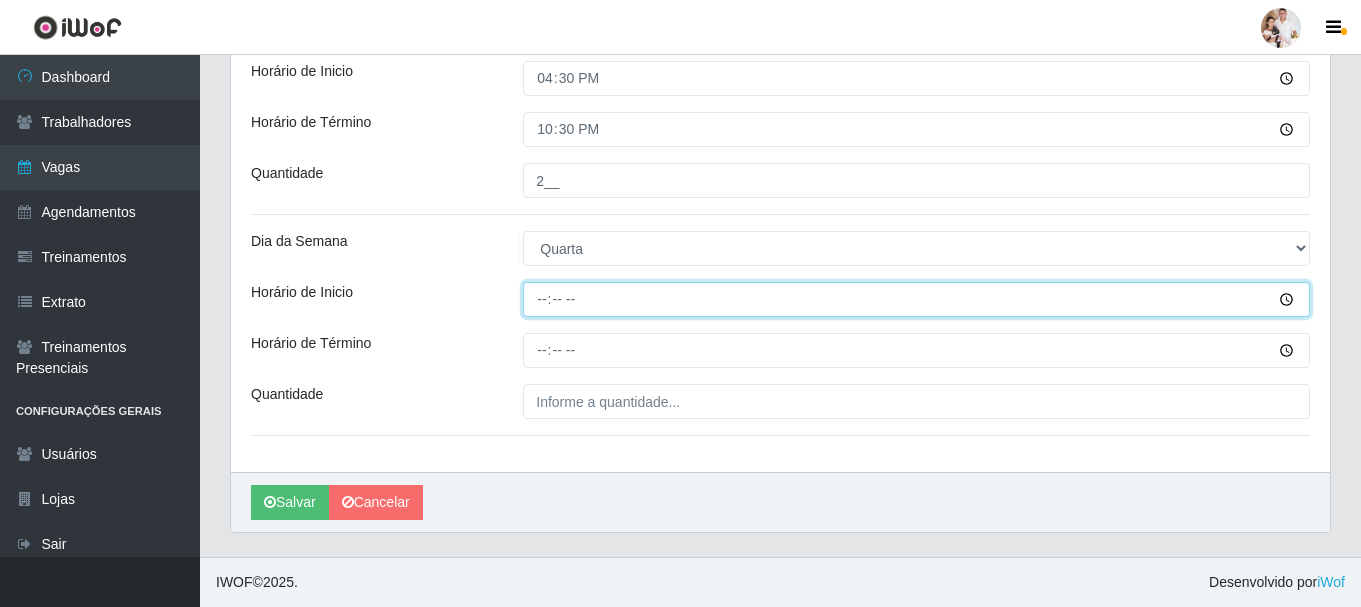 click on "Horário de Inicio" at bounding box center [916, 299] 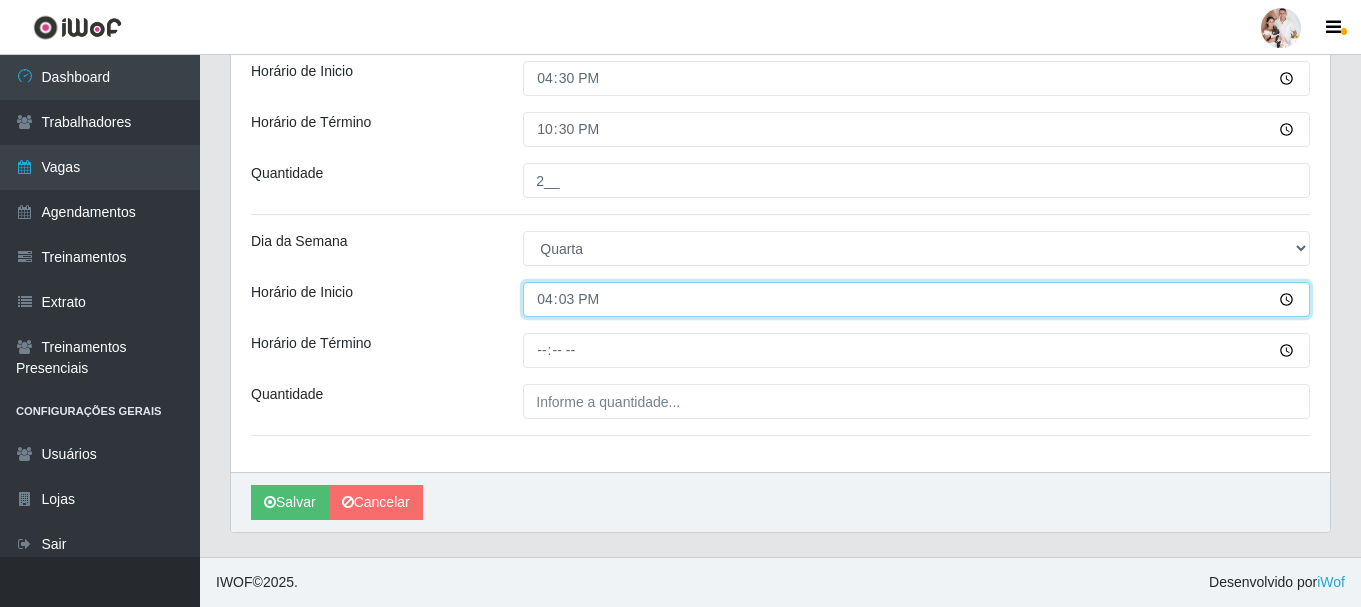 type on "16:30" 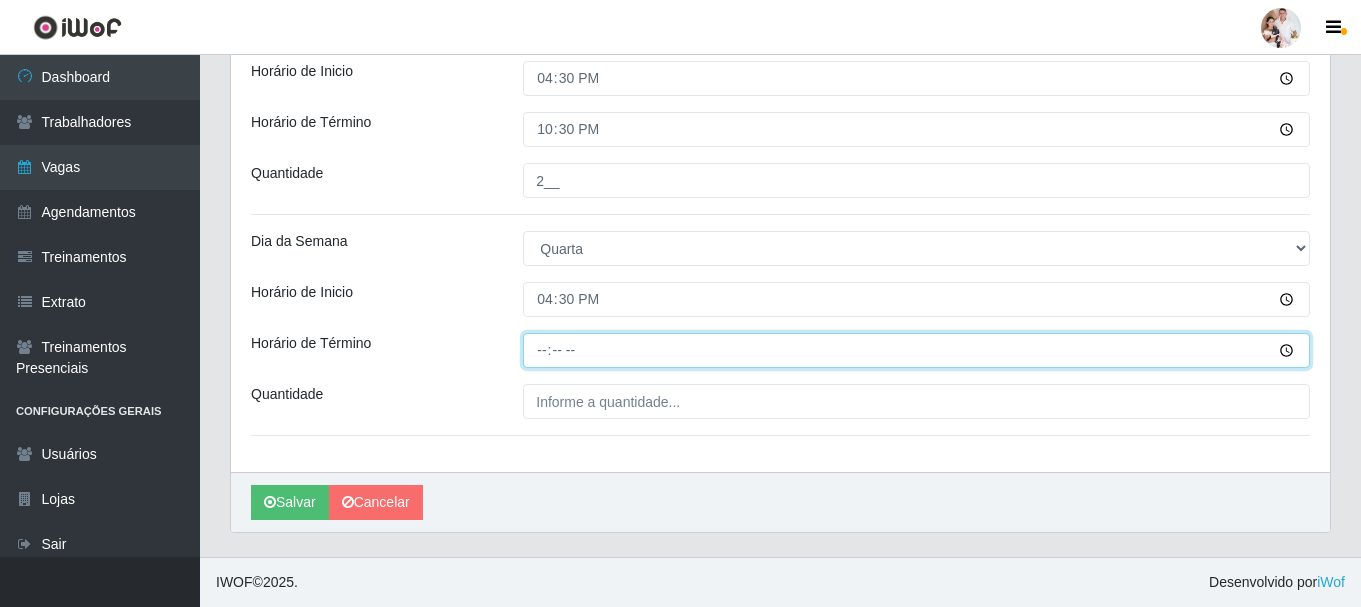 click on "Horário de Término" at bounding box center (916, 350) 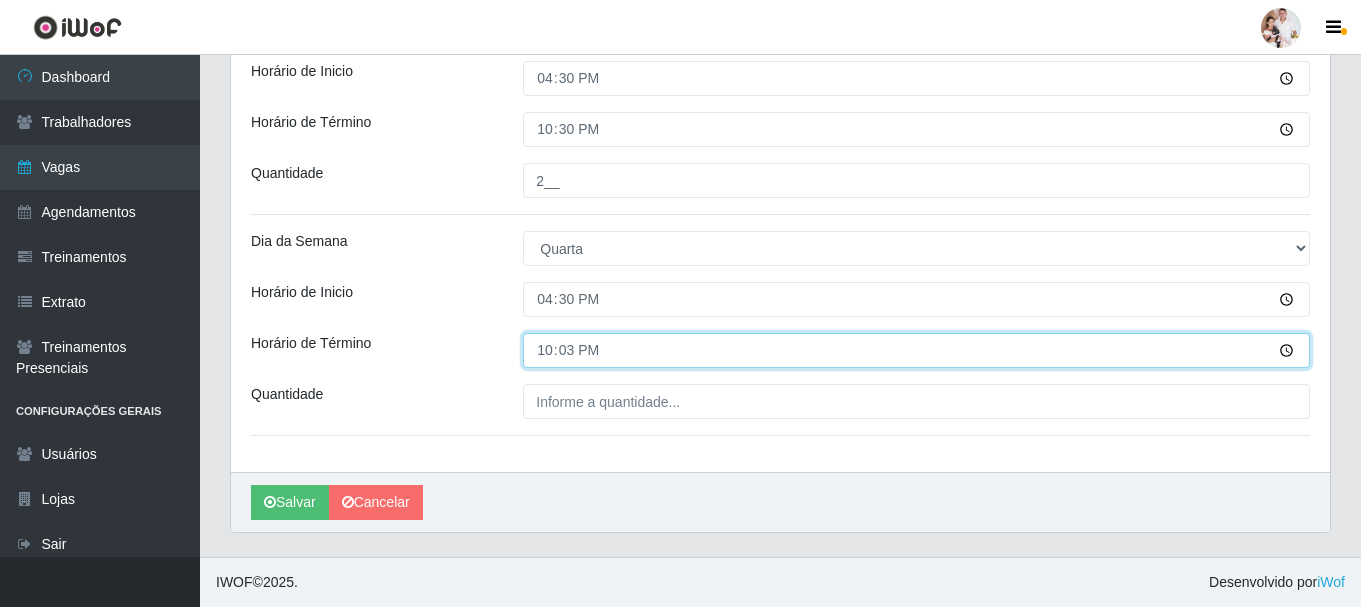 type on "22:30" 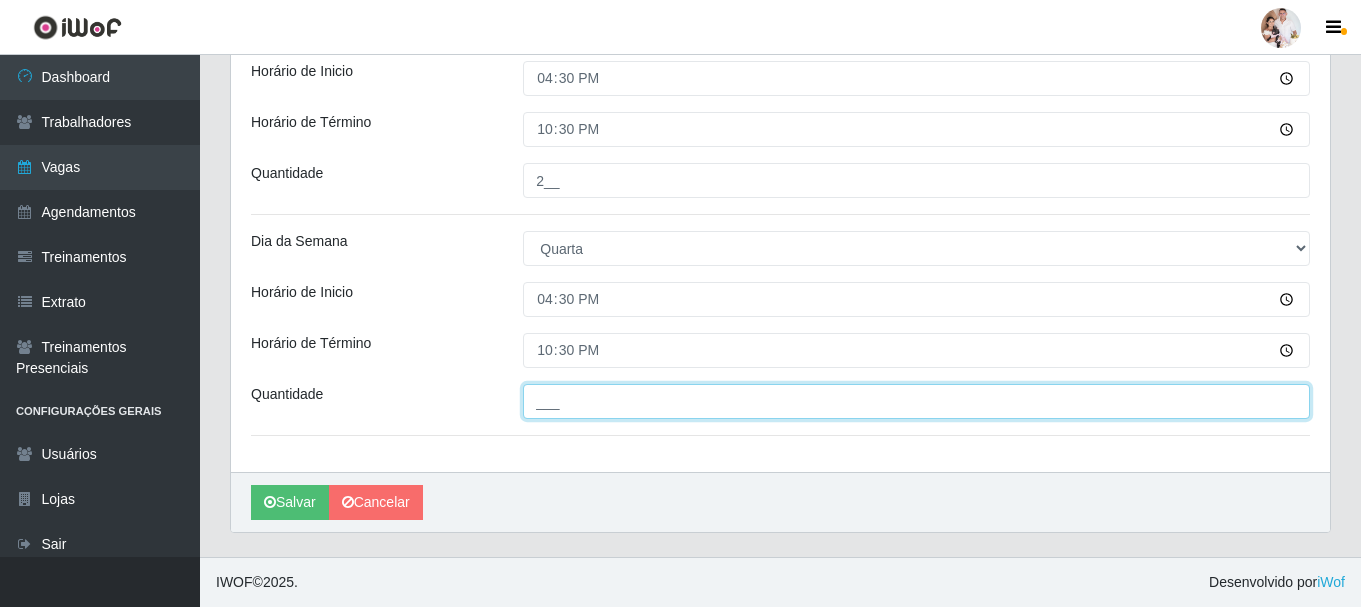 click on "___" at bounding box center (916, 401) 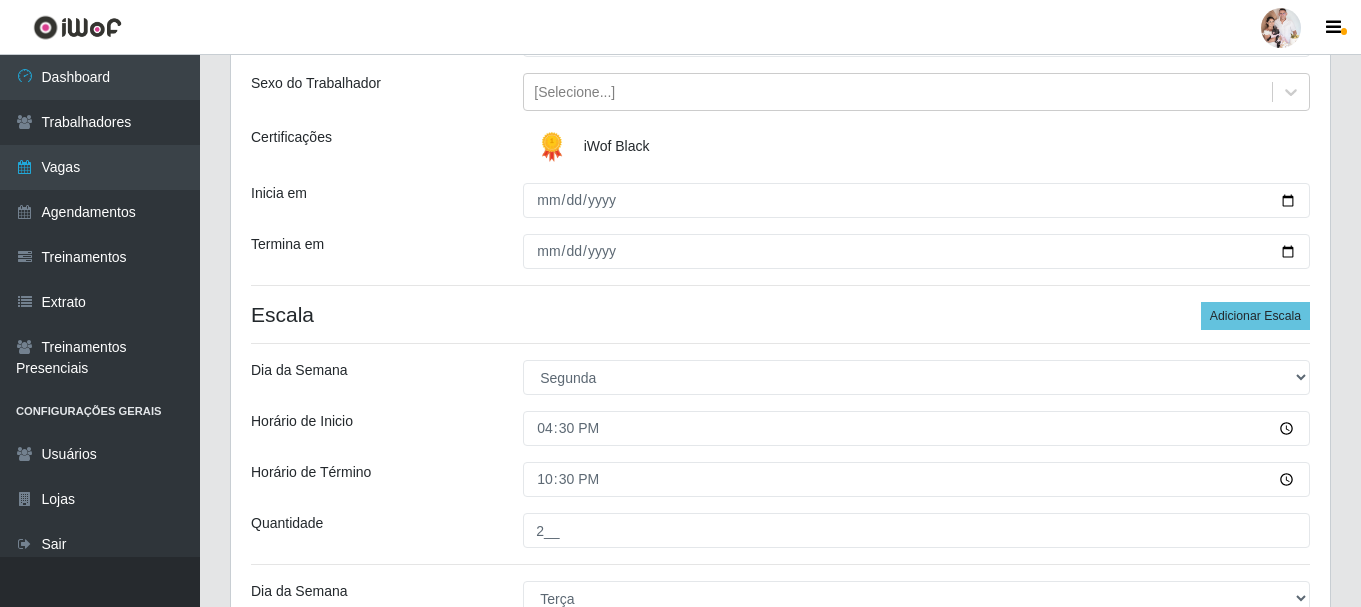 scroll, scrollTop: 192, scrollLeft: 0, axis: vertical 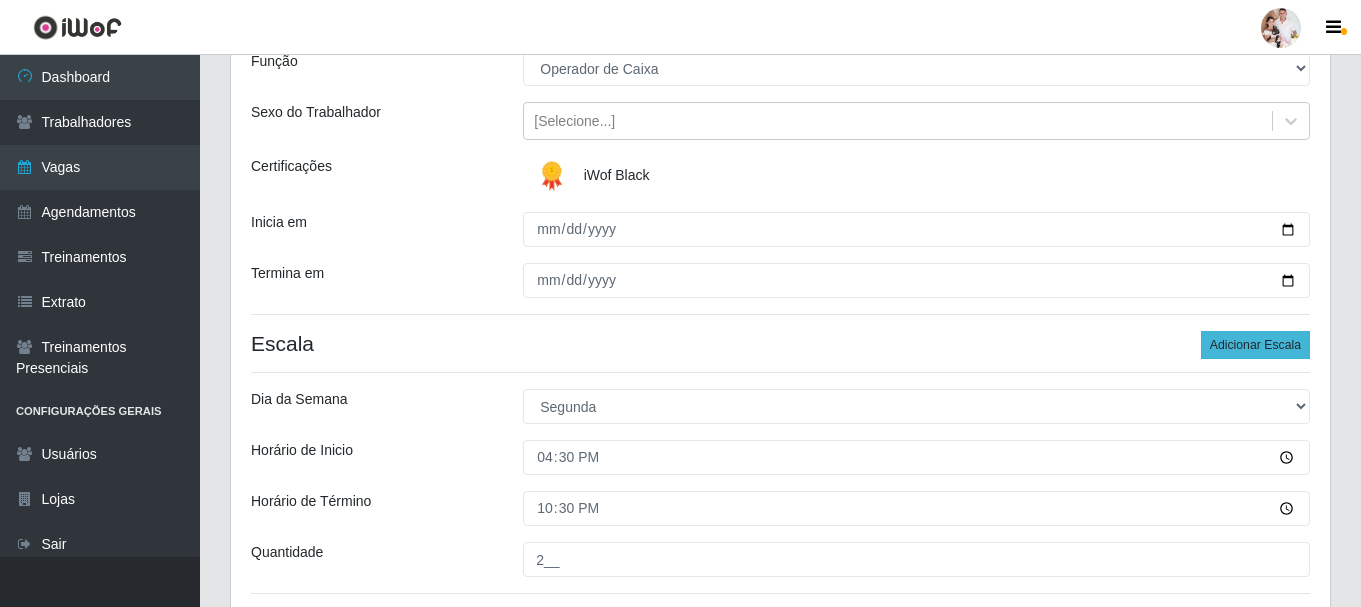 type on "2__" 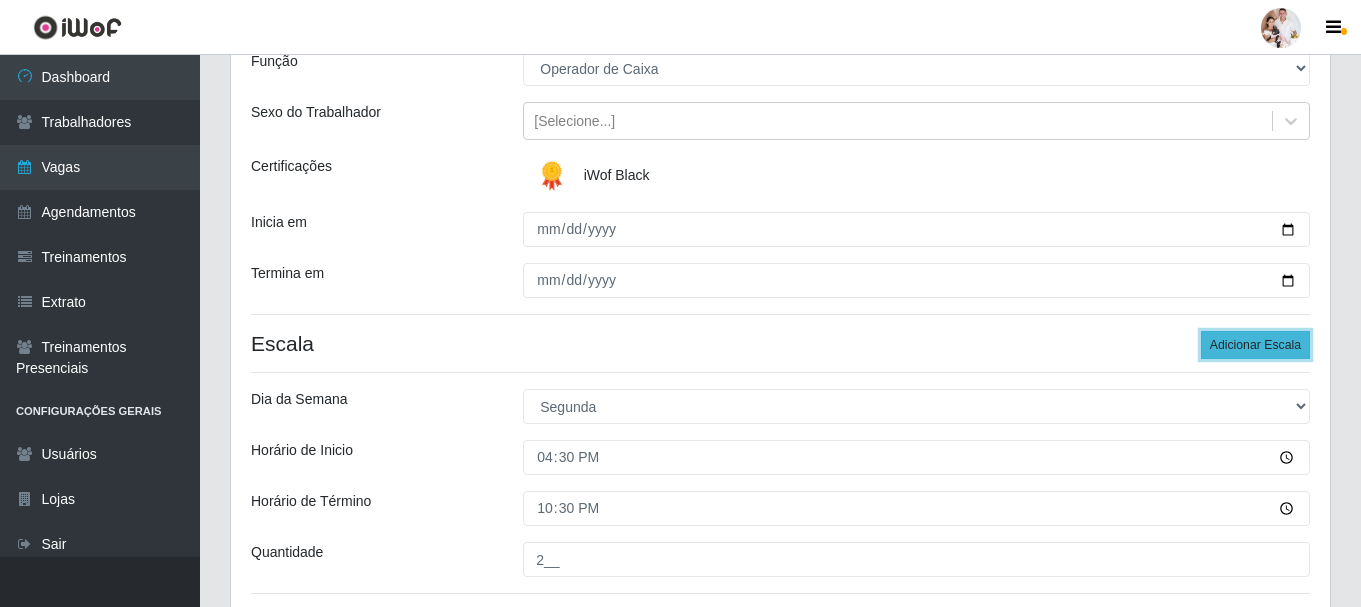 click on "Adicionar Escala" at bounding box center [1255, 345] 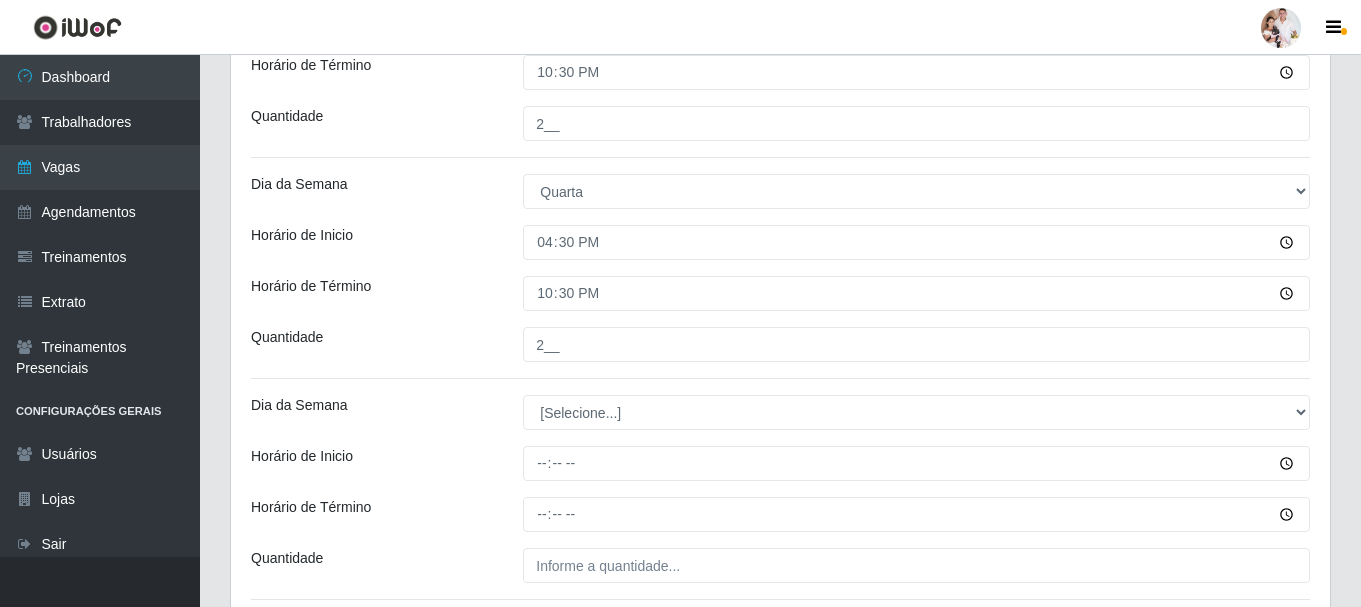scroll, scrollTop: 892, scrollLeft: 0, axis: vertical 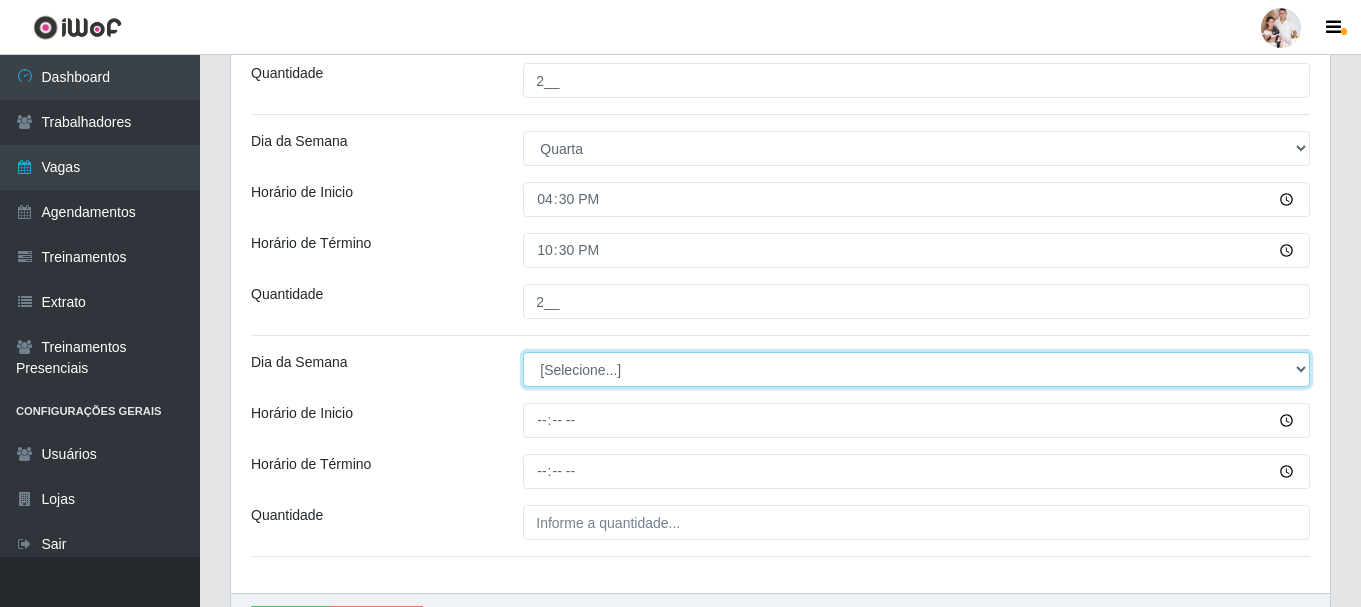 click on "[Selecione...] Segunda Terça Quarta Quinta Sexta Sábado Domingo" at bounding box center (916, 369) 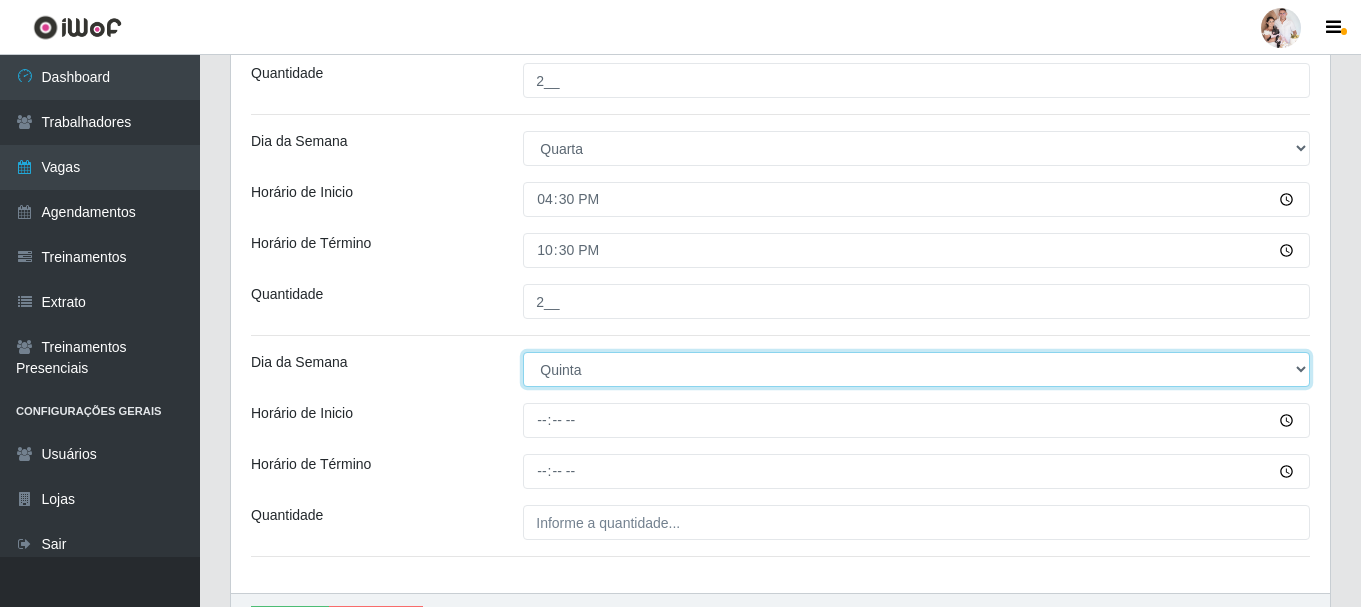 click on "[Selecione...] Segunda Terça Quarta Quinta Sexta Sábado Domingo" at bounding box center (916, 369) 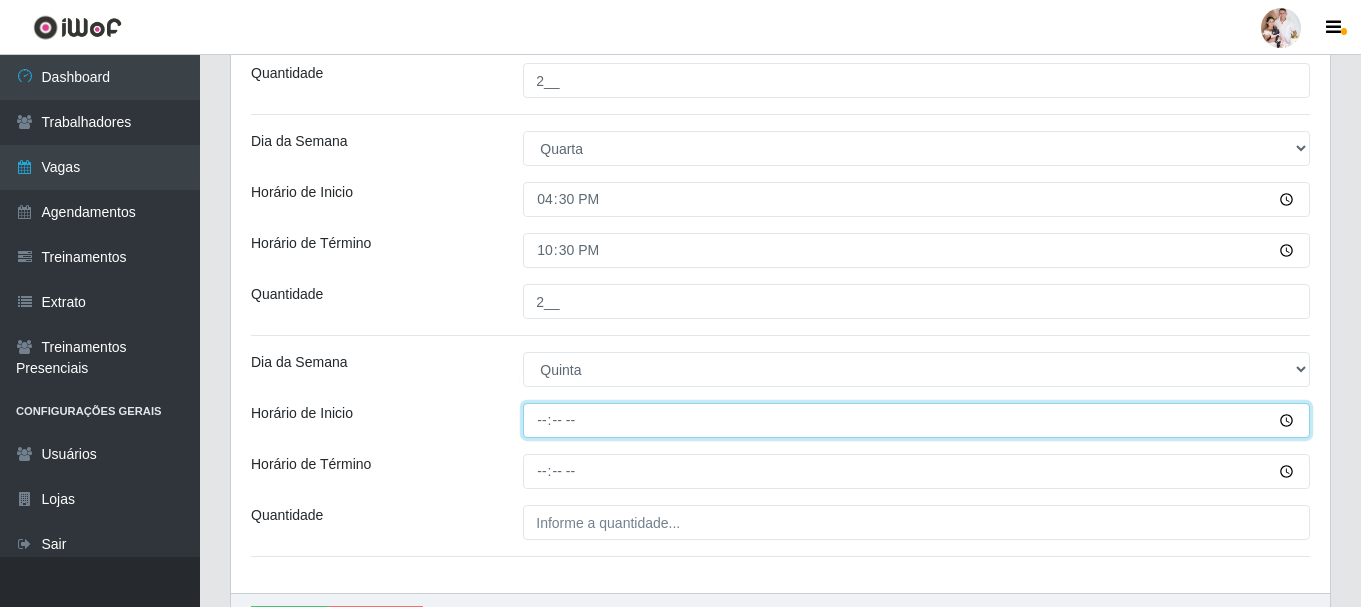 click on "Horário de Inicio" at bounding box center (916, 420) 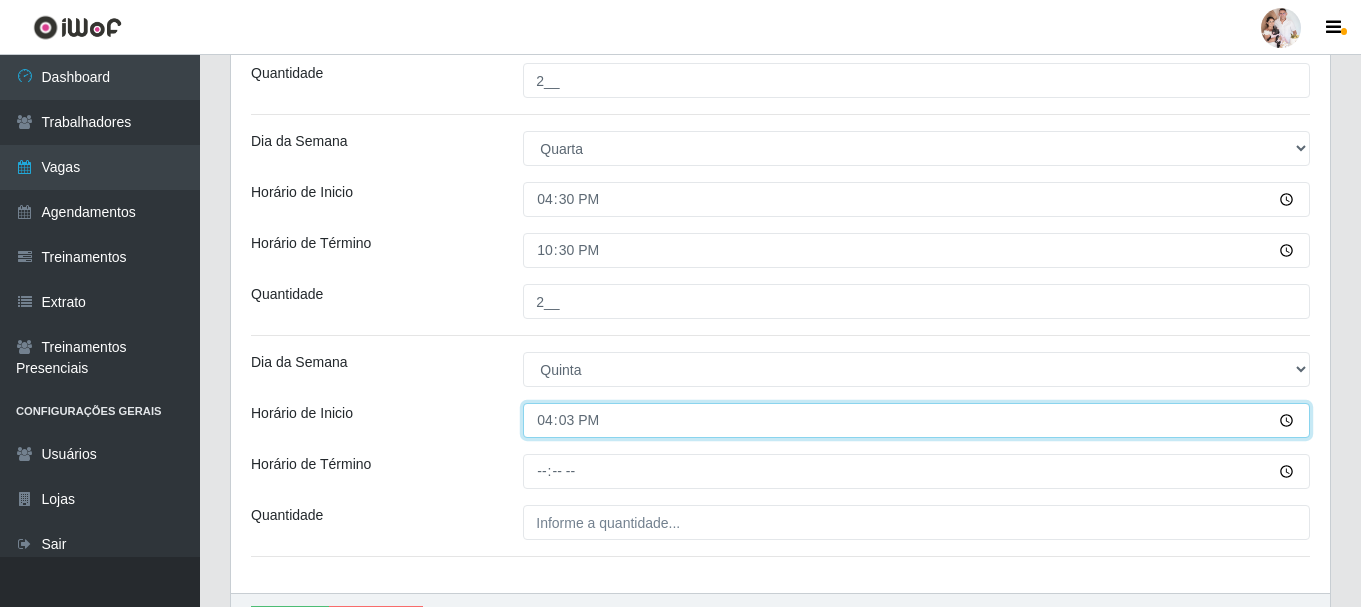 type on "16:30" 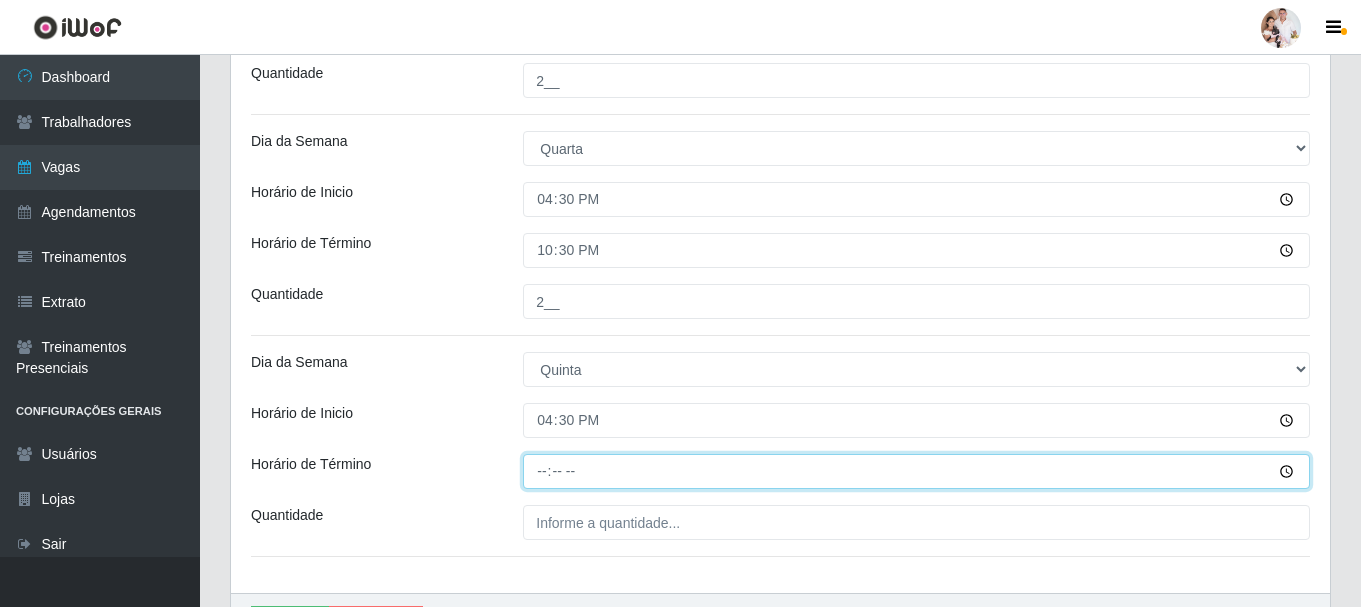 click on "Horário de Término" at bounding box center [916, 471] 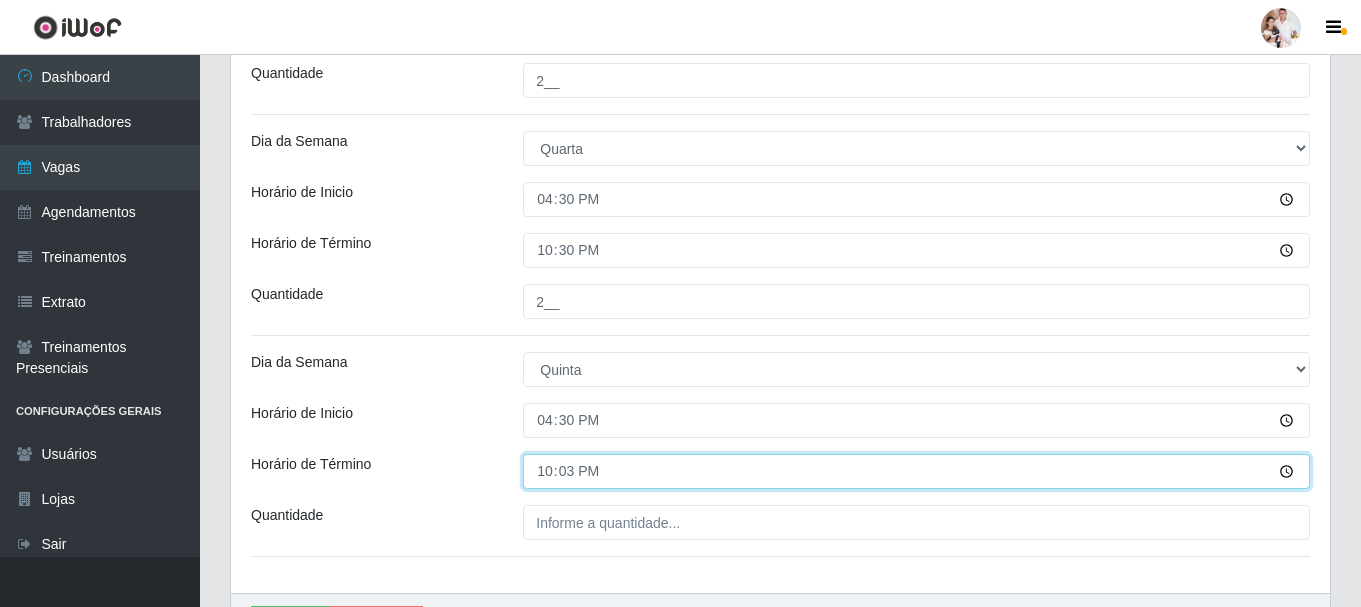 type on "22:30" 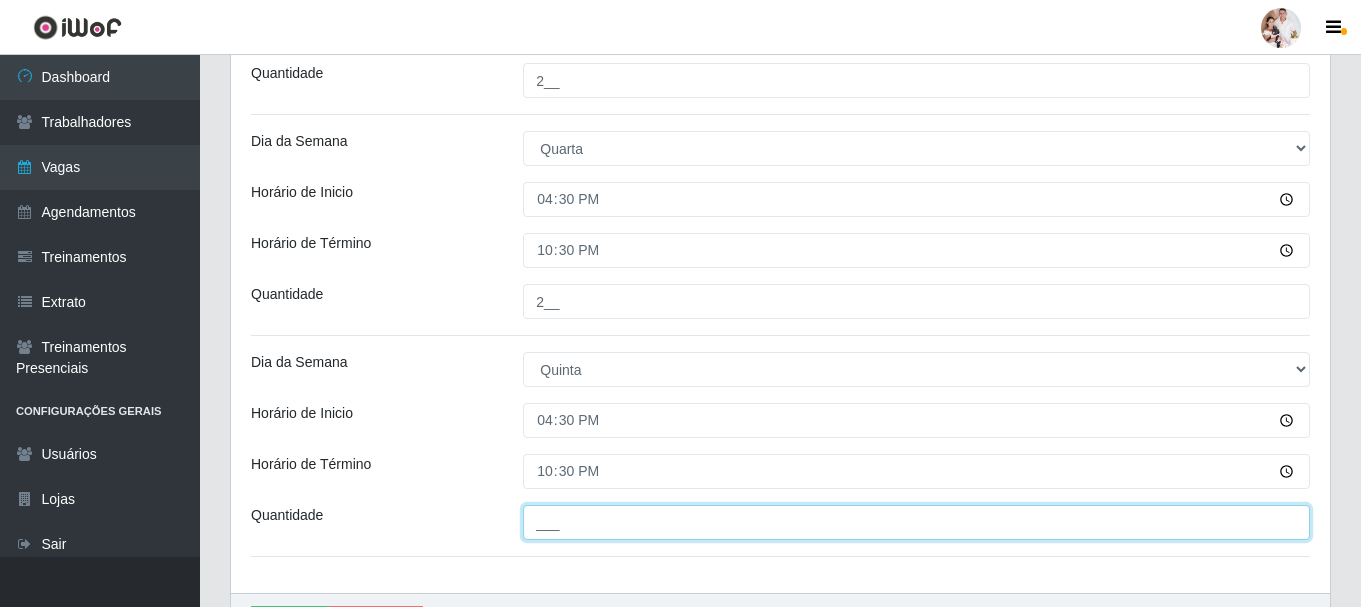 click on "___" at bounding box center [916, 522] 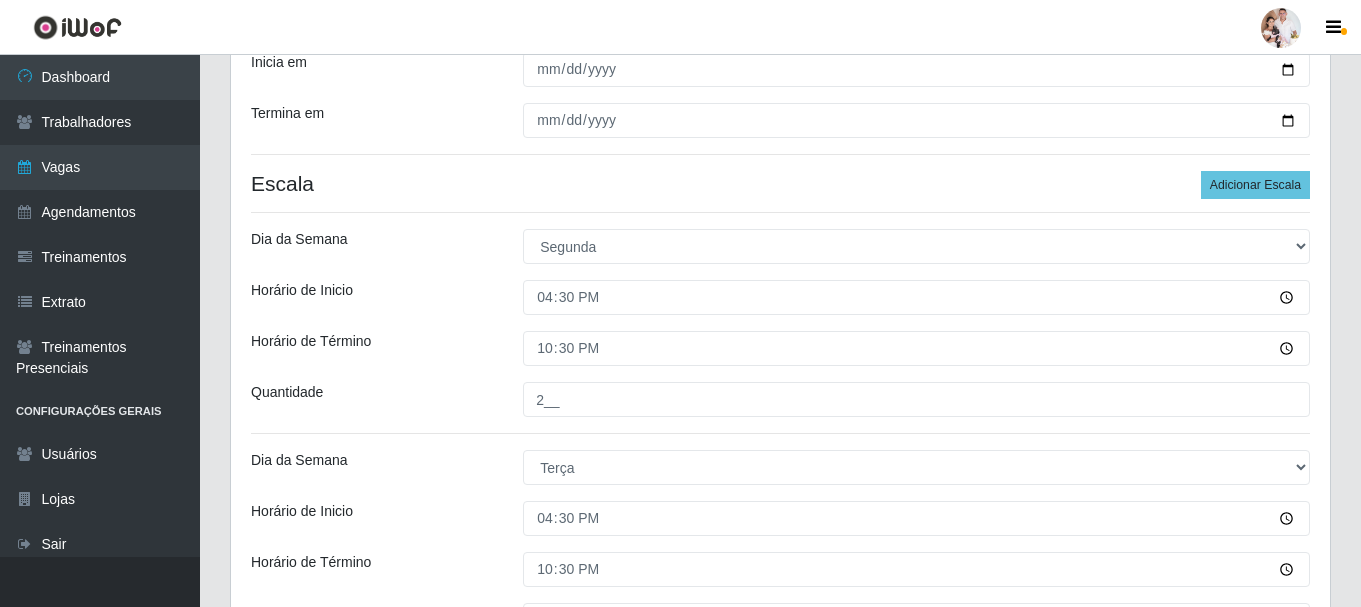 scroll, scrollTop: 213, scrollLeft: 0, axis: vertical 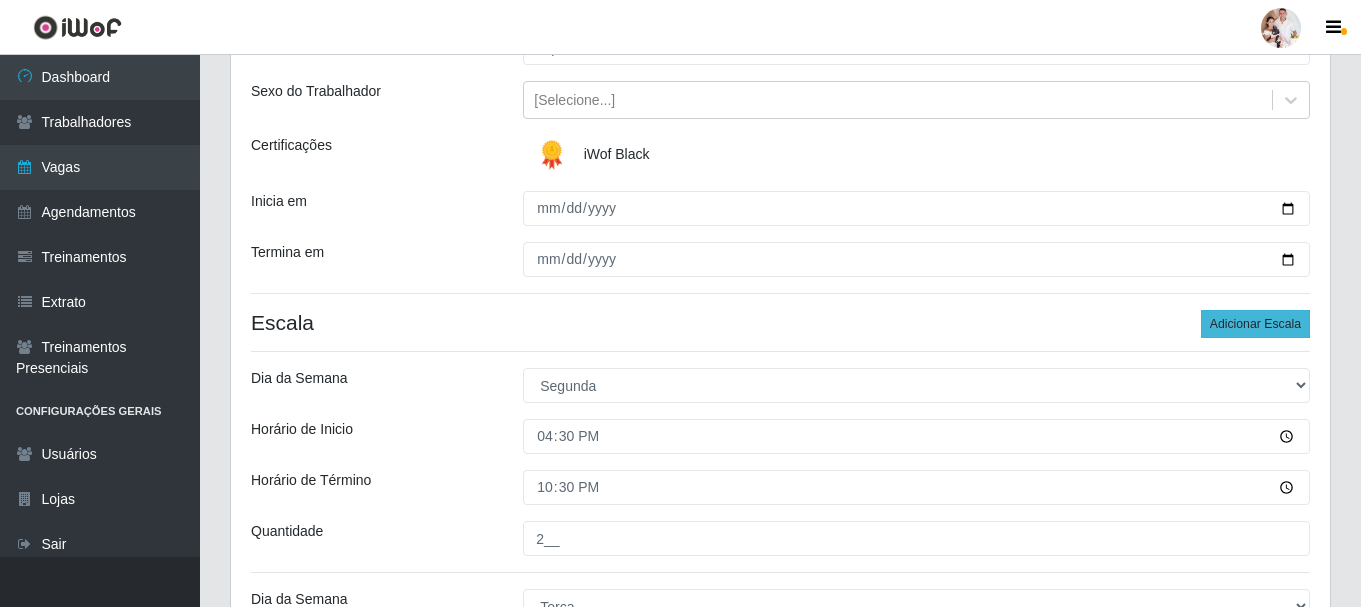 type on "3__" 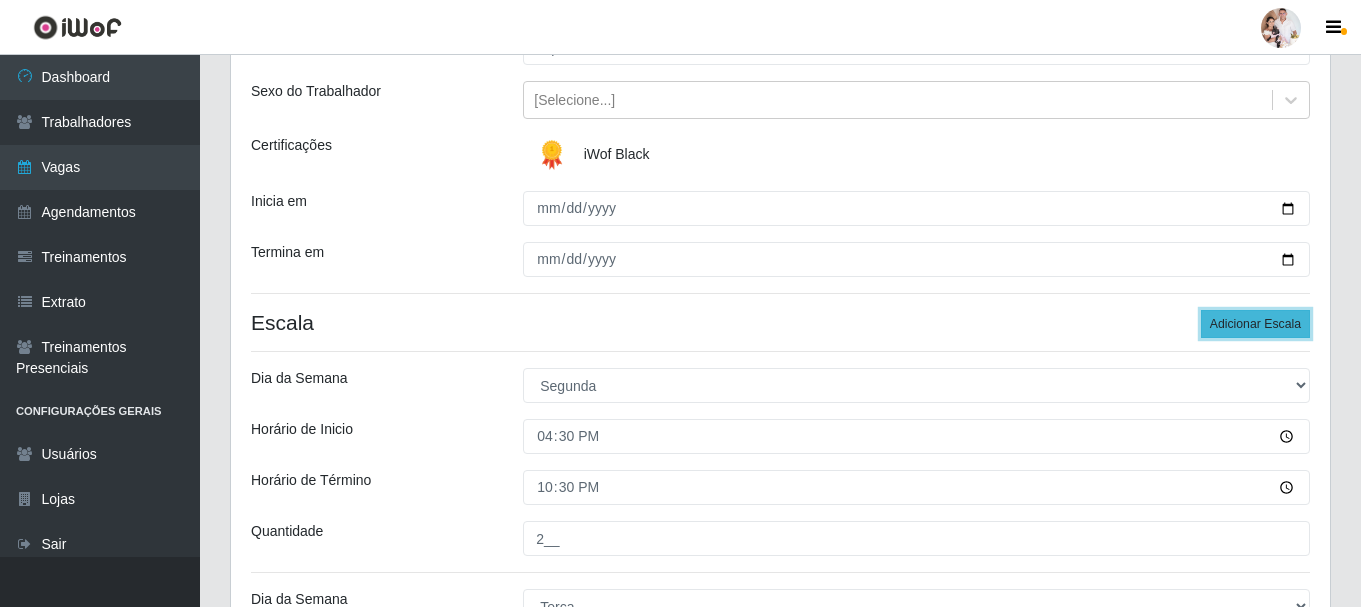 click on "Adicionar Escala" at bounding box center [1255, 324] 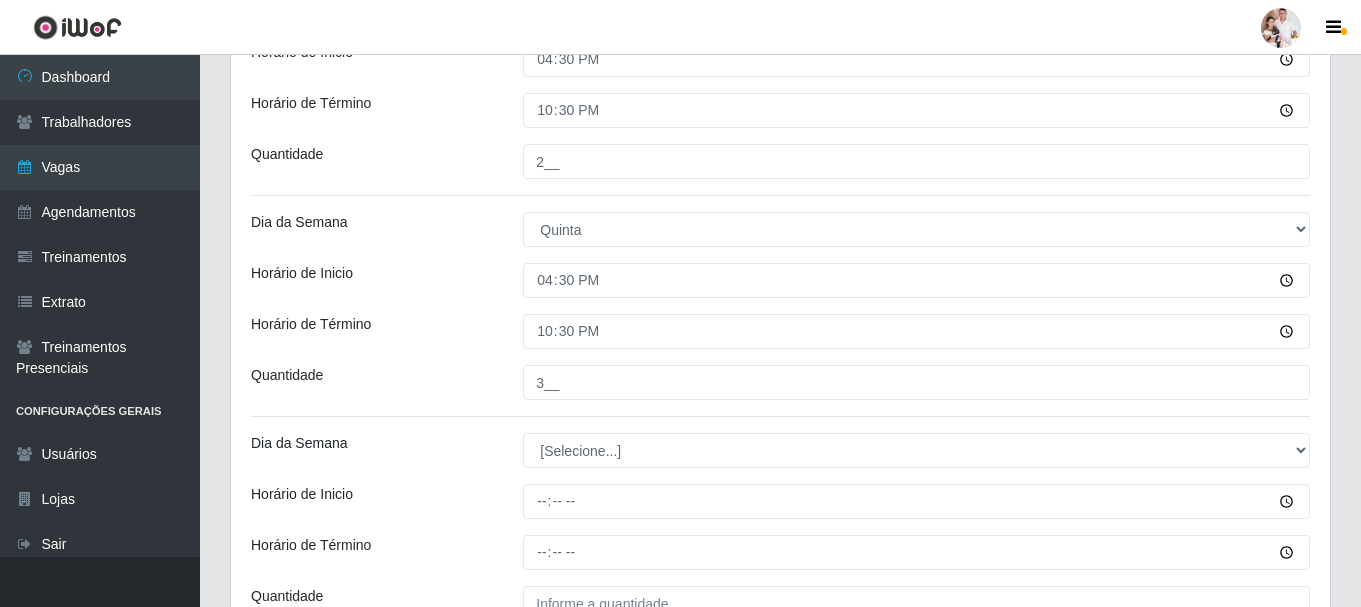 scroll, scrollTop: 1013, scrollLeft: 0, axis: vertical 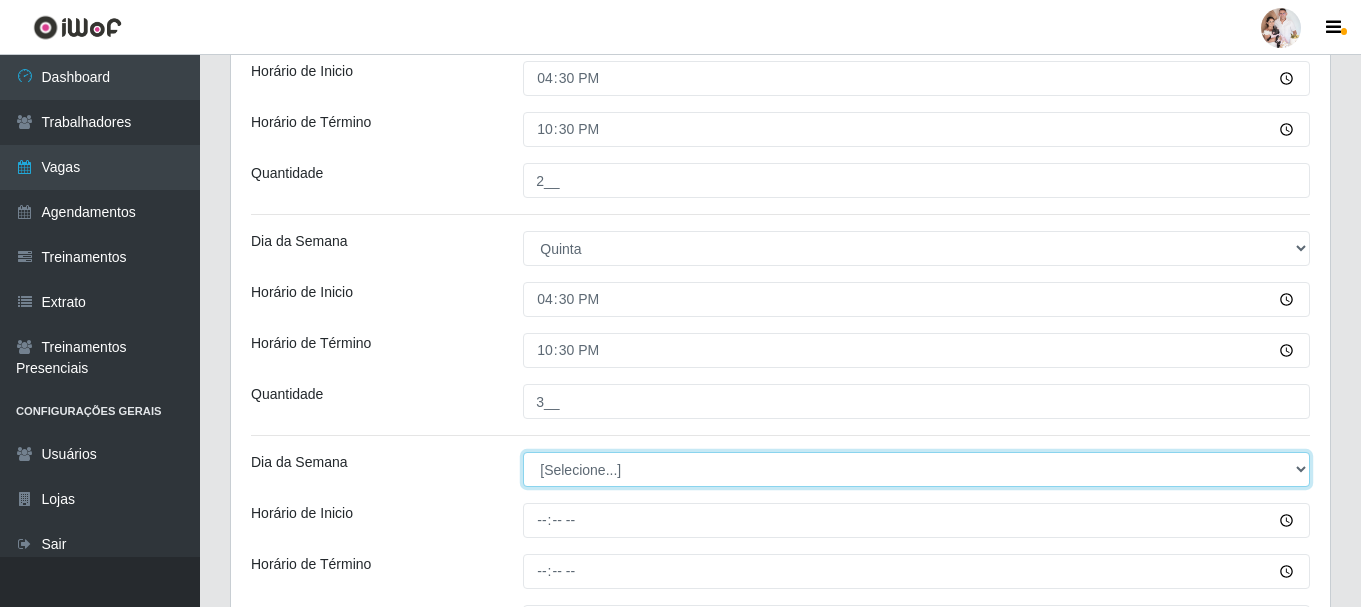click on "[Selecione...] Segunda Terça Quarta Quinta Sexta Sábado Domingo" at bounding box center [916, 469] 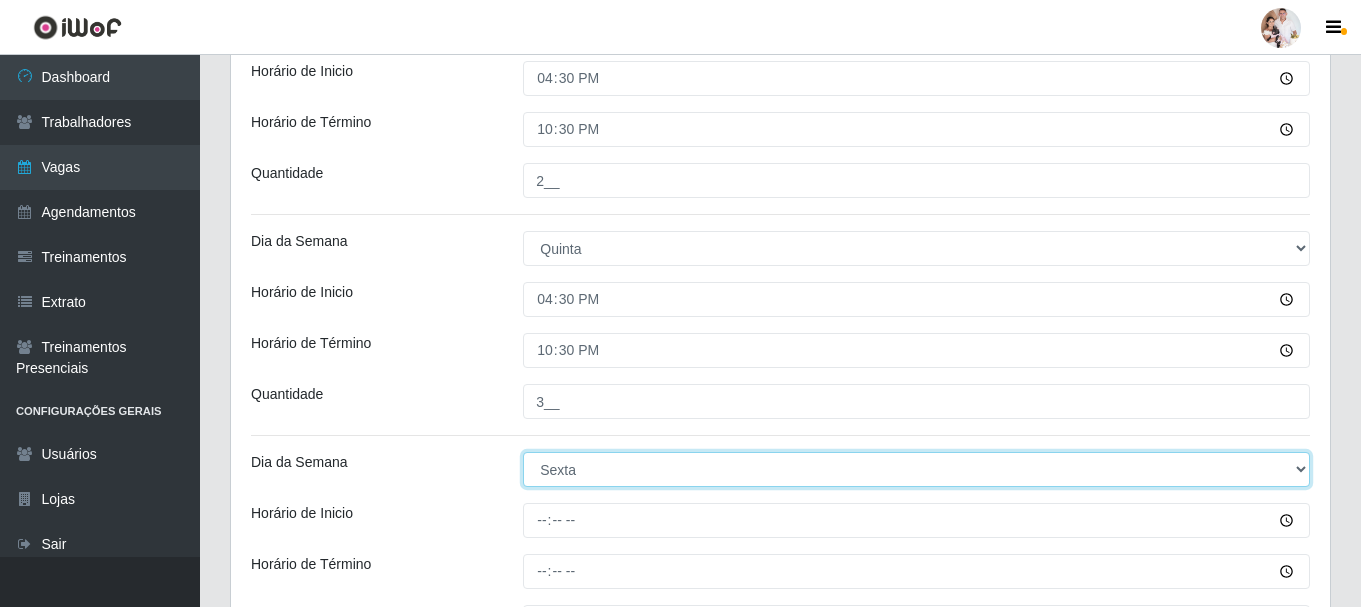 click on "[Selecione...] Segunda Terça Quarta Quinta Sexta Sábado Domingo" at bounding box center [916, 469] 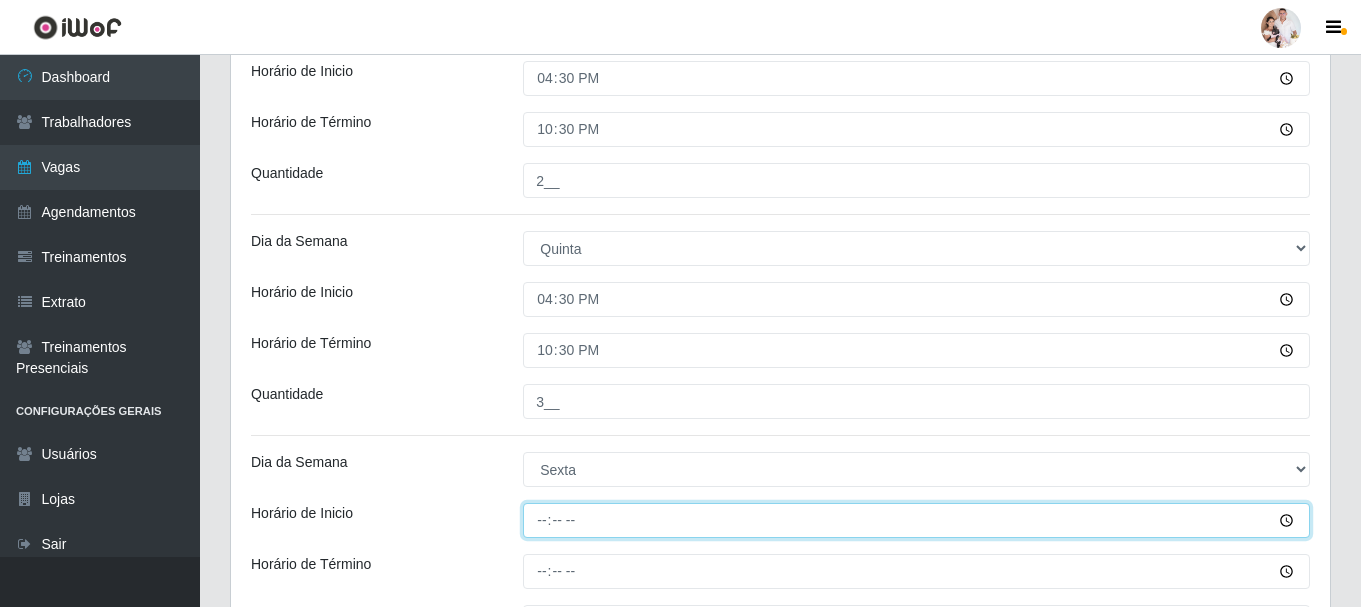 click on "Horário de Inicio" at bounding box center [916, 520] 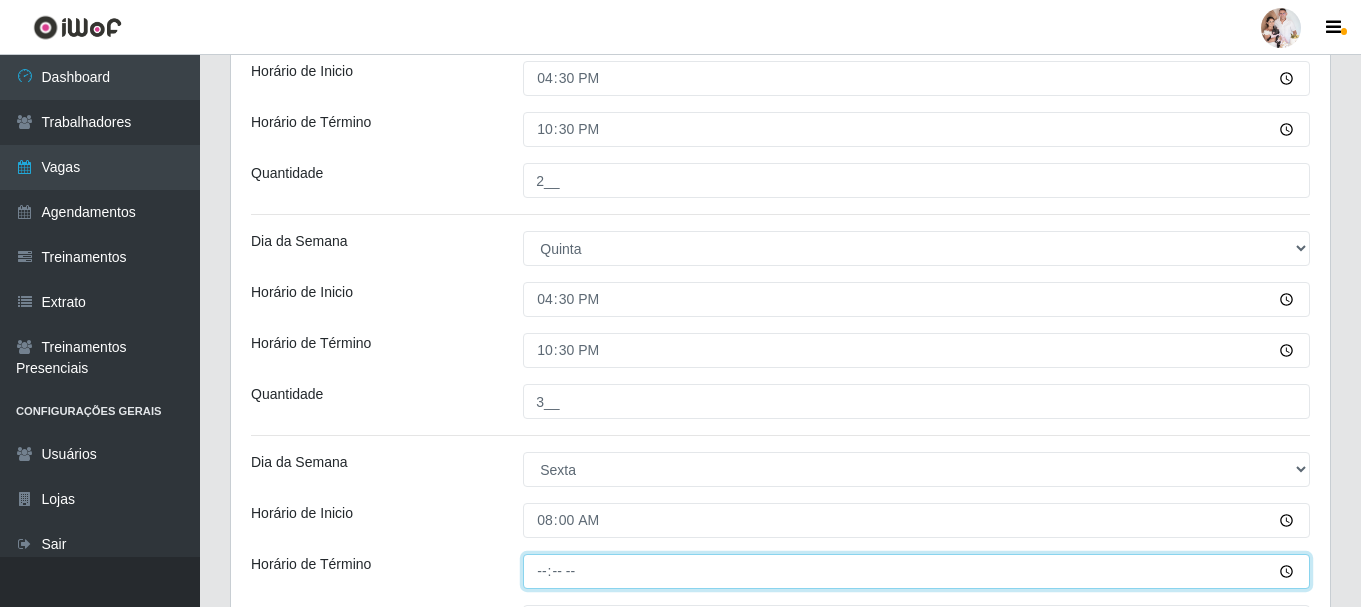 click on "Horário de Término" at bounding box center [916, 571] 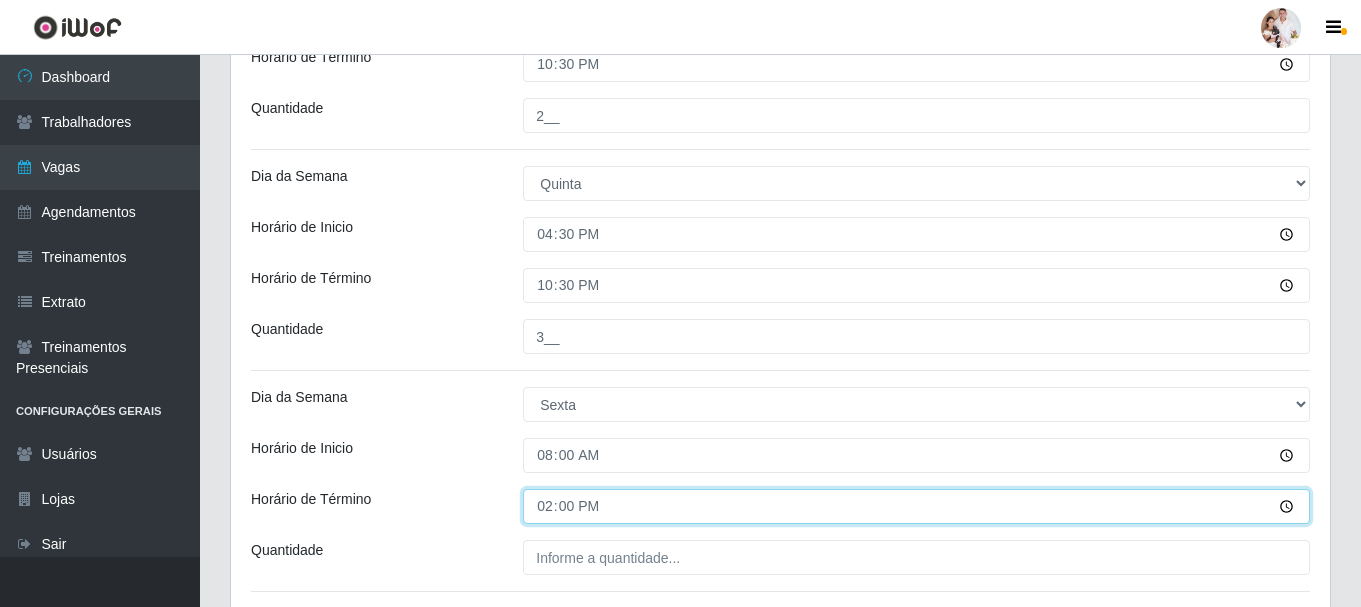 scroll, scrollTop: 1213, scrollLeft: 0, axis: vertical 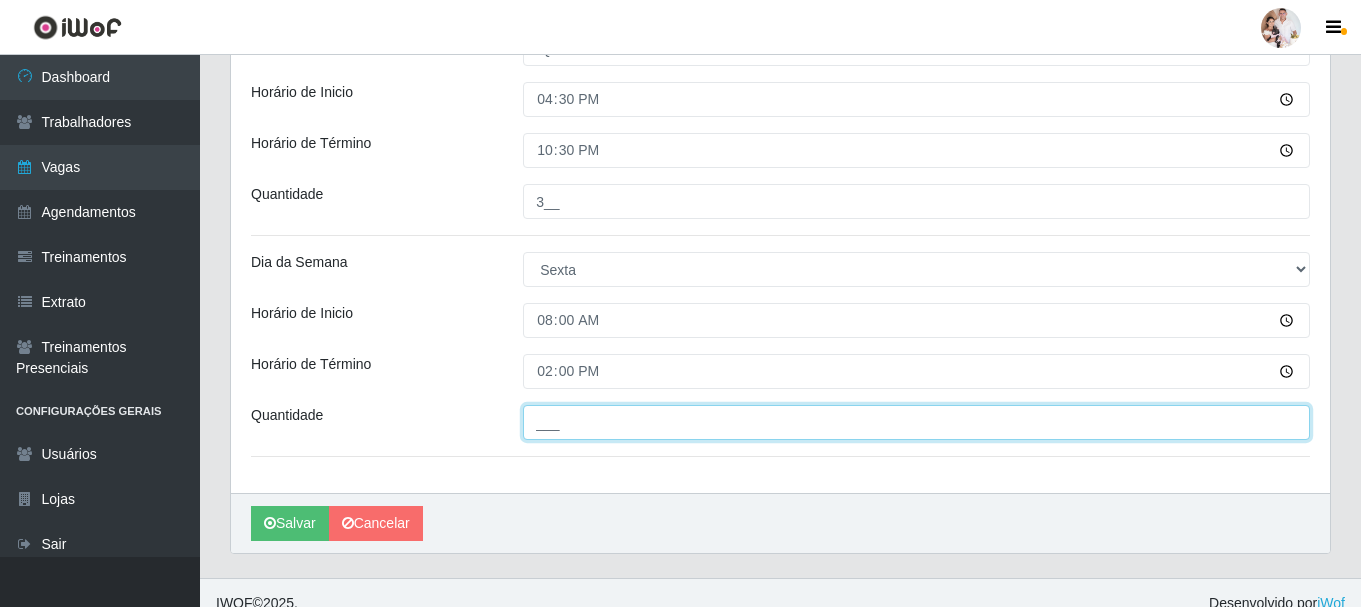 click on "___" at bounding box center (916, 422) 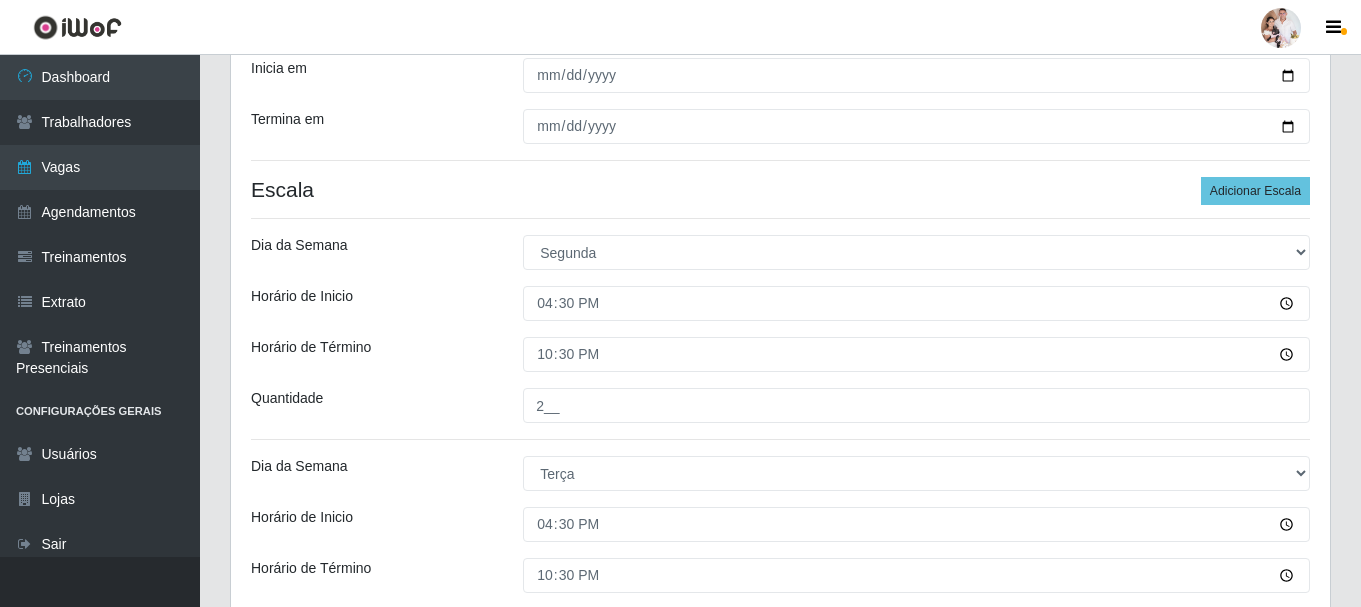 scroll, scrollTop: 313, scrollLeft: 0, axis: vertical 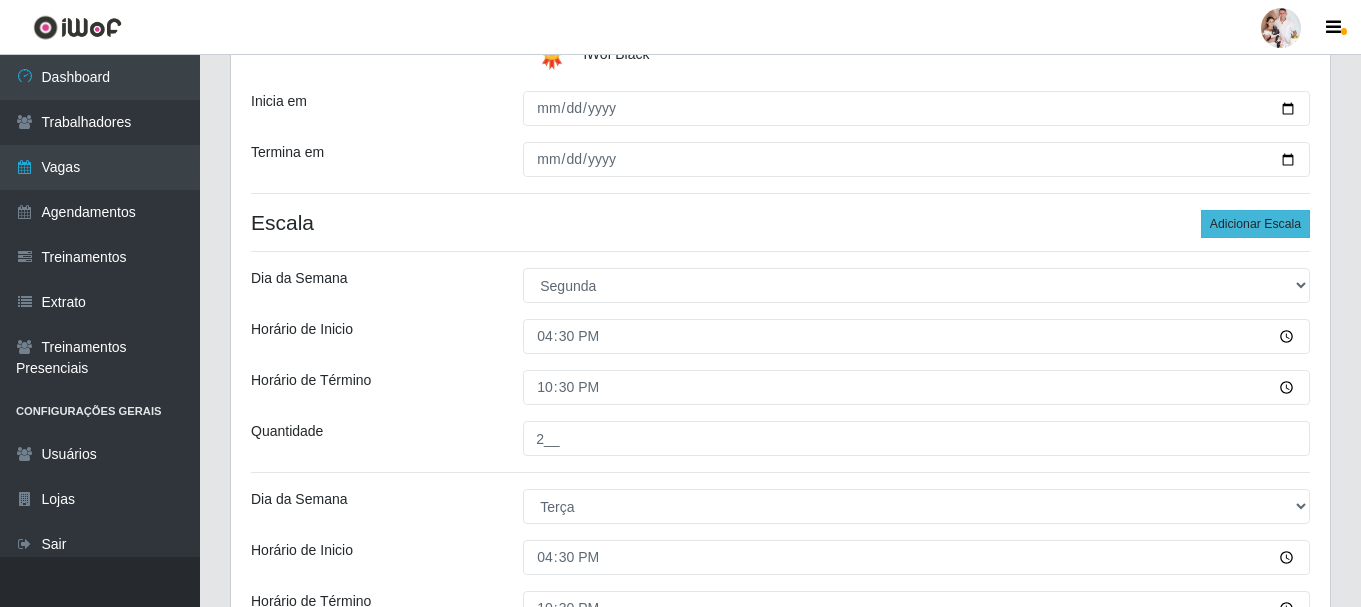 type on "1__" 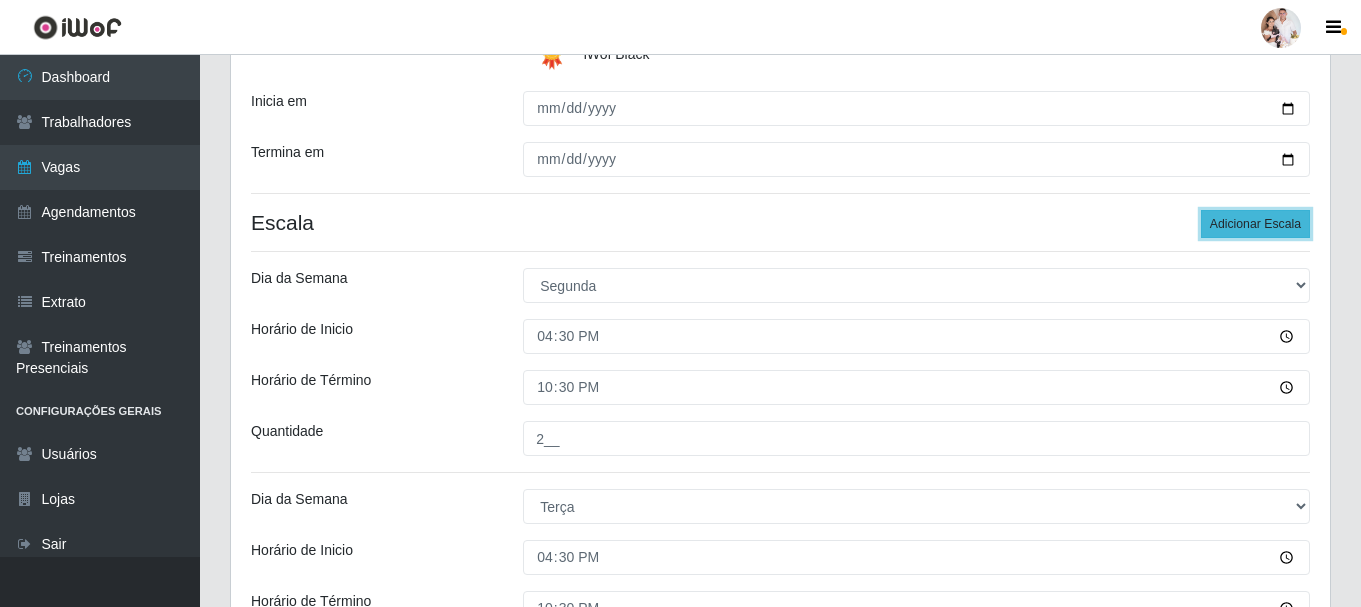 click on "Adicionar Escala" at bounding box center (1255, 224) 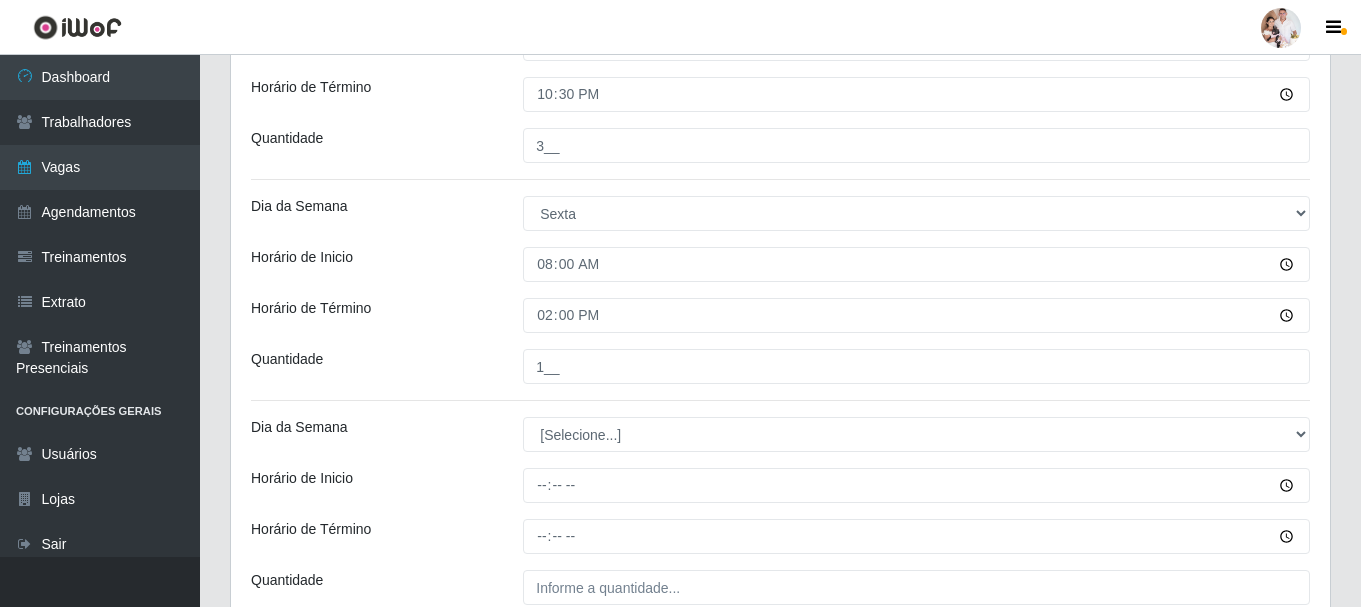 scroll, scrollTop: 1313, scrollLeft: 0, axis: vertical 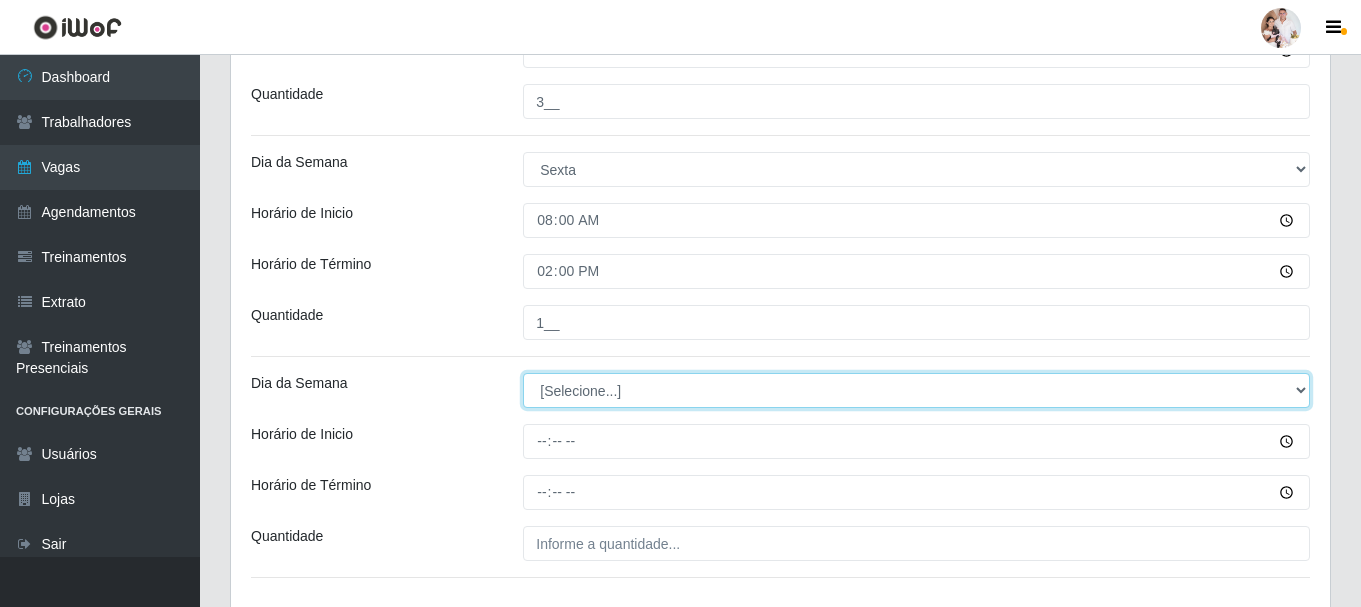click on "[Selecione...] Segunda Terça Quarta Quinta Sexta Sábado Domingo" at bounding box center (916, 390) 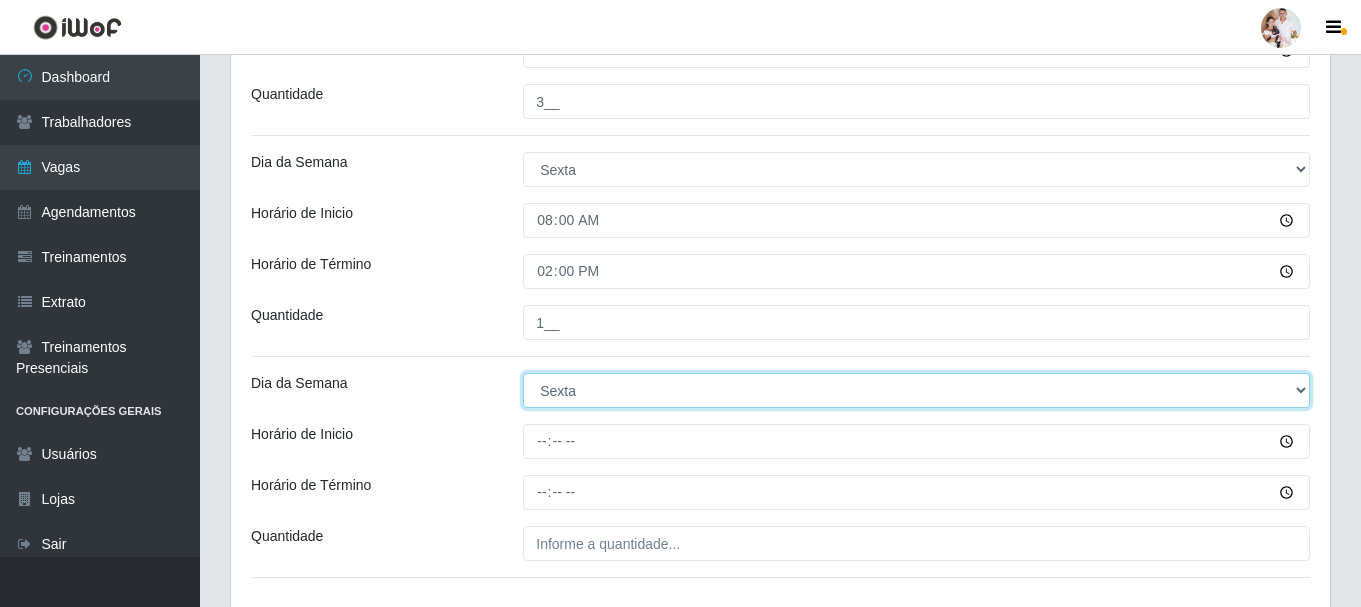 click on "[Selecione...] Segunda Terça Quarta Quinta Sexta Sábado Domingo" at bounding box center [916, 390] 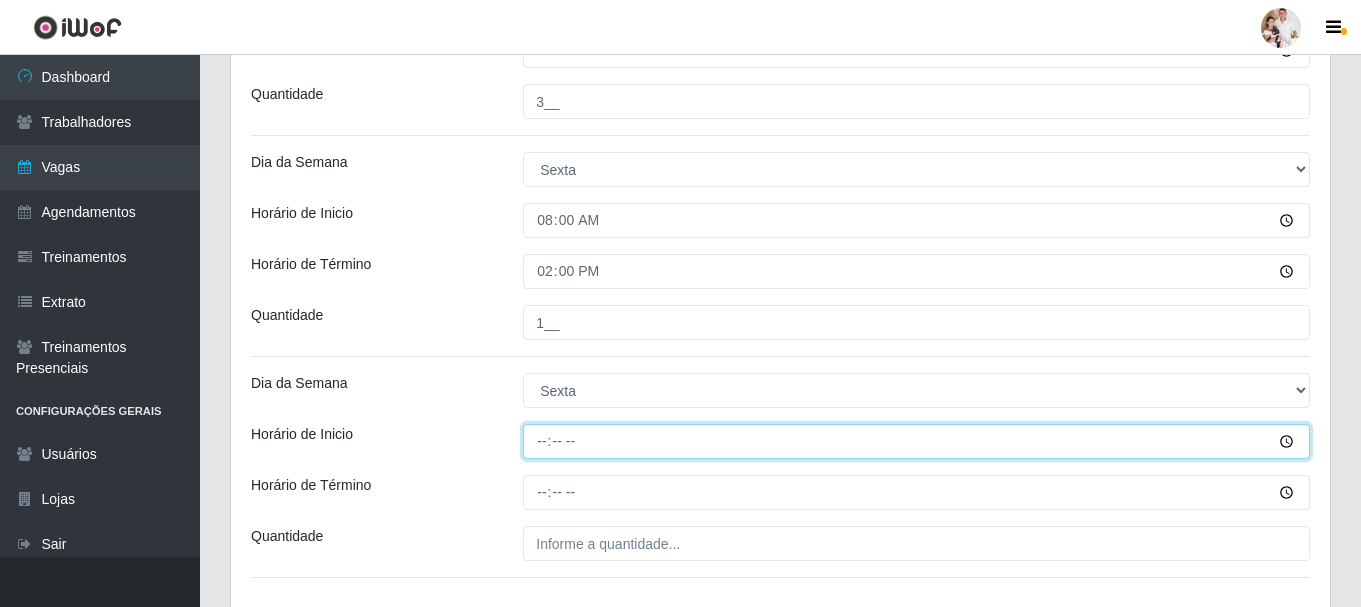 click on "Horário de Inicio" at bounding box center (916, 441) 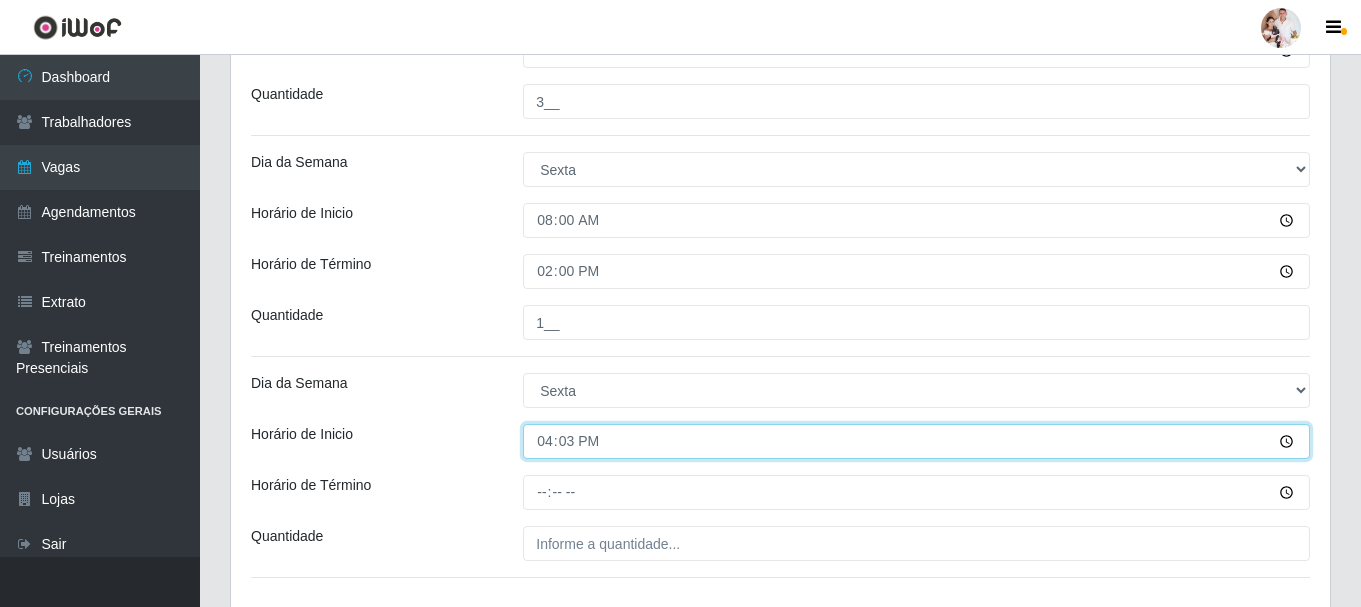 type on "16:30" 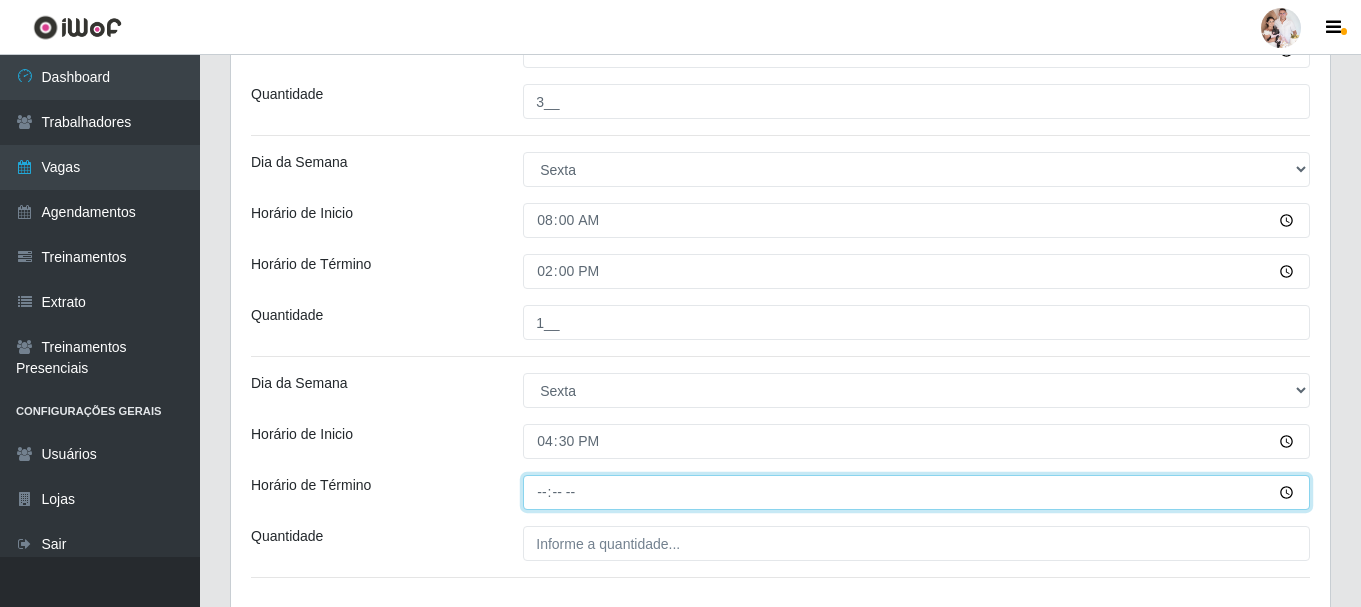 click on "Horário de Término" at bounding box center (916, 492) 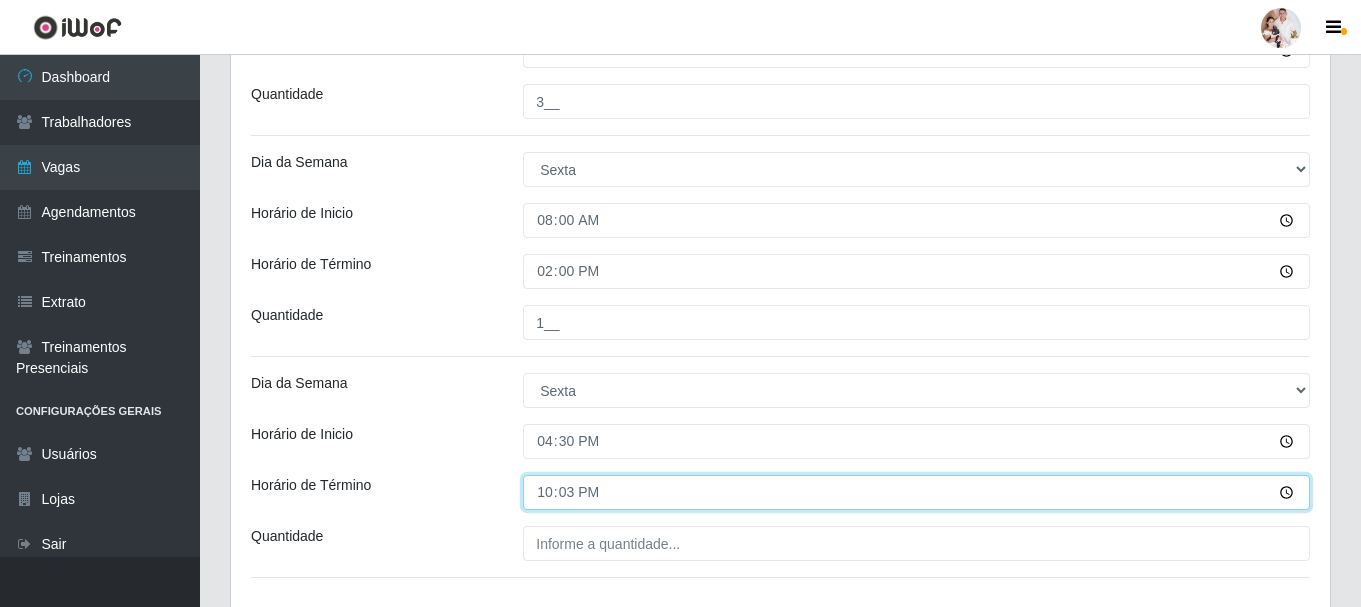 type on "22:30" 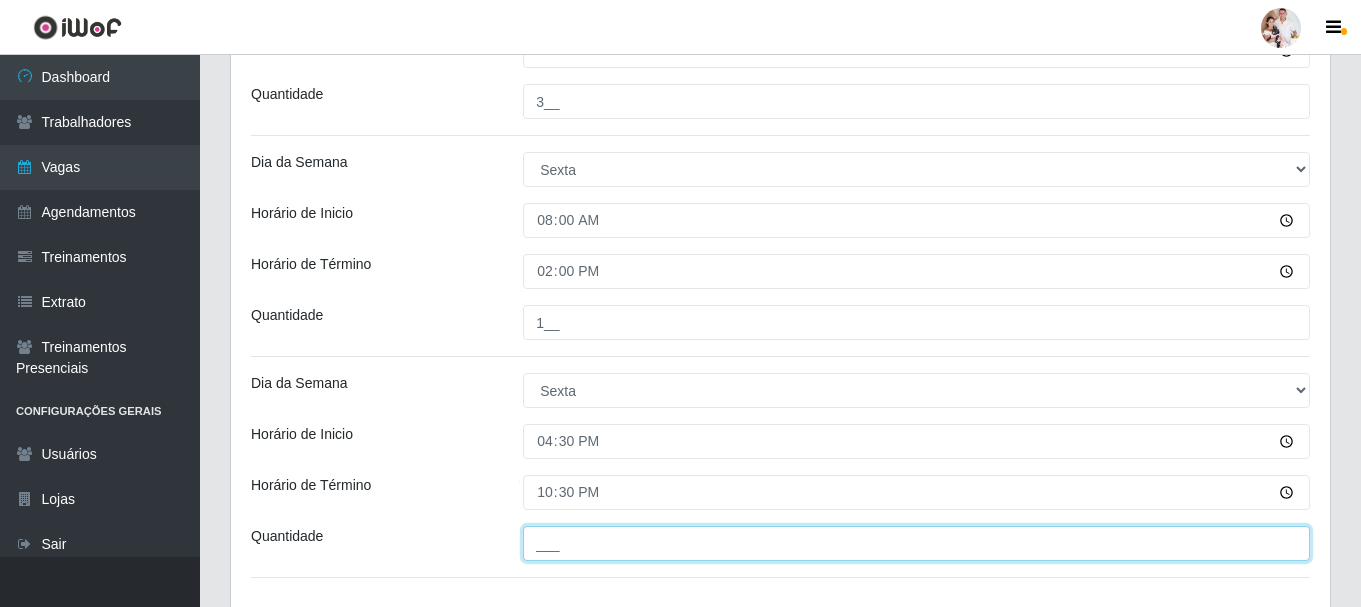 click on "___" at bounding box center [916, 543] 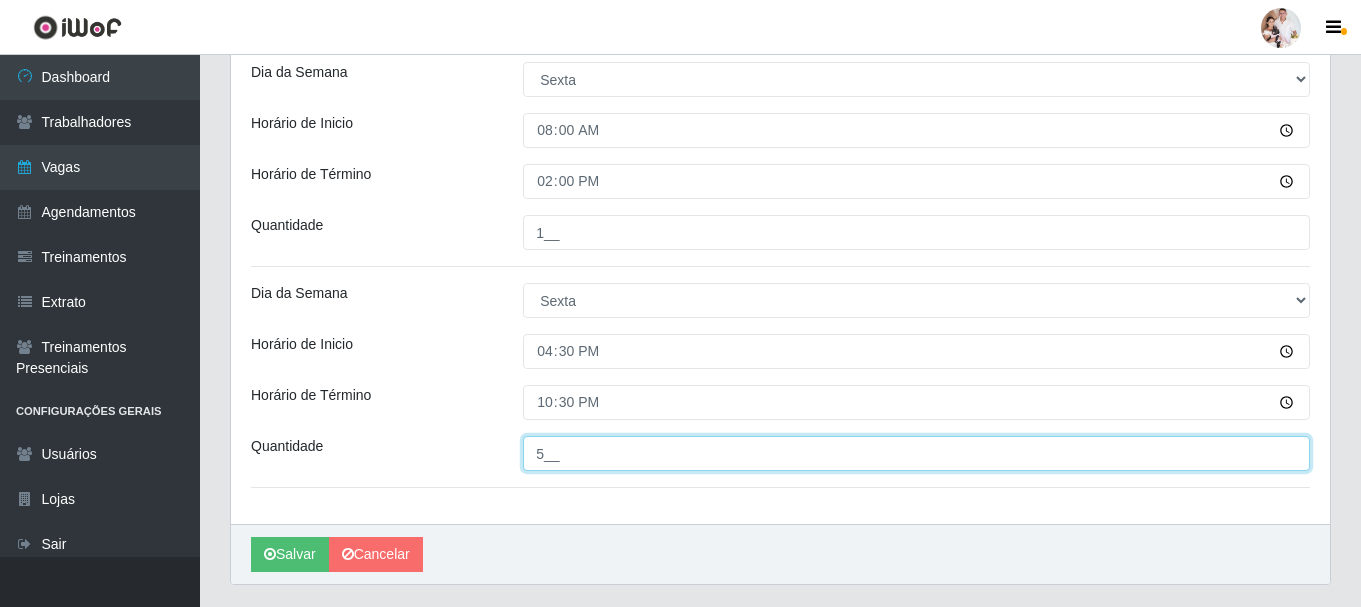 scroll, scrollTop: 1355, scrollLeft: 0, axis: vertical 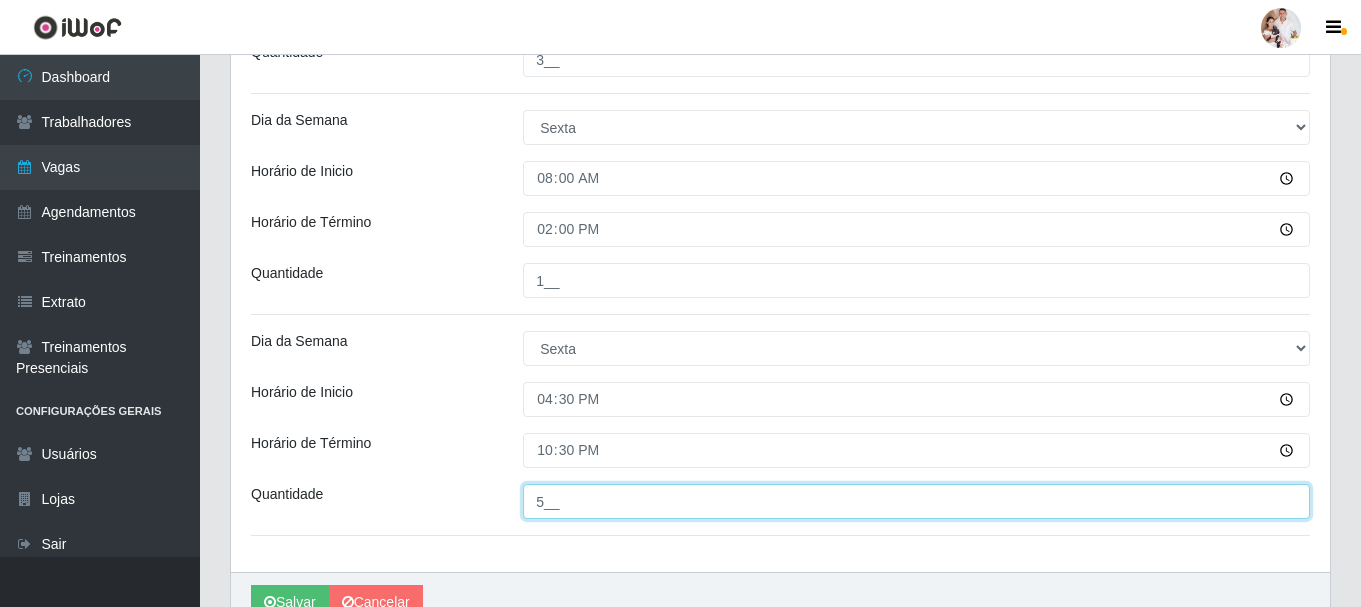 type on "5__" 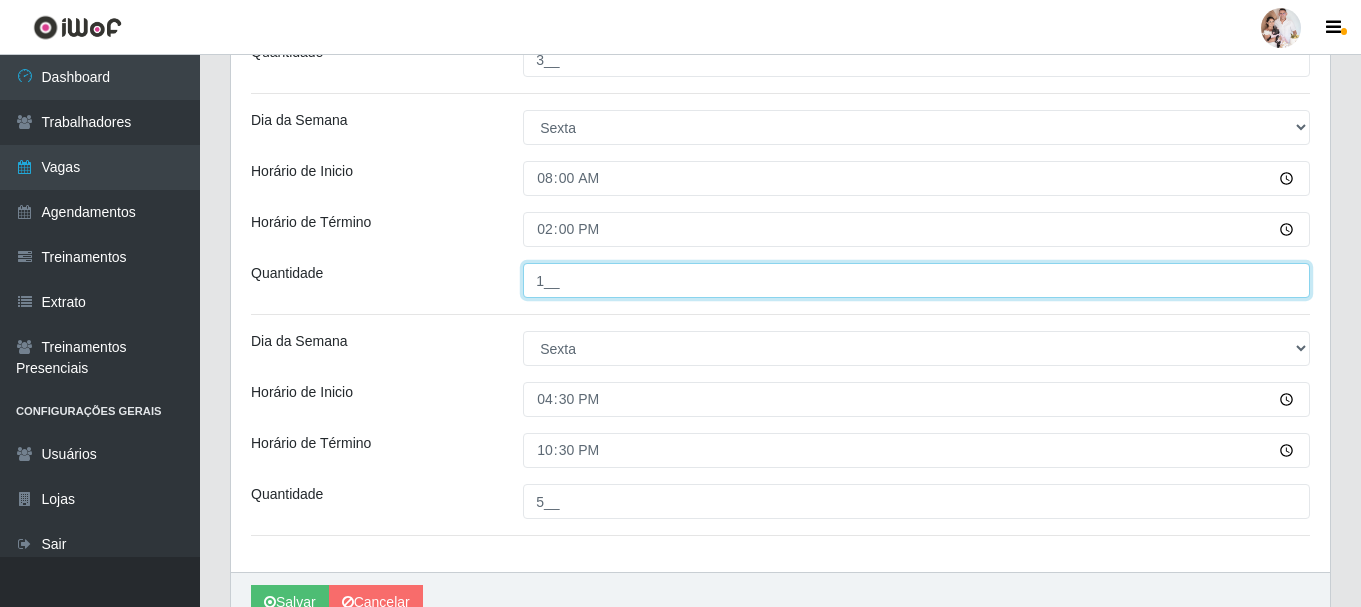 click on "1__" at bounding box center [916, 280] 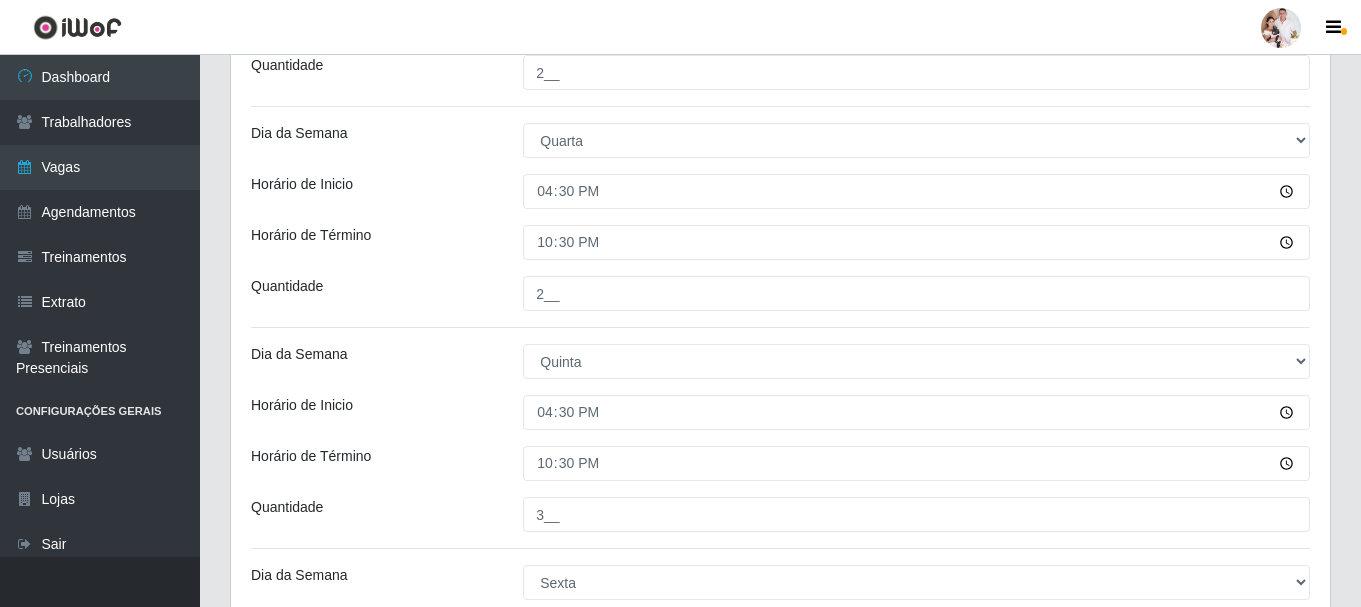 scroll, scrollTop: 855, scrollLeft: 0, axis: vertical 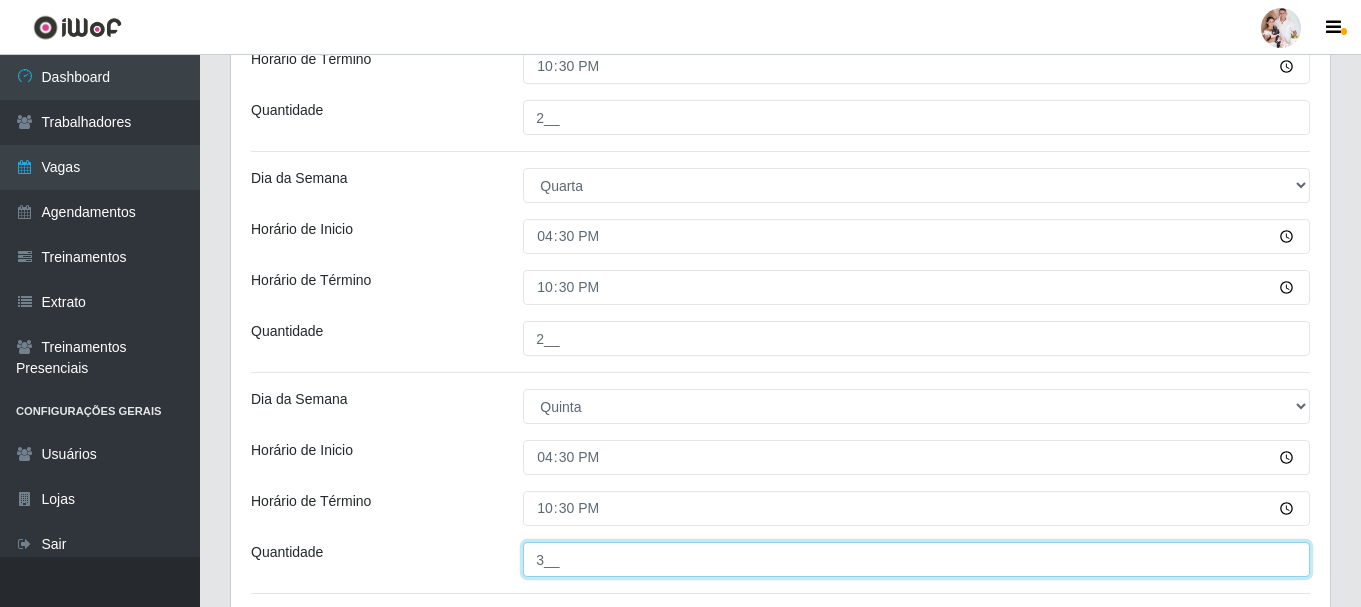 click on "3__" at bounding box center (916, 559) 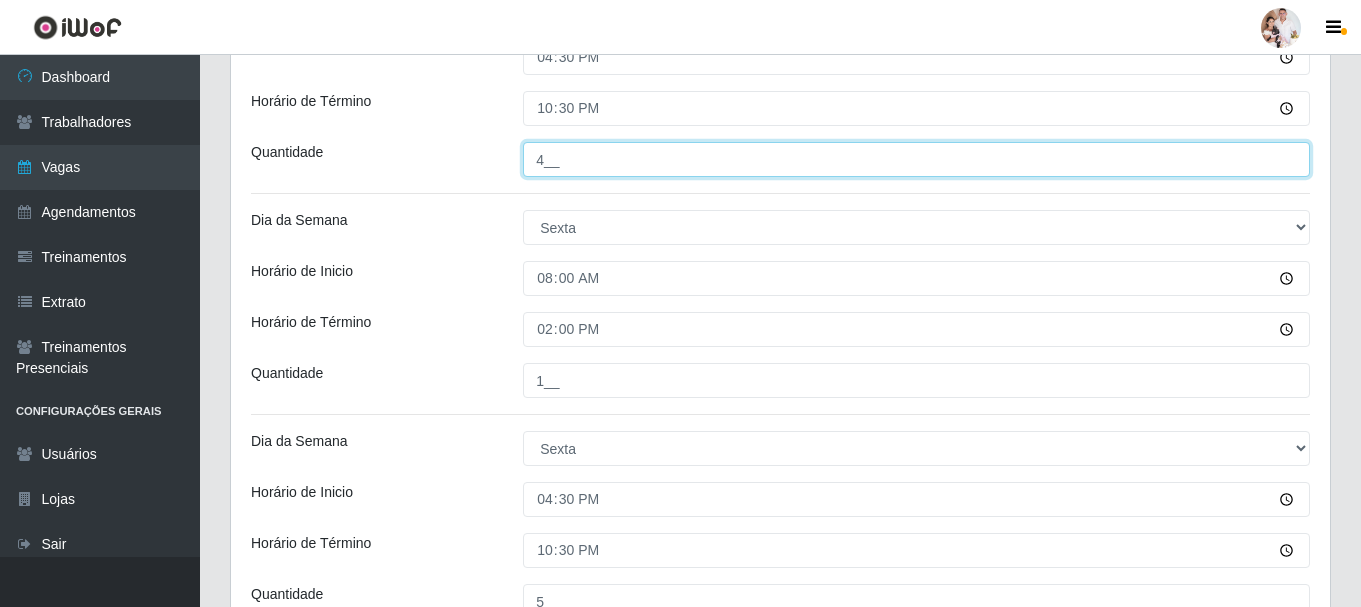 scroll, scrollTop: 1455, scrollLeft: 0, axis: vertical 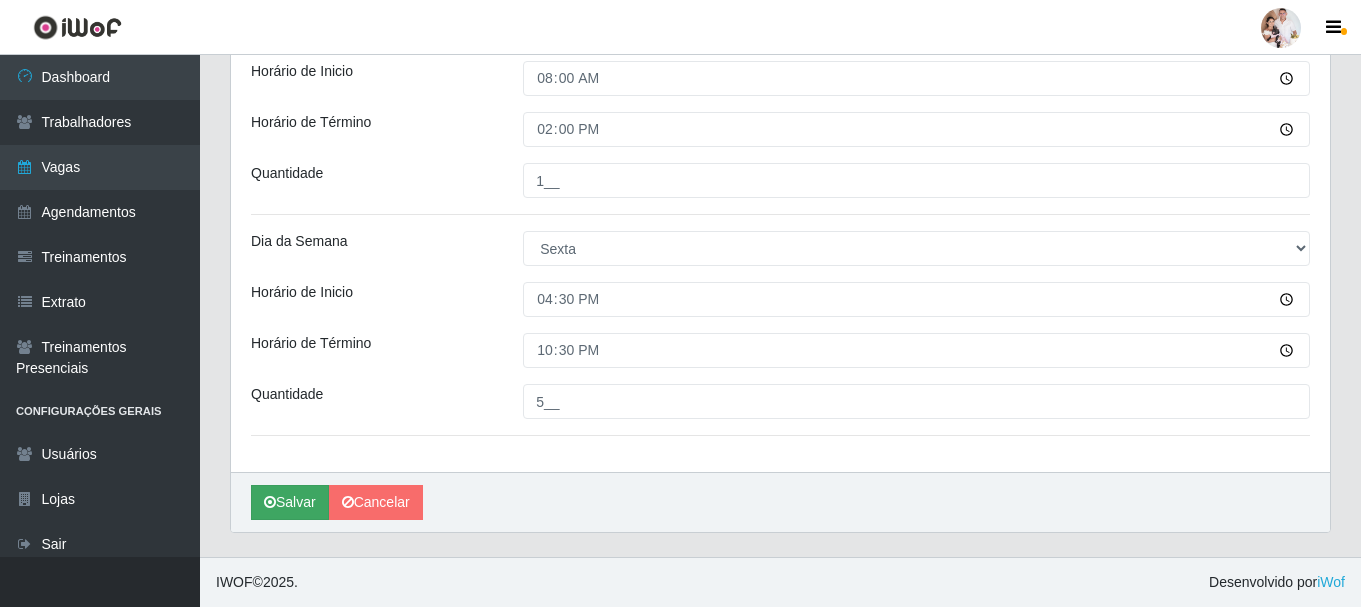 type on "4__" 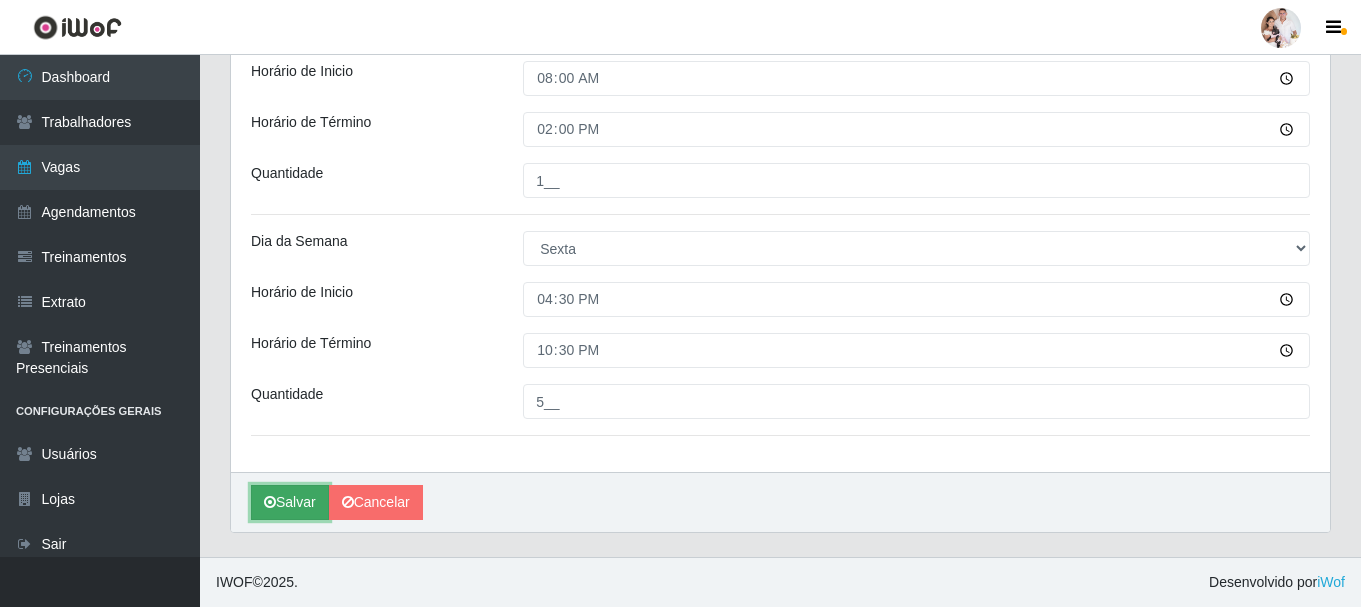 click on "Salvar" at bounding box center (290, 502) 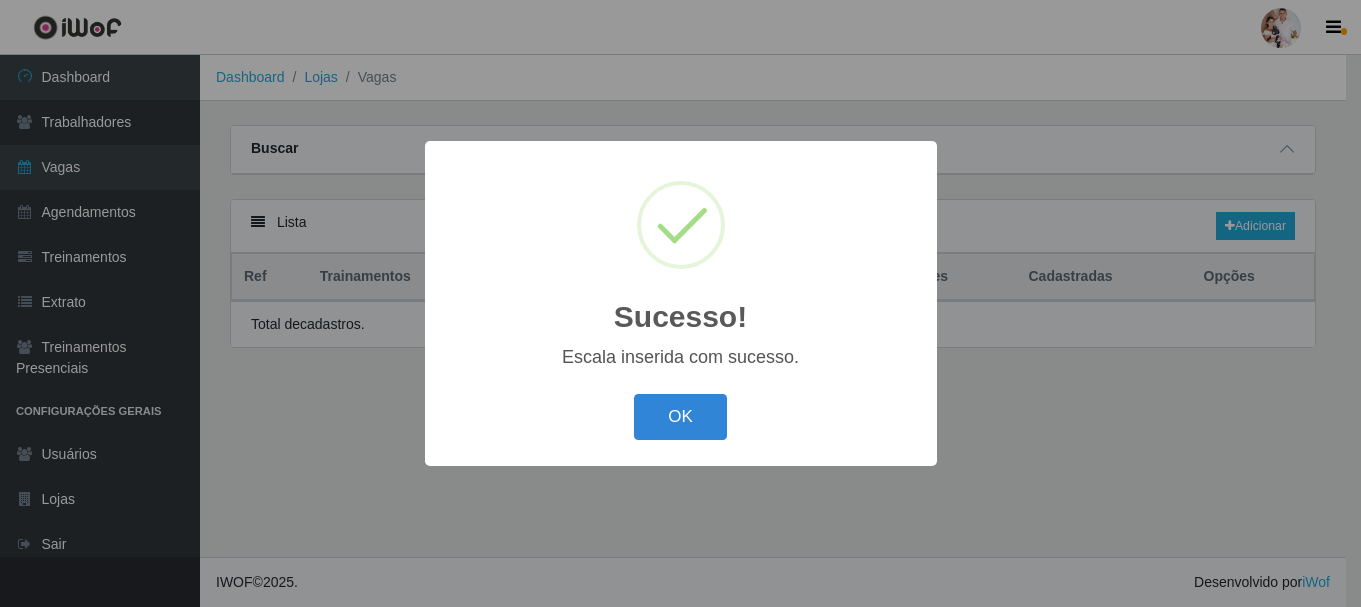 scroll, scrollTop: 0, scrollLeft: 0, axis: both 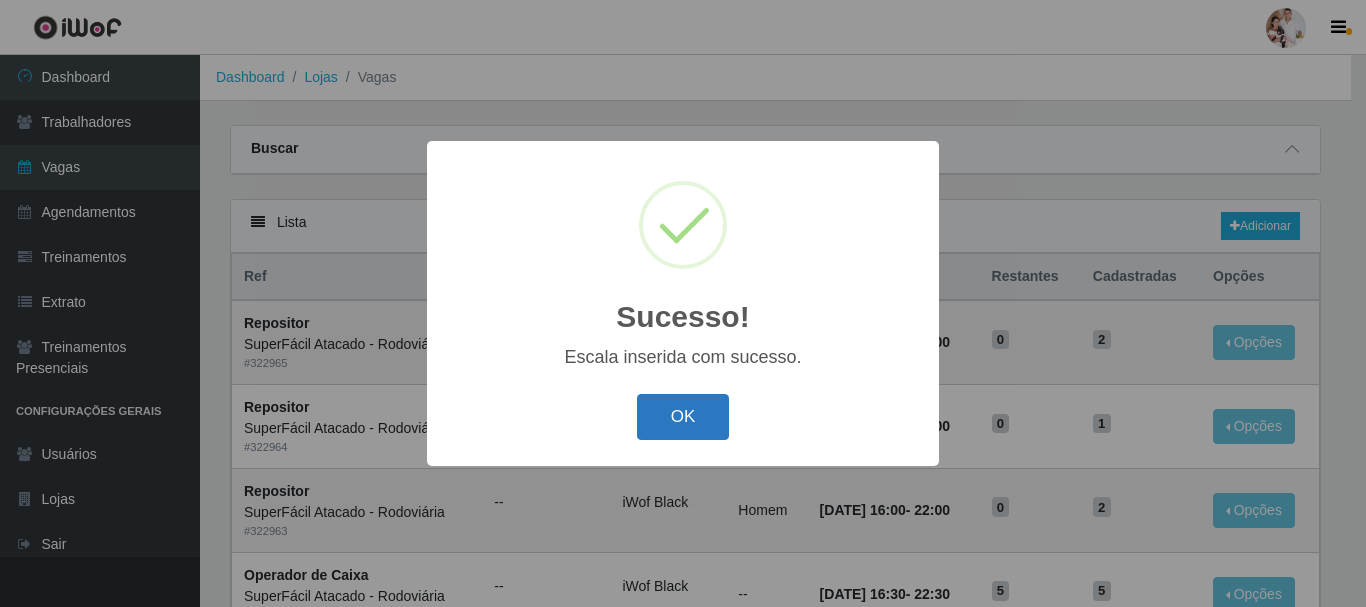 click on "OK" at bounding box center (683, 417) 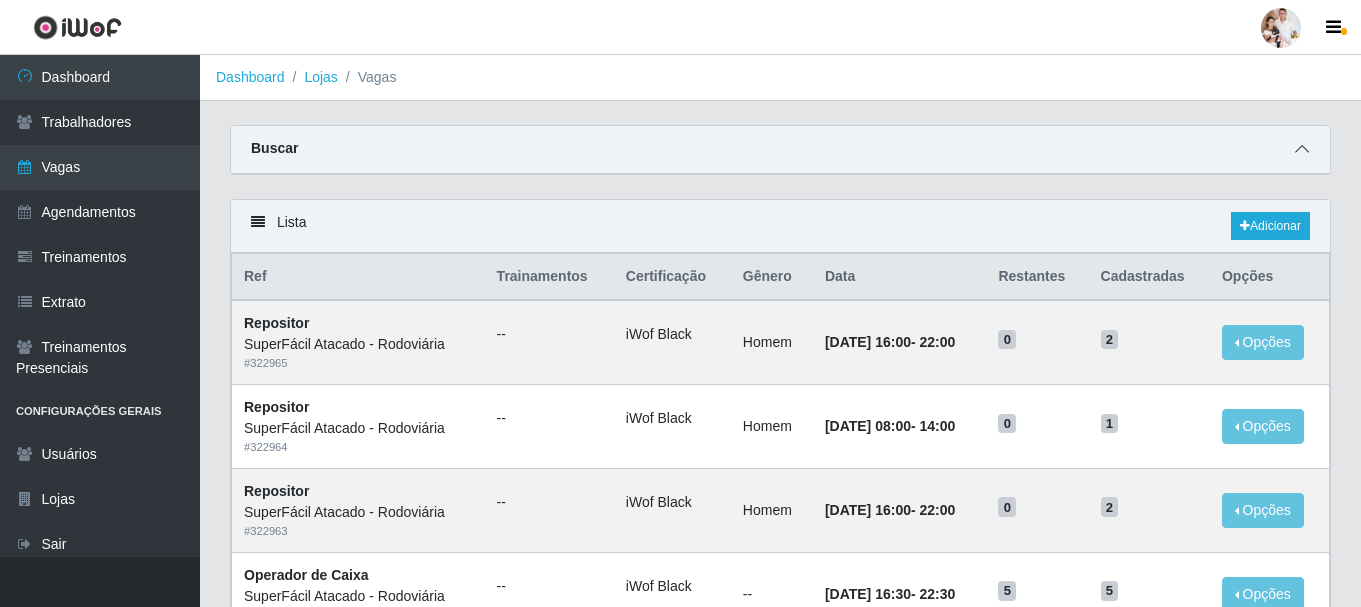 click at bounding box center (1302, 149) 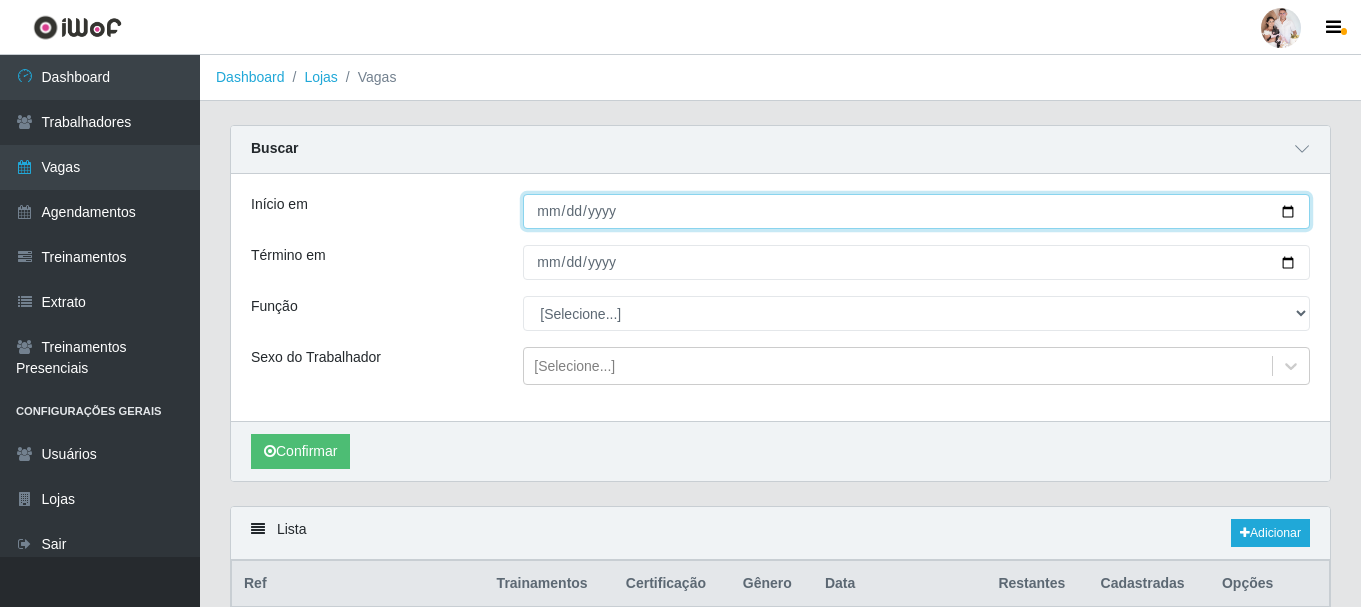 click on "Início em" at bounding box center (916, 211) 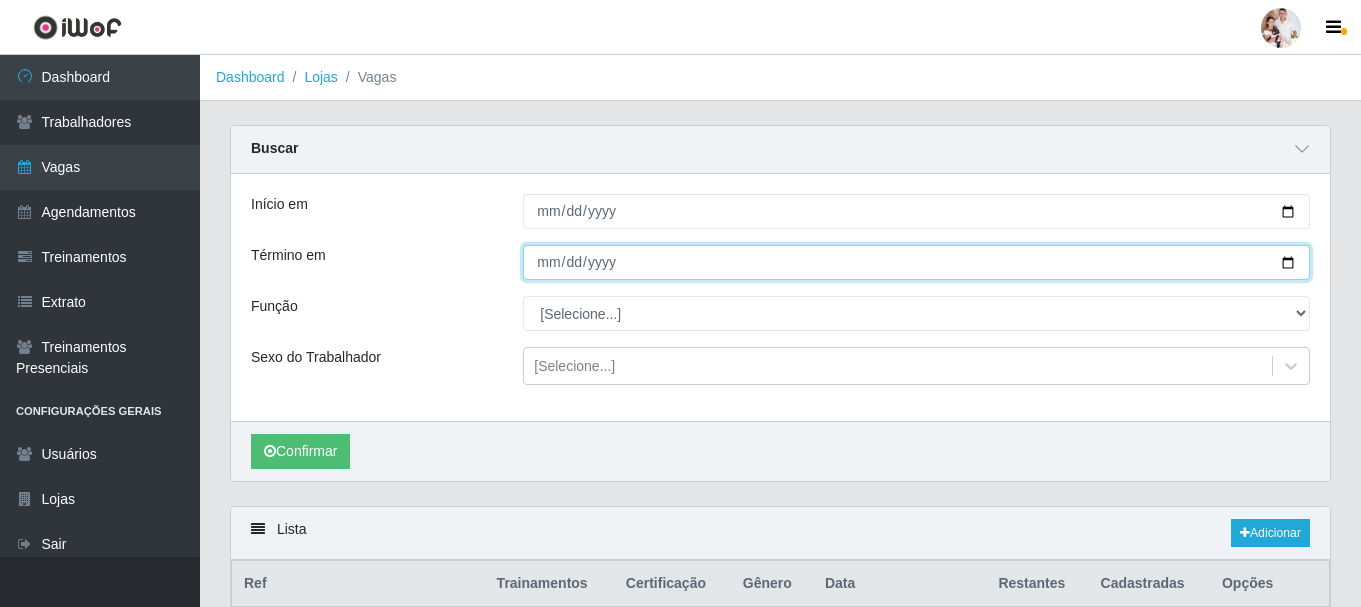 click on "Término em" at bounding box center [916, 262] 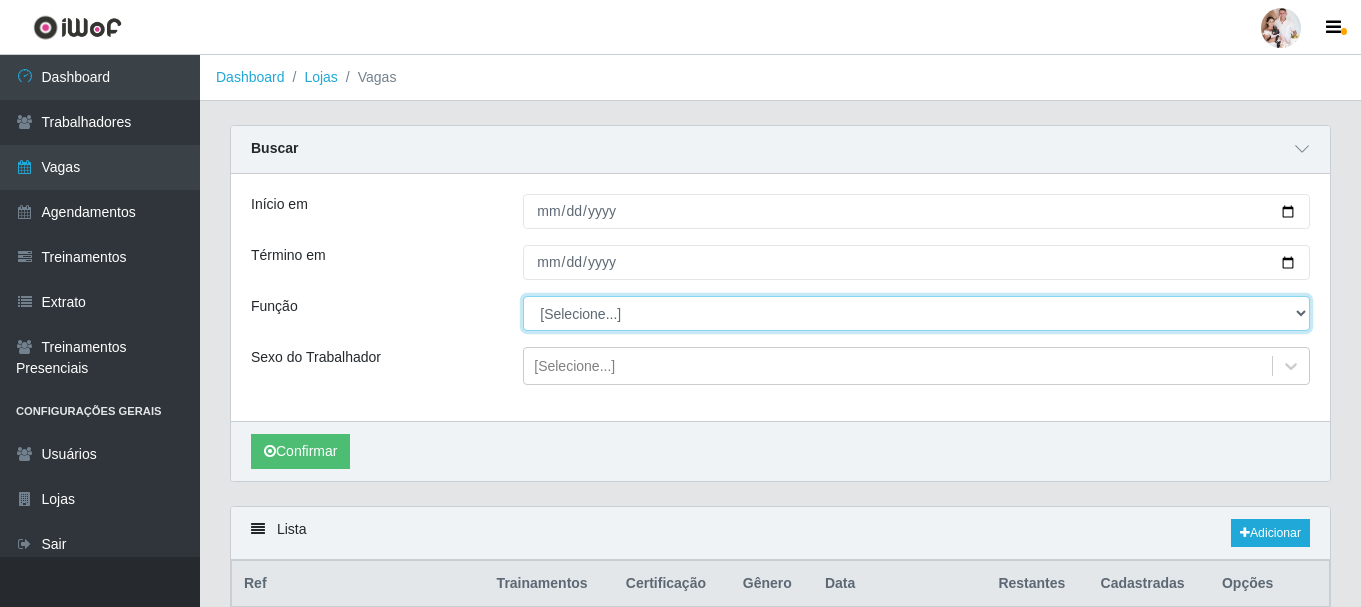 click on "[Selecione...] Embalador Embalador + Embalador ++ Operador de Caixa Operador de Caixa + Operador de Caixa ++ Repositor  Repositor + Repositor ++ Repositor de Hortifruti Repositor de Hortifruti + Repositor de Hortifruti ++" at bounding box center (916, 313) 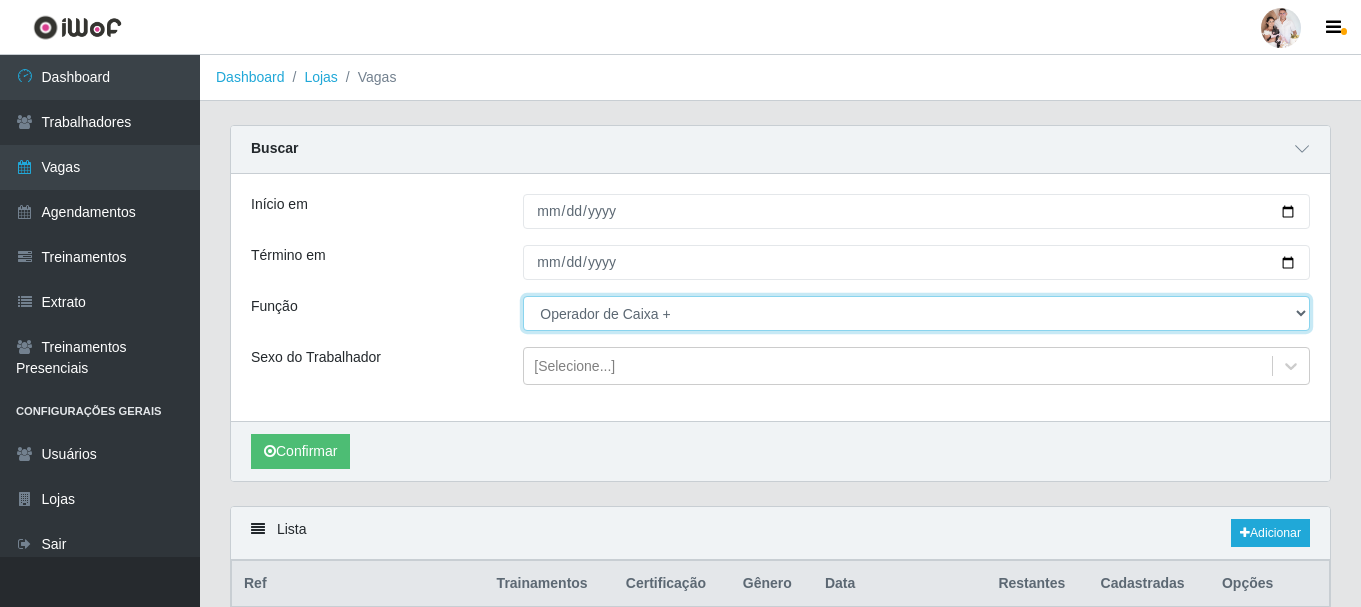 click on "[Selecione...] Embalador Embalador + Embalador ++ Operador de Caixa Operador de Caixa + Operador de Caixa ++ Repositor  Repositor + Repositor ++ Repositor de Hortifruti Repositor de Hortifruti + Repositor de Hortifruti ++" at bounding box center (916, 313) 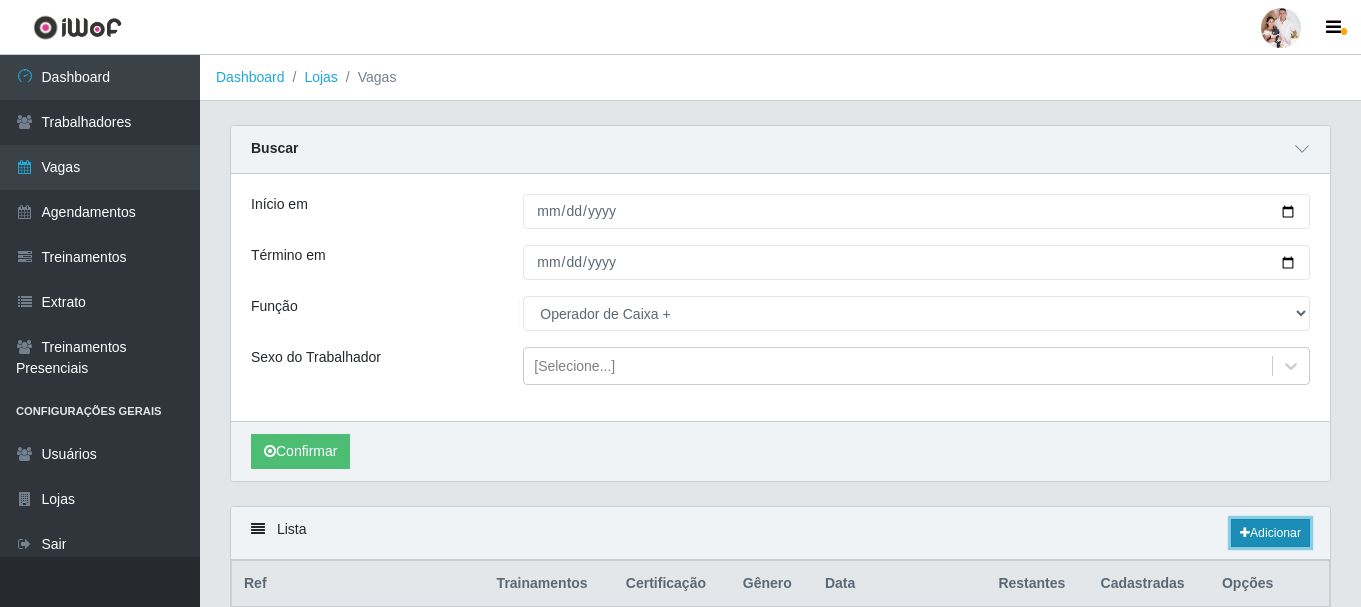 click on "Adicionar" at bounding box center (1270, 533) 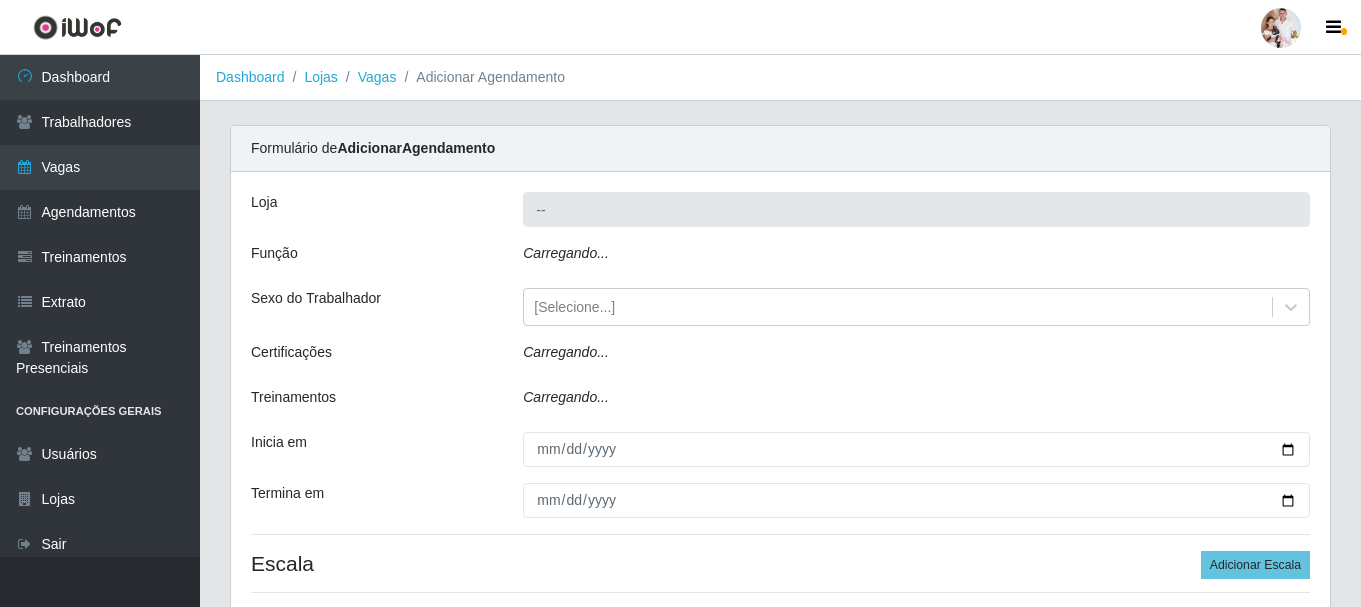 type on "SuperFácil Atacado - Rodoviária" 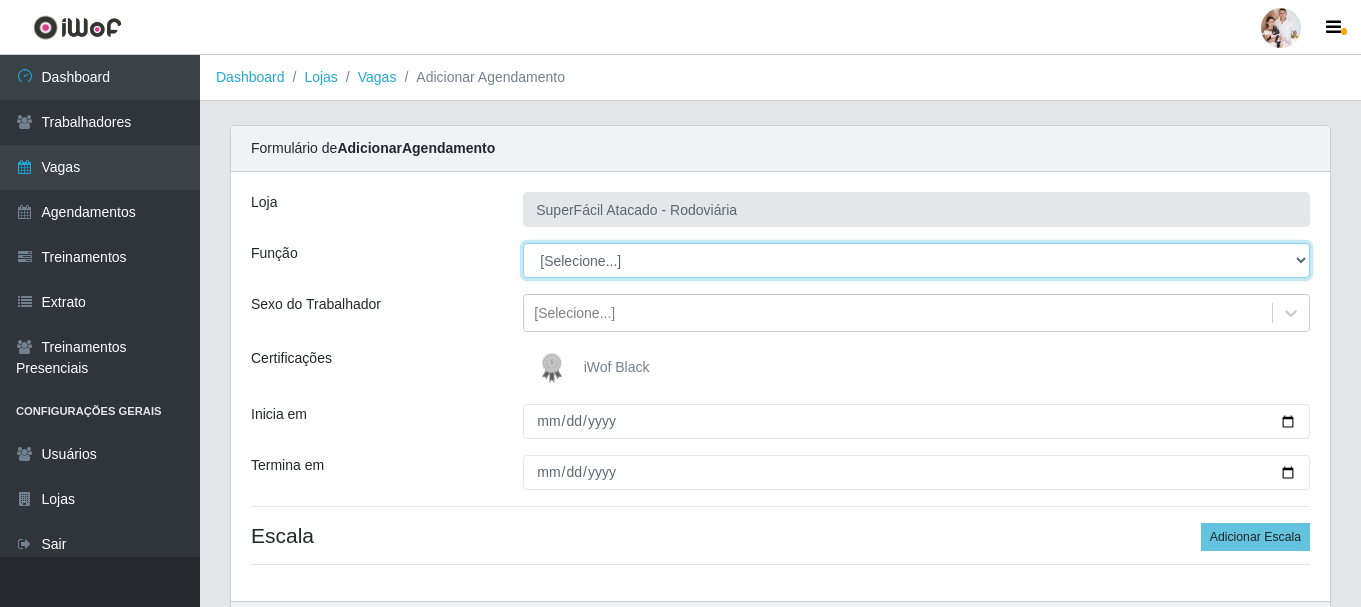 click on "[Selecione...] Embalador Embalador + Embalador ++ Operador de Caixa Operador de Caixa + Operador de Caixa ++ Repositor  Repositor + Repositor ++ Repositor de Hortifruti Repositor de Hortifruti + Repositor de Hortifruti ++" at bounding box center [916, 260] 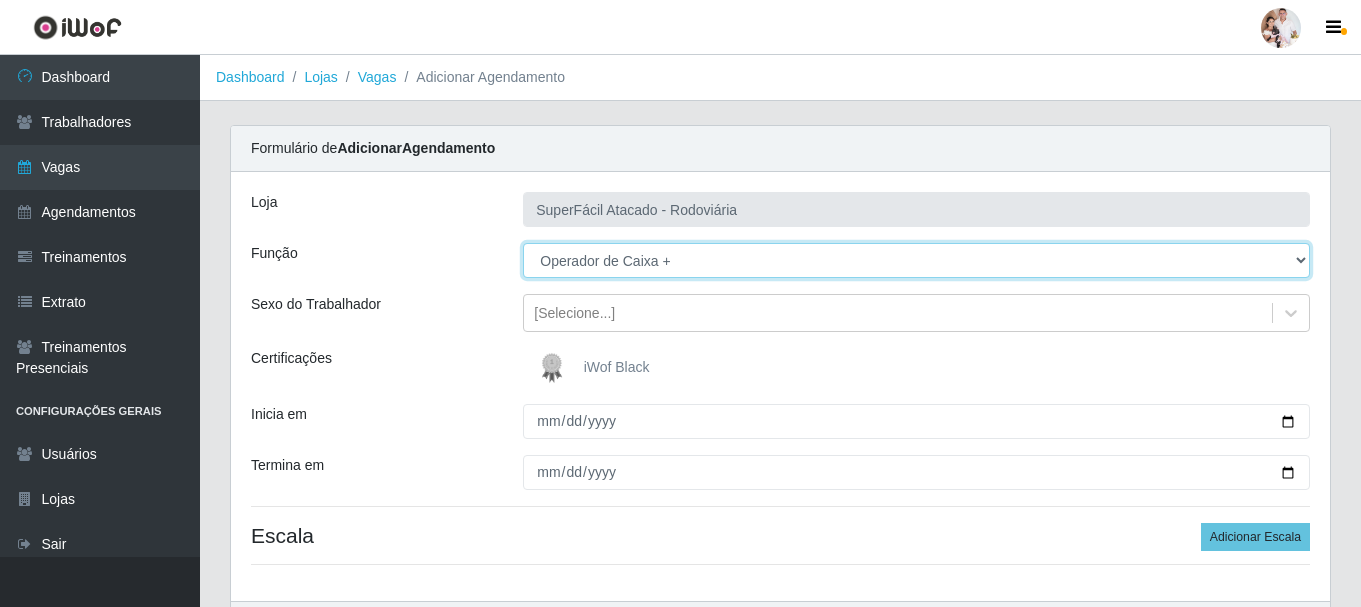 click on "[Selecione...] Embalador Embalador + Embalador ++ Operador de Caixa Operador de Caixa + Operador de Caixa ++ Repositor  Repositor + Repositor ++ Repositor de Hortifruti Repositor de Hortifruti + Repositor de Hortifruti ++" at bounding box center (916, 260) 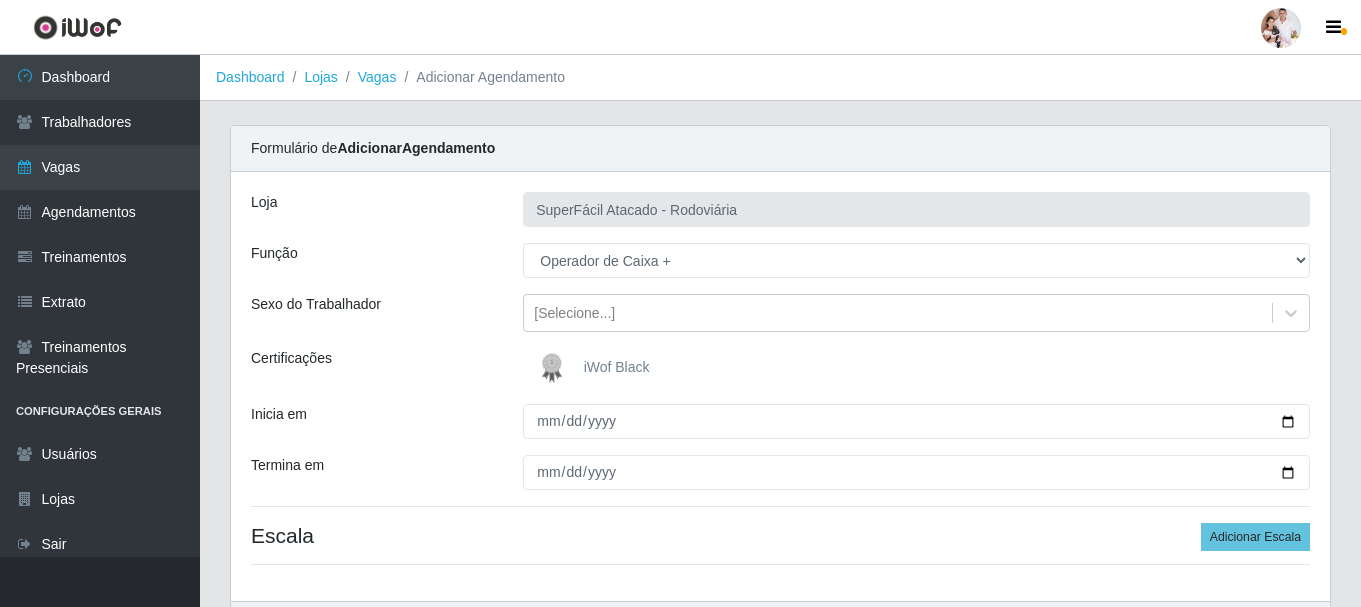 click at bounding box center (556, 368) 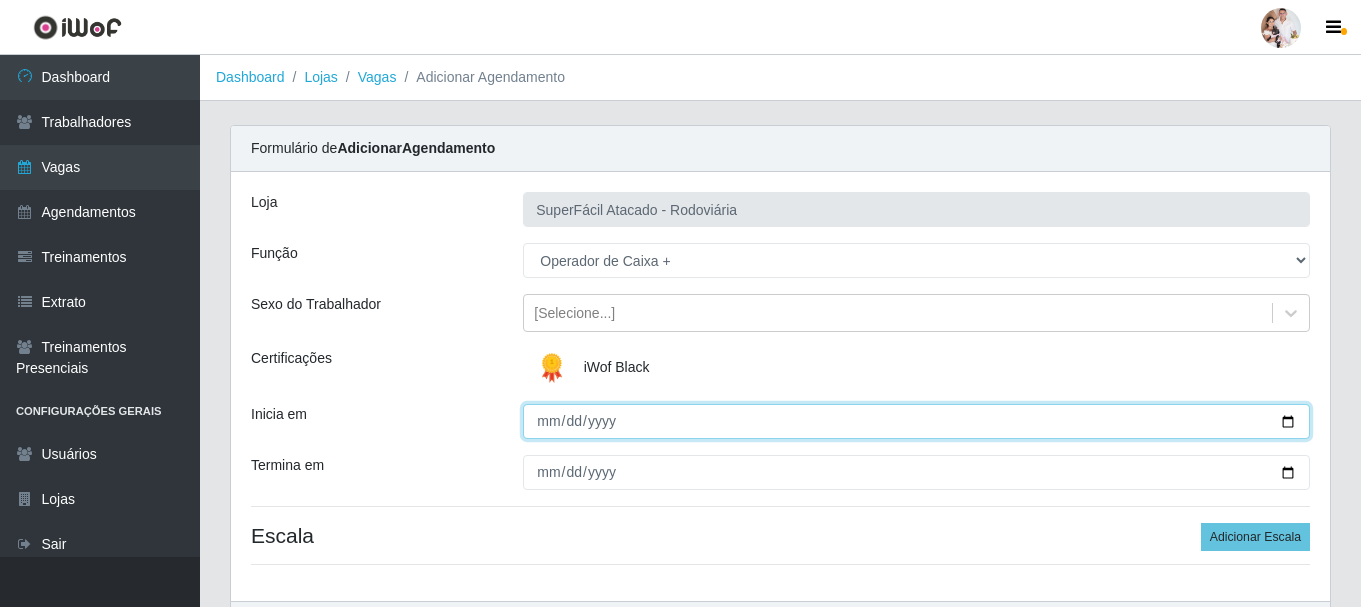 click on "Inicia em" at bounding box center [916, 421] 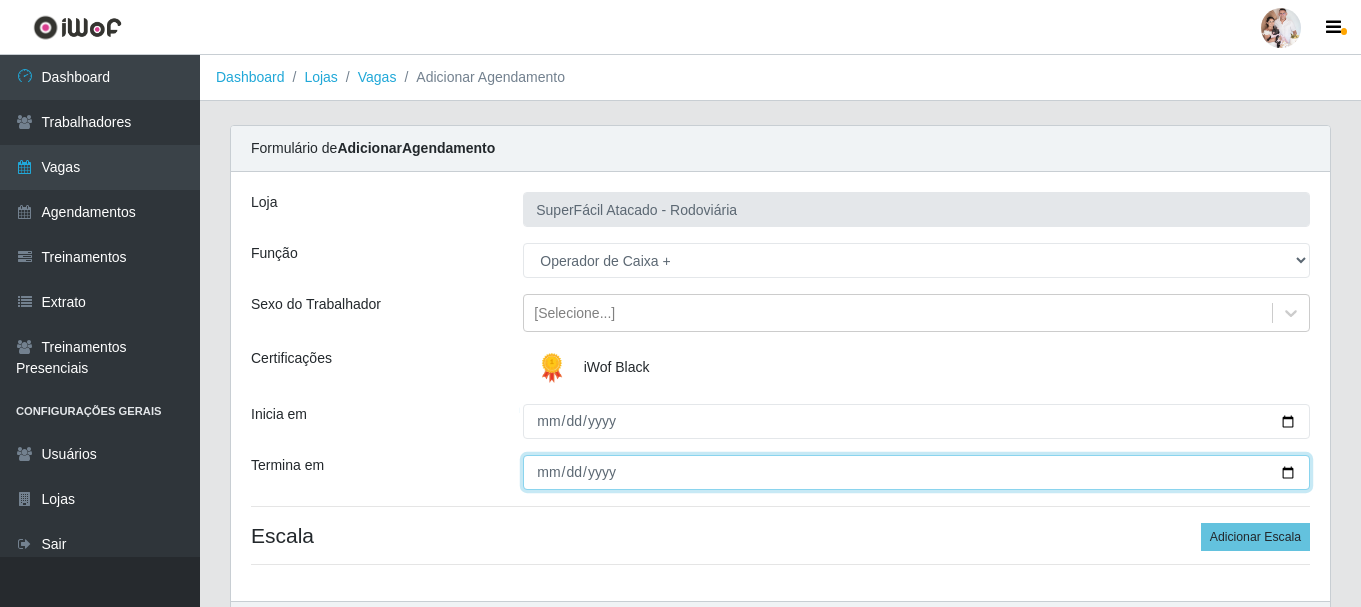 click on "Termina em" at bounding box center [916, 472] 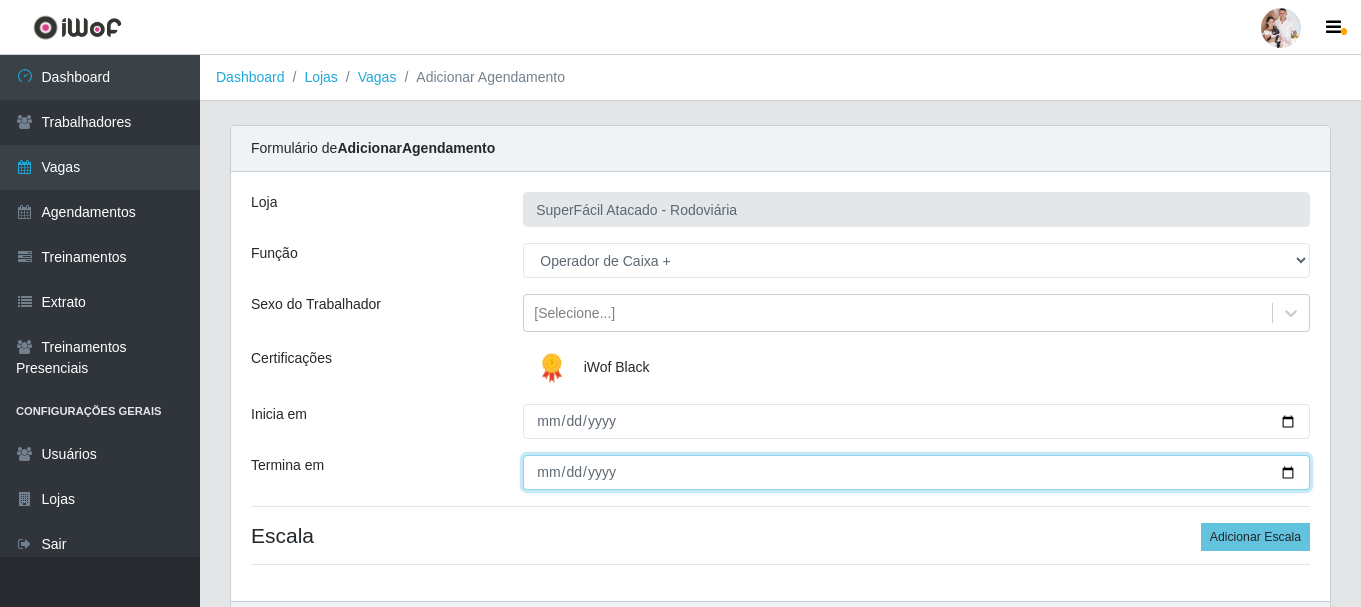 type on "2025-07-27" 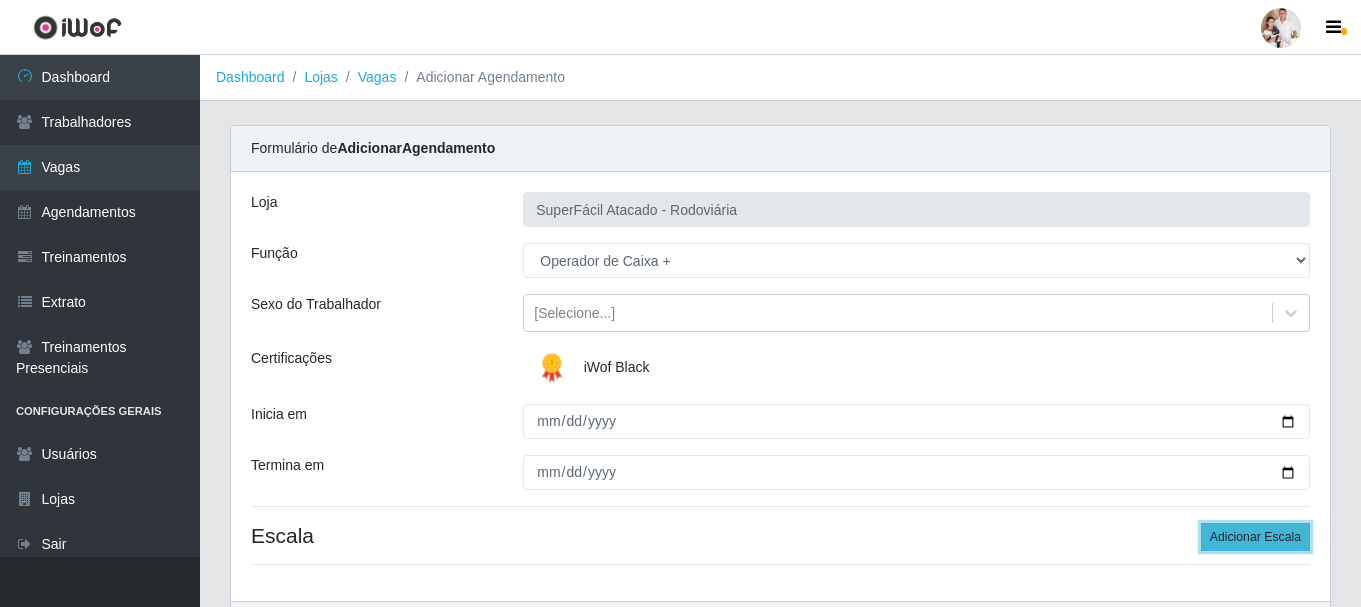click on "Adicionar Escala" at bounding box center [1255, 537] 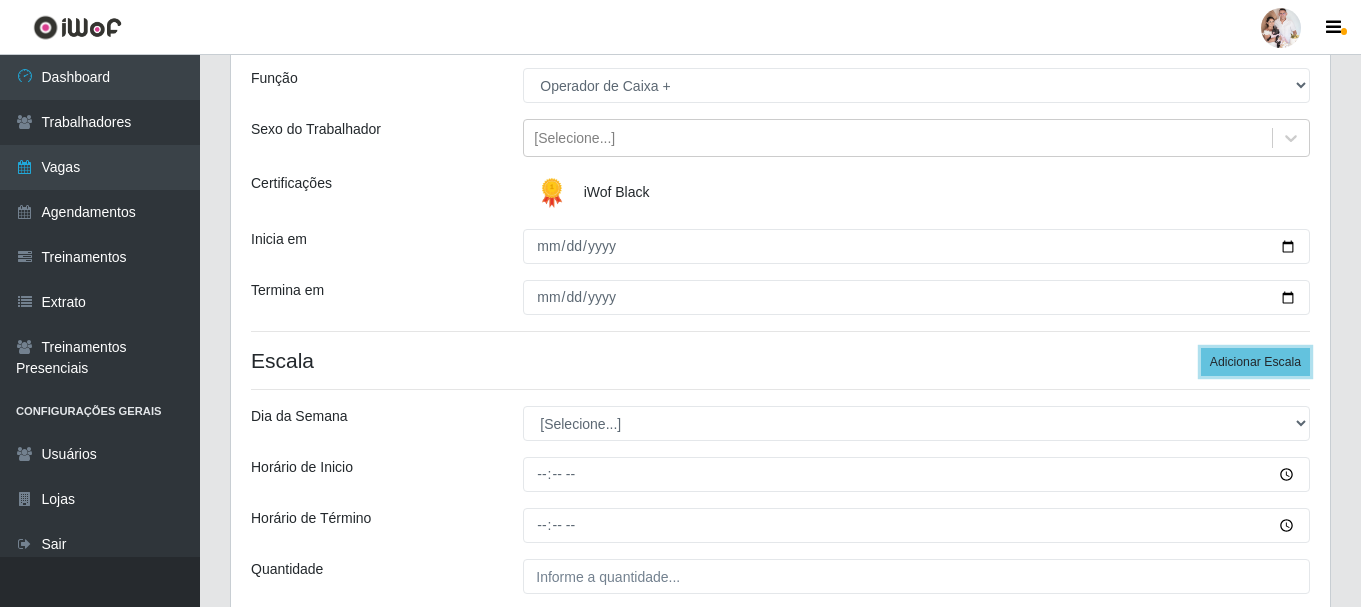scroll, scrollTop: 200, scrollLeft: 0, axis: vertical 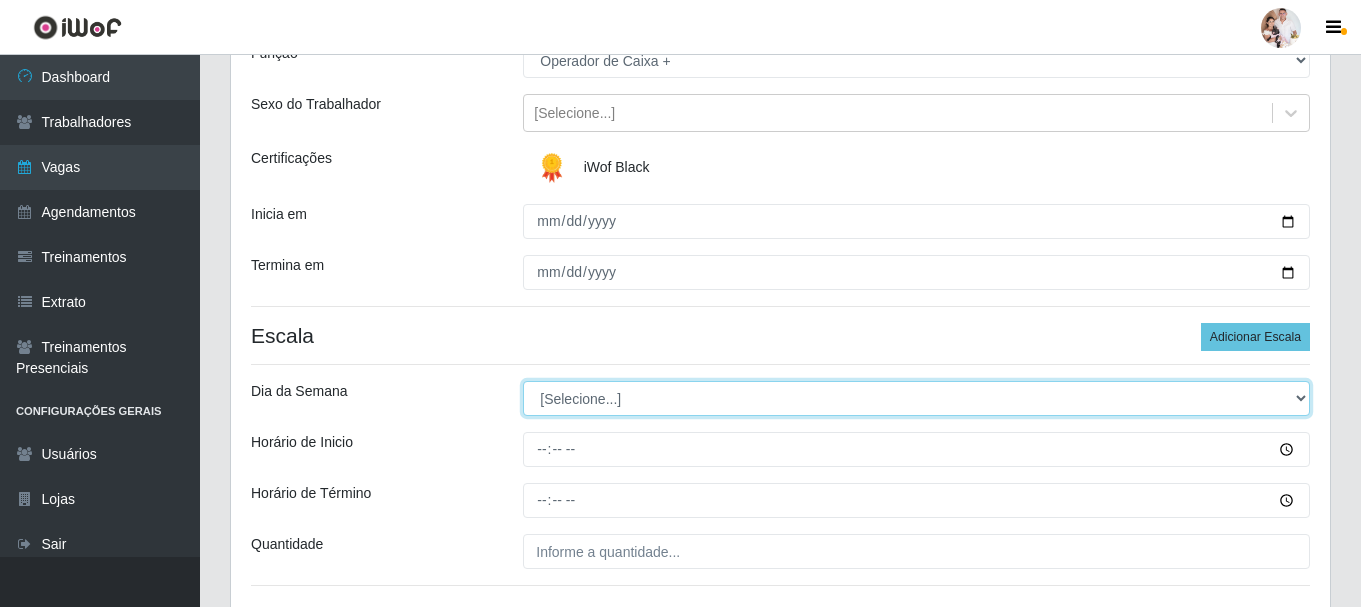 click on "[Selecione...] Segunda Terça Quarta Quinta Sexta Sábado Domingo" at bounding box center (916, 398) 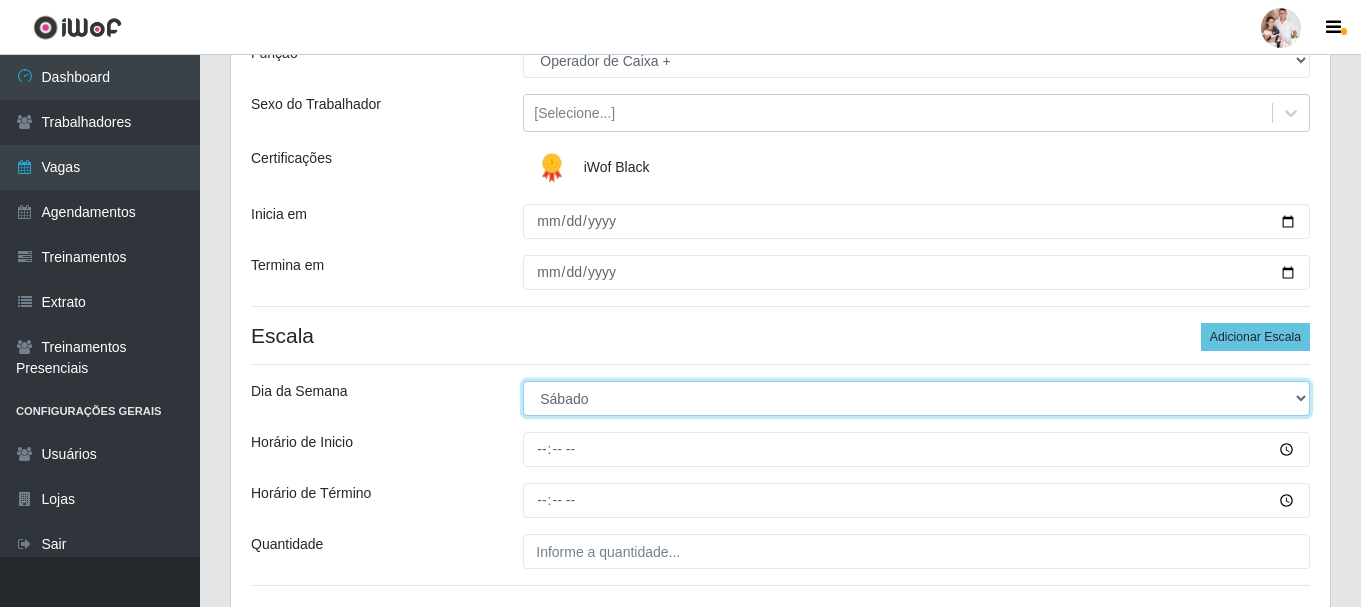 click on "[Selecione...] Segunda Terça Quarta Quinta Sexta Sábado Domingo" at bounding box center [916, 398] 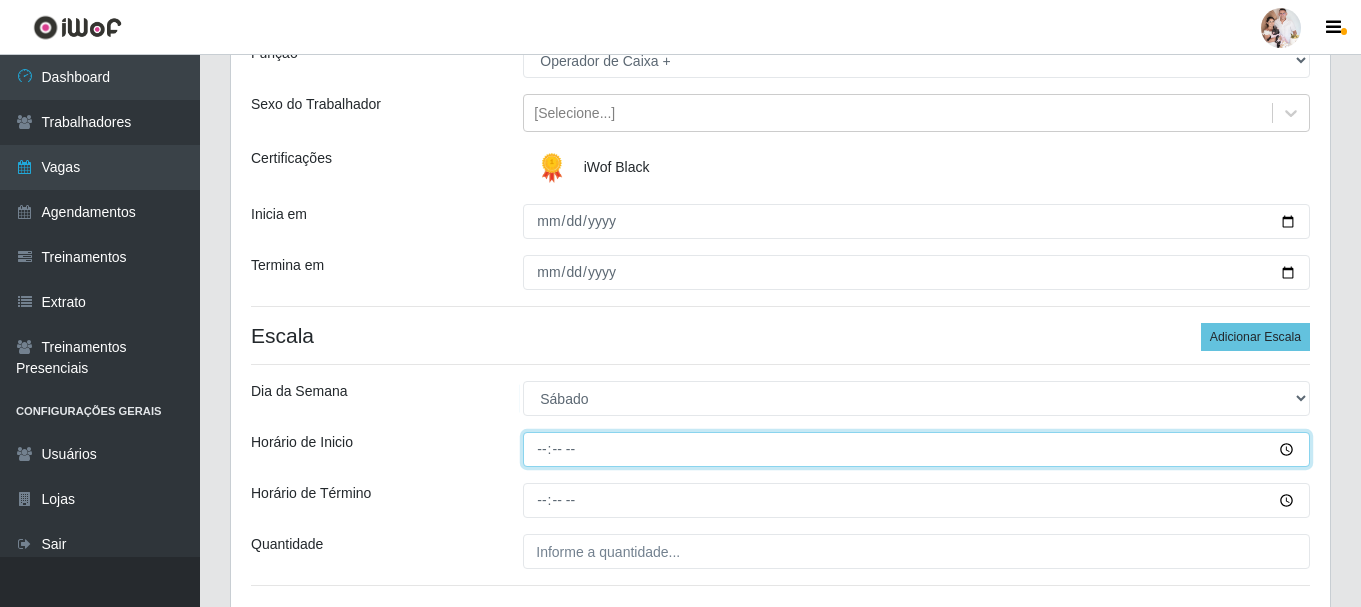 click on "Horário de Inicio" at bounding box center [916, 449] 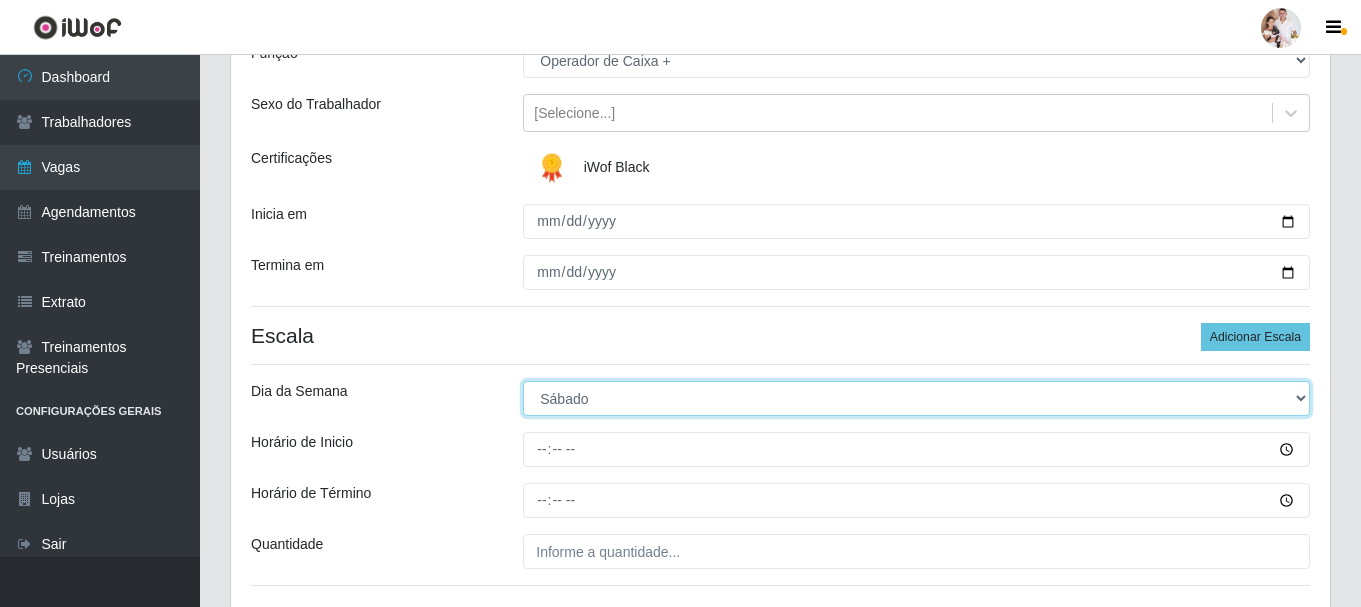 click on "[Selecione...] Segunda Terça Quarta Quinta Sexta Sábado Domingo" at bounding box center [916, 398] 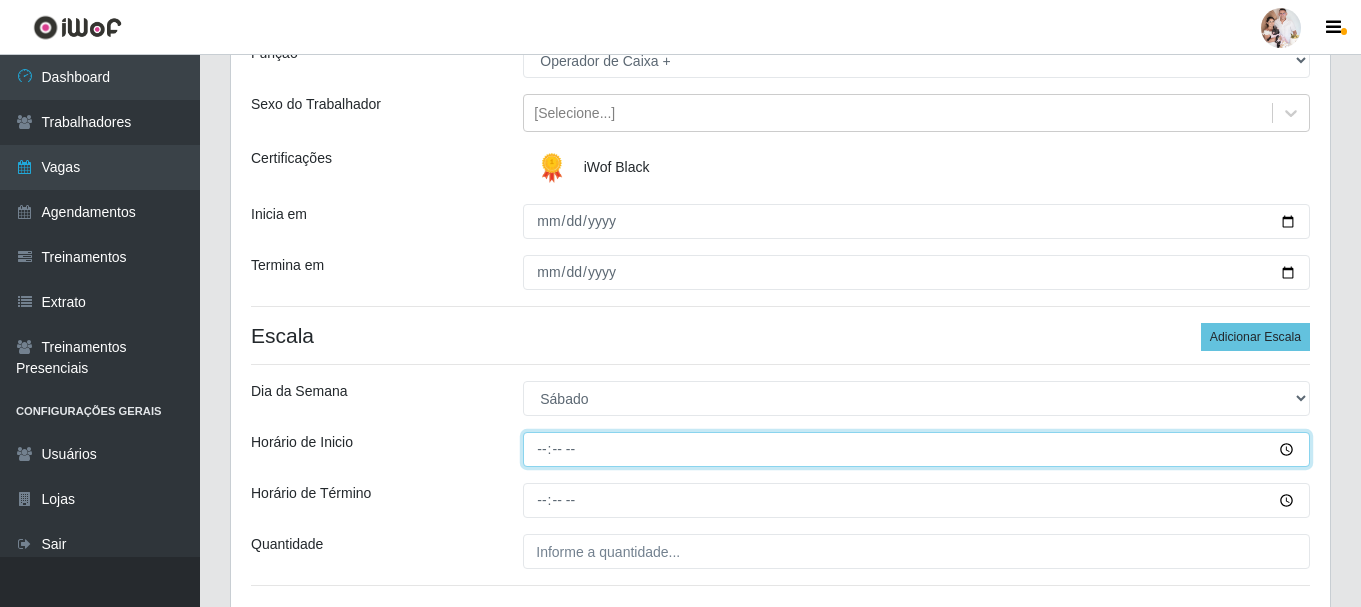 click on "Horário de Inicio" at bounding box center [916, 449] 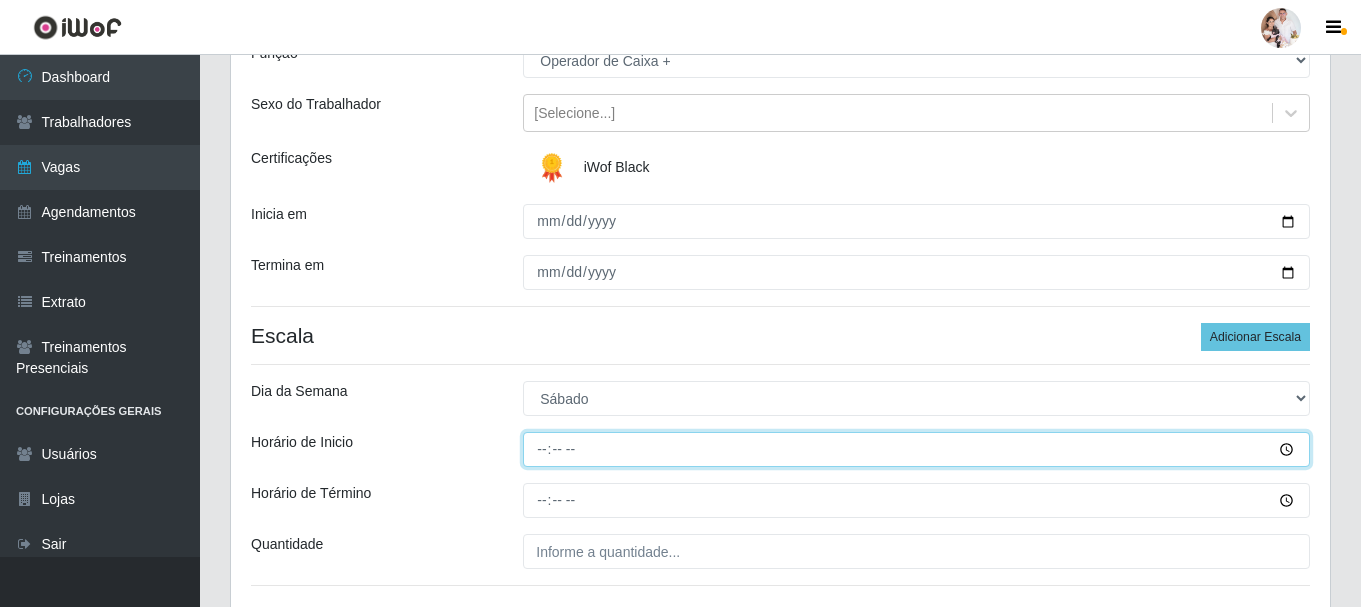 type on "08:00" 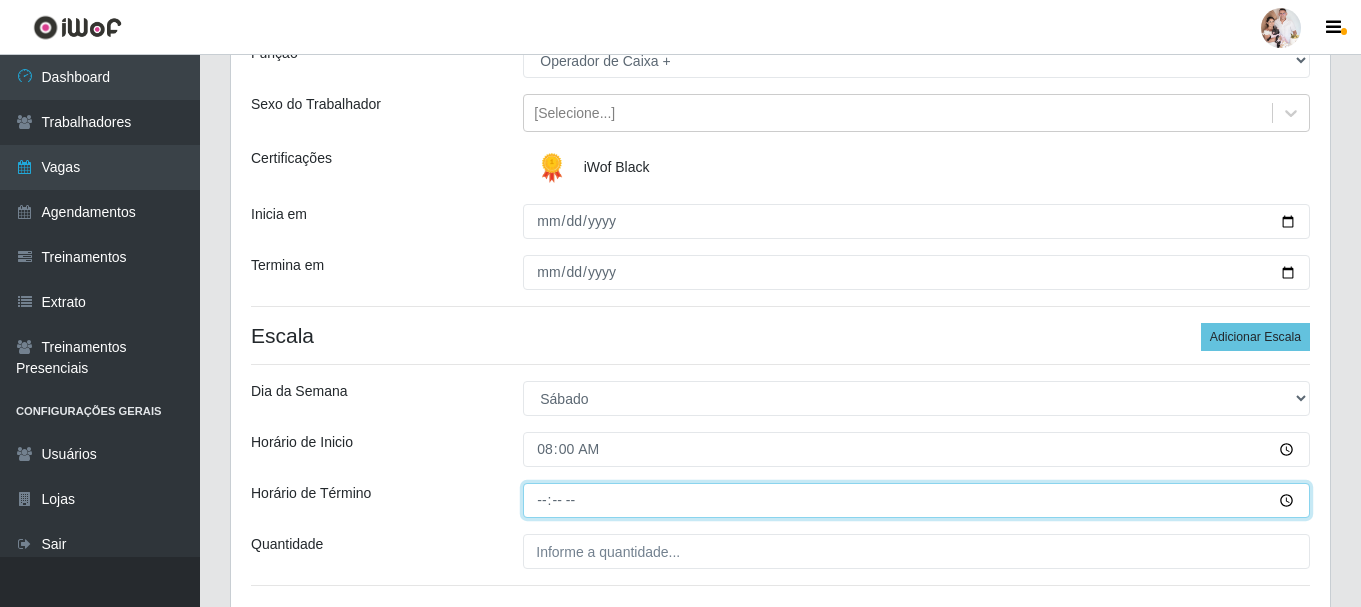 click on "Horário de Término" at bounding box center [916, 500] 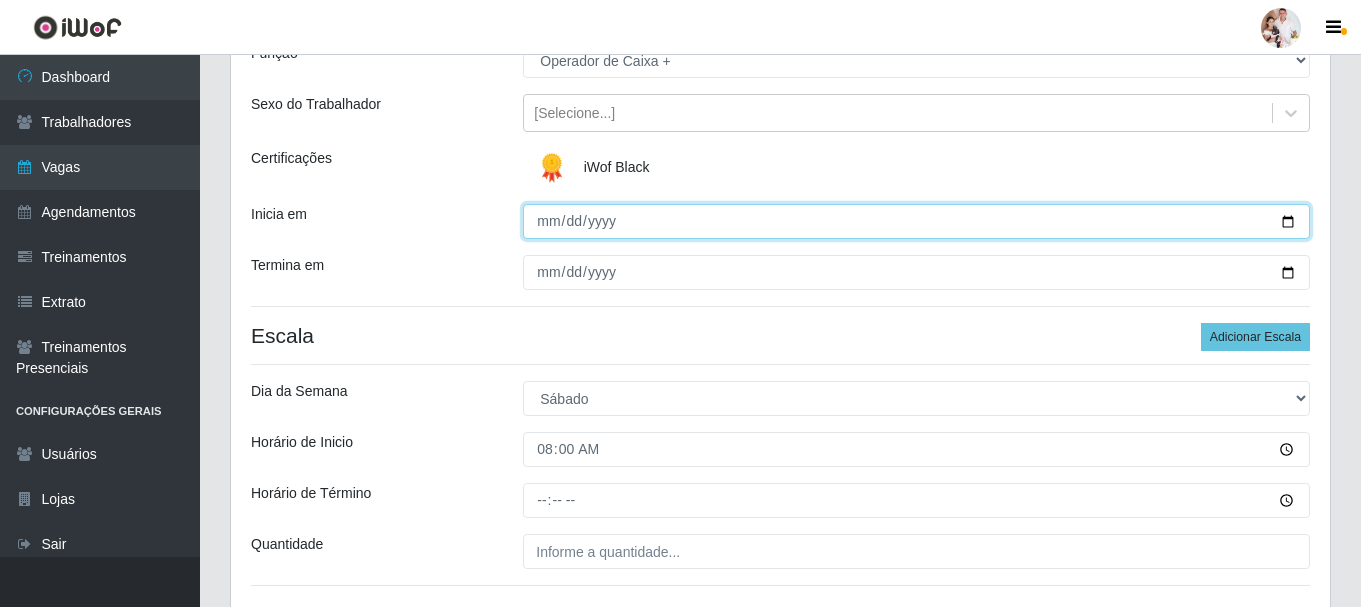 click on "2025-07-20" at bounding box center (916, 221) 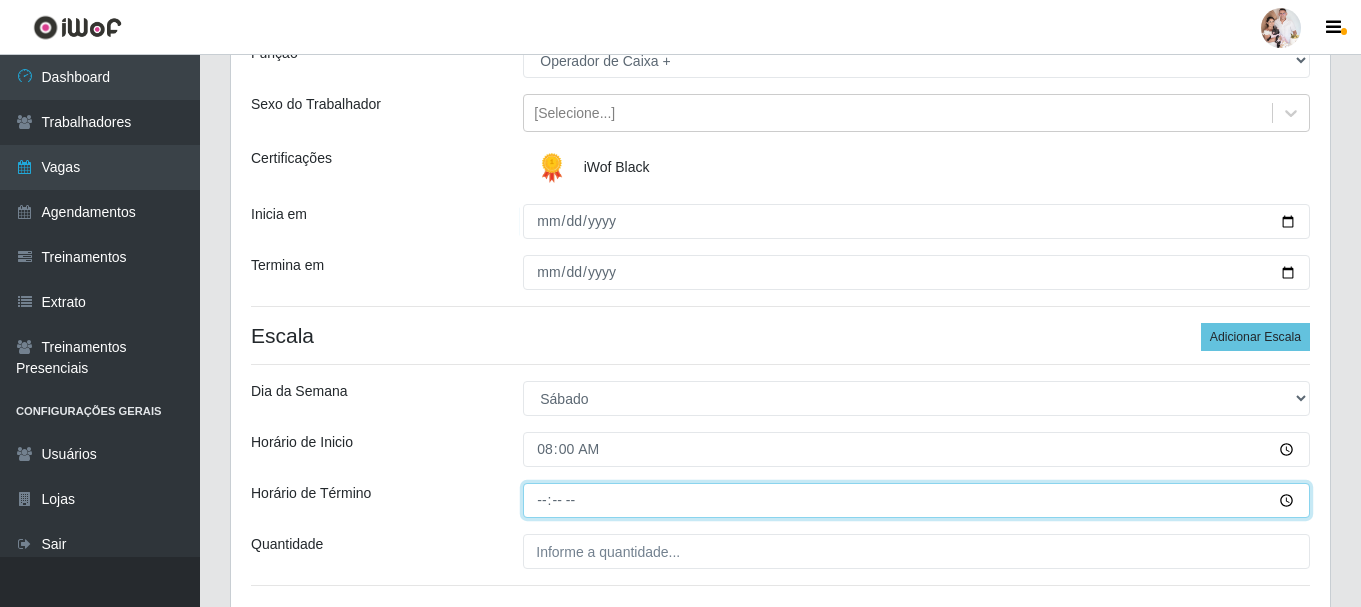 click on "Horário de Término" at bounding box center [916, 500] 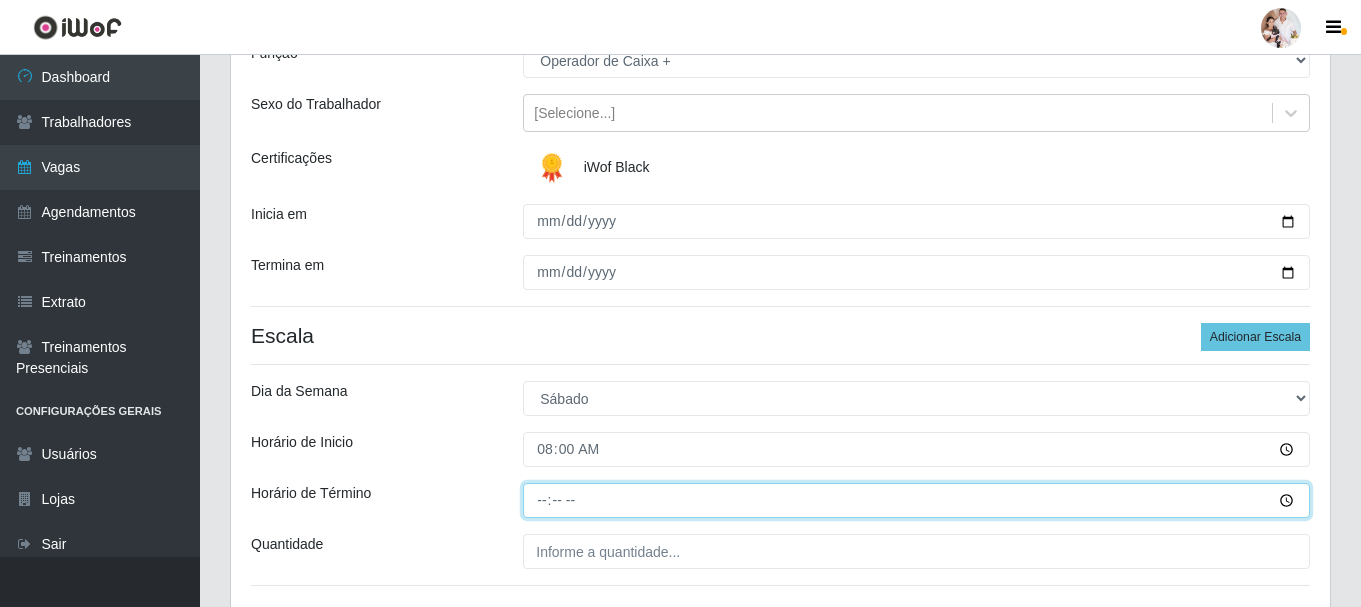 type on "14:00" 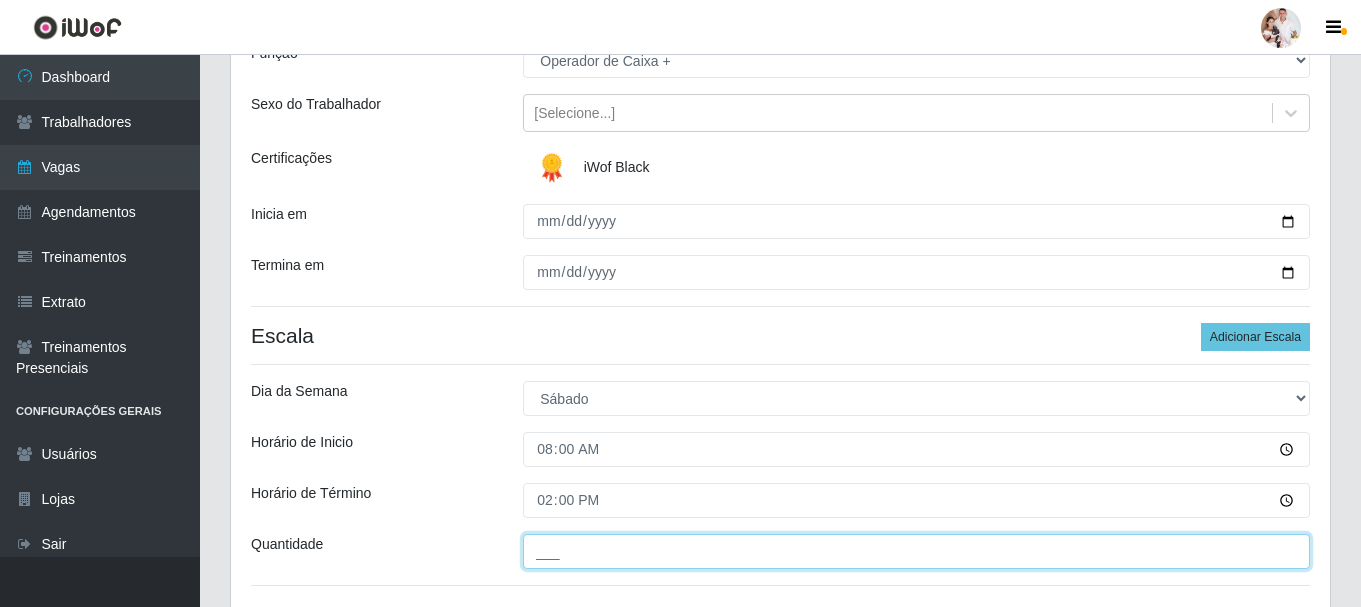 click on "___" at bounding box center [916, 551] 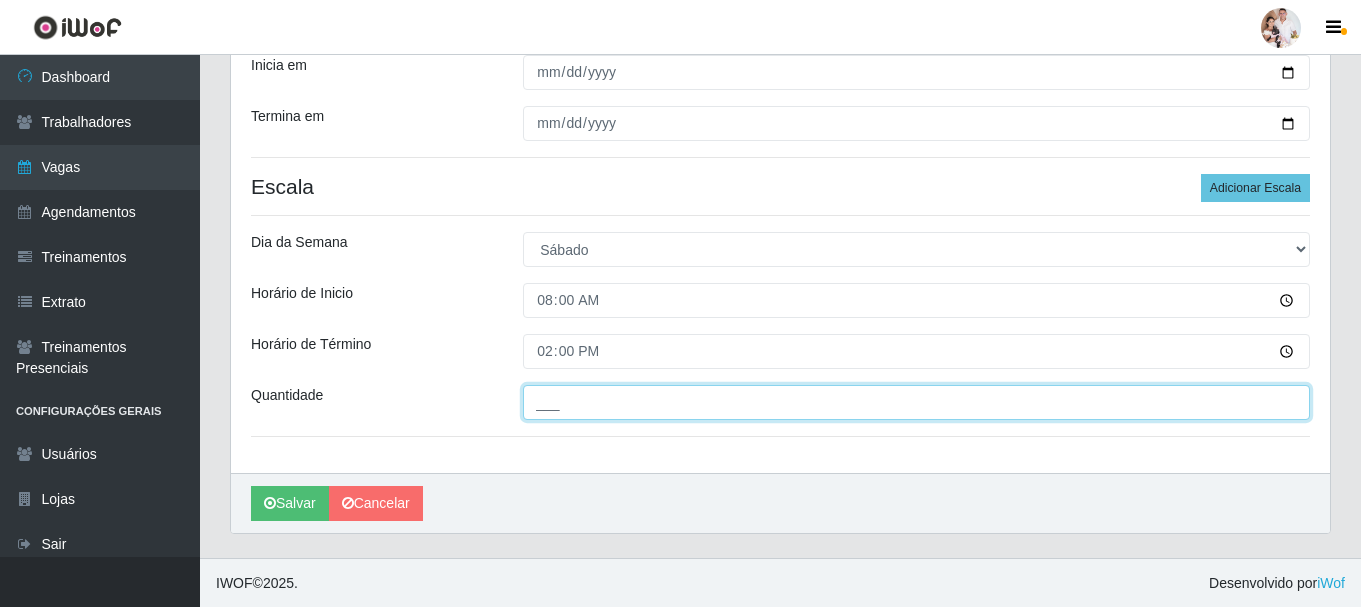 scroll, scrollTop: 350, scrollLeft: 0, axis: vertical 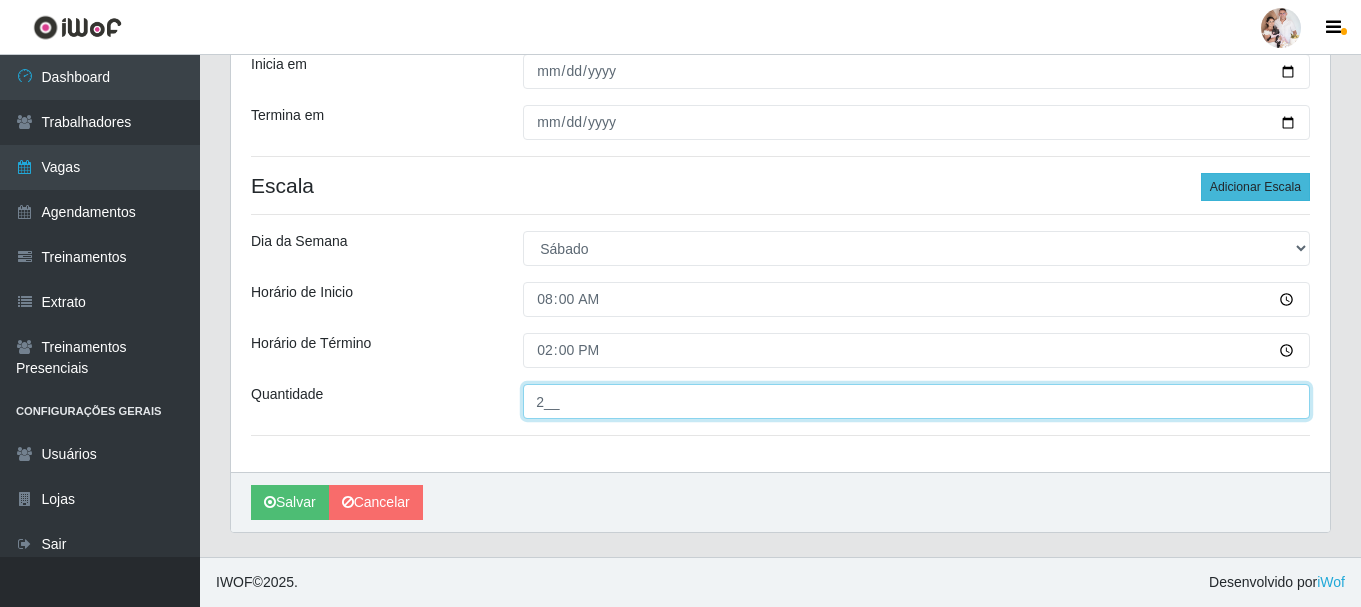 type on "2__" 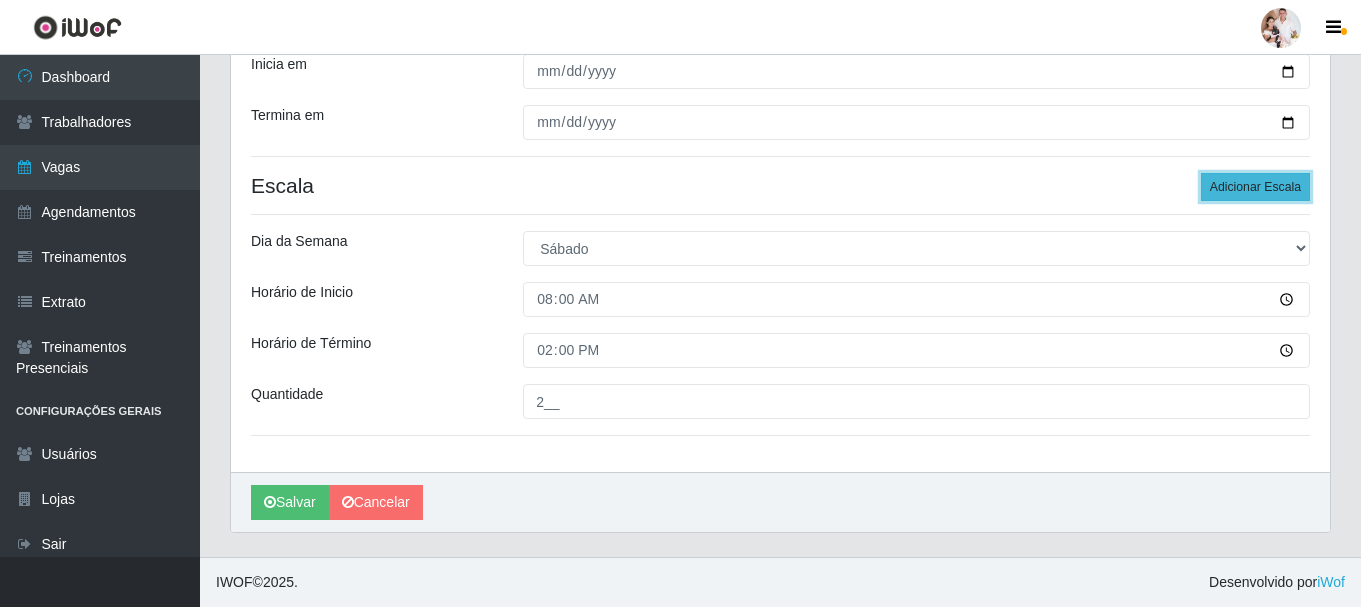 click on "Adicionar Escala" at bounding box center [1255, 187] 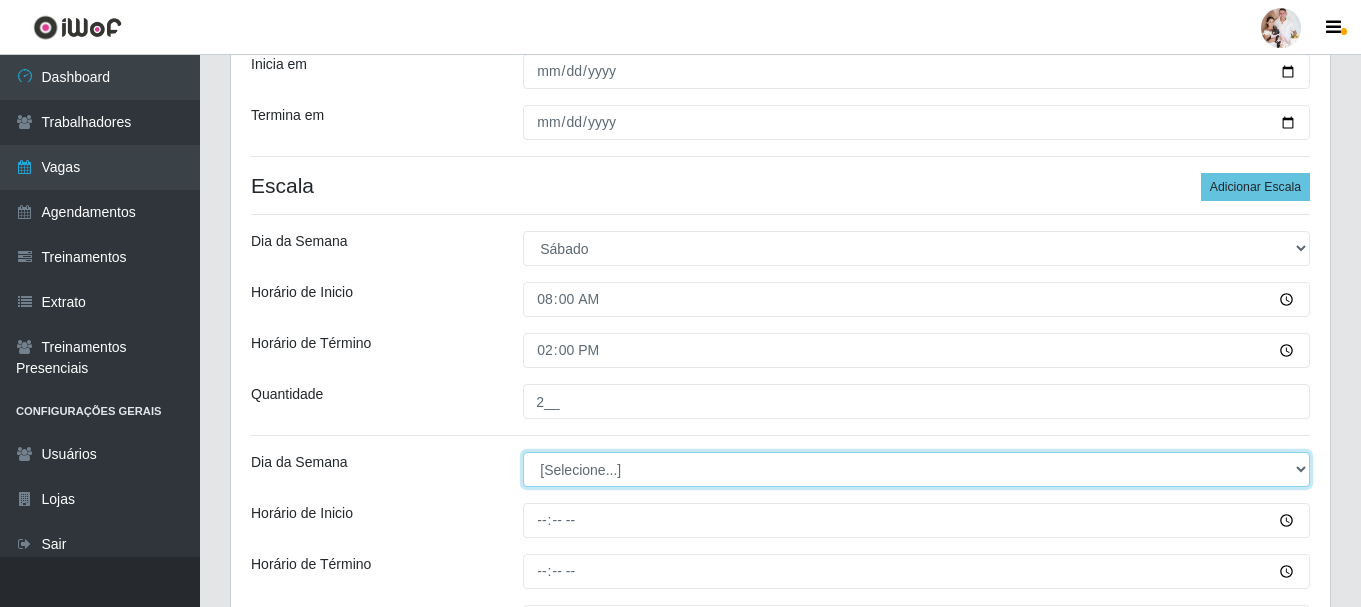 click on "[Selecione...] Segunda Terça Quarta Quinta Sexta Sábado Domingo" at bounding box center [916, 469] 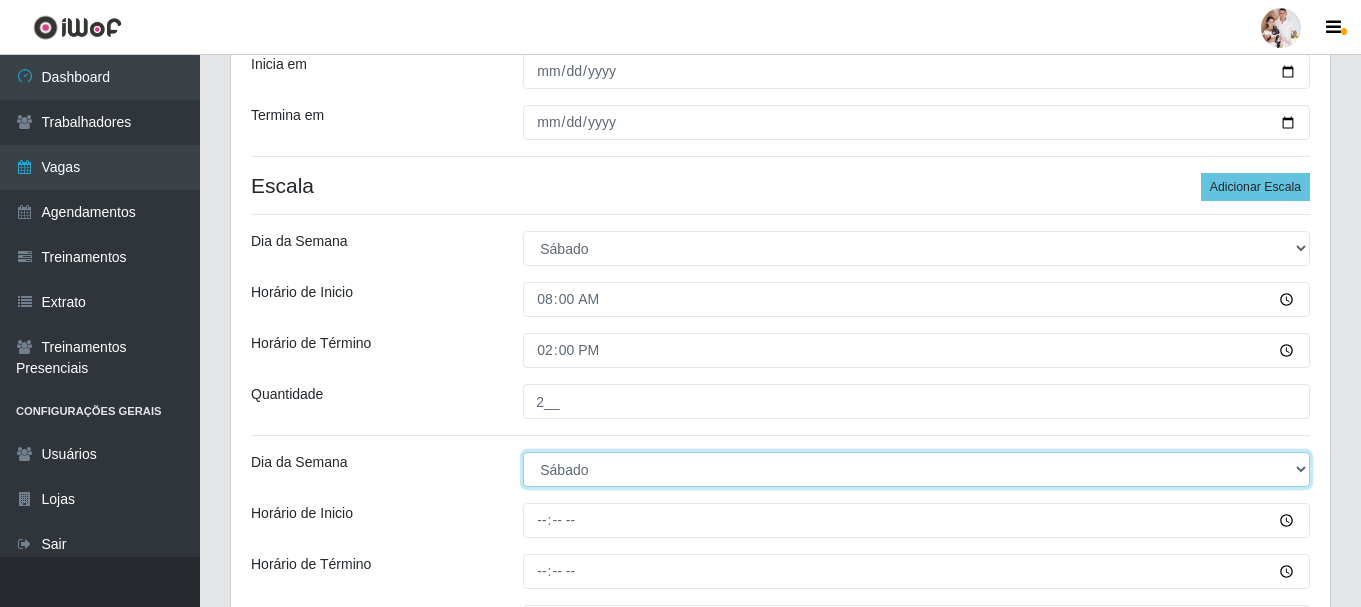 click on "[Selecione...] Segunda Terça Quarta Quinta Sexta Sábado Domingo" at bounding box center (916, 469) 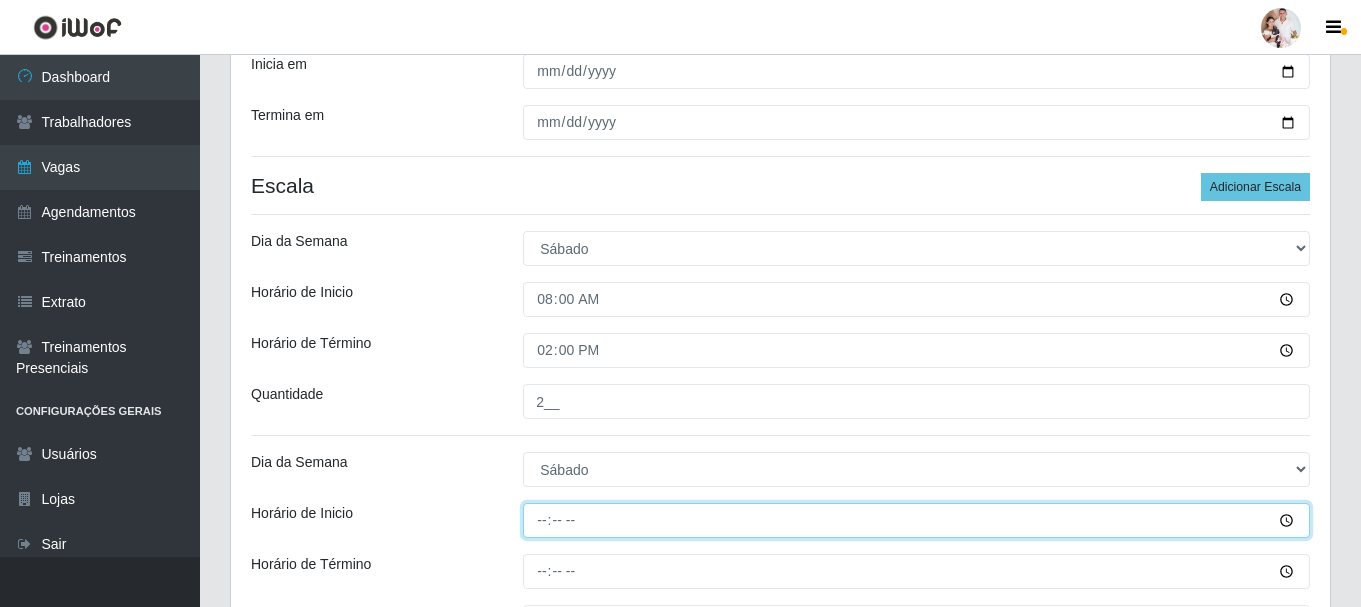 click on "Horário de Inicio" at bounding box center (916, 520) 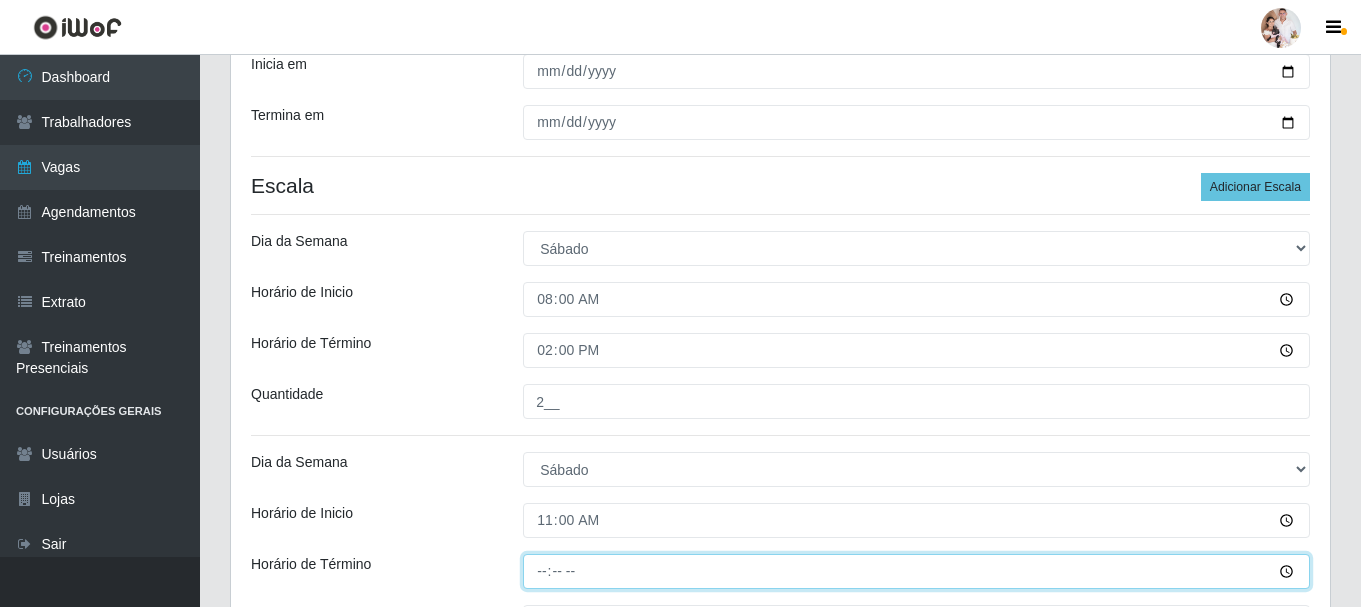 click on "Horário de Término" at bounding box center [916, 571] 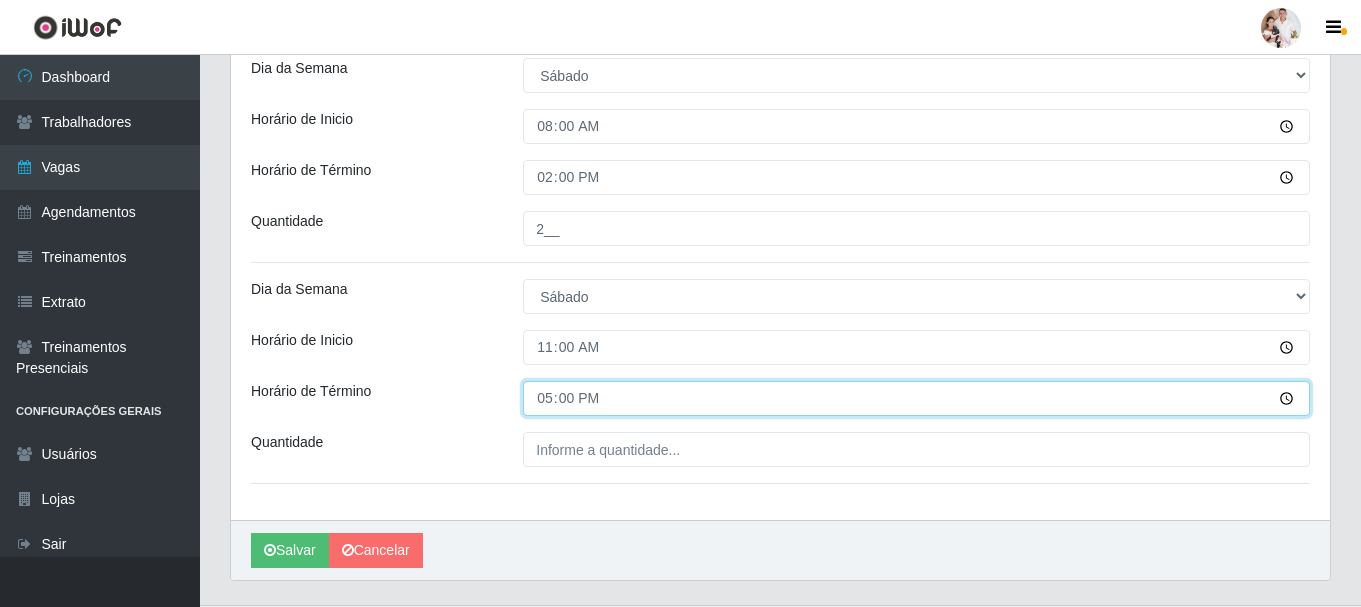 scroll, scrollTop: 571, scrollLeft: 0, axis: vertical 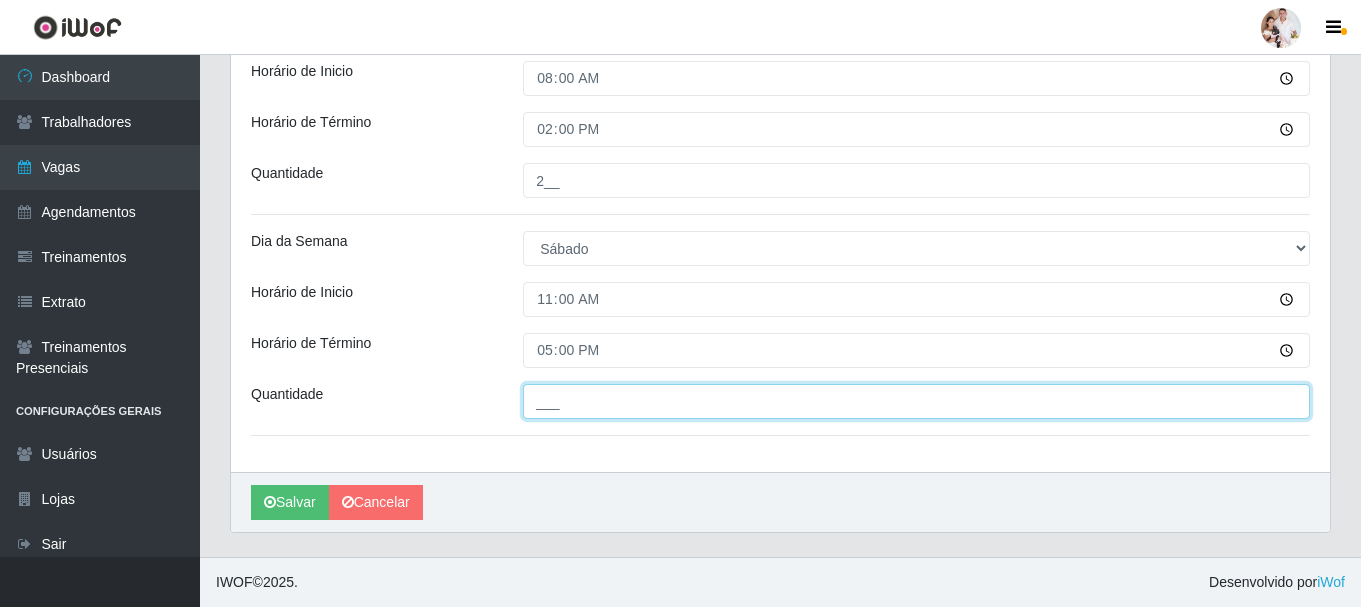 click on "___" at bounding box center (916, 401) 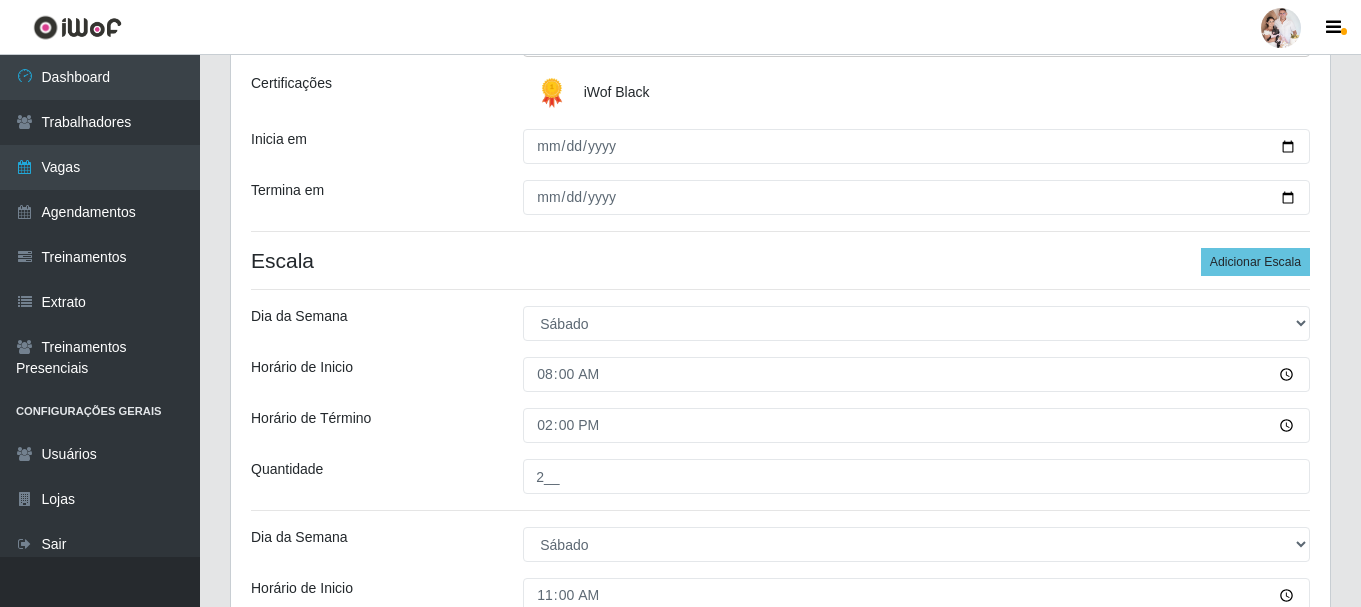 scroll, scrollTop: 171, scrollLeft: 0, axis: vertical 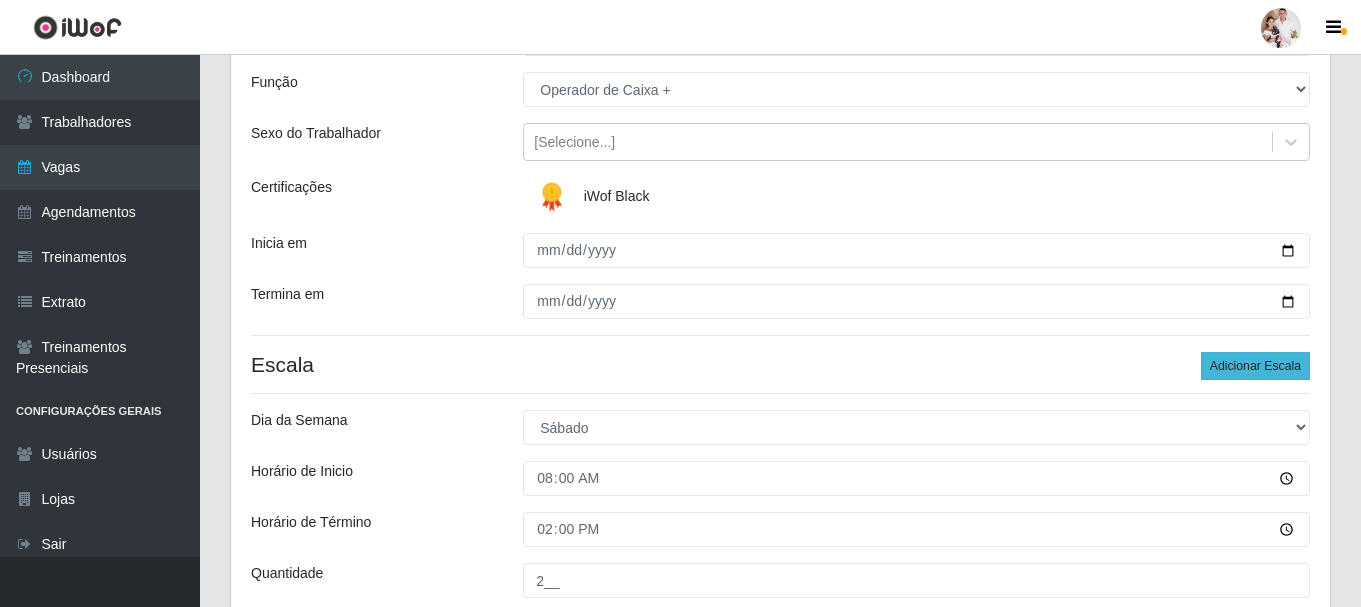 type on "1__" 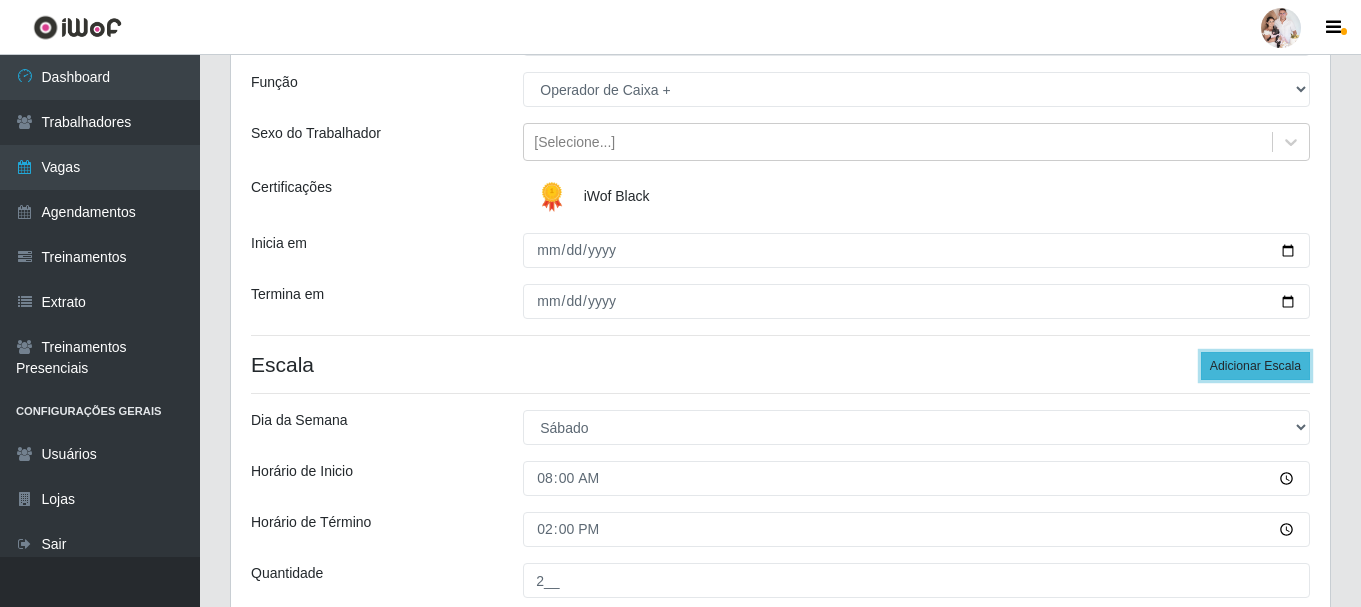 click on "Adicionar Escala" at bounding box center (1255, 366) 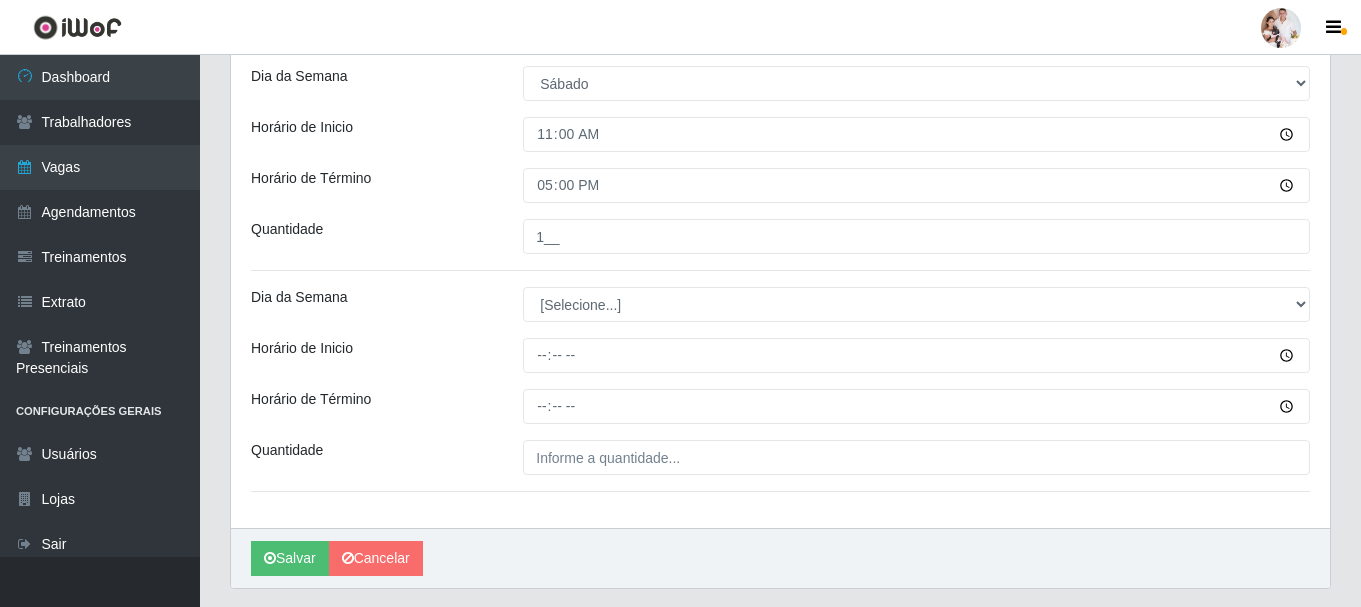 scroll, scrollTop: 771, scrollLeft: 0, axis: vertical 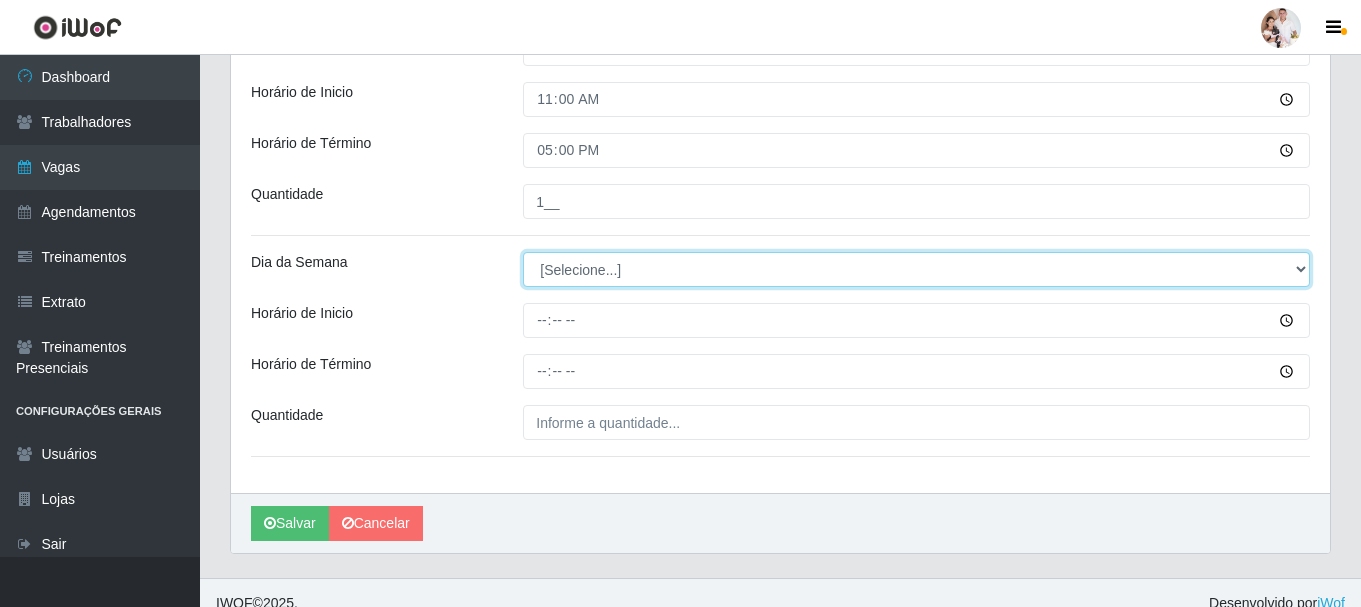 click on "[Selecione...] Segunda Terça Quarta Quinta Sexta Sábado Domingo" at bounding box center [916, 269] 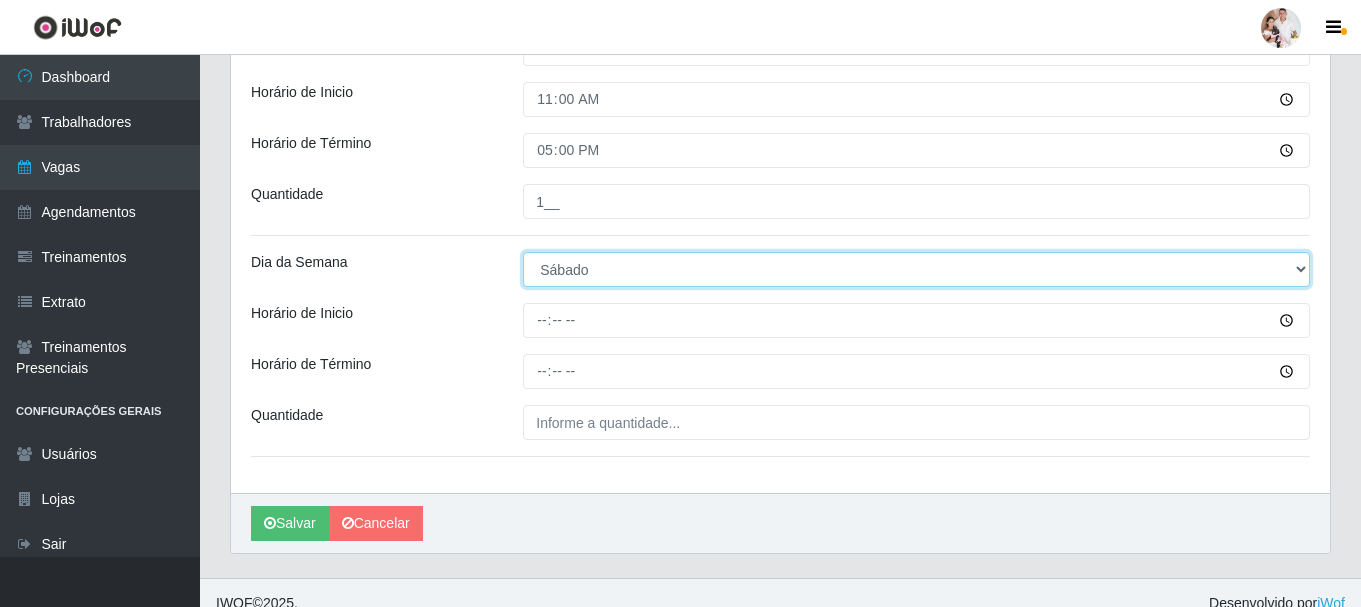 click on "[Selecione...] Segunda Terça Quarta Quinta Sexta Sábado Domingo" at bounding box center (916, 269) 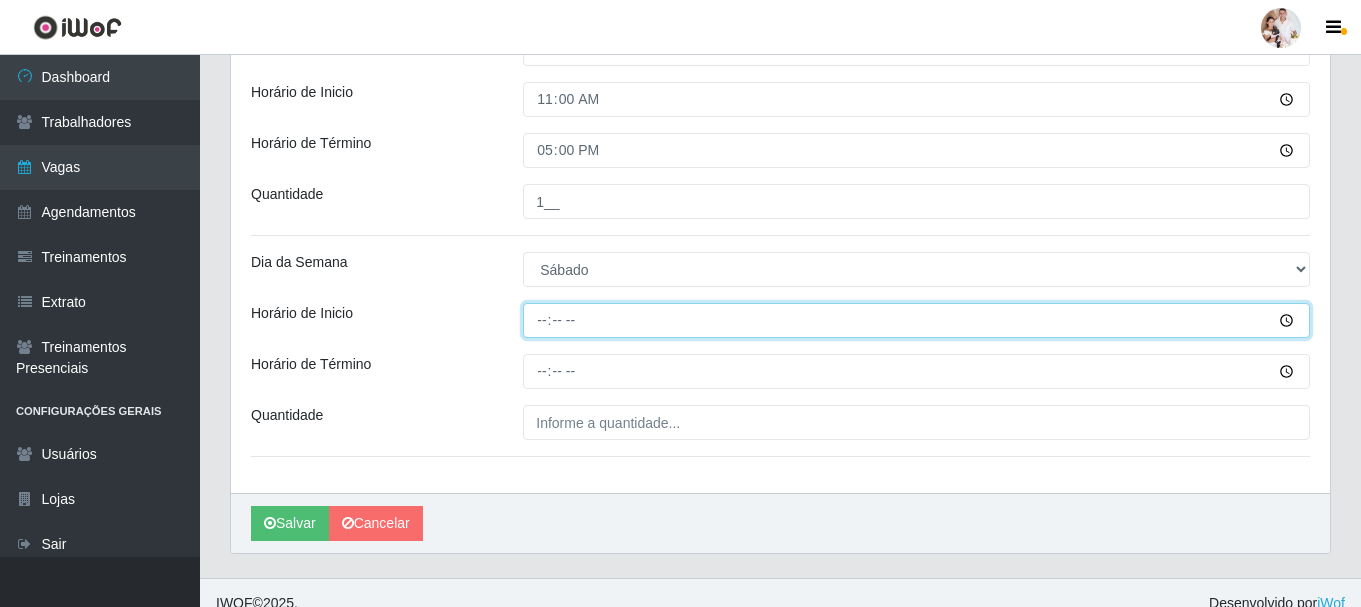 click on "Horário de Inicio" at bounding box center (916, 320) 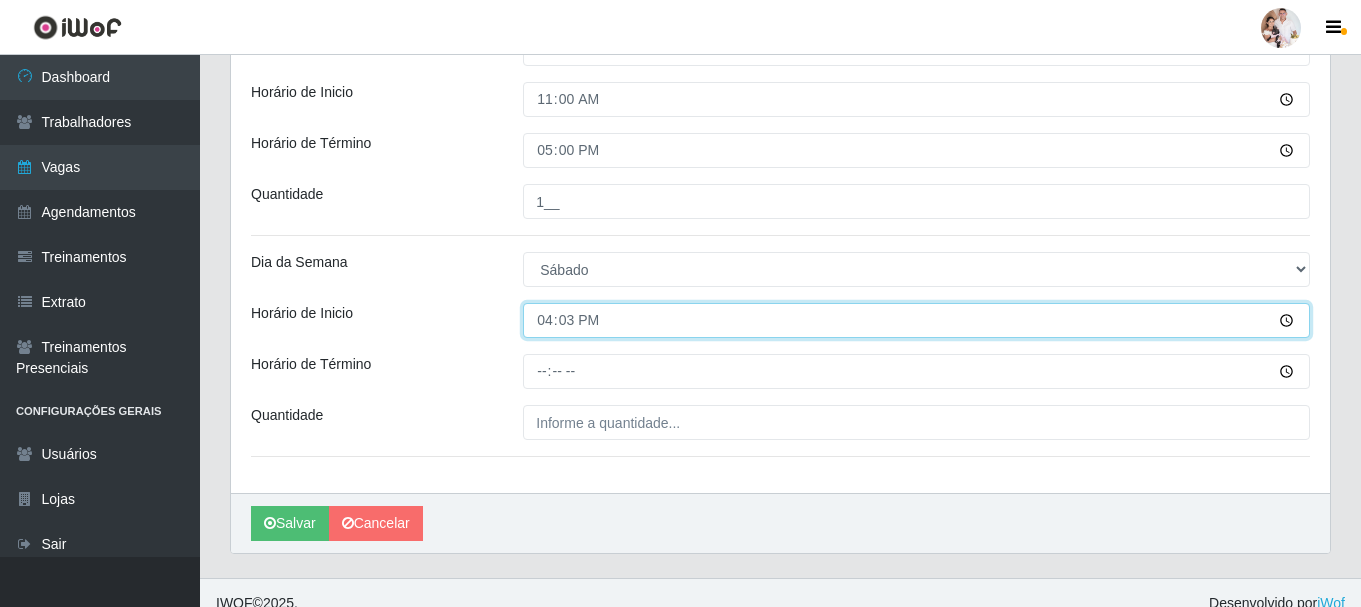 type on "16:30" 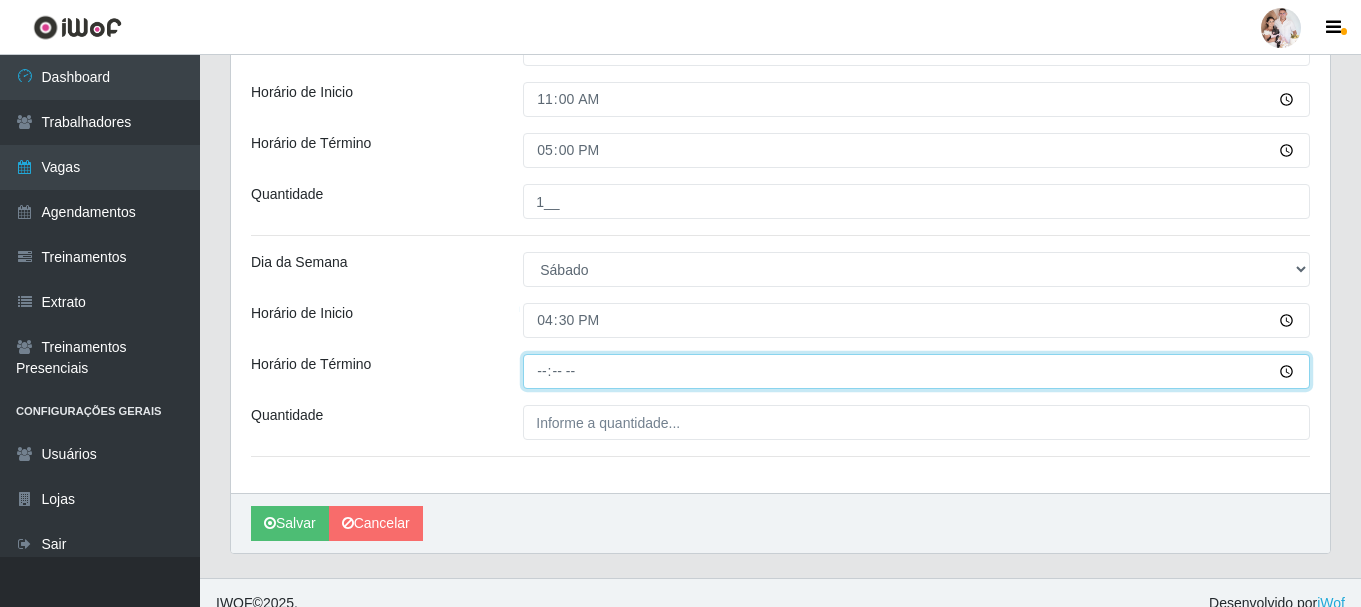 click on "Horário de Término" at bounding box center (916, 371) 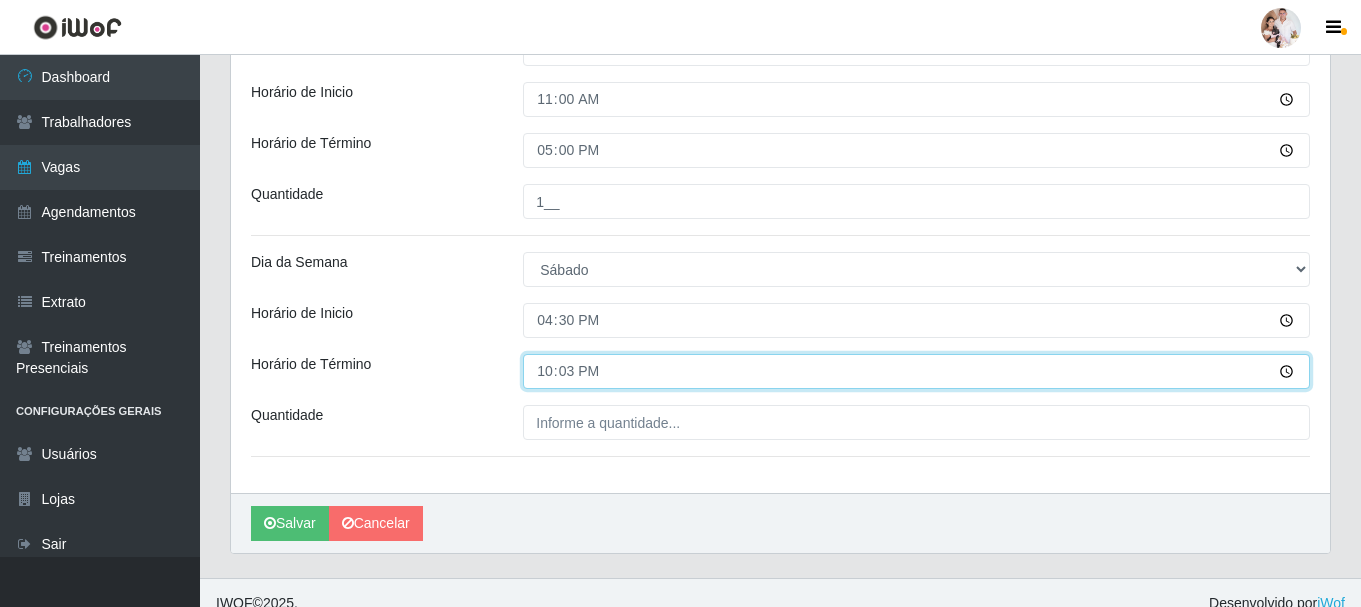 type on "22:30" 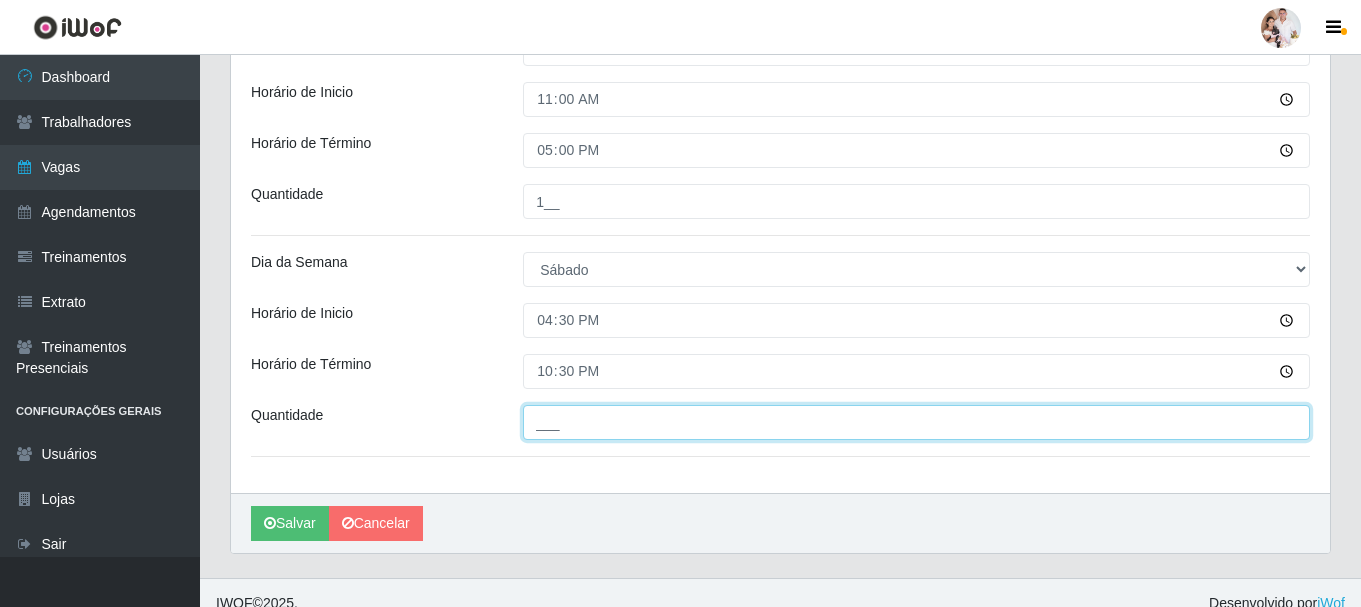 click on "___" at bounding box center [916, 422] 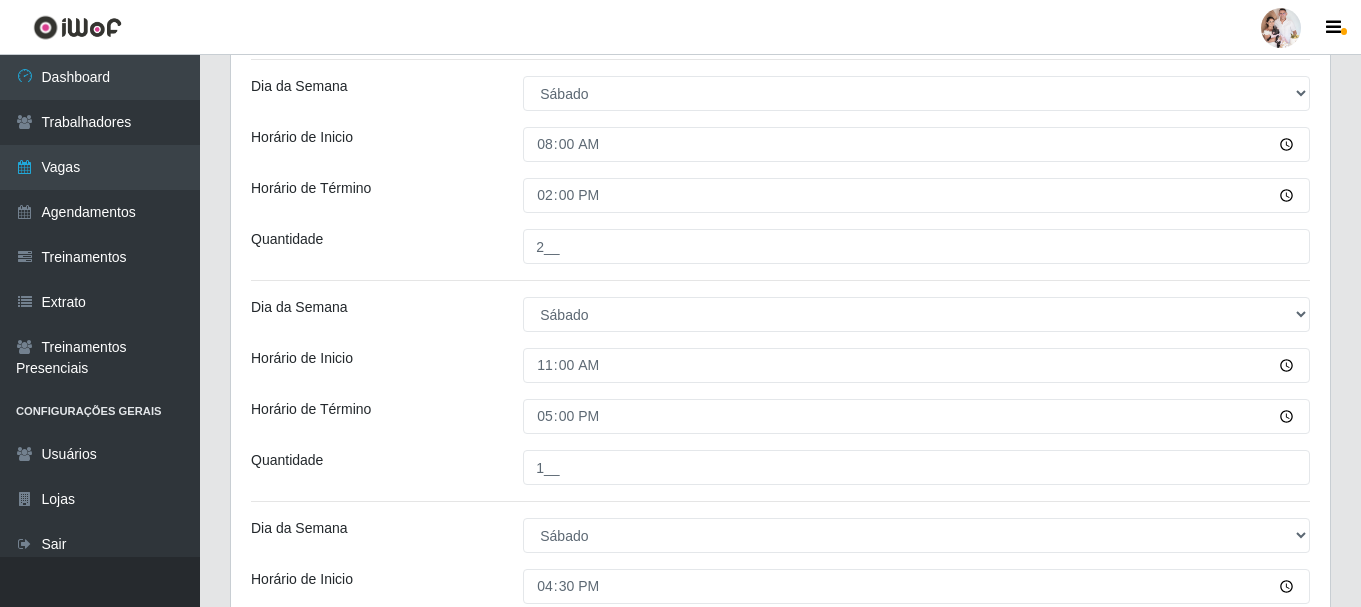 scroll, scrollTop: 471, scrollLeft: 0, axis: vertical 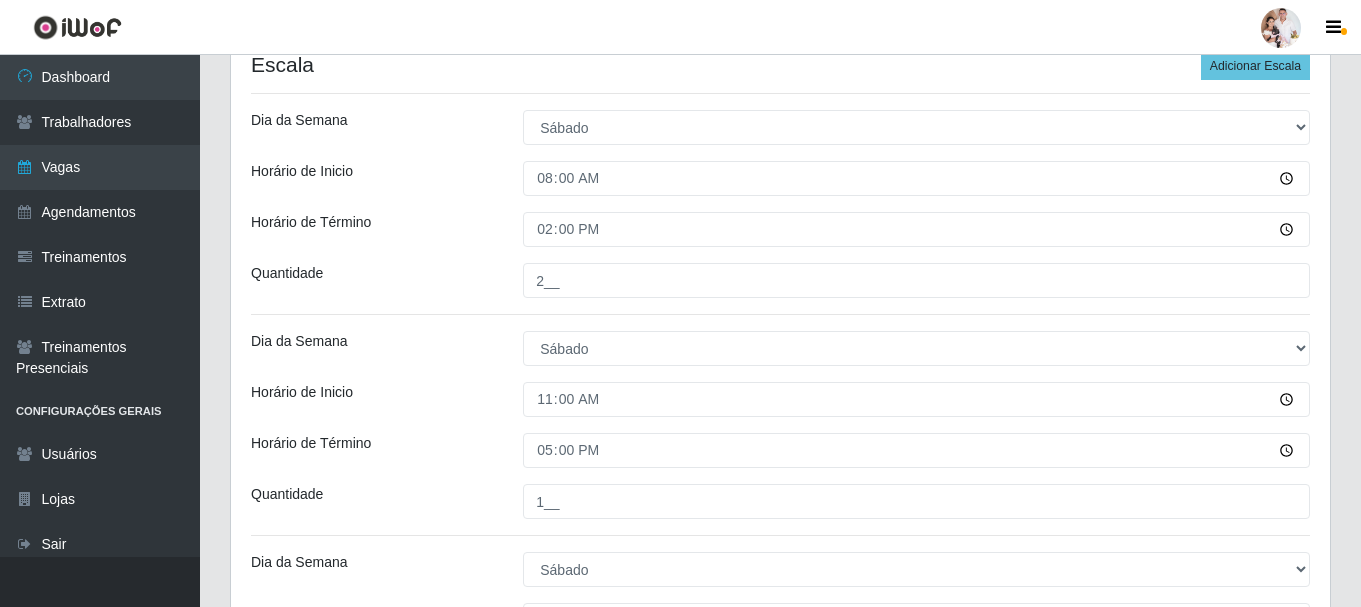 type on "4__" 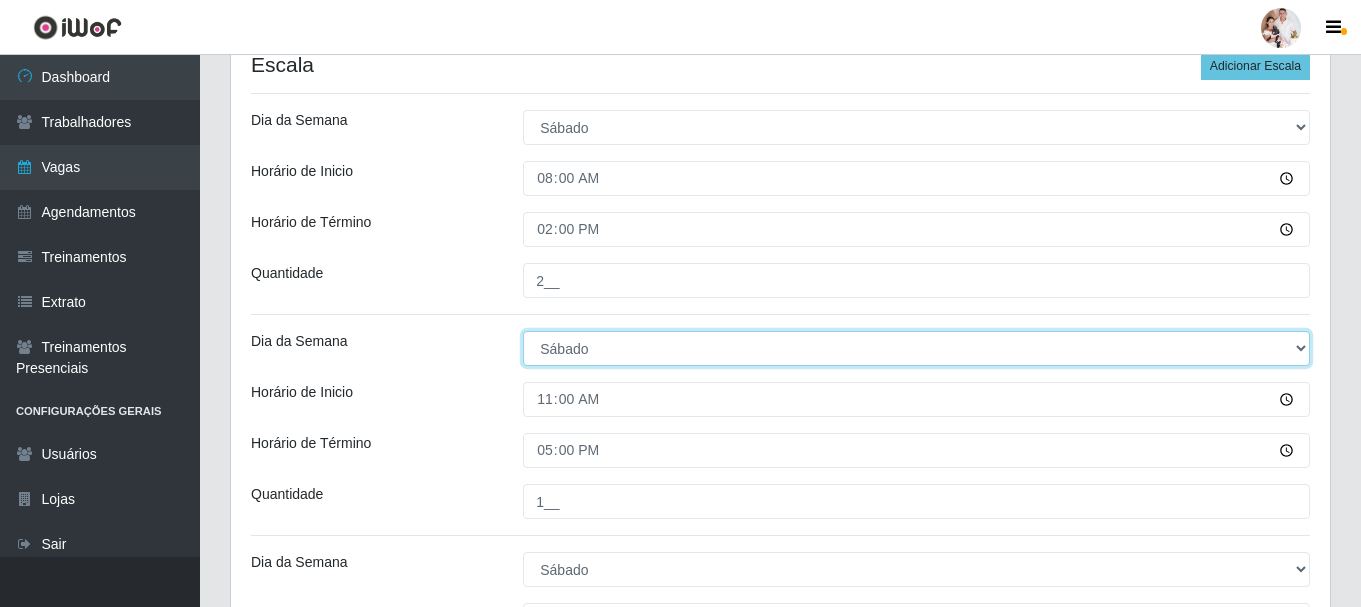 click on "[Selecione...] Segunda Terça Quarta Quinta Sexta Sábado Domingo" at bounding box center [916, 348] 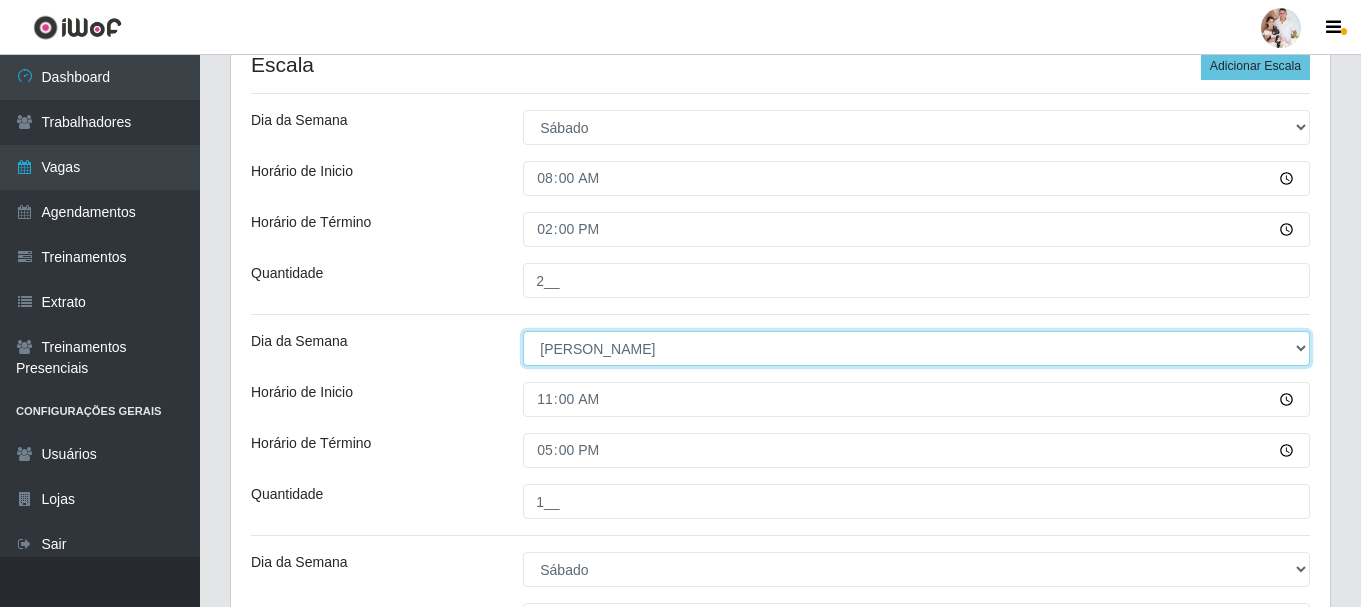 click on "[Selecione...] Segunda Terça Quarta Quinta Sexta Sábado Domingo" at bounding box center [916, 348] 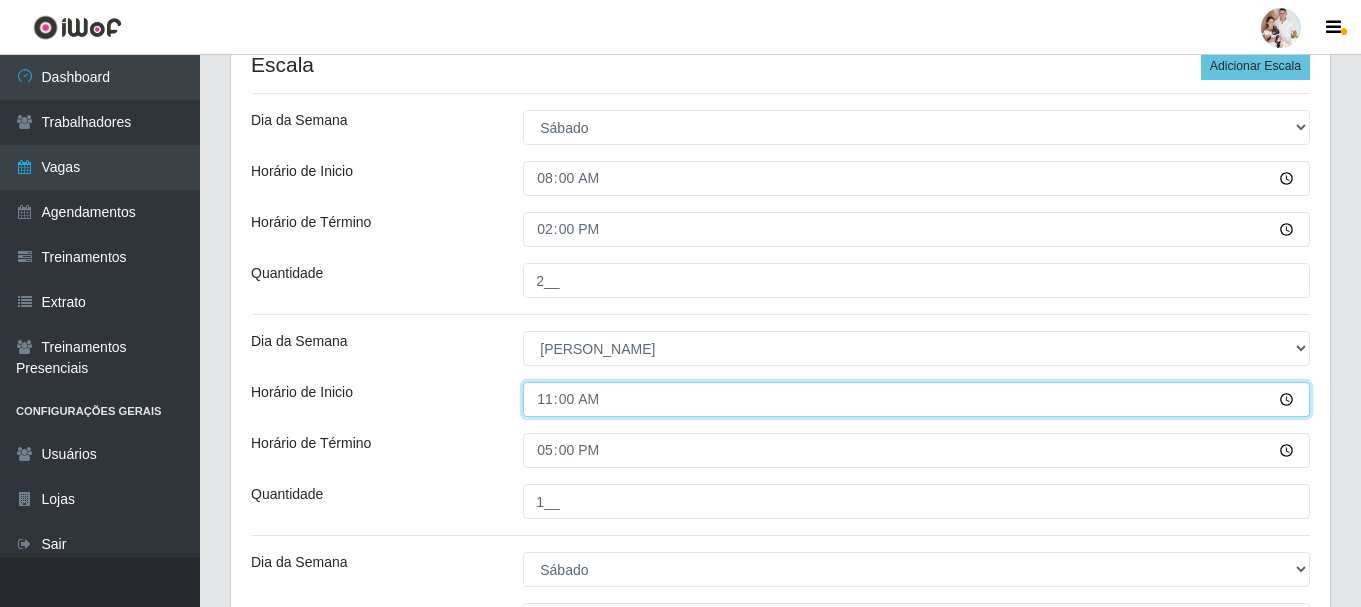 click on "11:00" at bounding box center [916, 399] 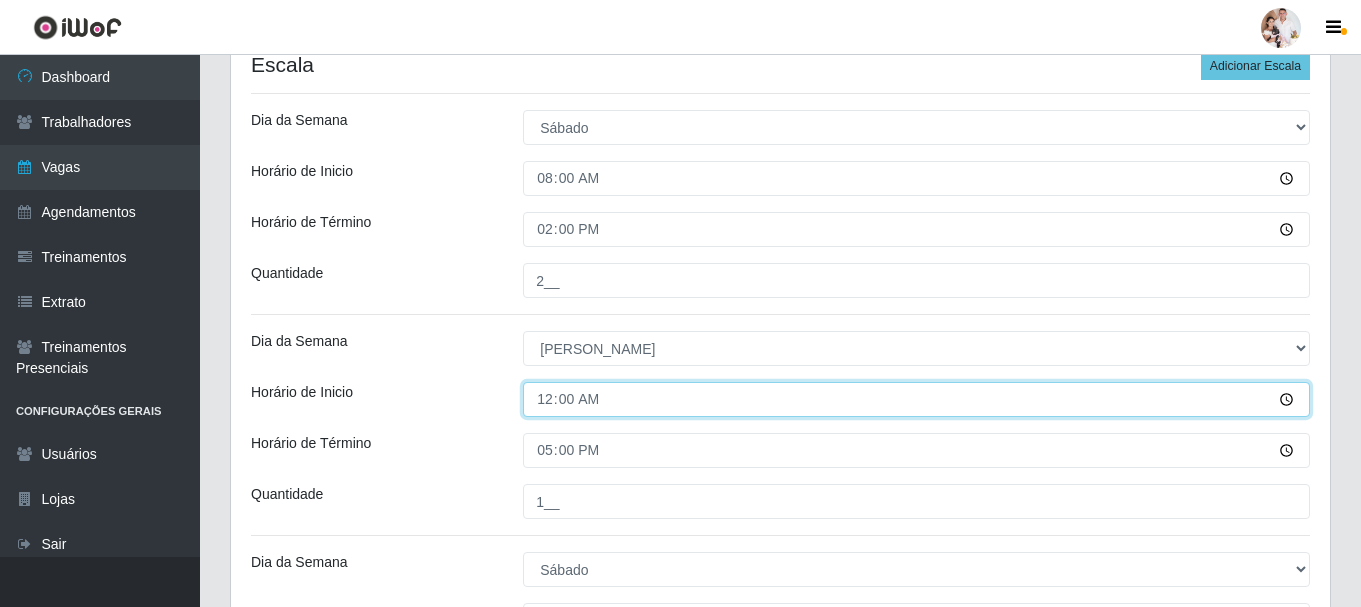 type on "08:00" 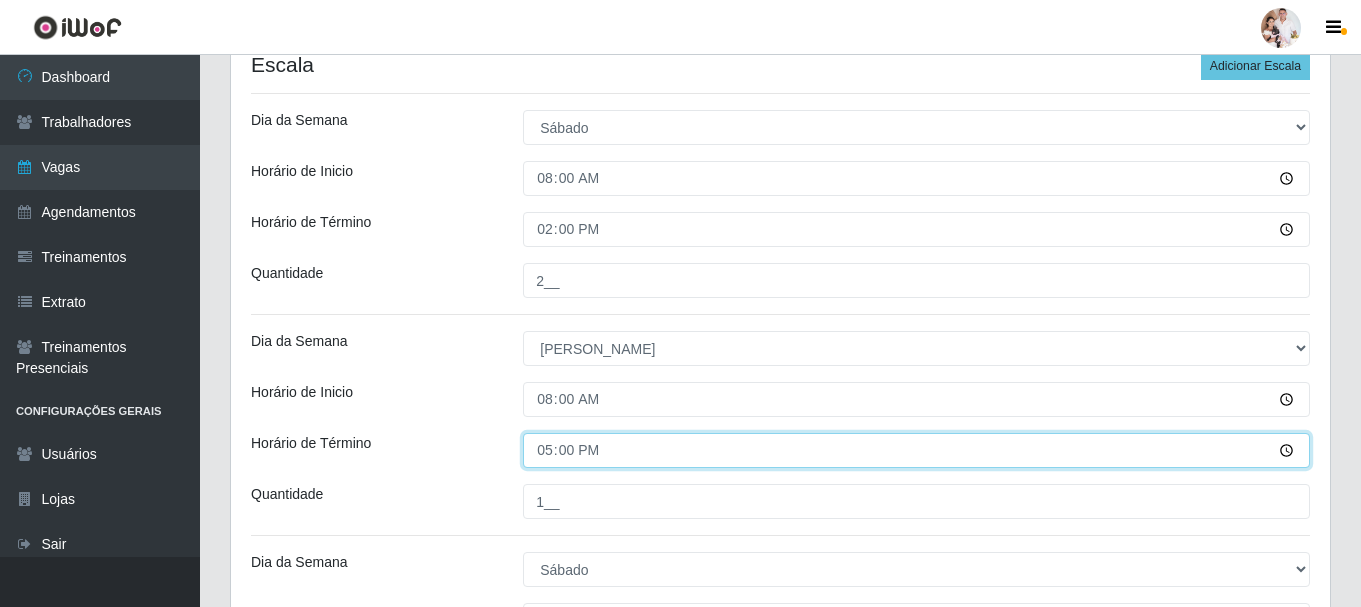 click on "17:00" at bounding box center (916, 450) 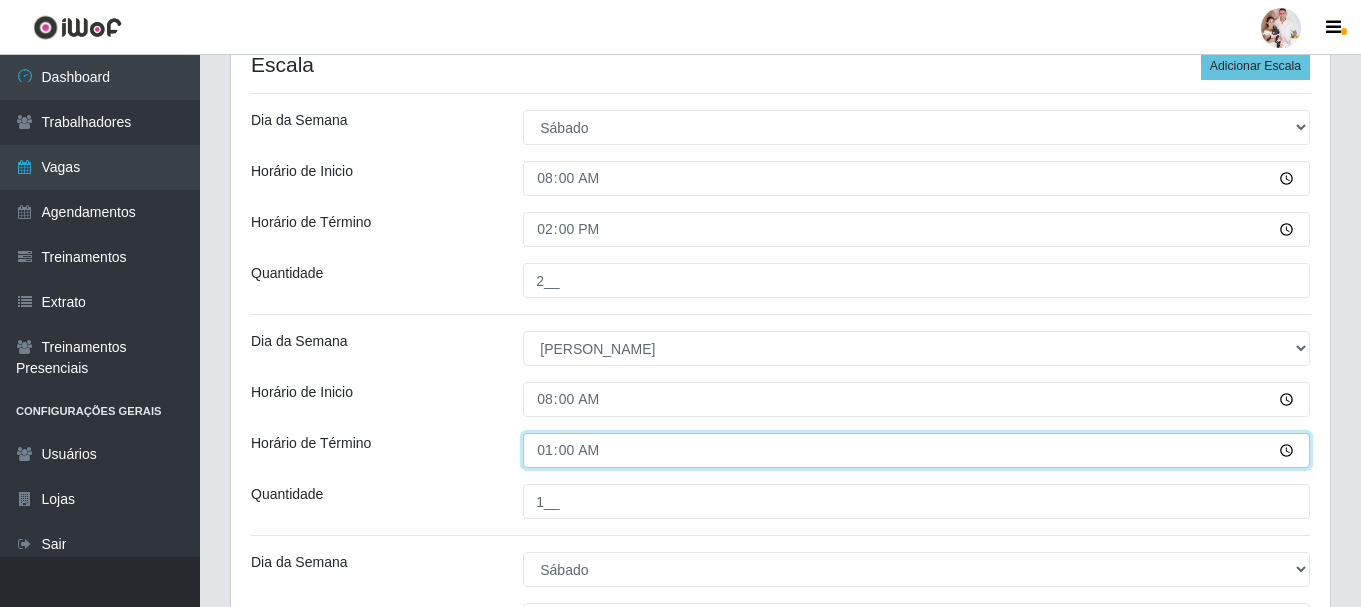 type on "14:00" 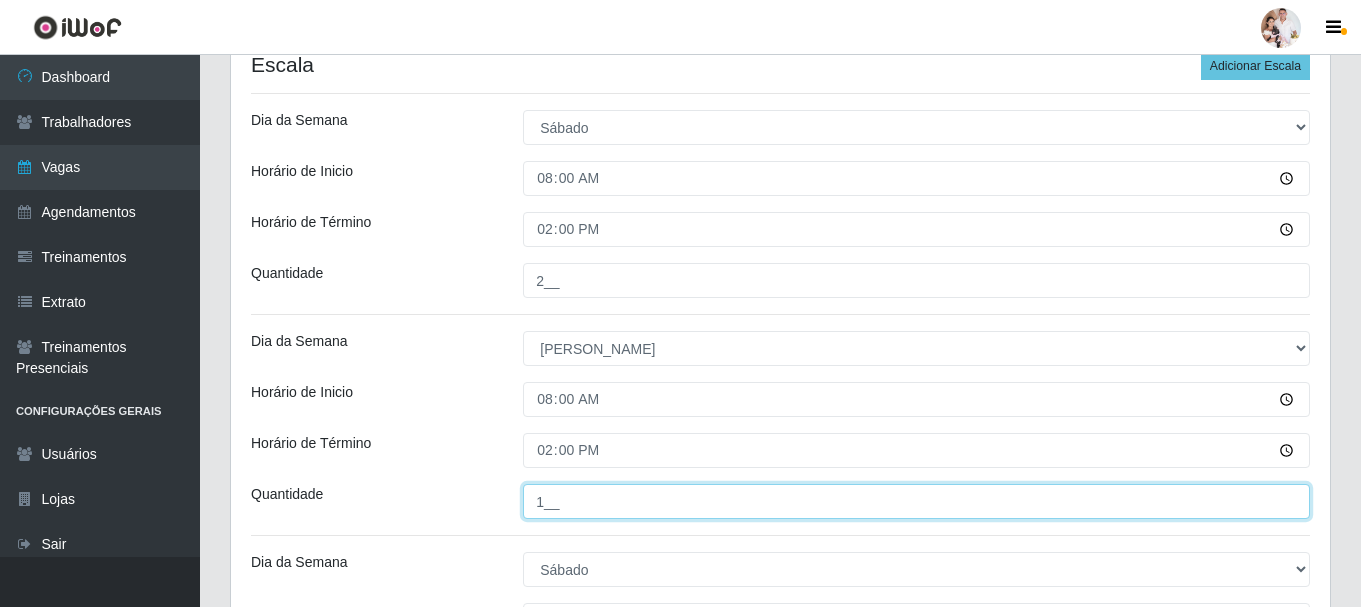 click on "1__" at bounding box center [916, 501] 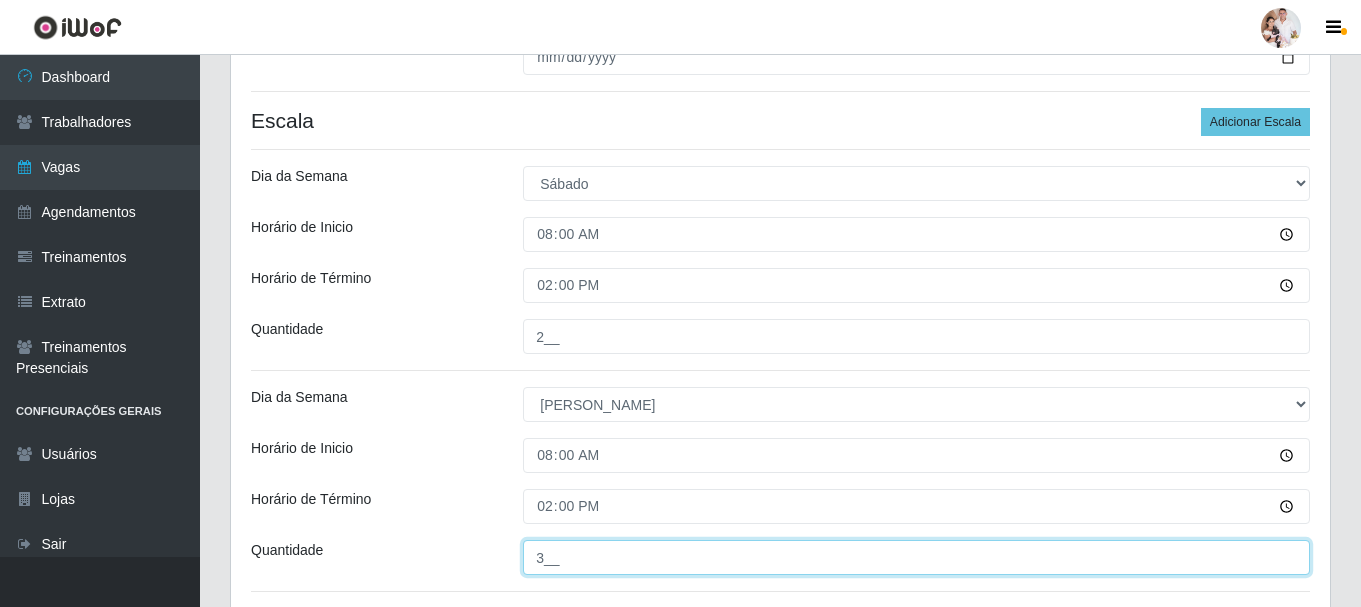 scroll, scrollTop: 192, scrollLeft: 0, axis: vertical 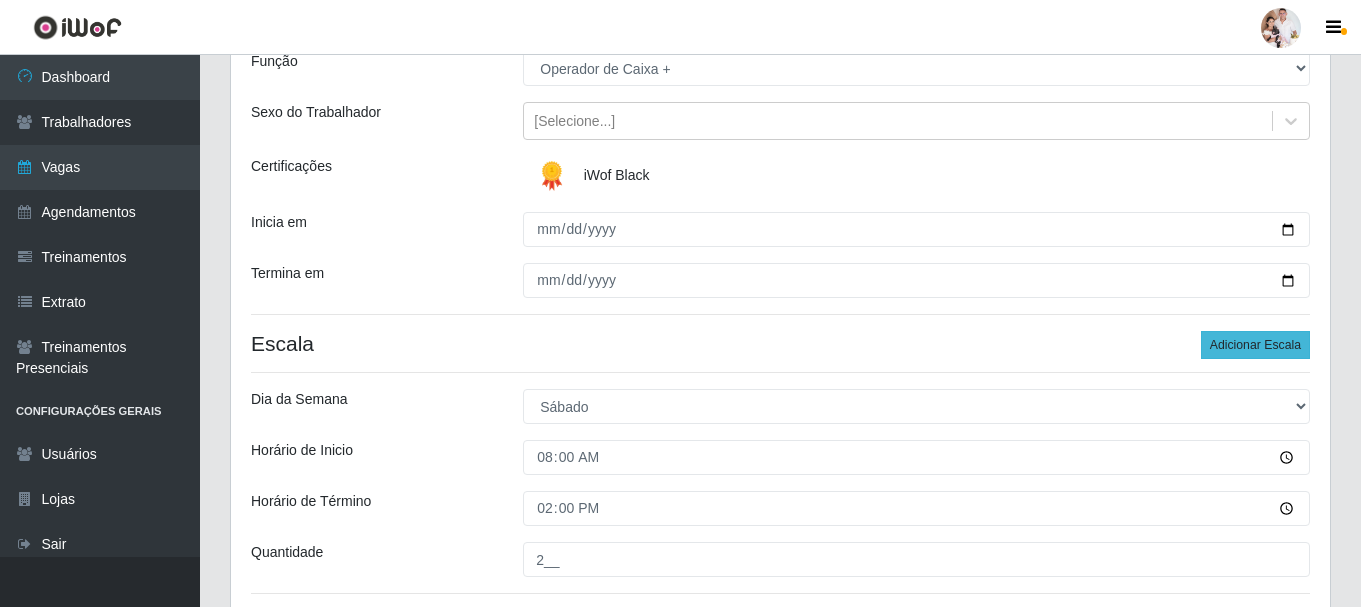 type on "3__" 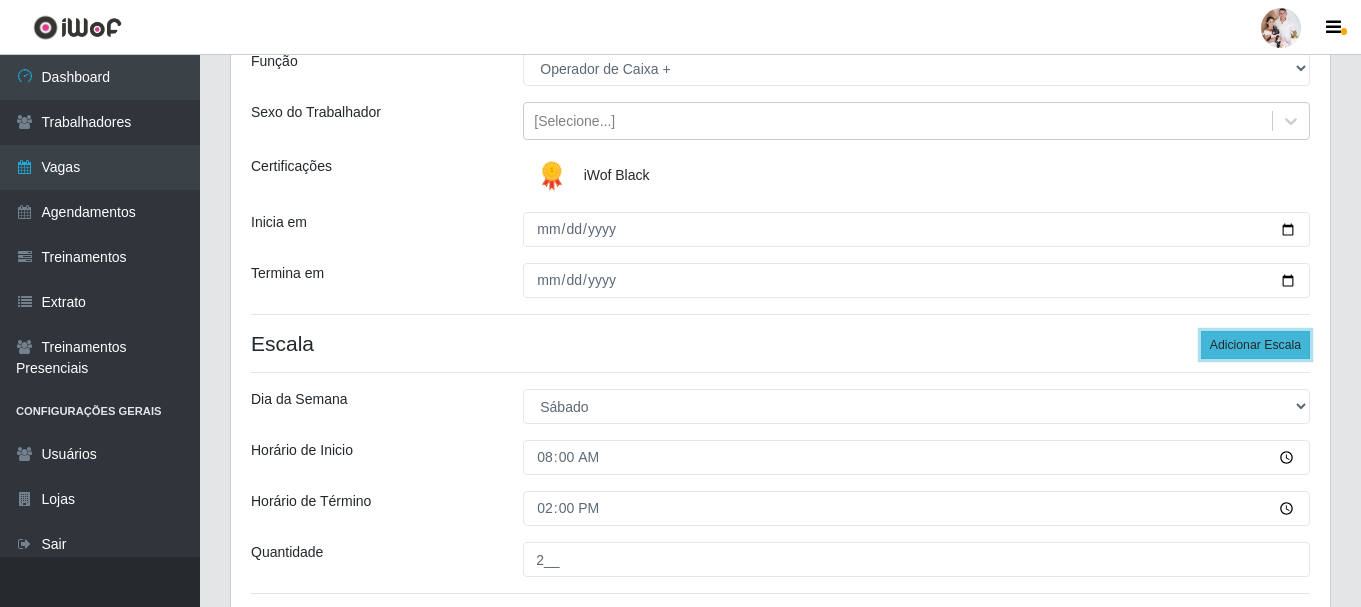 click on "Adicionar Escala" at bounding box center (1255, 345) 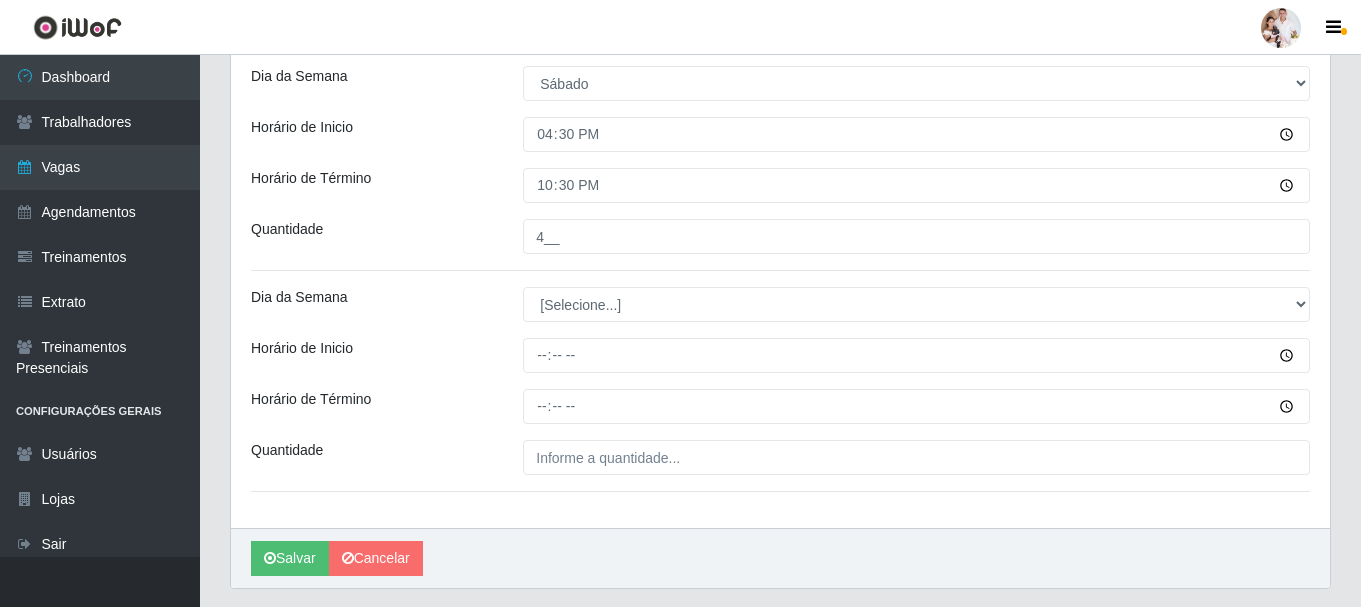 scroll, scrollTop: 992, scrollLeft: 0, axis: vertical 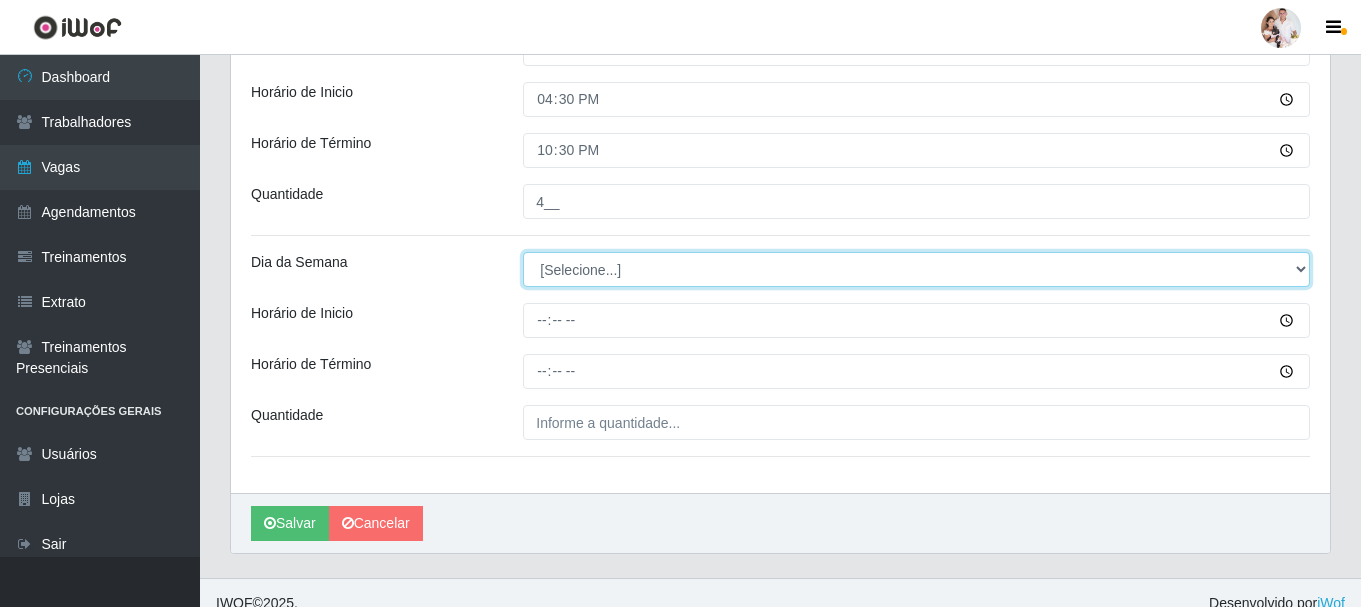 click on "[Selecione...] Segunda Terça Quarta Quinta Sexta Sábado Domingo" at bounding box center (916, 269) 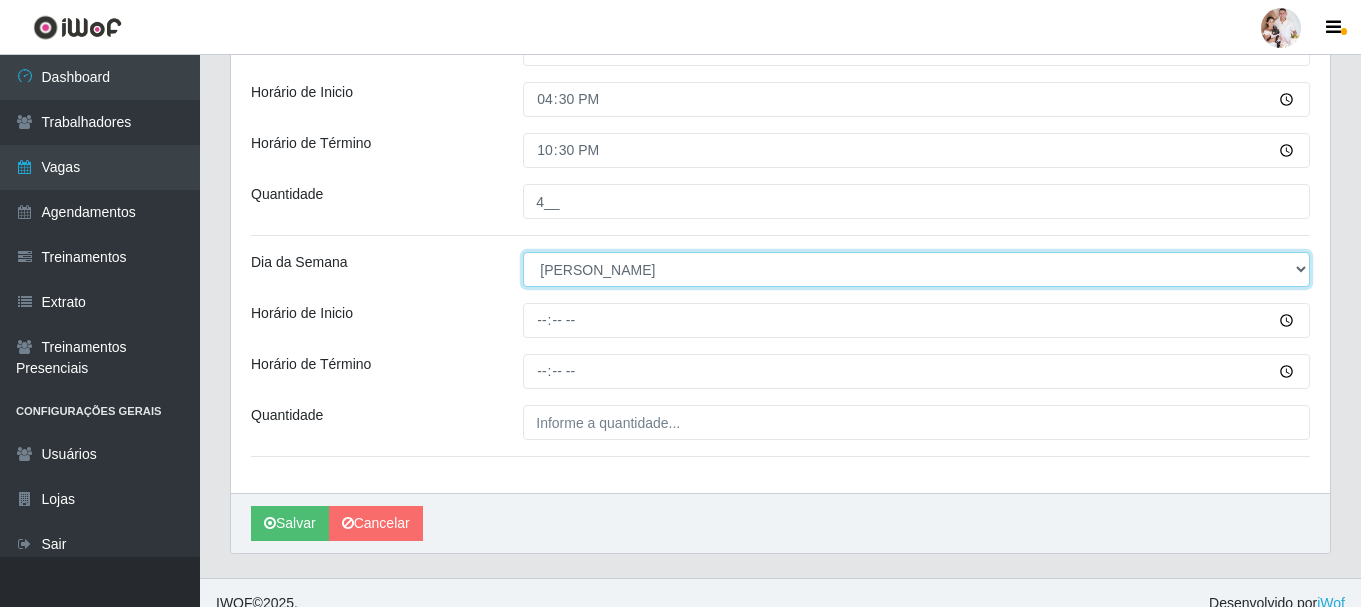 click on "[Selecione...] Segunda Terça Quarta Quinta Sexta Sábado Domingo" at bounding box center (916, 269) 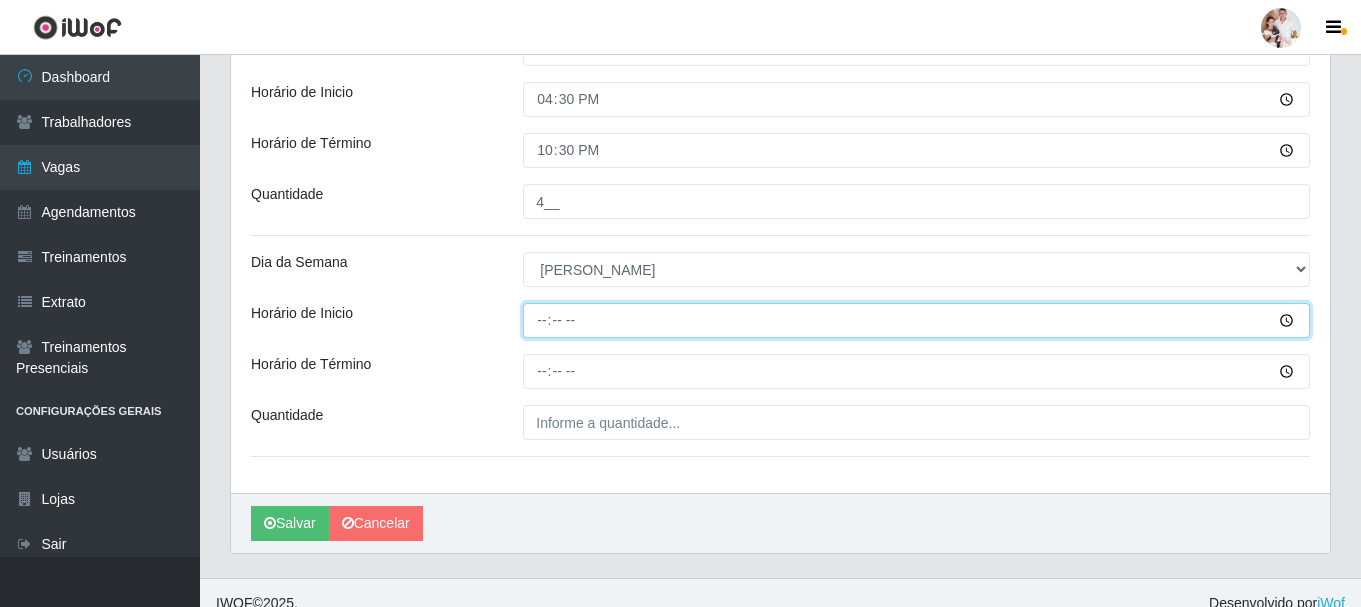 click on "Horário de Inicio" at bounding box center [916, 320] 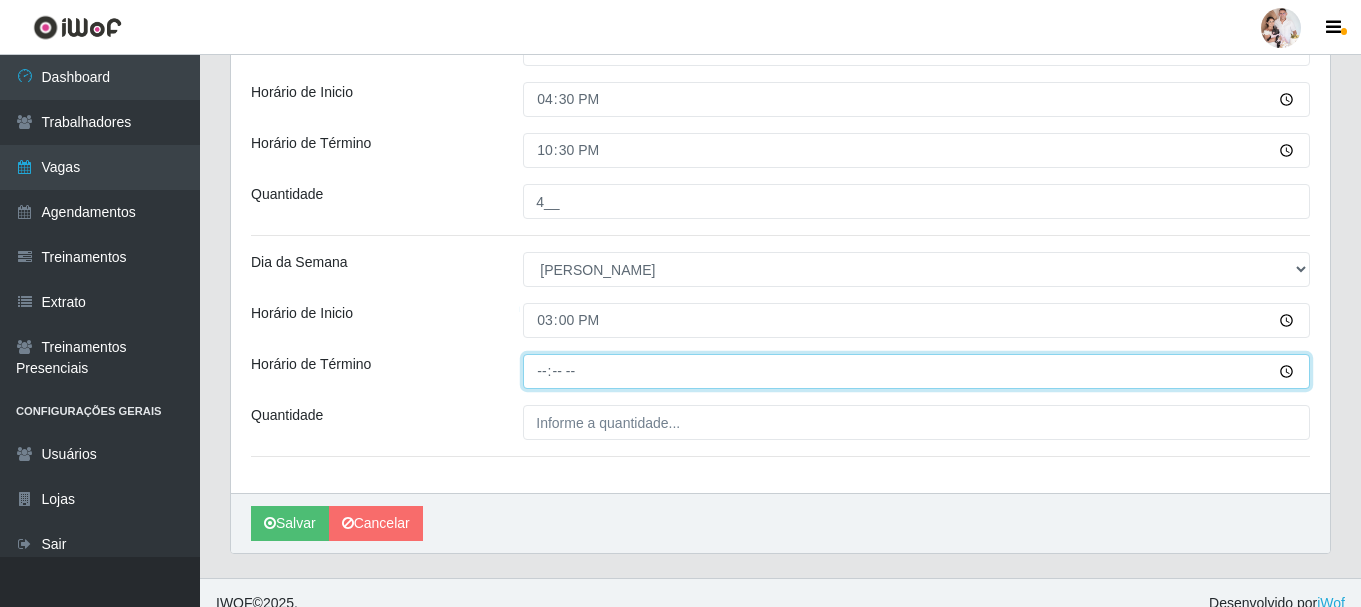 click on "Horário de Término" at bounding box center [916, 371] 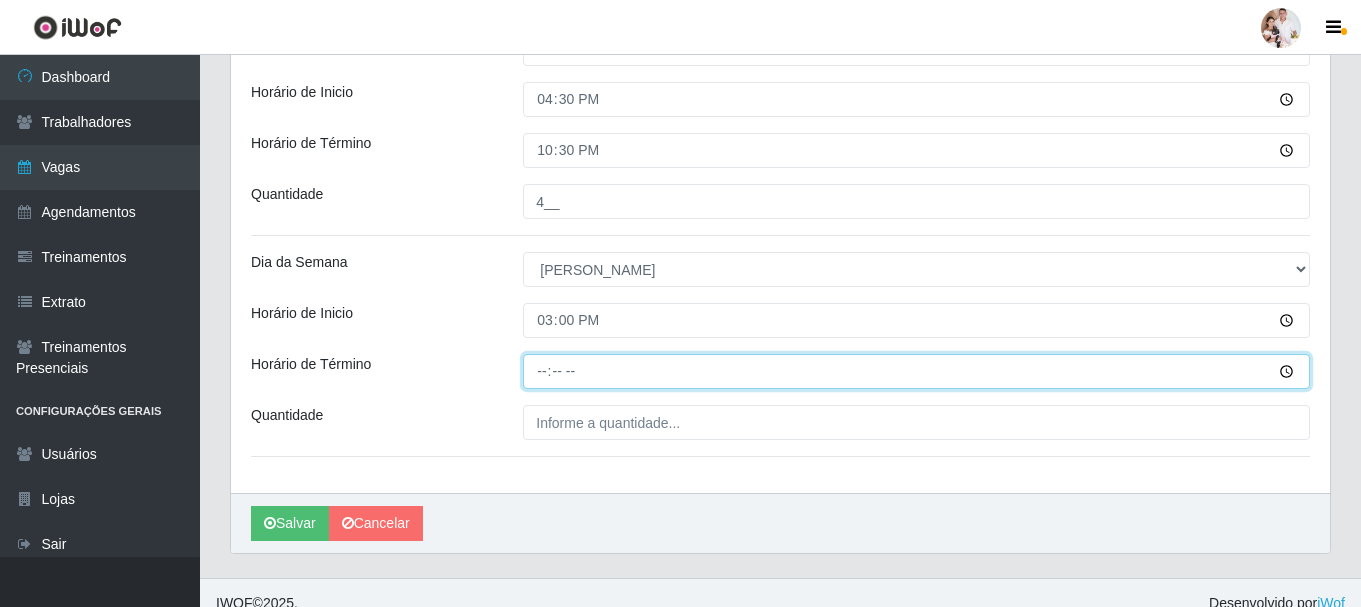 type on "21:00" 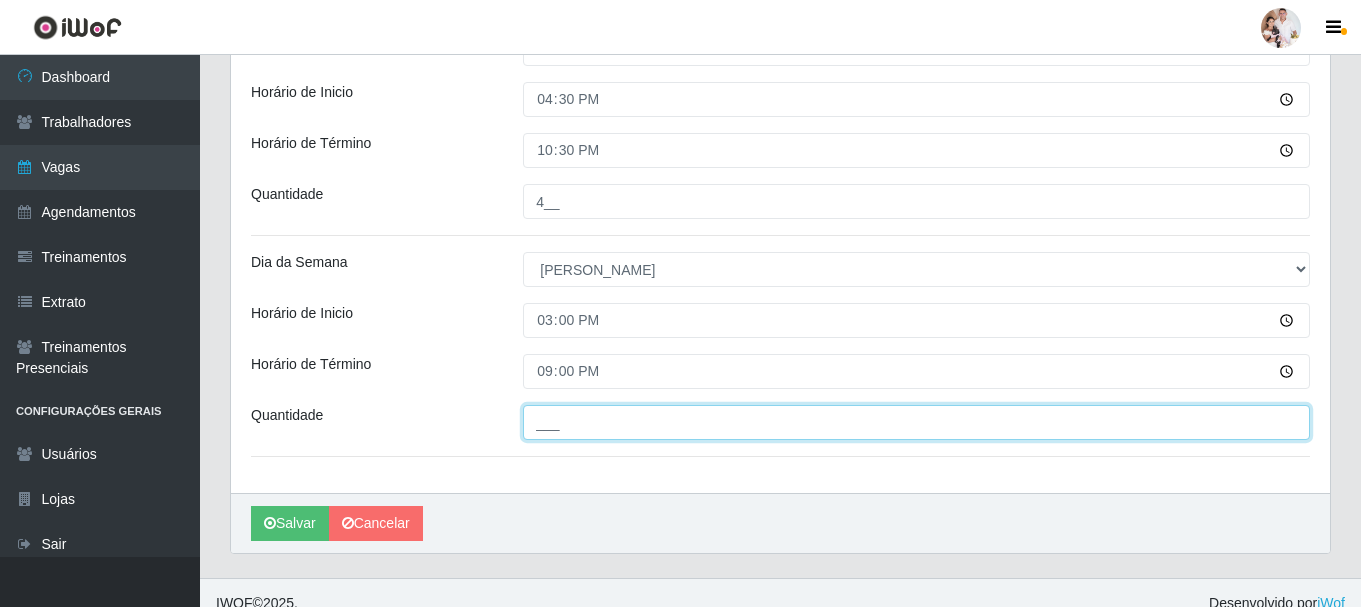 click on "___" at bounding box center (916, 422) 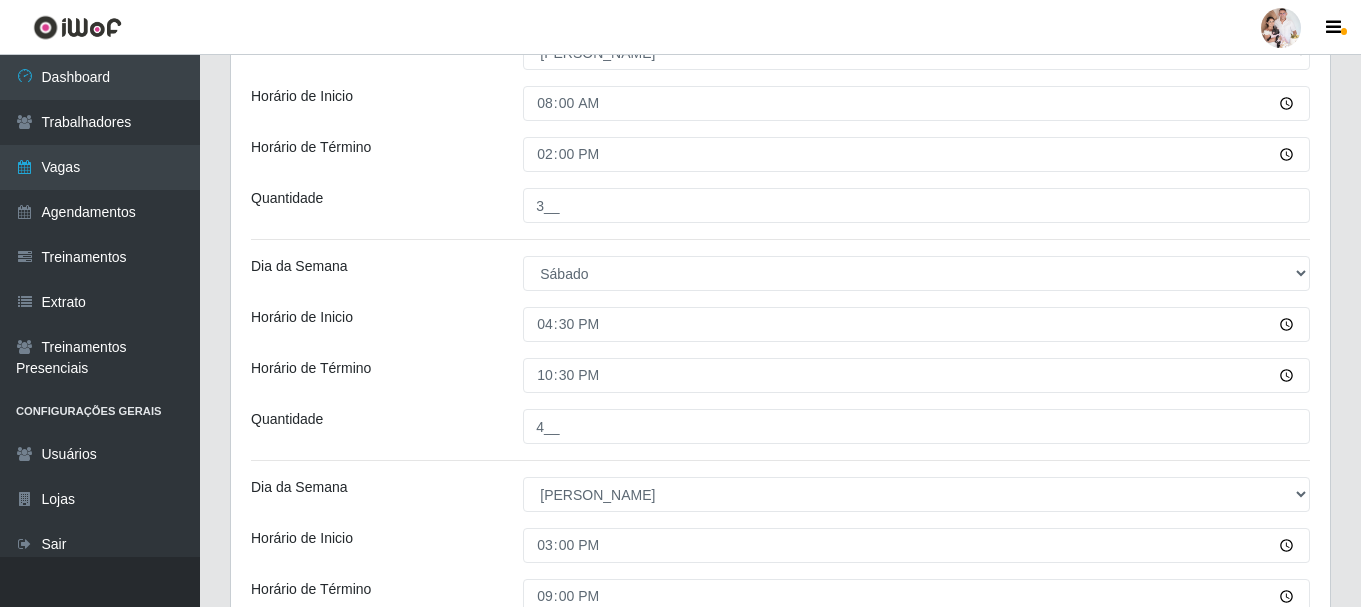 scroll, scrollTop: 813, scrollLeft: 0, axis: vertical 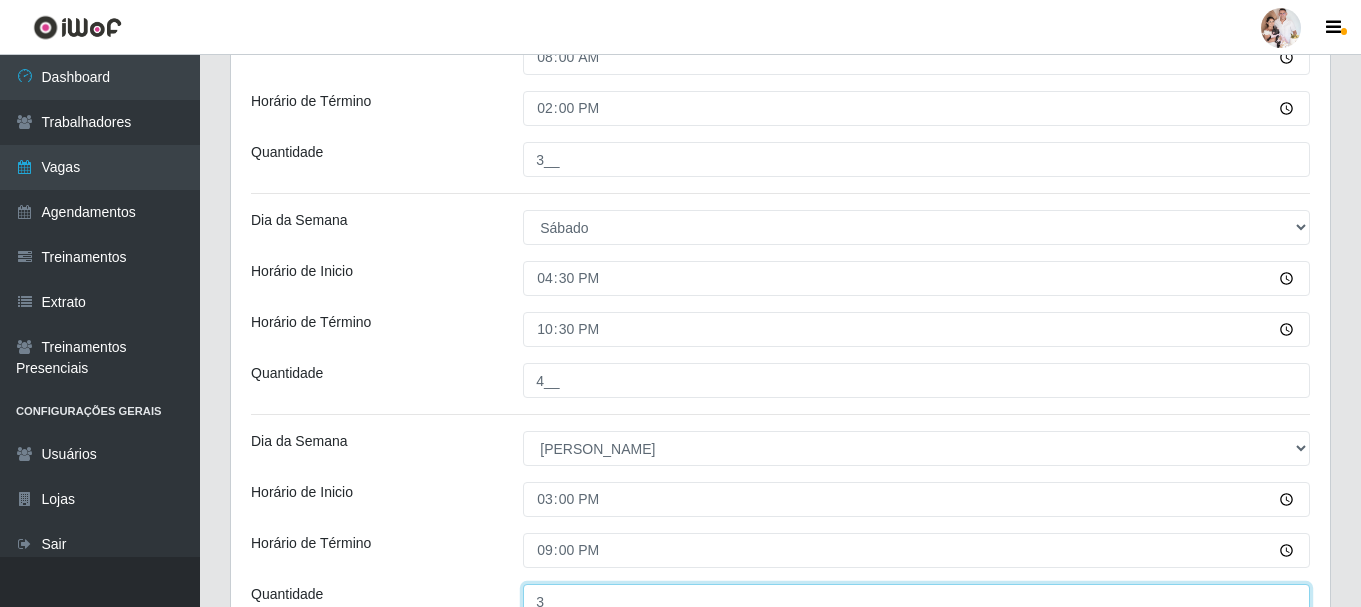 type on "3__" 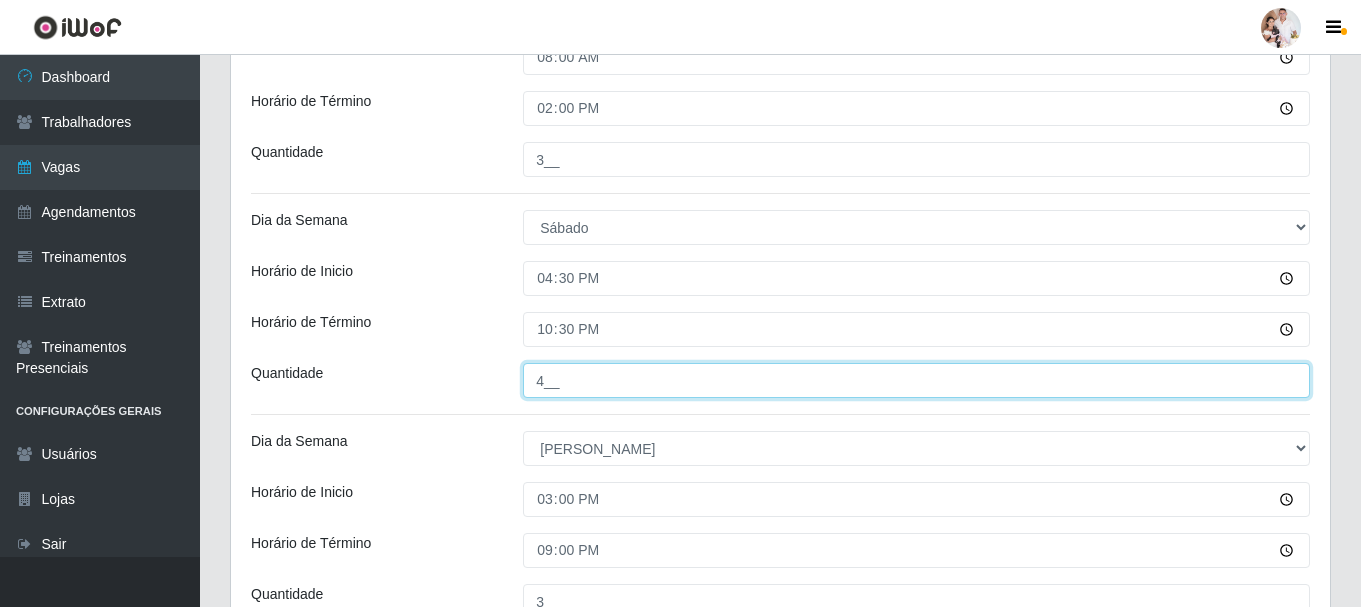 click on "4__" at bounding box center (916, 380) 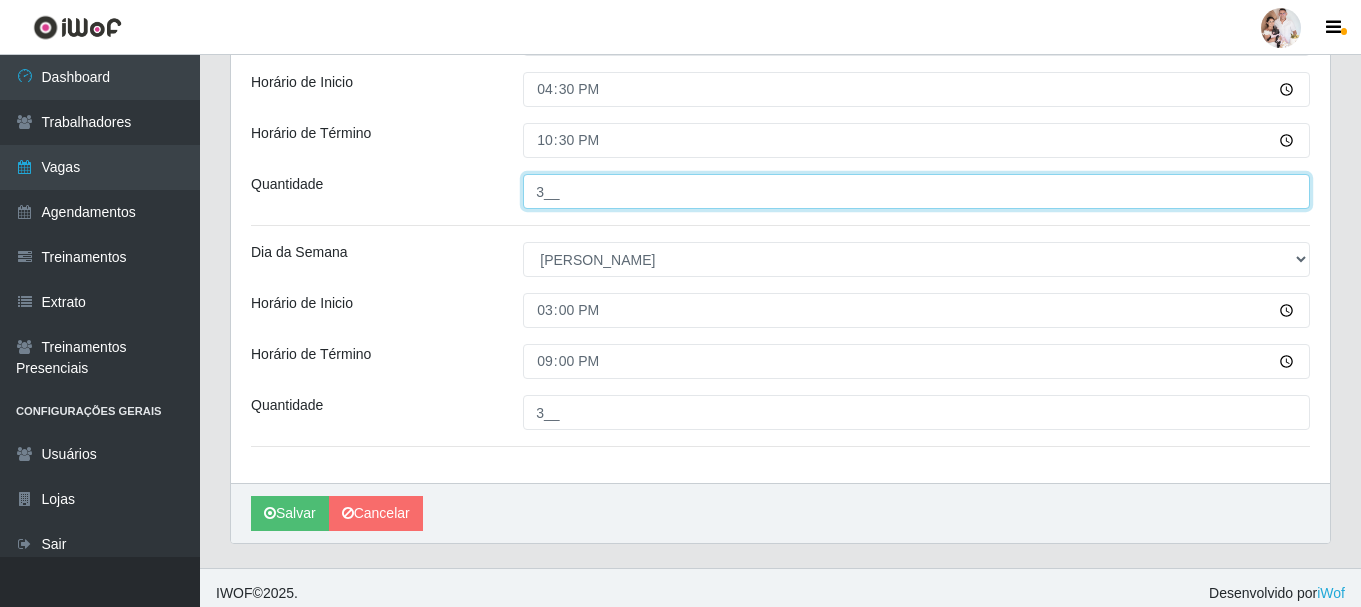 scroll, scrollTop: 1013, scrollLeft: 0, axis: vertical 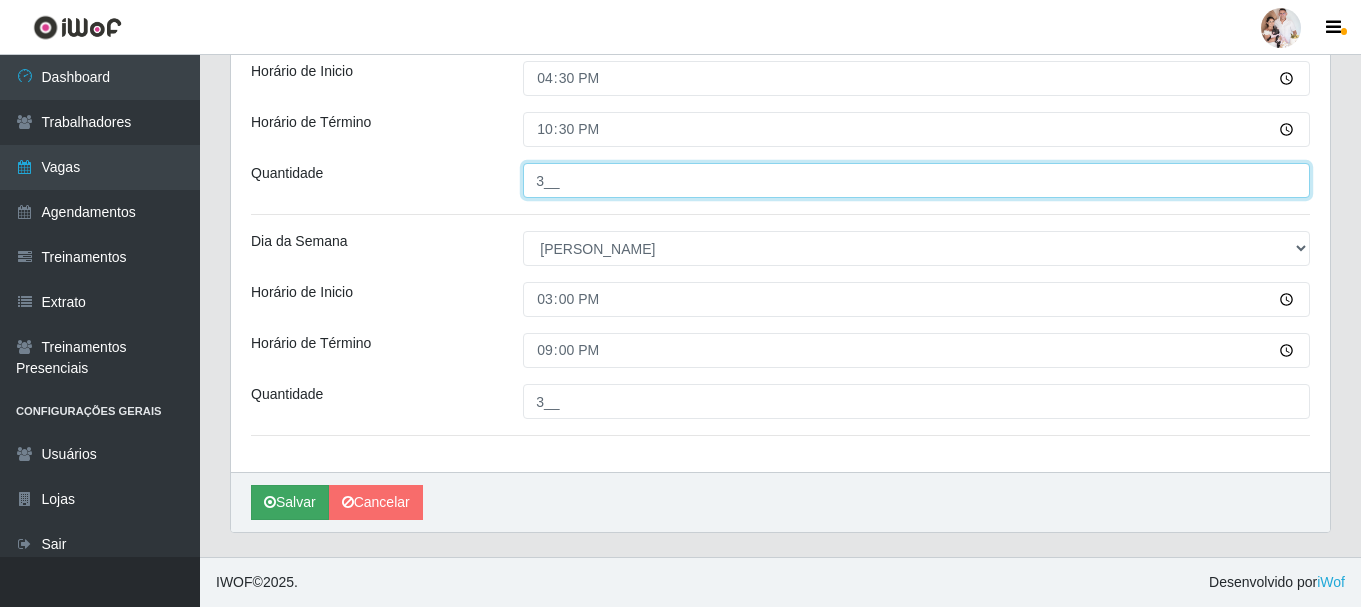 type on "3__" 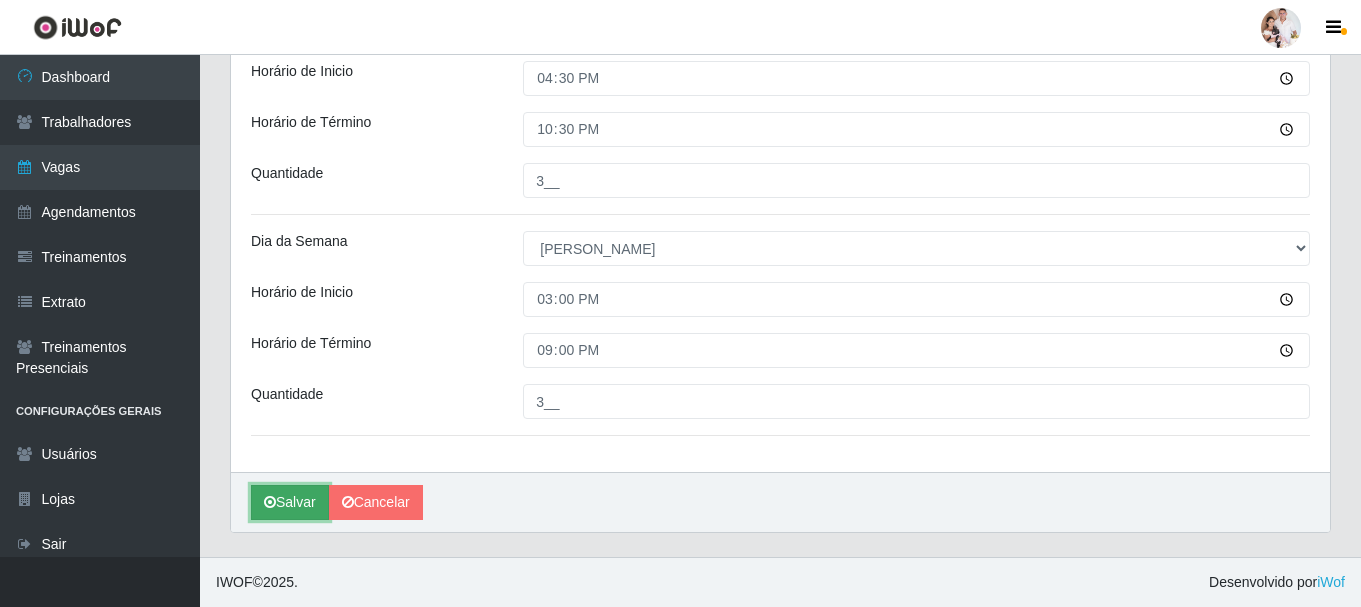 click on "Salvar" at bounding box center (290, 502) 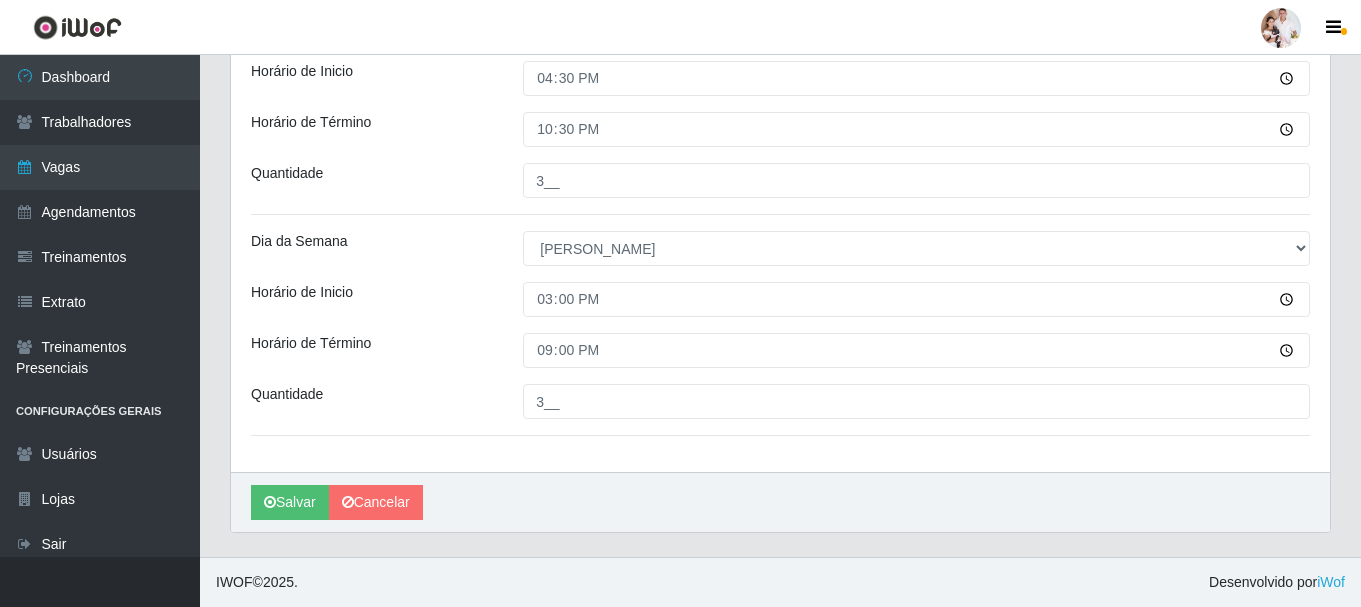 scroll, scrollTop: 0, scrollLeft: 0, axis: both 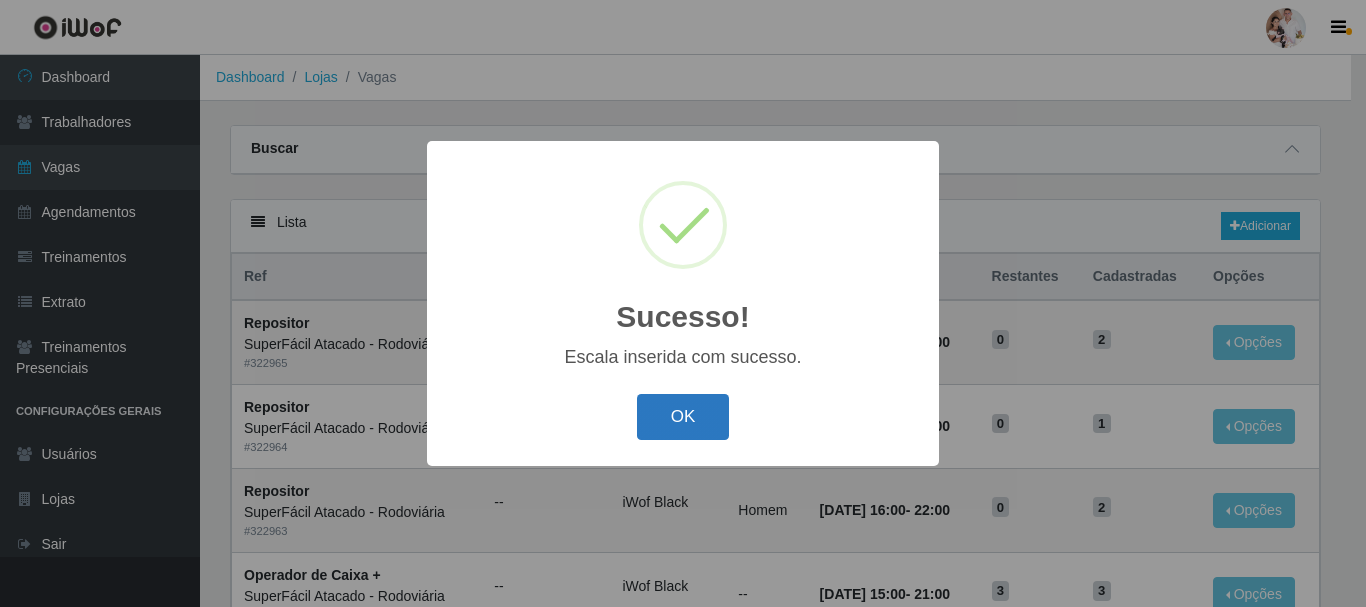 click on "OK" at bounding box center (683, 417) 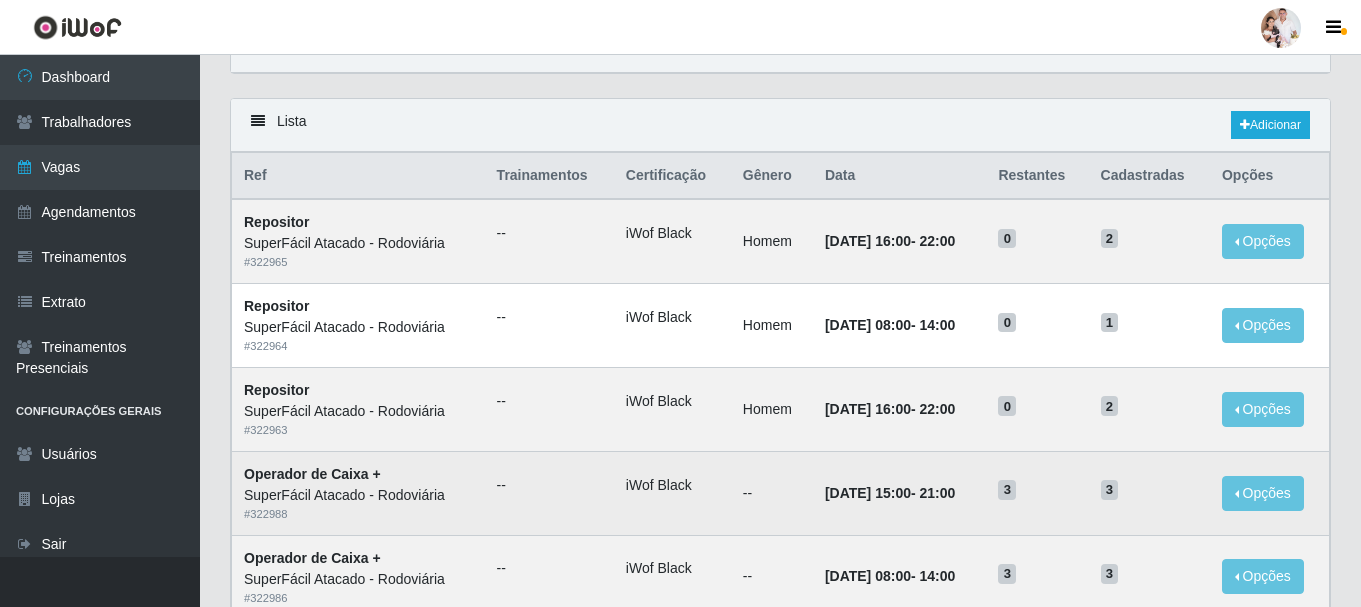 scroll, scrollTop: 0, scrollLeft: 0, axis: both 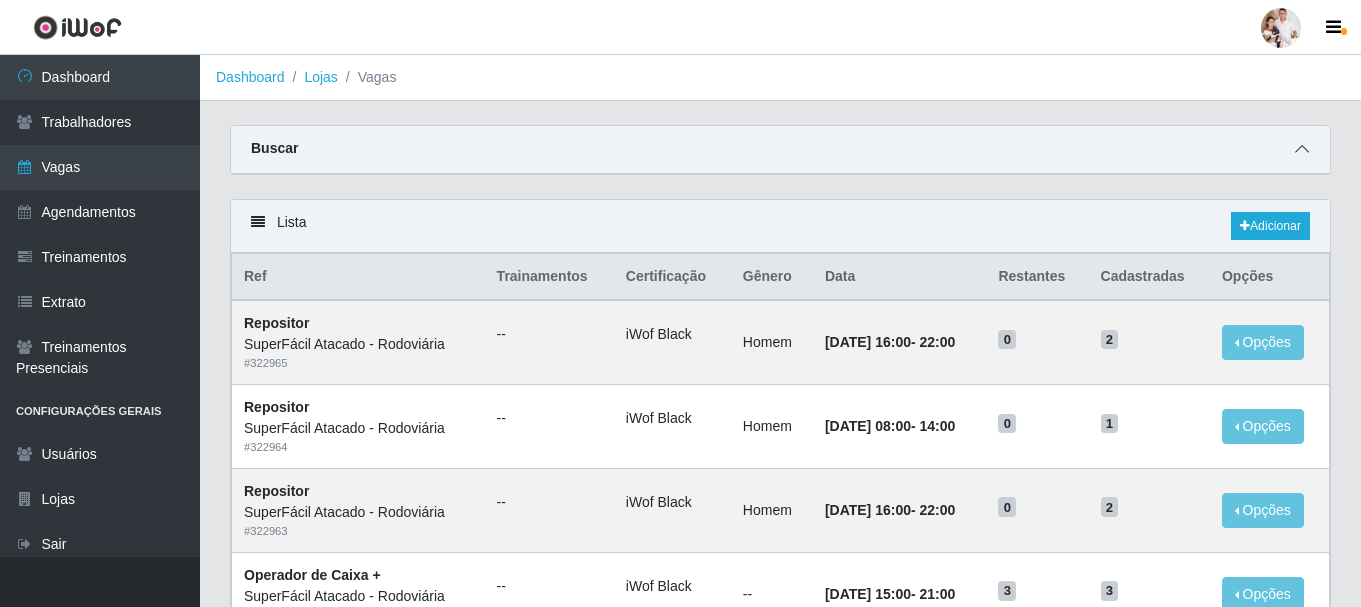 click at bounding box center (1302, 149) 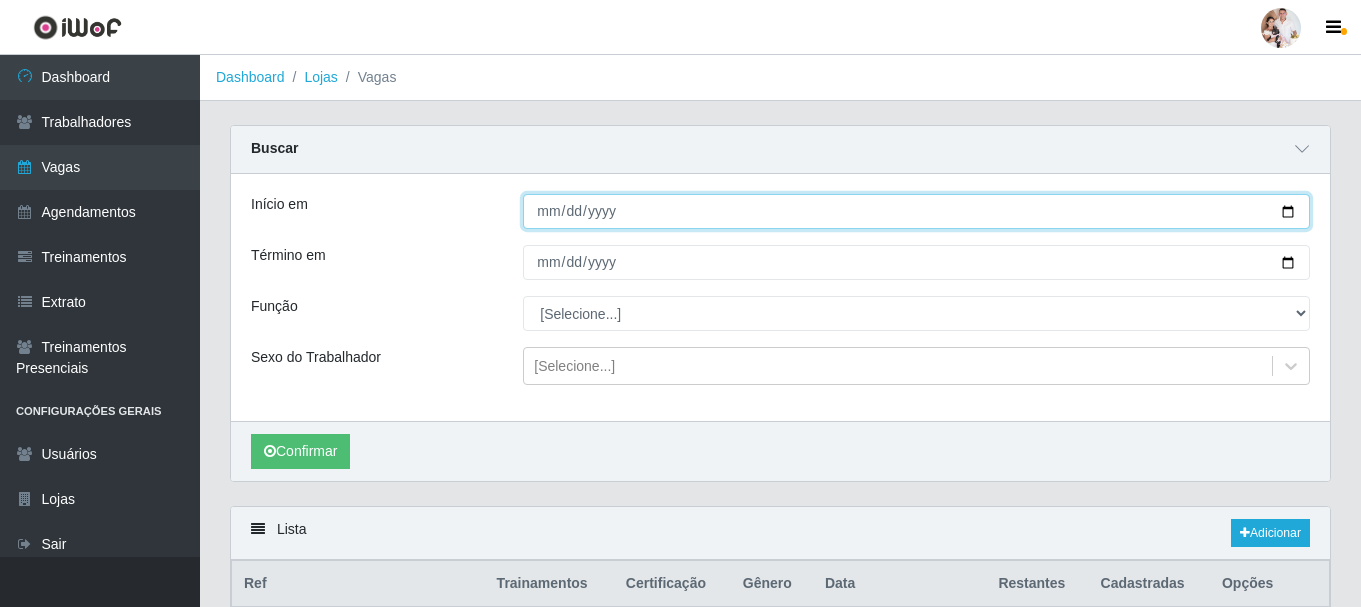 click on "Início em" at bounding box center (916, 211) 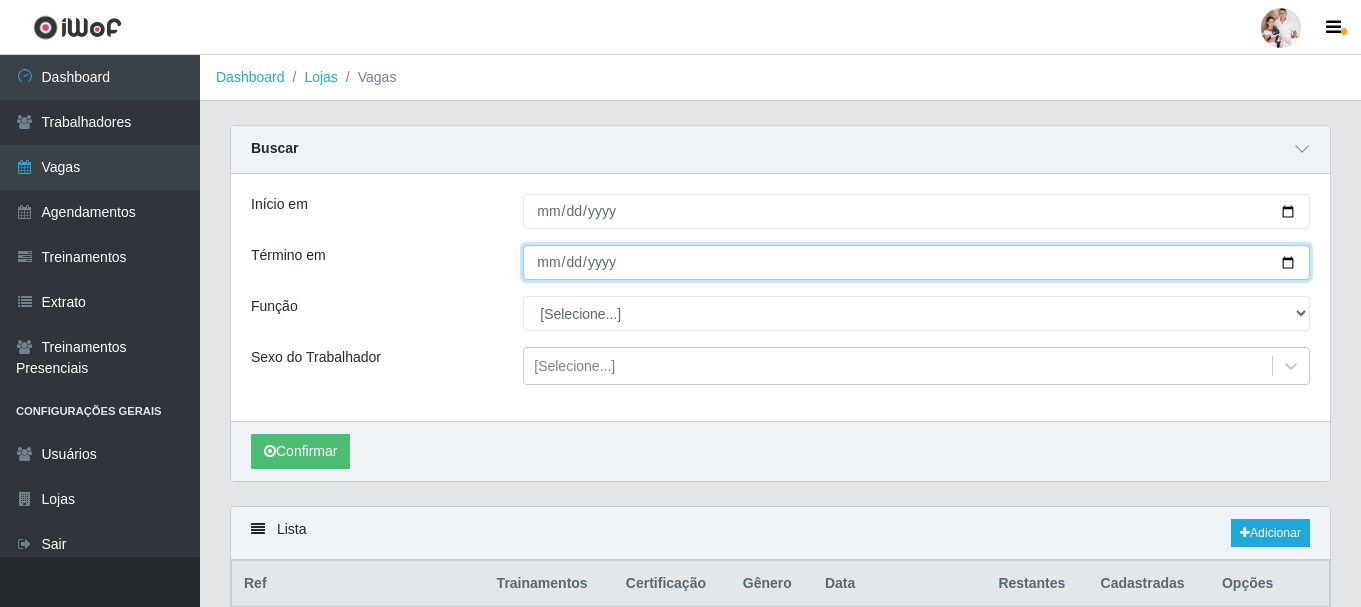 click on "Término em" at bounding box center [916, 262] 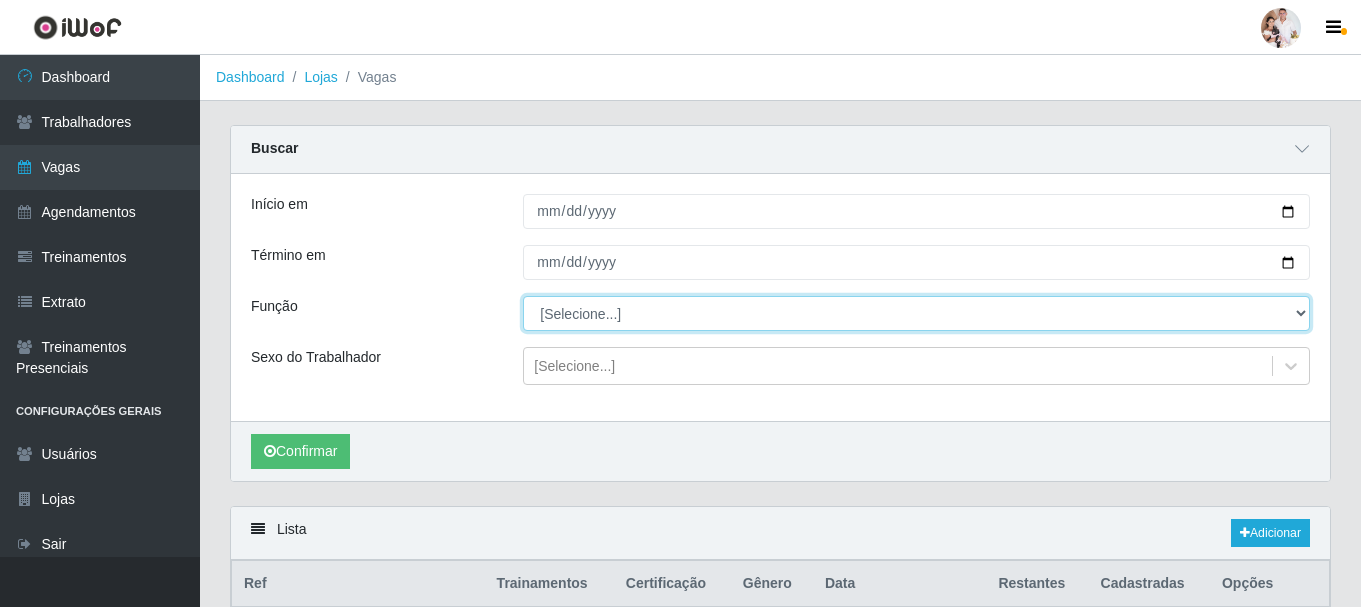 click on "[Selecione...] Embalador Embalador + Embalador ++ Operador de Caixa Operador de Caixa + Operador de Caixa ++ Repositor  Repositor + Repositor ++ Repositor de Hortifruti Repositor de Hortifruti + Repositor de Hortifruti ++" at bounding box center (916, 313) 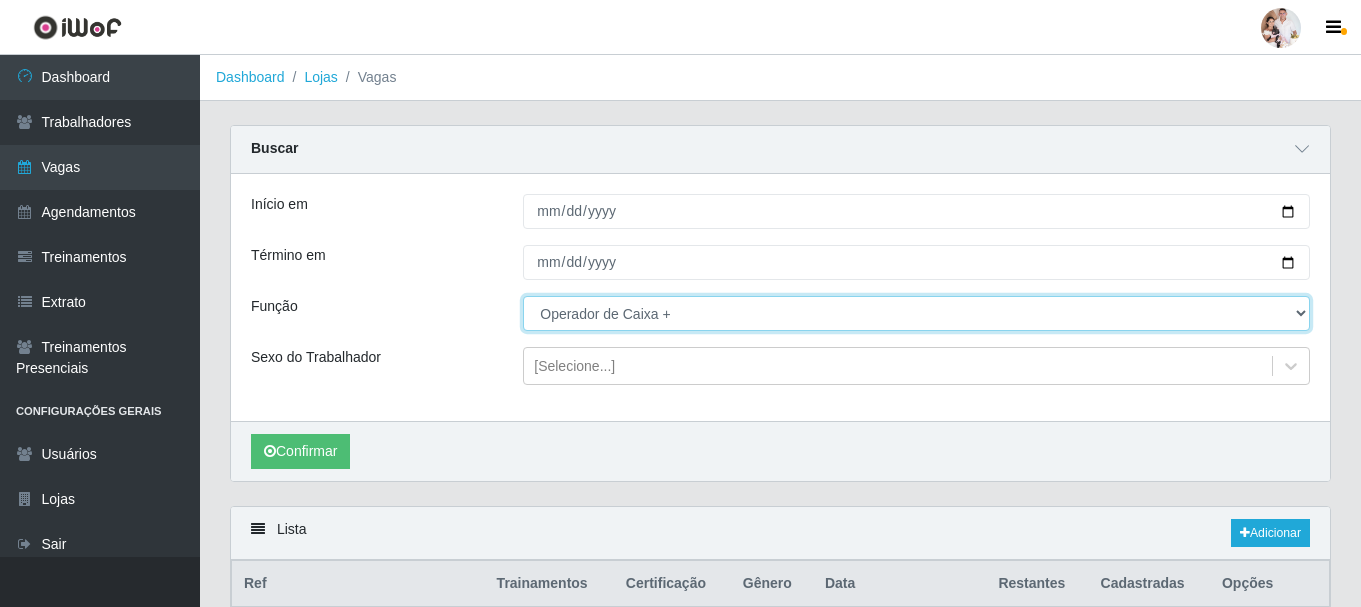 click on "[Selecione...] Embalador Embalador + Embalador ++ Operador de Caixa Operador de Caixa + Operador de Caixa ++ Repositor  Repositor + Repositor ++ Repositor de Hortifruti Repositor de Hortifruti + Repositor de Hortifruti ++" at bounding box center (916, 313) 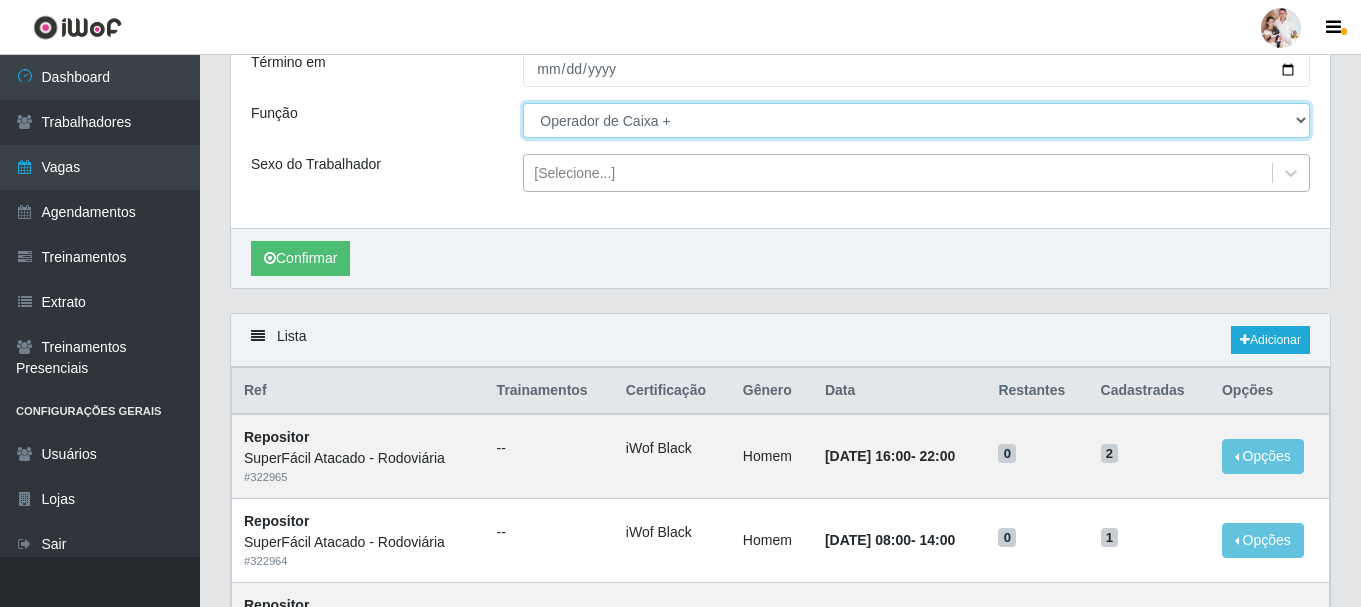 scroll, scrollTop: 200, scrollLeft: 0, axis: vertical 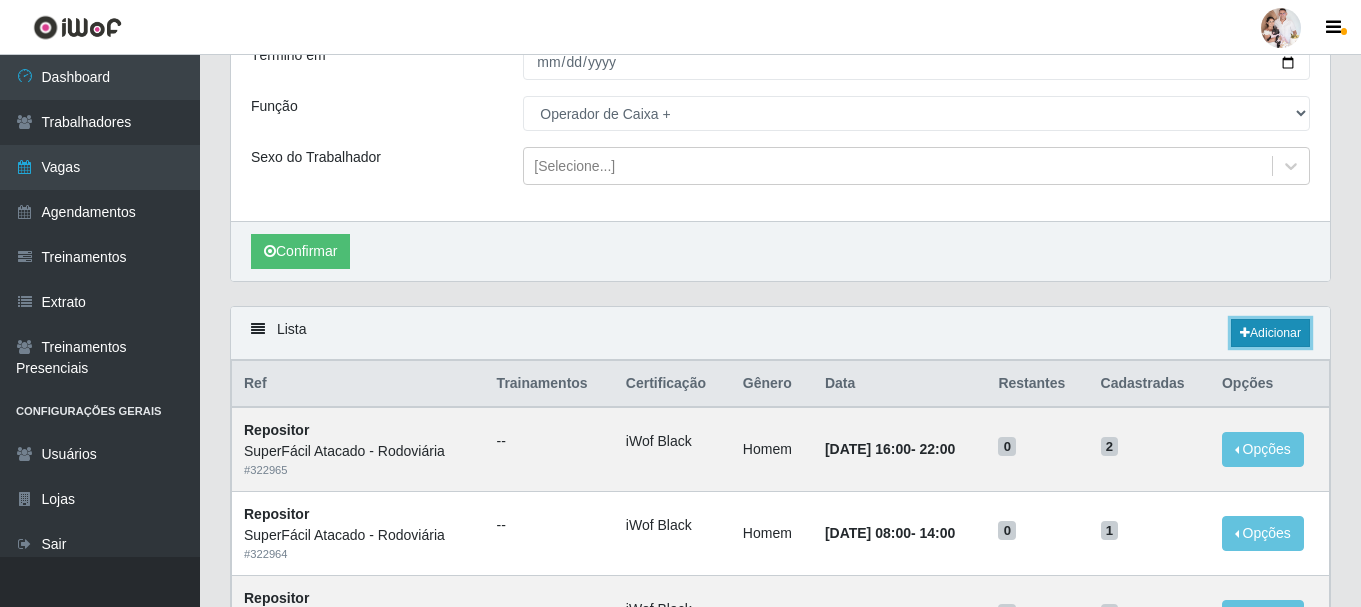 click on "Adicionar" at bounding box center (1270, 333) 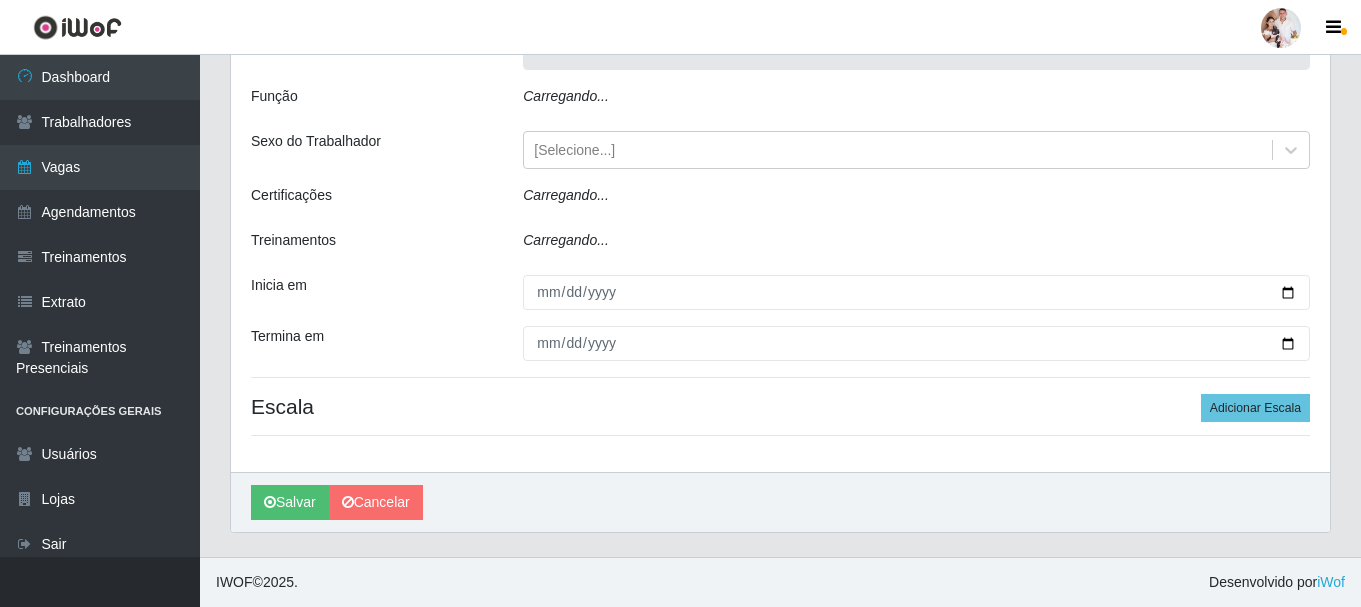 scroll, scrollTop: 0, scrollLeft: 0, axis: both 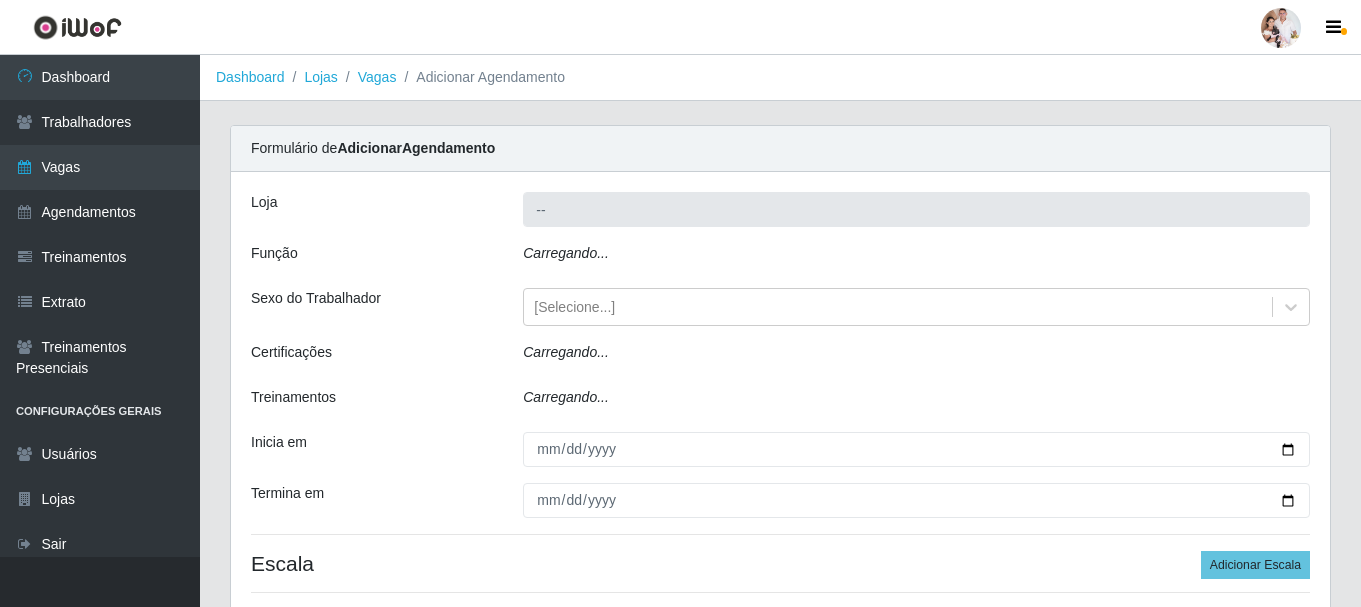 type on "SuperFácil Atacado - Rodoviária" 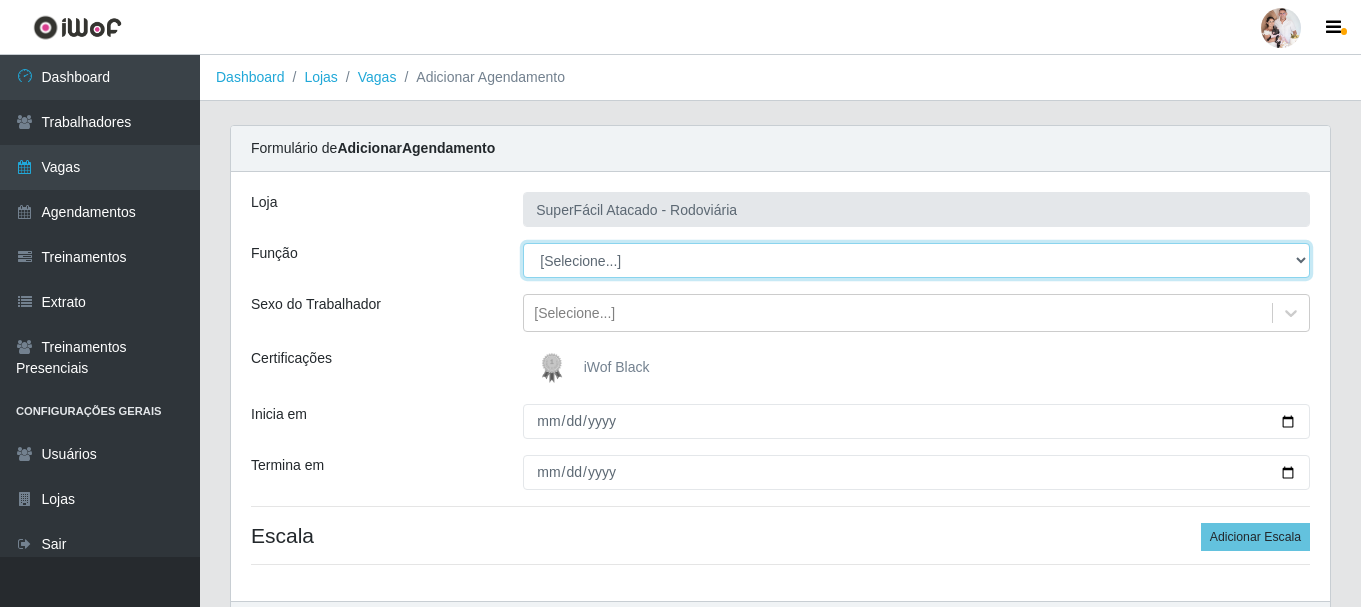 click on "[Selecione...] Embalador Embalador + Embalador ++ Operador de Caixa Operador de Caixa + Operador de Caixa ++ Repositor  Repositor + Repositor ++ Repositor de Hortifruti Repositor de Hortifruti + Repositor de Hortifruti ++" at bounding box center (916, 260) 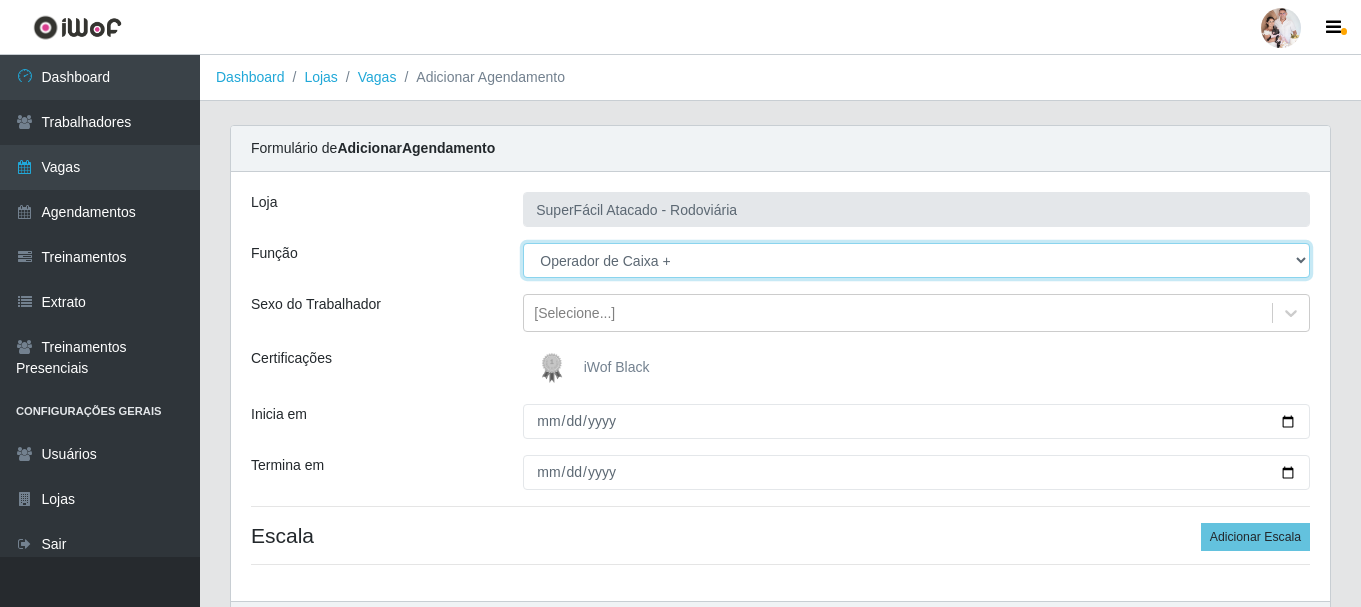 click on "[Selecione...] Embalador Embalador + Embalador ++ Operador de Caixa Operador de Caixa + Operador de Caixa ++ Repositor  Repositor + Repositor ++ Repositor de Hortifruti Repositor de Hortifruti + Repositor de Hortifruti ++" at bounding box center (916, 260) 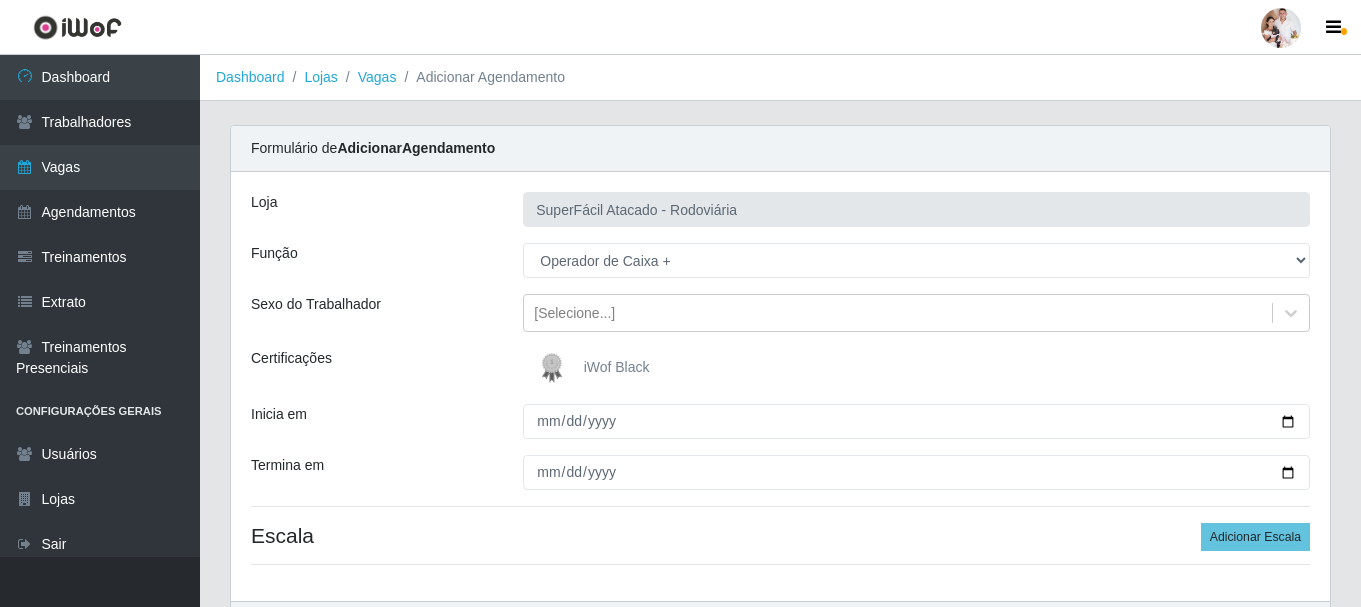 click at bounding box center [556, 368] 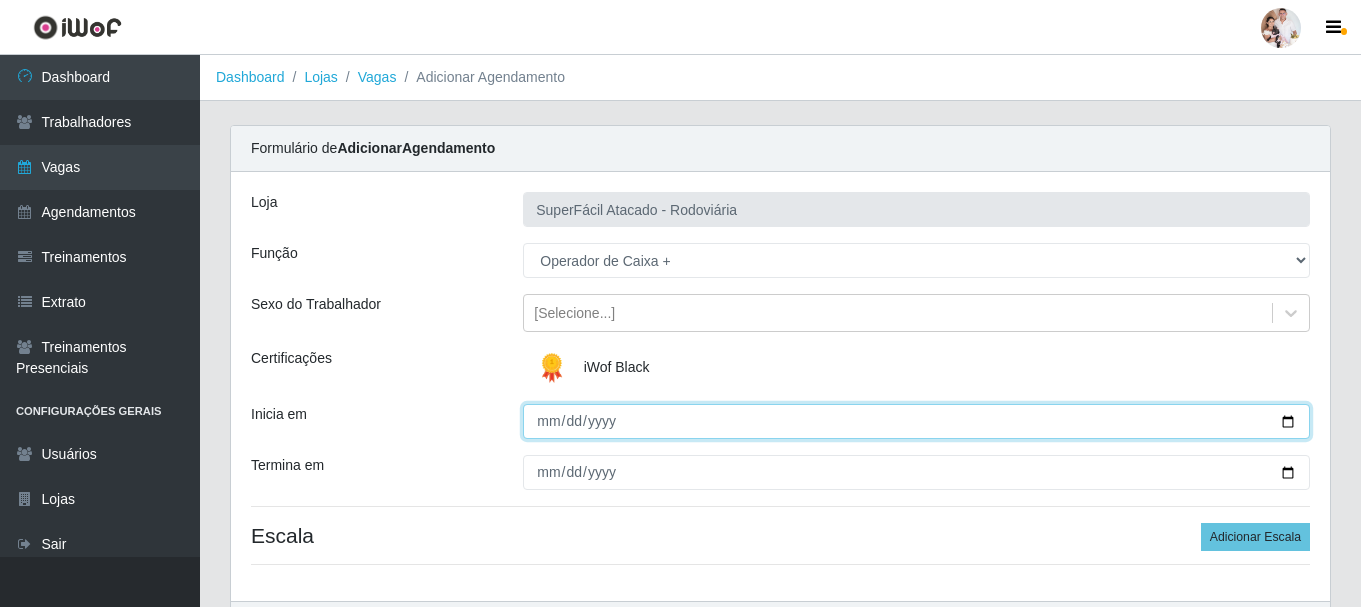 click on "Inicia em" at bounding box center [916, 421] 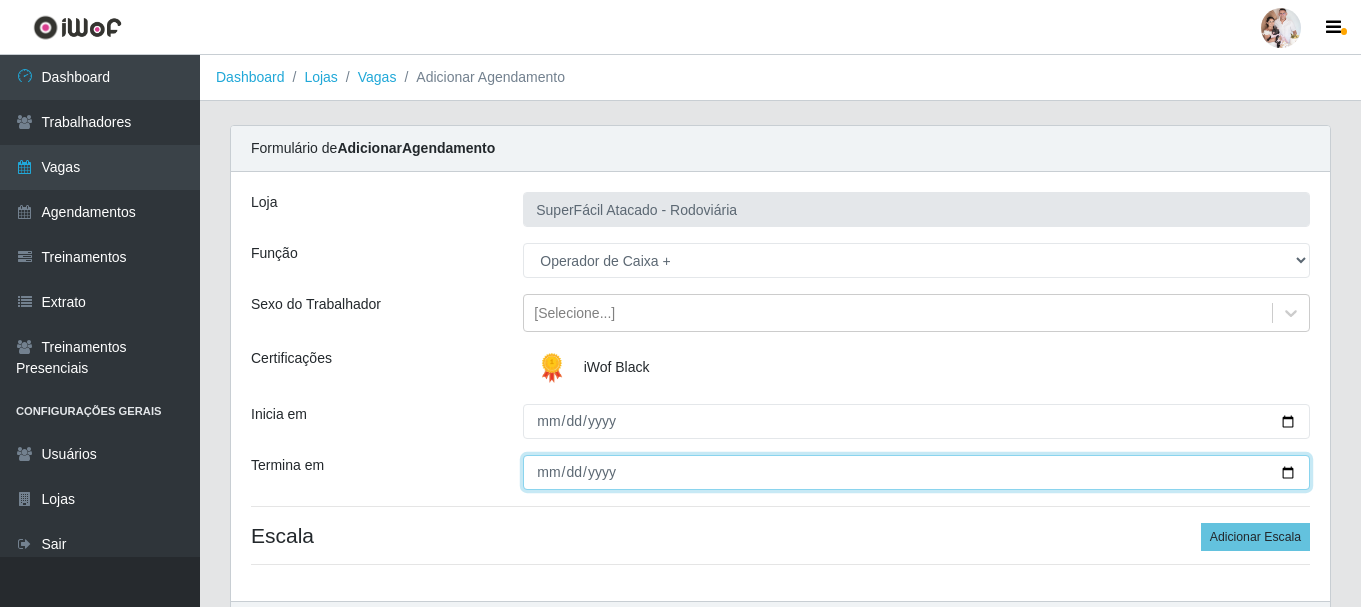 click on "Termina em" at bounding box center [916, 472] 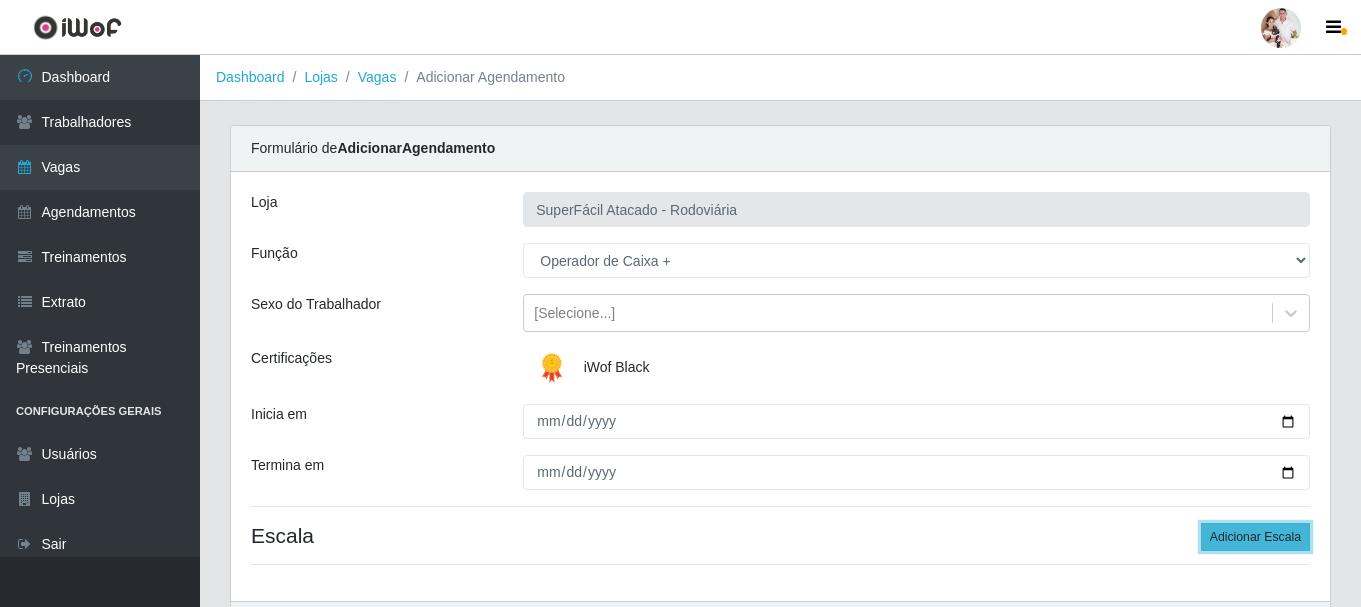 click on "Adicionar Escala" at bounding box center [1255, 537] 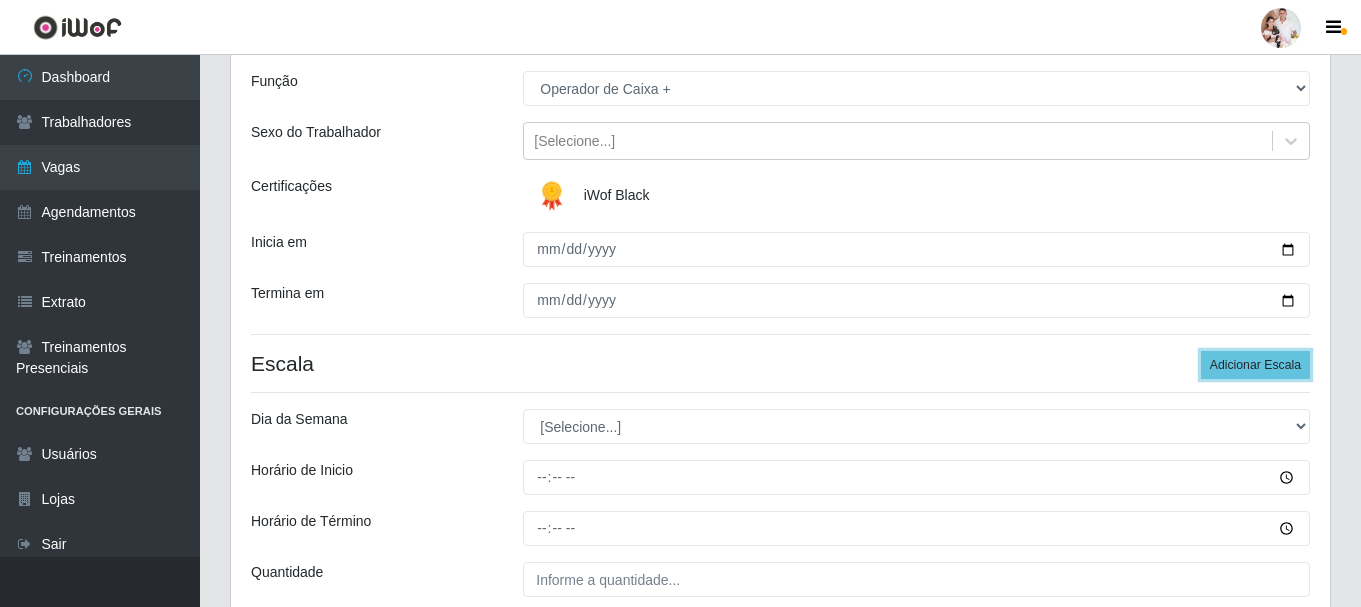 scroll, scrollTop: 200, scrollLeft: 0, axis: vertical 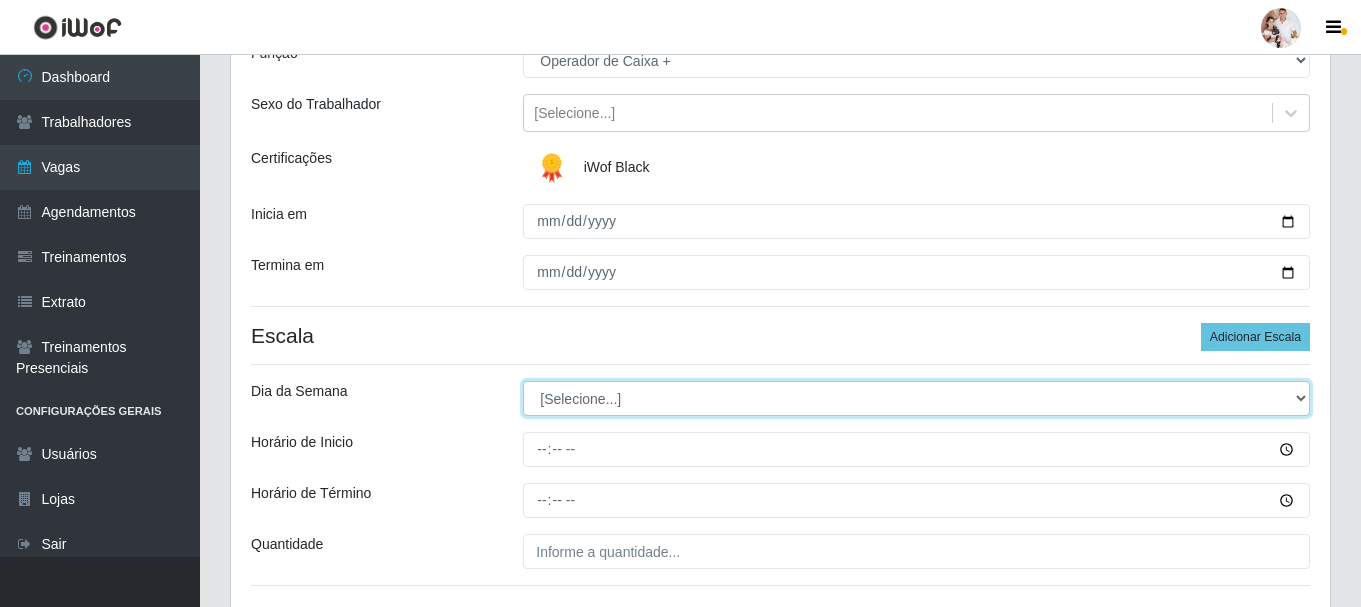click on "[Selecione...] Segunda Terça Quarta Quinta Sexta Sábado Domingo" at bounding box center [916, 398] 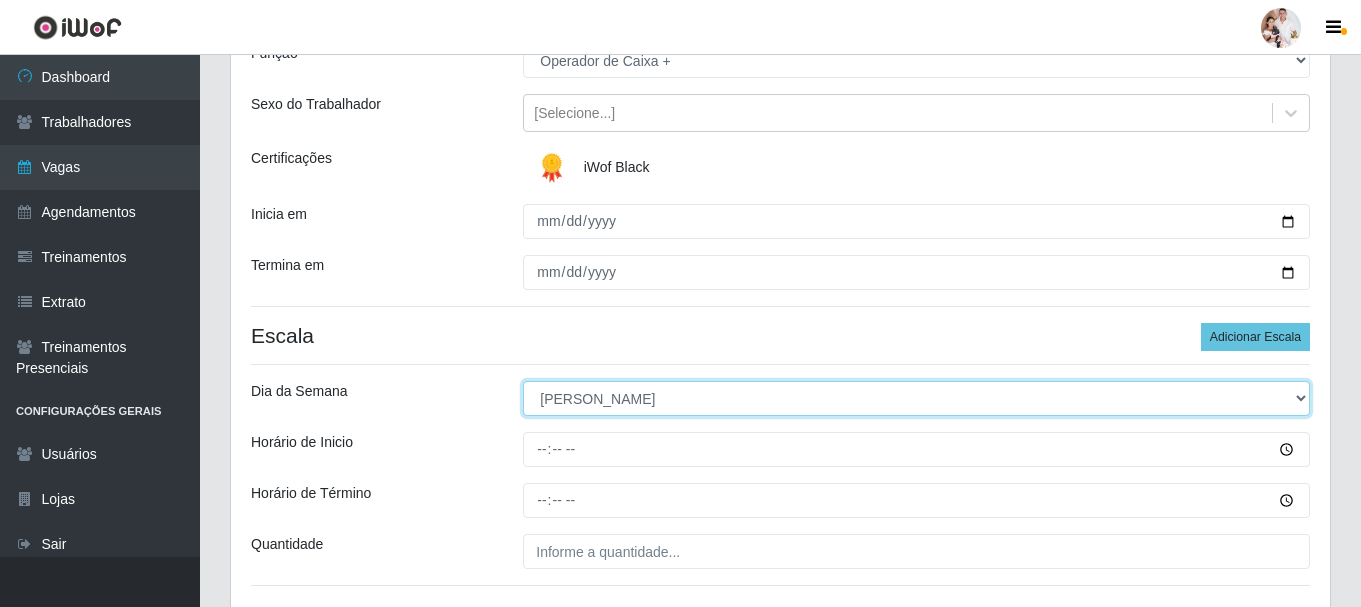 click on "[Selecione...] Segunda Terça Quarta Quinta Sexta Sábado Domingo" at bounding box center [916, 398] 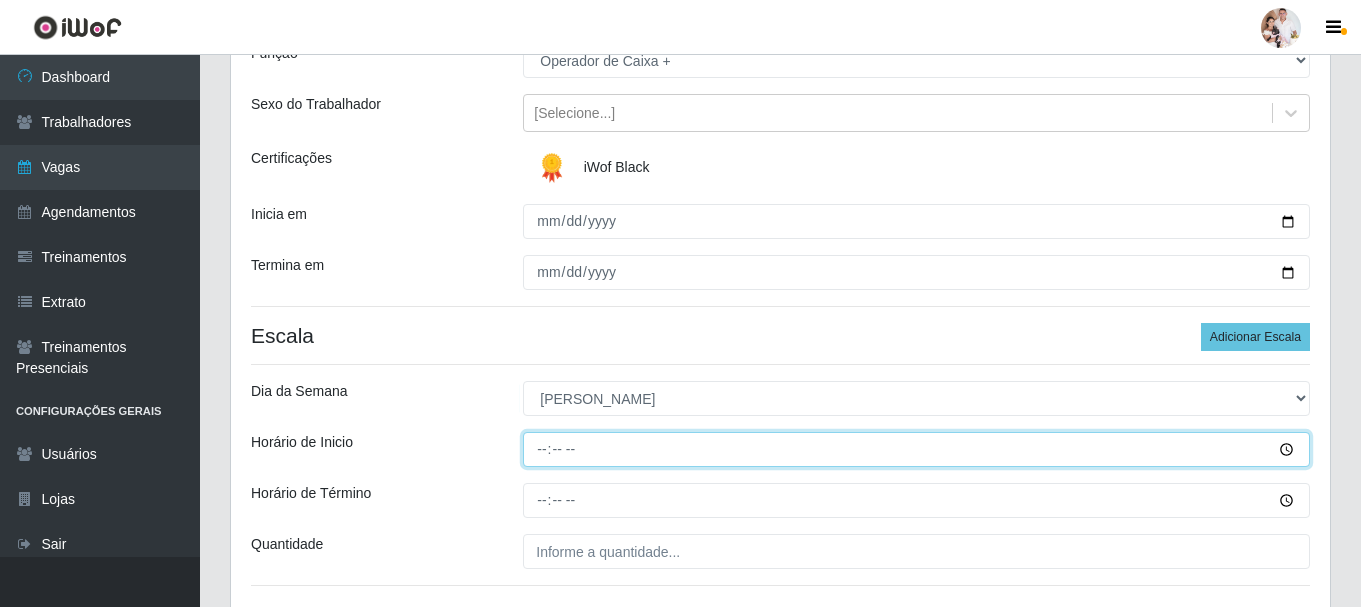 click on "Horário de Inicio" at bounding box center (916, 449) 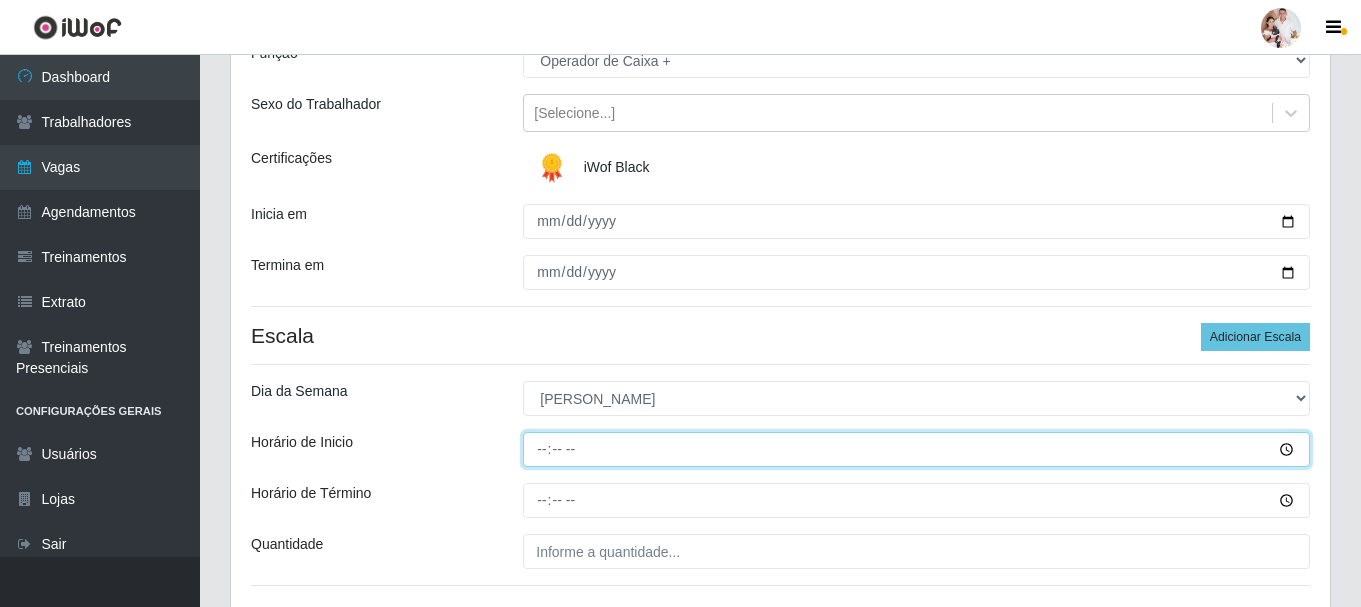 type on "08:00" 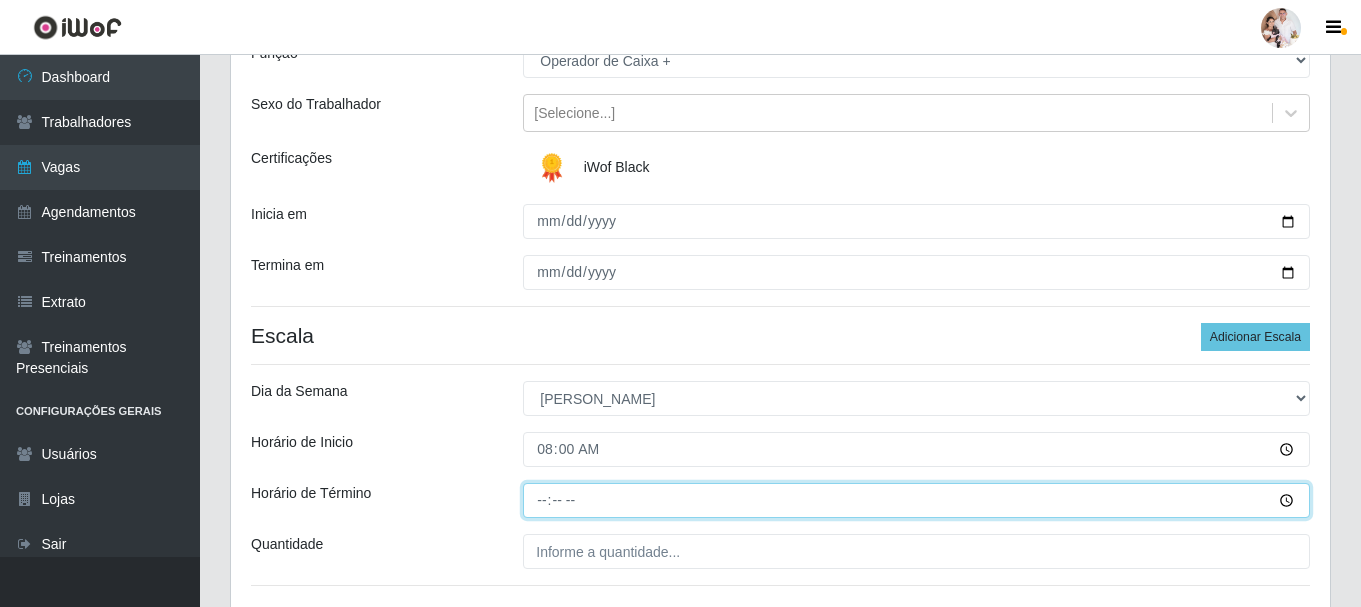 click on "Horário de Término" at bounding box center (916, 500) 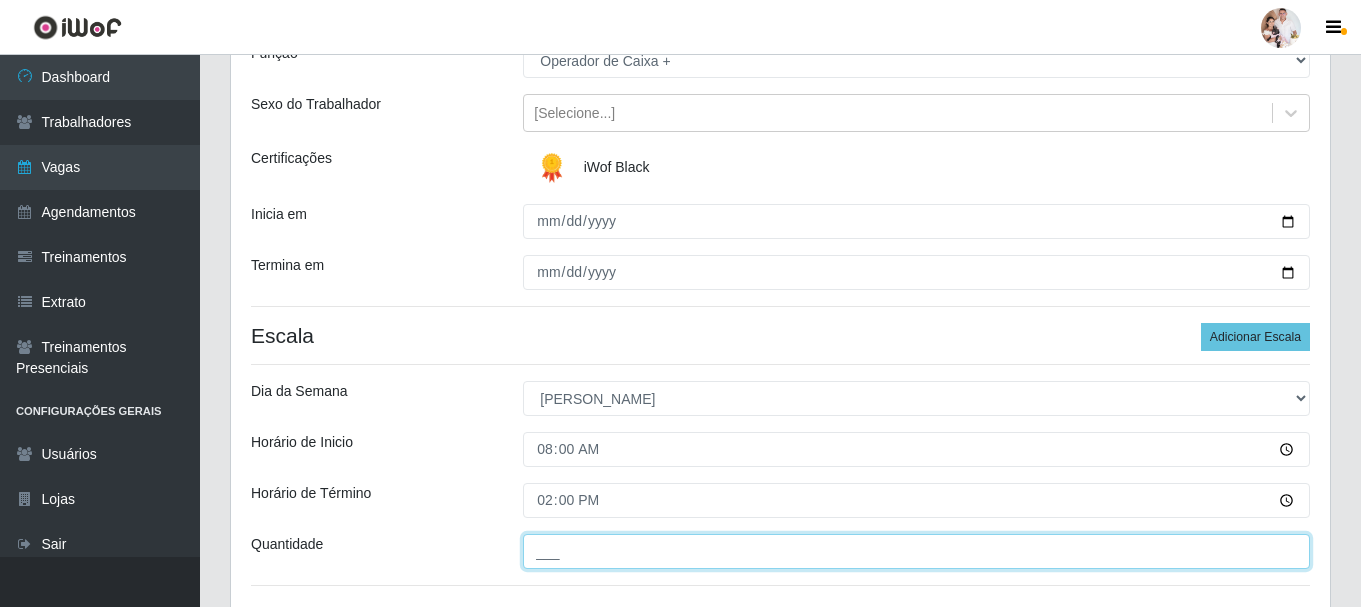 click on "___" at bounding box center [916, 551] 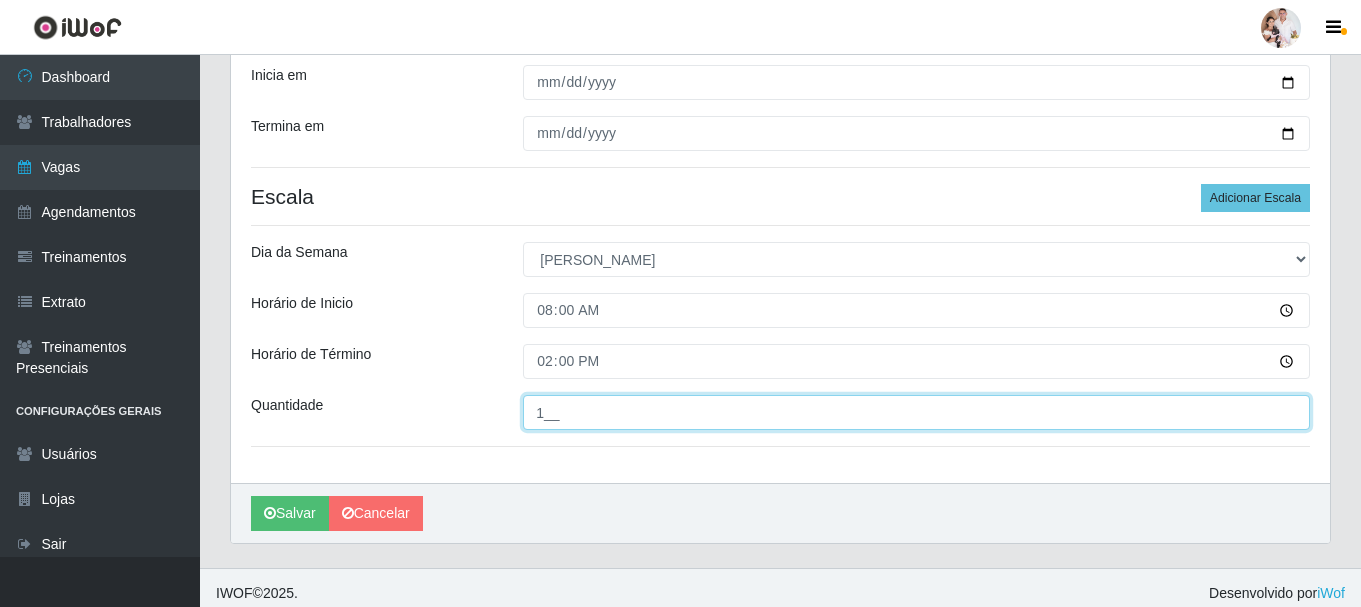 scroll, scrollTop: 350, scrollLeft: 0, axis: vertical 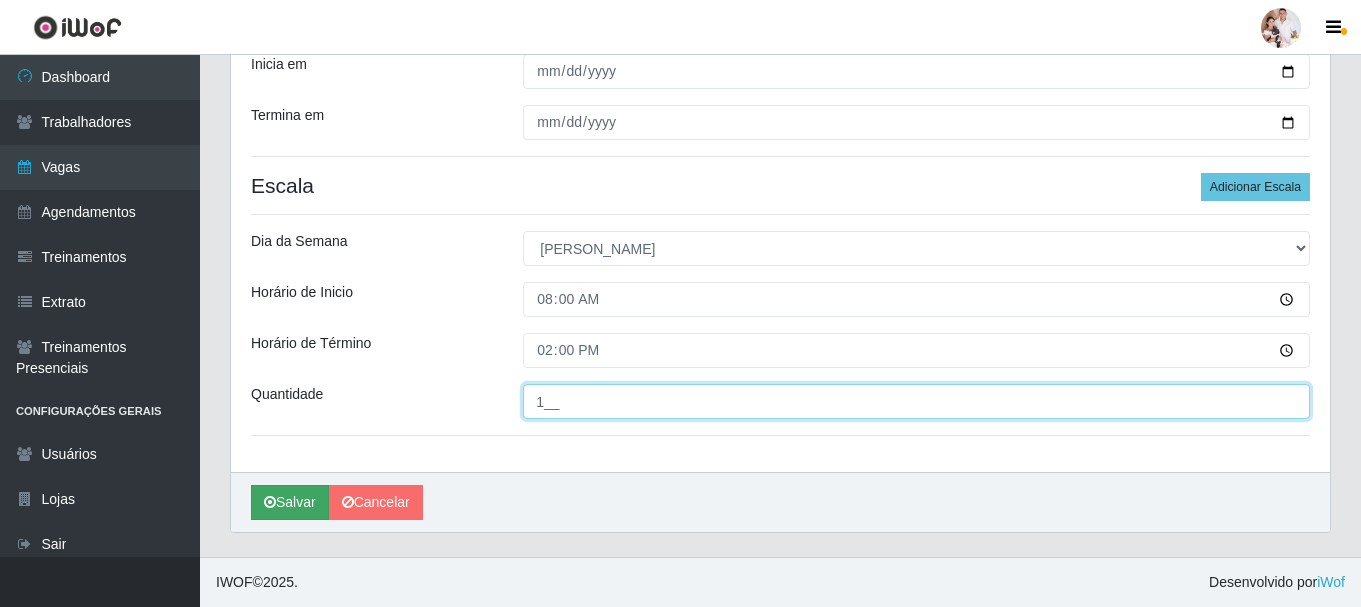 type on "1__" 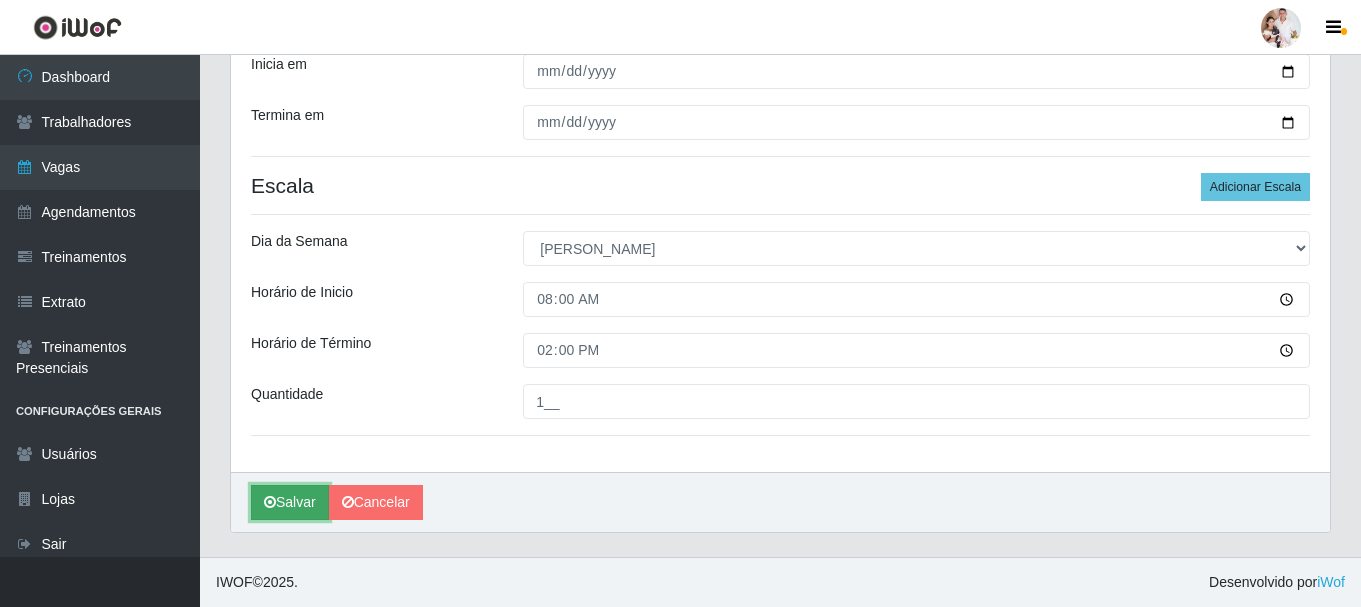 click on "Salvar" at bounding box center [290, 502] 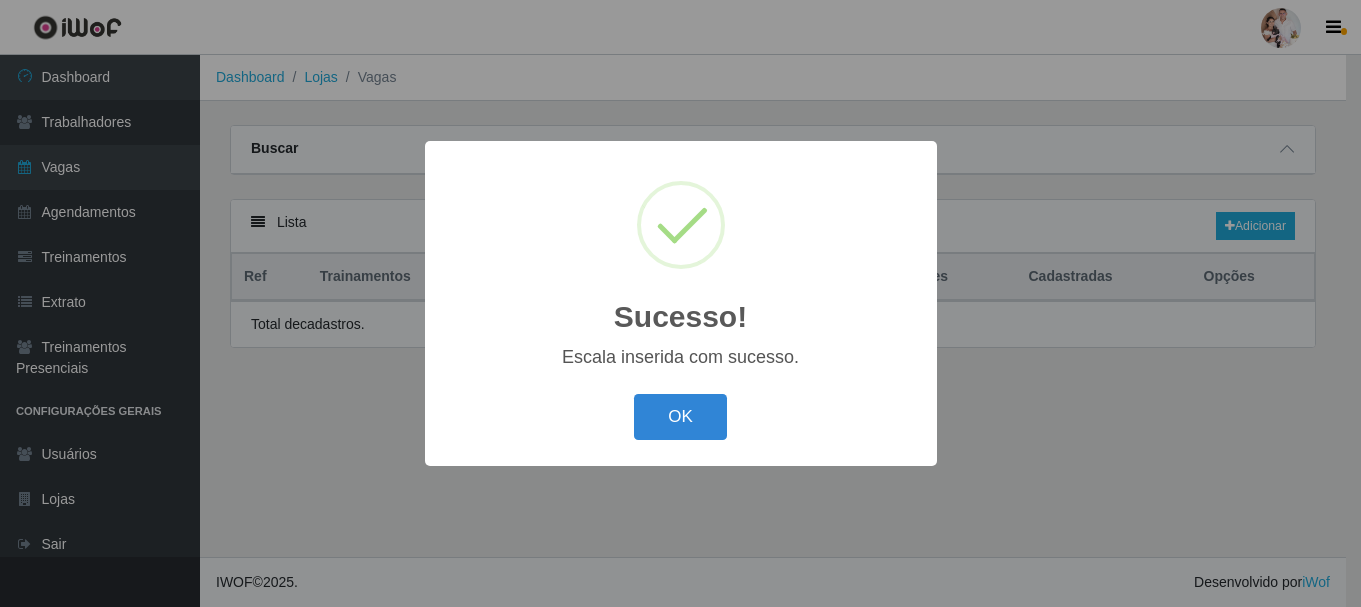 scroll, scrollTop: 0, scrollLeft: 0, axis: both 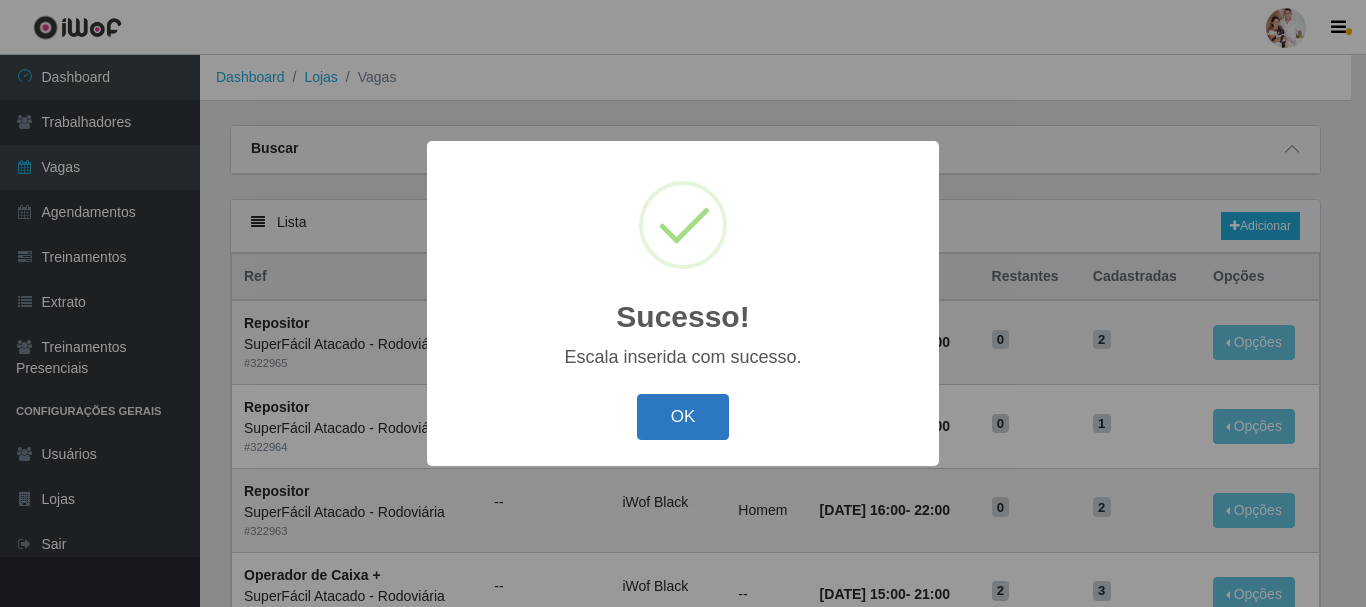 click on "OK" at bounding box center [683, 417] 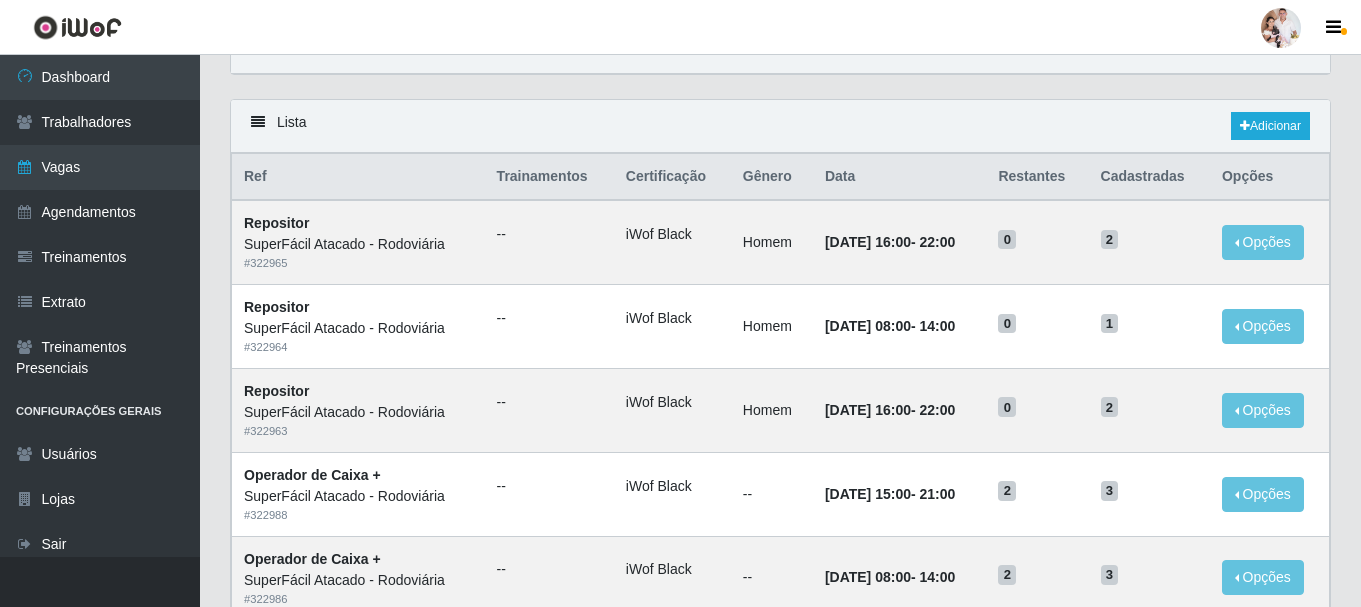 scroll, scrollTop: 0, scrollLeft: 0, axis: both 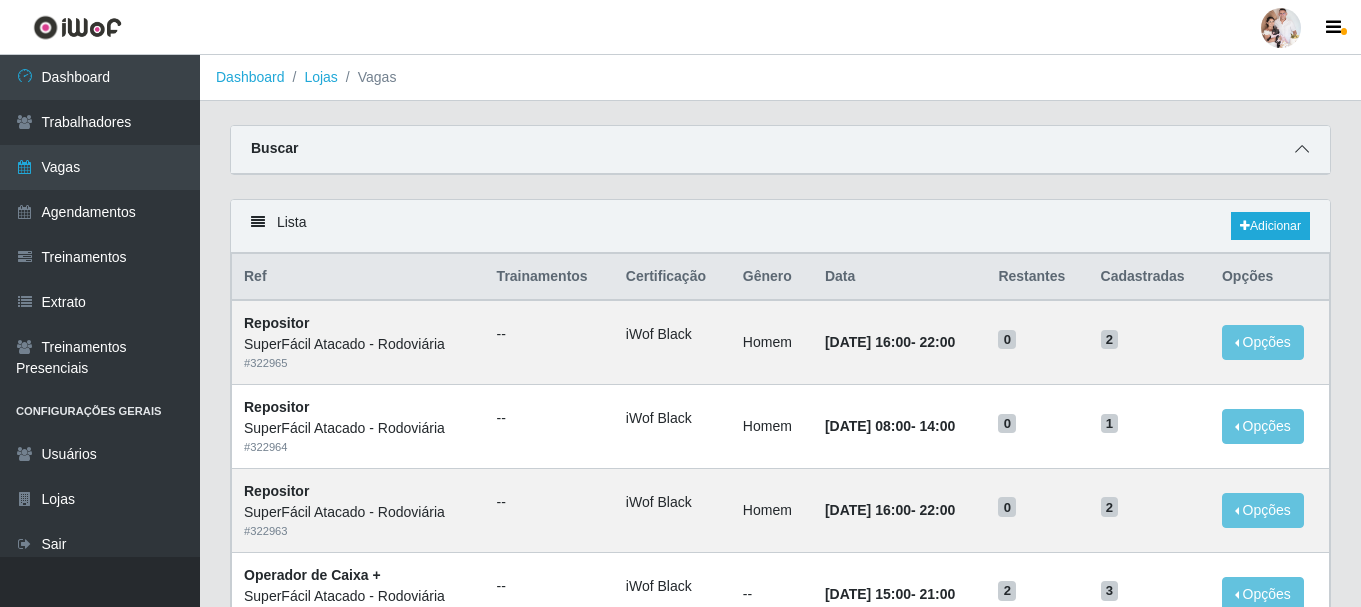 click at bounding box center (1302, 149) 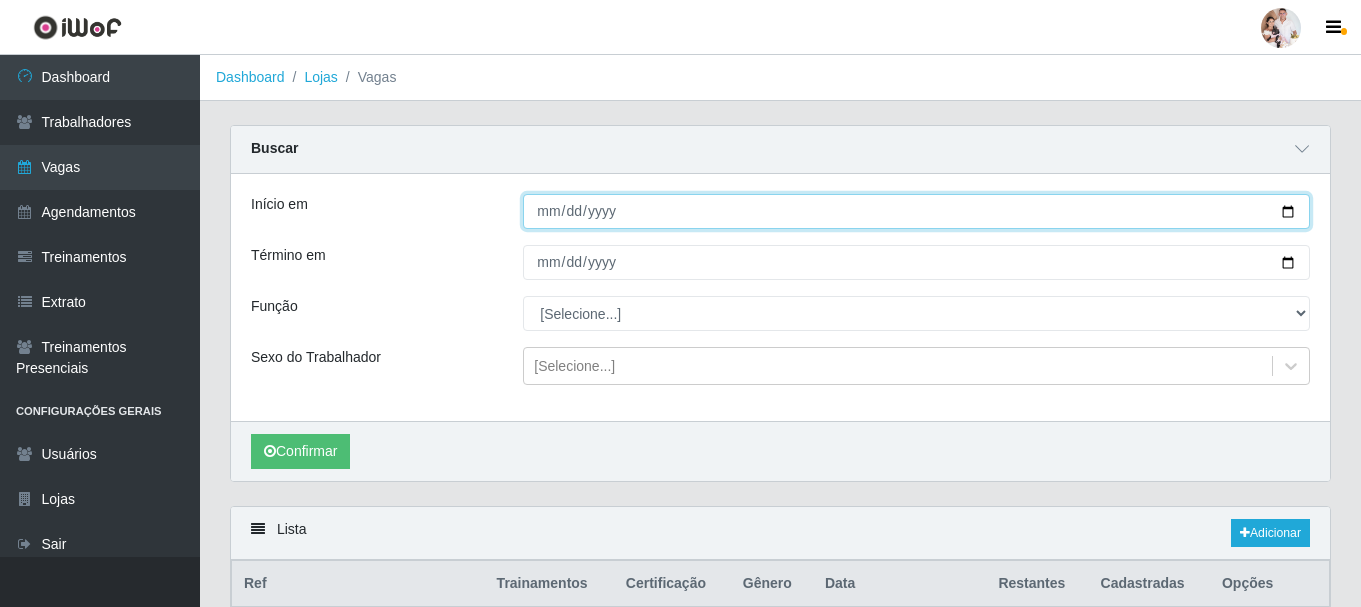 click on "Início em" at bounding box center [916, 211] 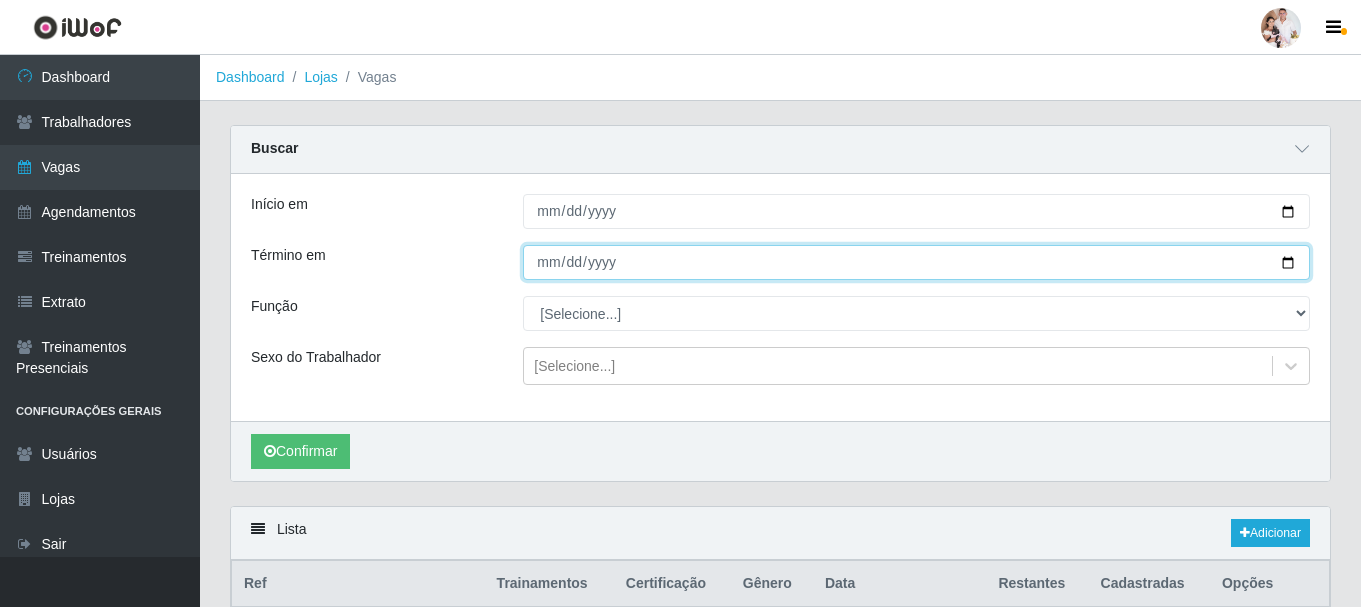 click on "Término em" at bounding box center [916, 262] 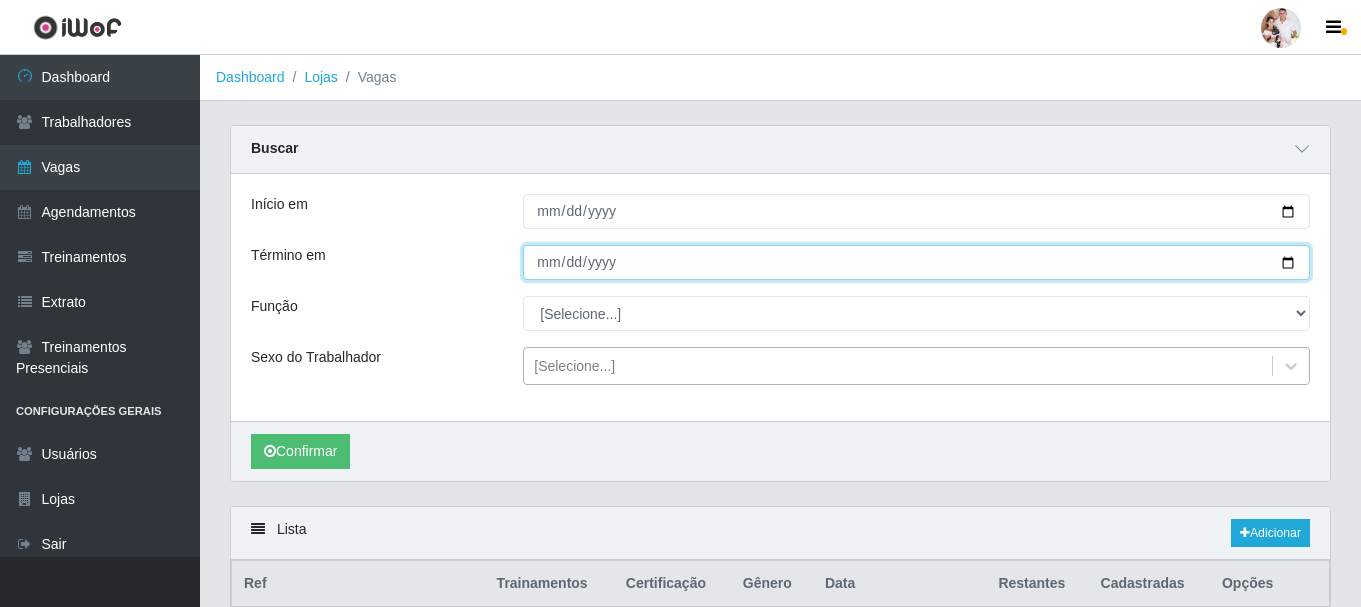 type on "2025-07-25" 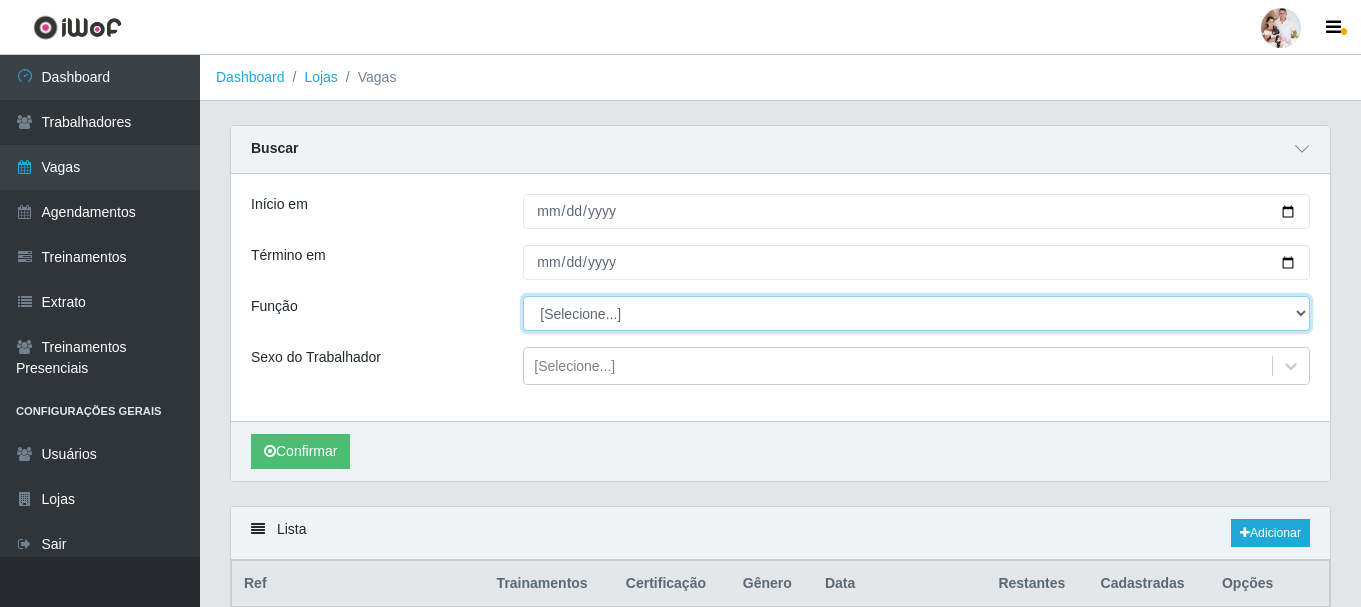click on "[Selecione...] Embalador Embalador + Embalador ++ Operador de Caixa Operador de Caixa + Operador de Caixa ++ Repositor  Repositor + Repositor ++ Repositor de Hortifruti Repositor de Hortifruti + Repositor de Hortifruti ++" at bounding box center [916, 313] 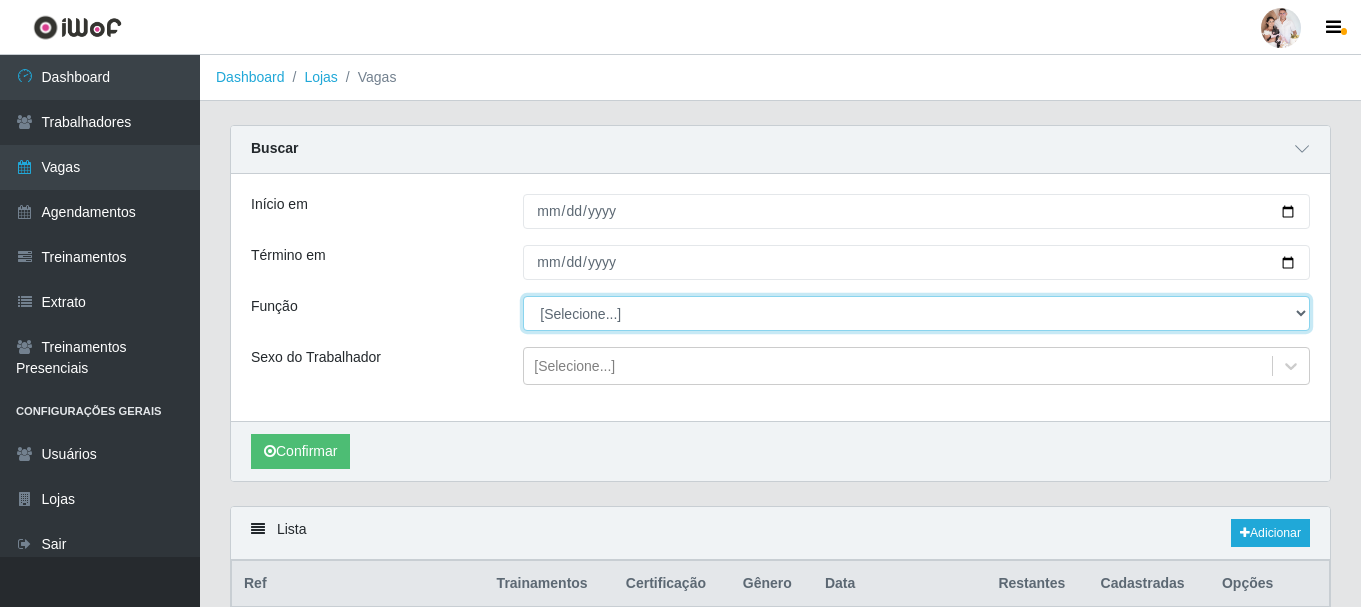 select on "1" 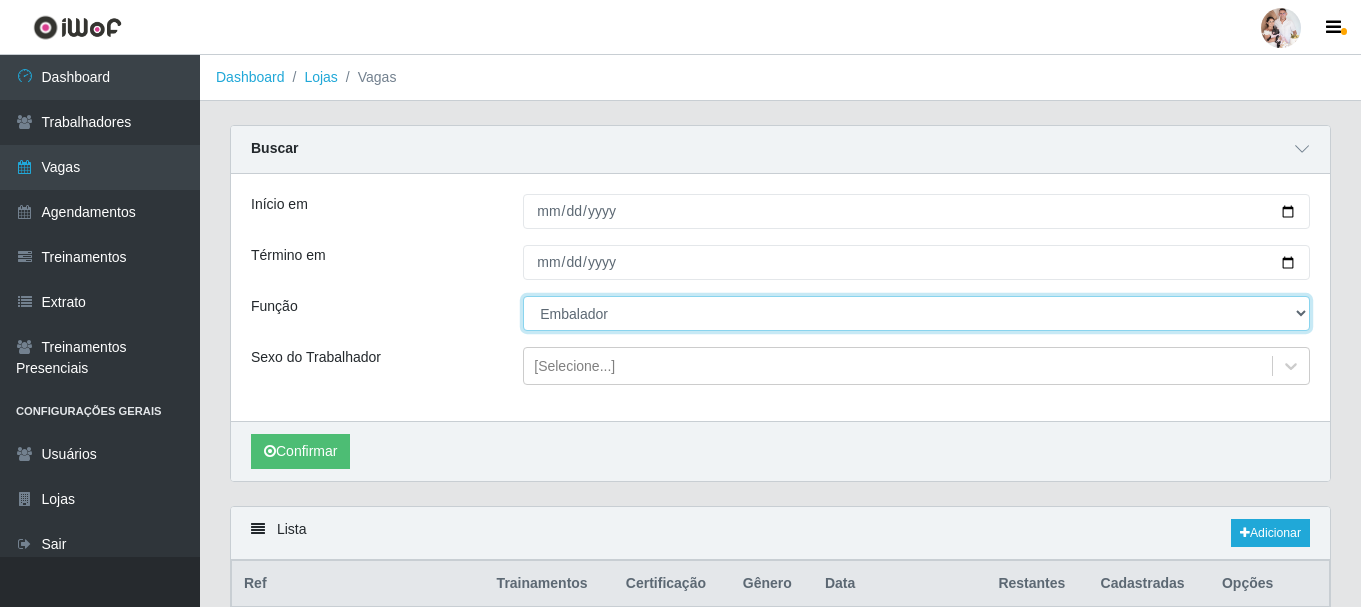 click on "[Selecione...] Embalador Embalador + Embalador ++ Operador de Caixa Operador de Caixa + Operador de Caixa ++ Repositor  Repositor + Repositor ++ Repositor de Hortifruti Repositor de Hortifruti + Repositor de Hortifruti ++" at bounding box center [916, 313] 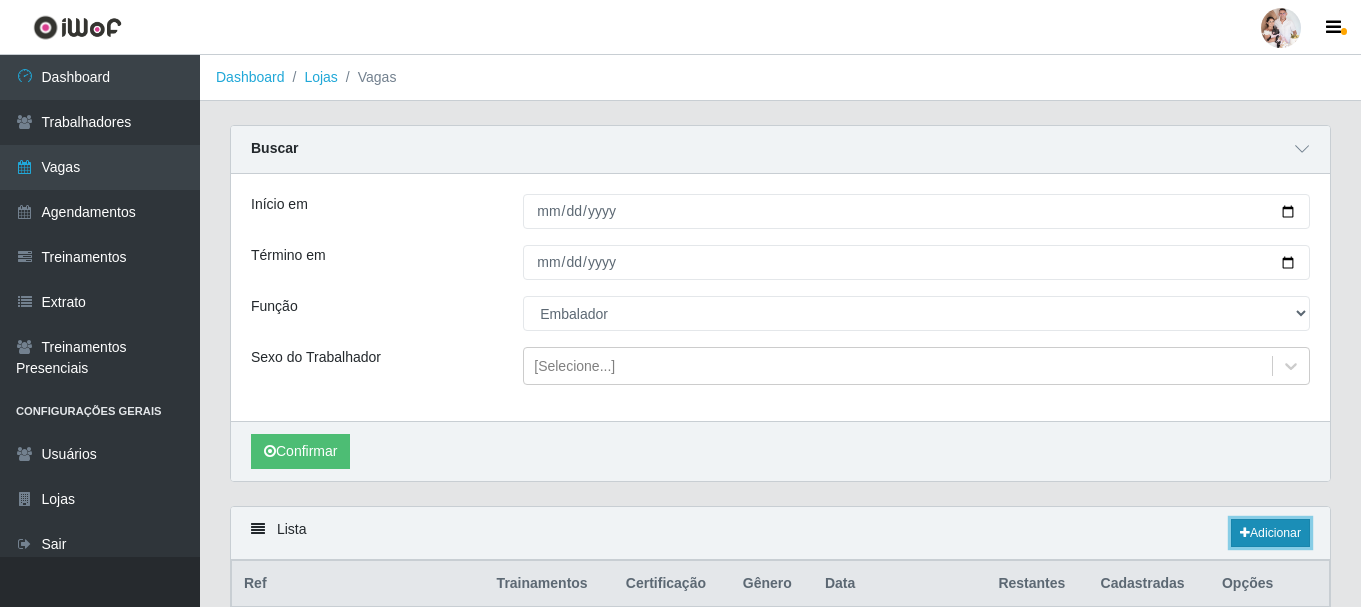 click on "Adicionar" at bounding box center [1270, 533] 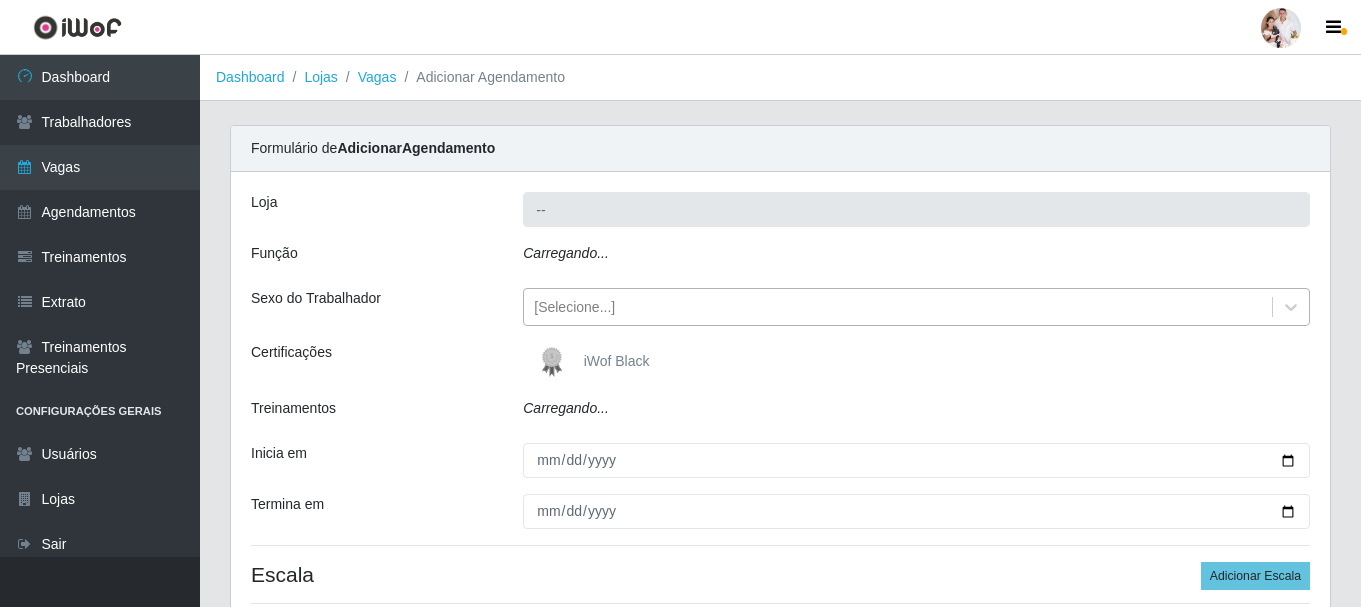 type on "SuperFácil Atacado - Rodoviária" 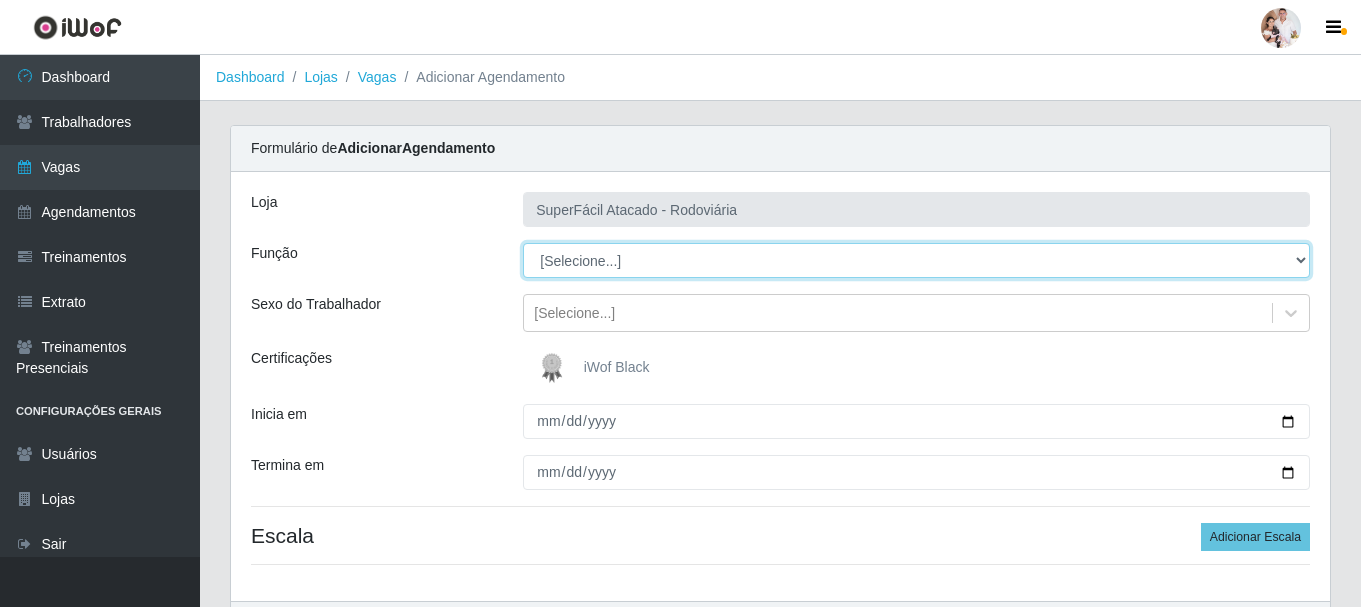 click on "[Selecione...] Embalador Embalador + Embalador ++ Operador de Caixa Operador de Caixa + Operador de Caixa ++ Repositor  Repositor + Repositor ++ Repositor de Hortifruti Repositor de Hortifruti + Repositor de Hortifruti ++" at bounding box center (916, 260) 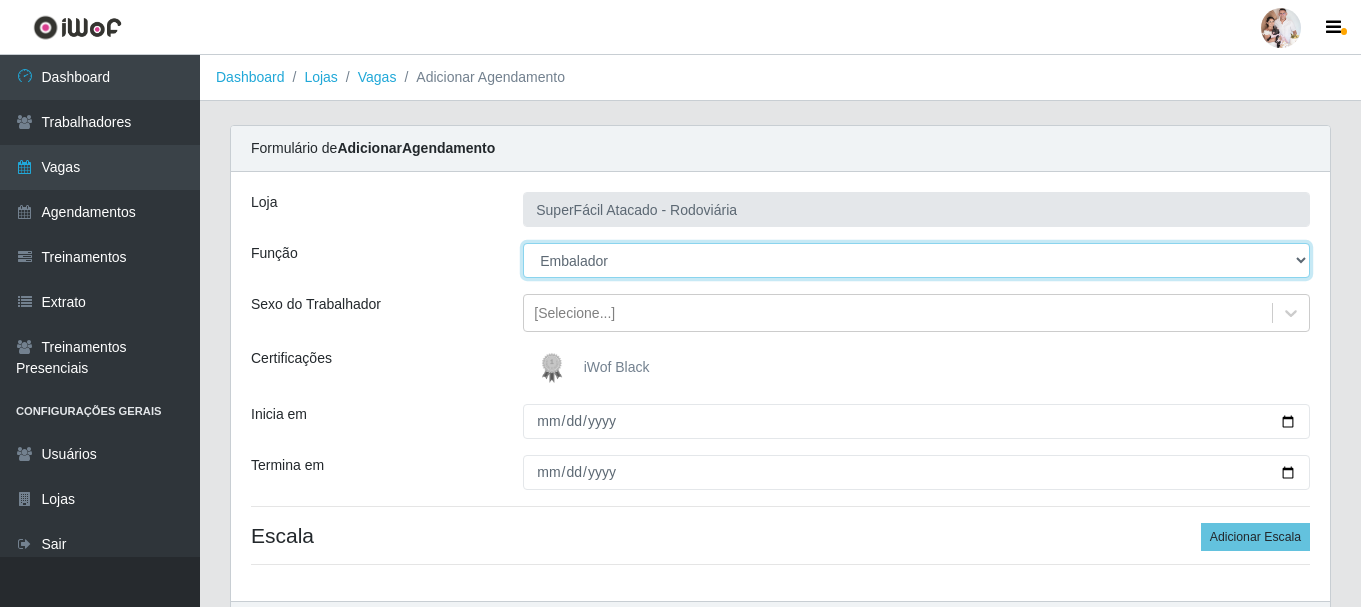 click on "[Selecione...] Embalador Embalador + Embalador ++ Operador de Caixa Operador de Caixa + Operador de Caixa ++ Repositor  Repositor + Repositor ++ Repositor de Hortifruti Repositor de Hortifruti + Repositor de Hortifruti ++" at bounding box center [916, 260] 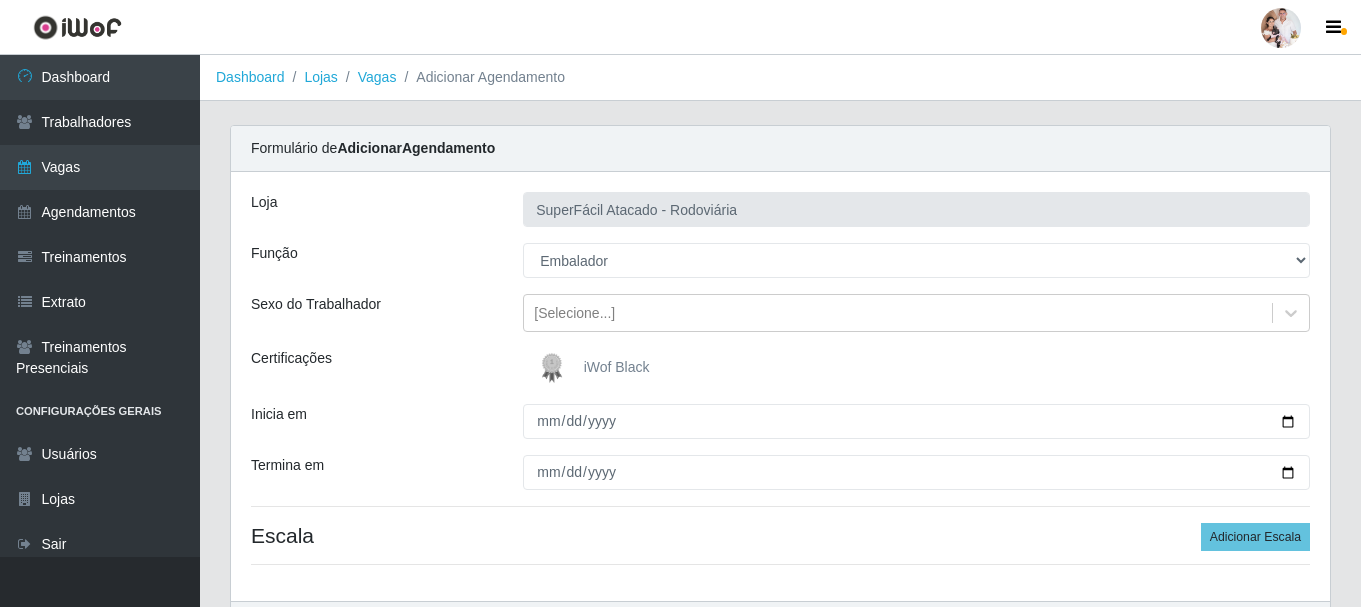 click at bounding box center (556, 368) 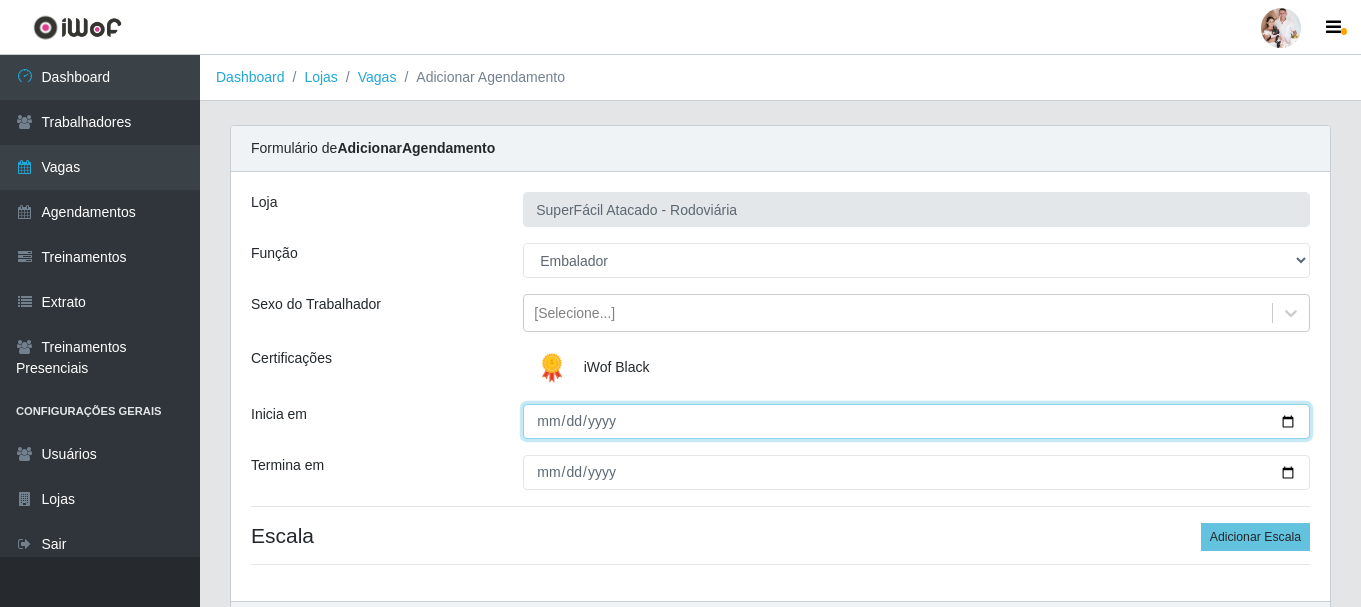 click on "Inicia em" at bounding box center [916, 421] 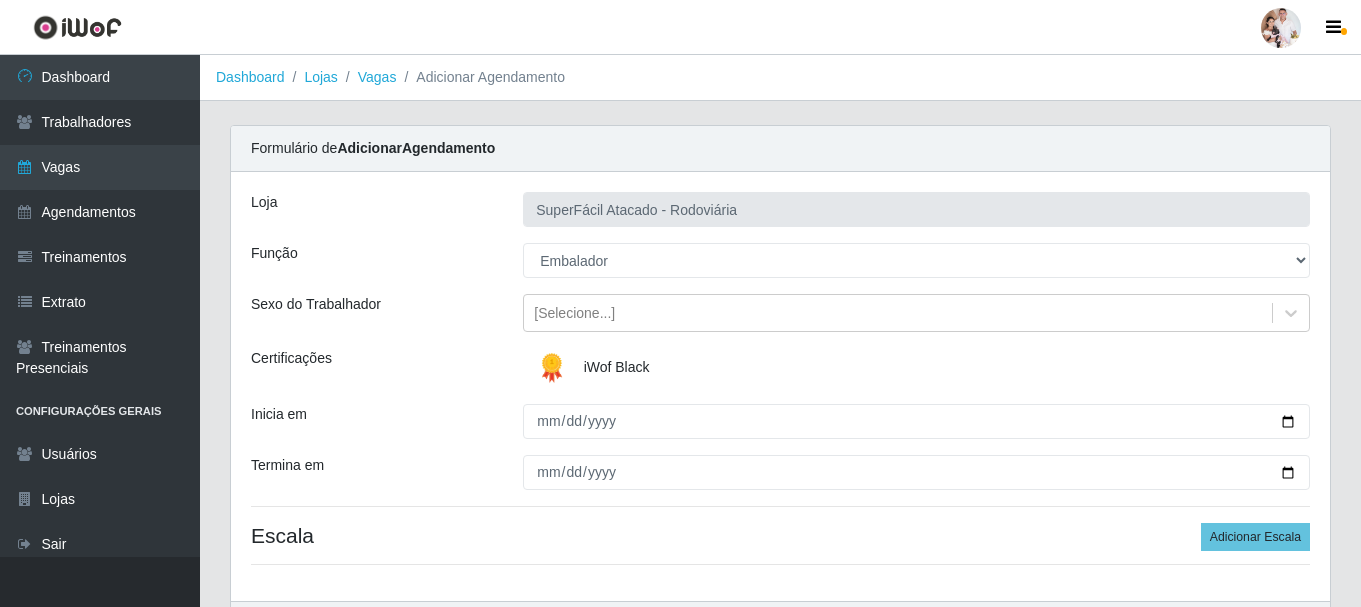 click at bounding box center [556, 368] 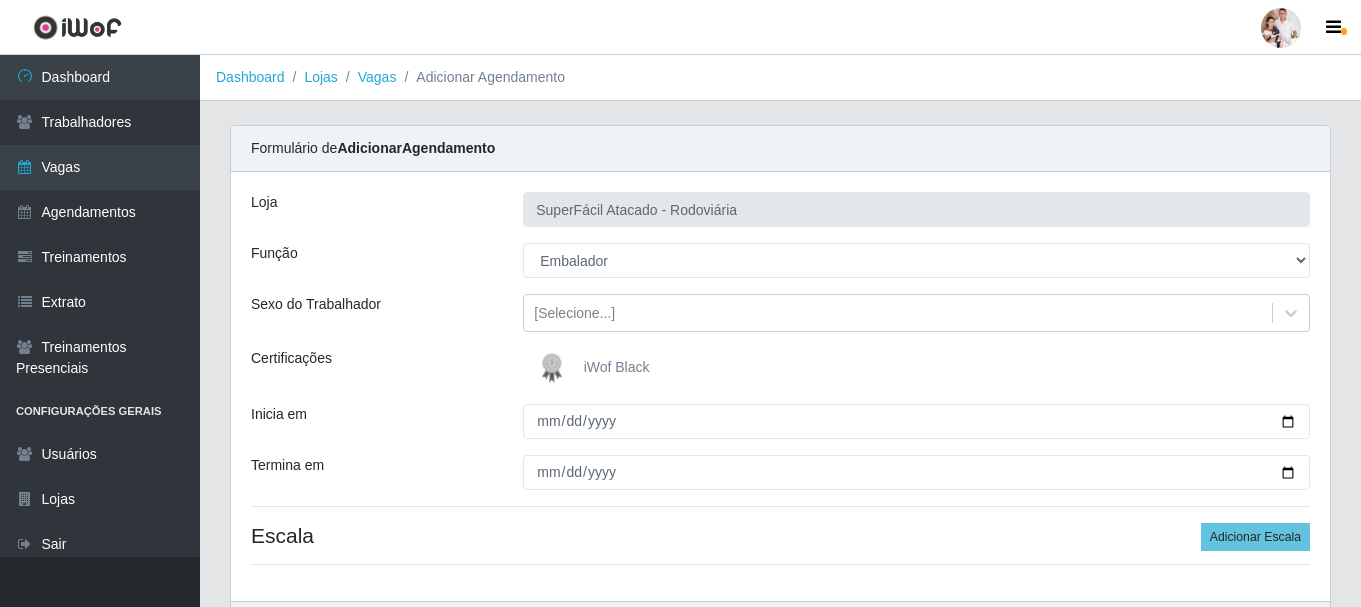 click at bounding box center [556, 368] 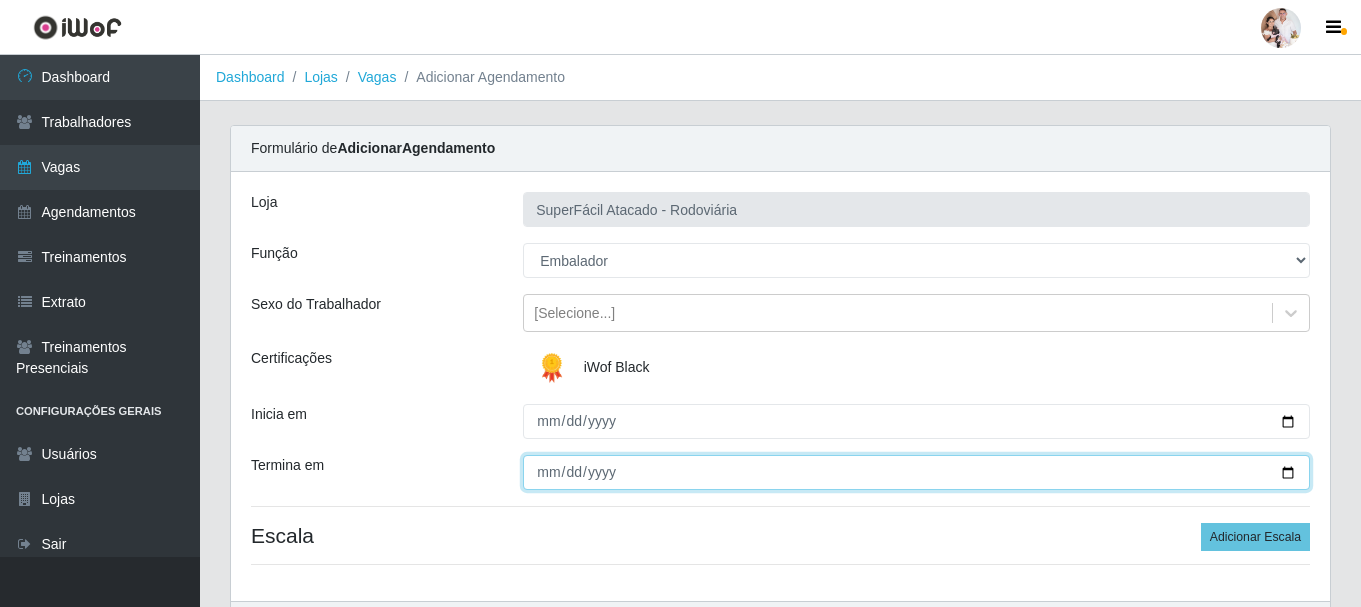 click on "Termina em" at bounding box center [916, 472] 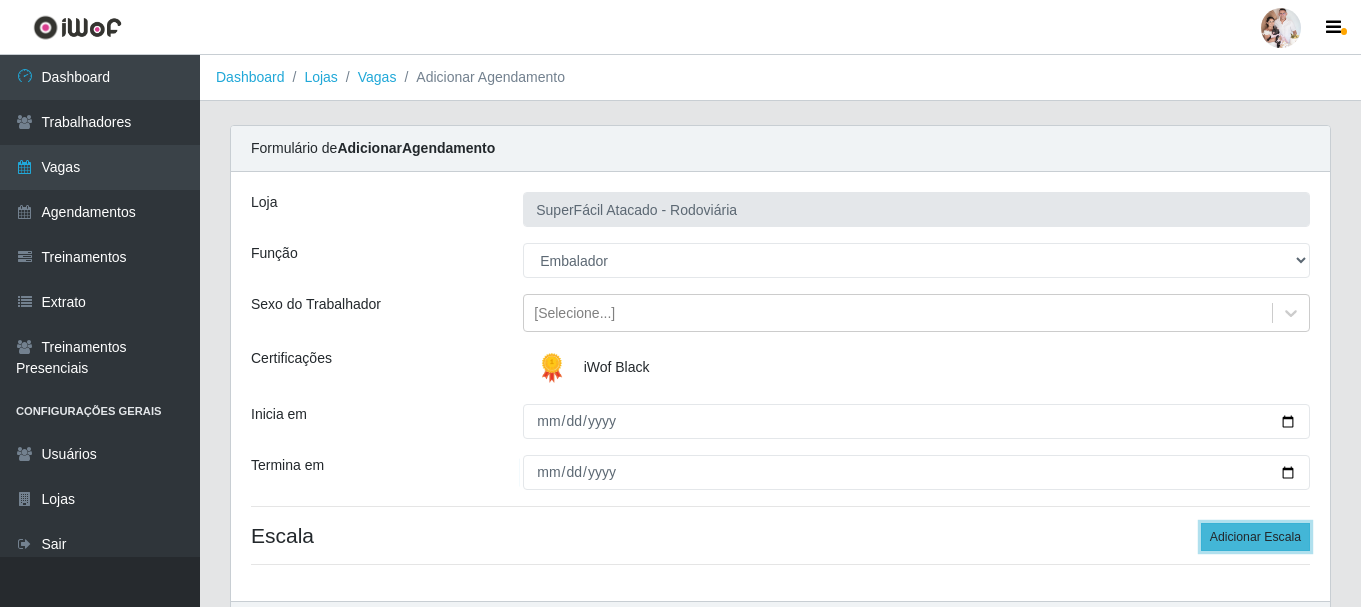 click on "Adicionar Escala" at bounding box center [1255, 537] 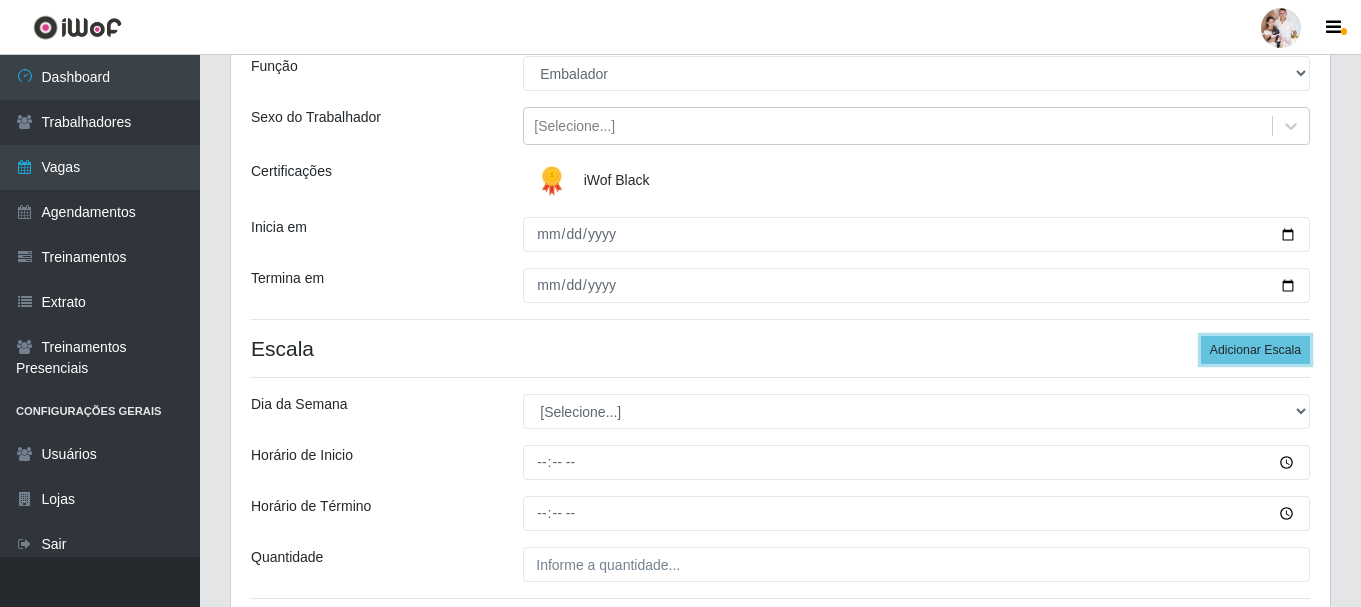 scroll, scrollTop: 200, scrollLeft: 0, axis: vertical 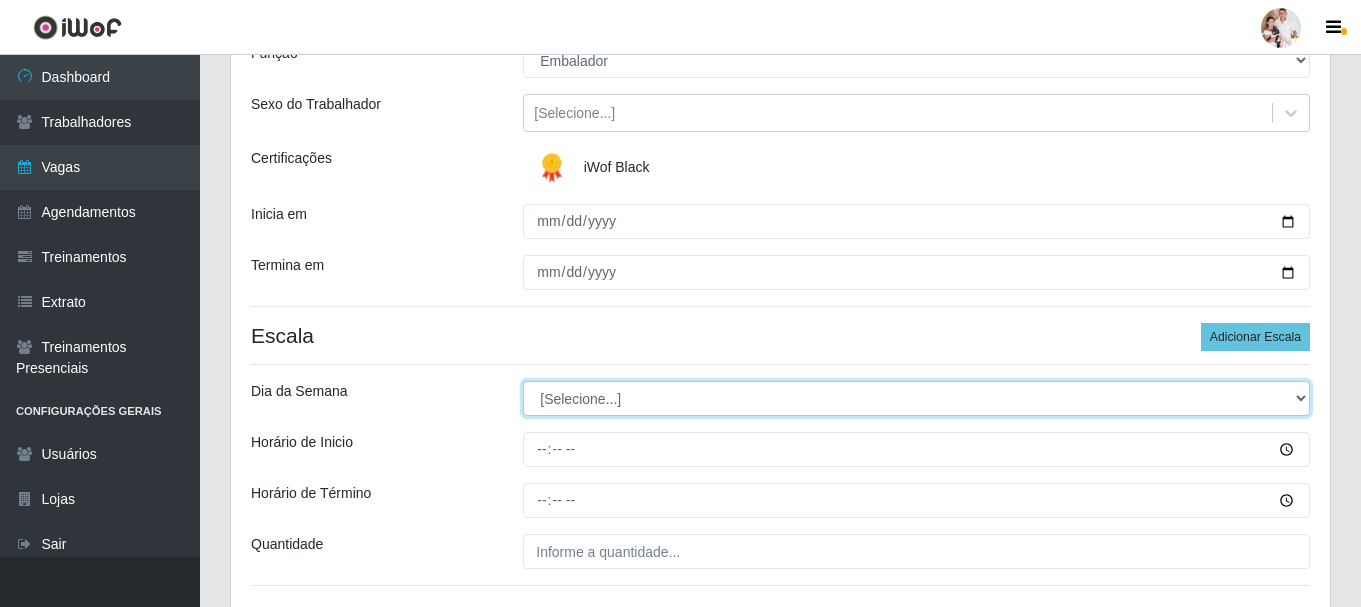 click on "[Selecione...] Segunda Terça Quarta Quinta Sexta Sábado Domingo" at bounding box center (916, 398) 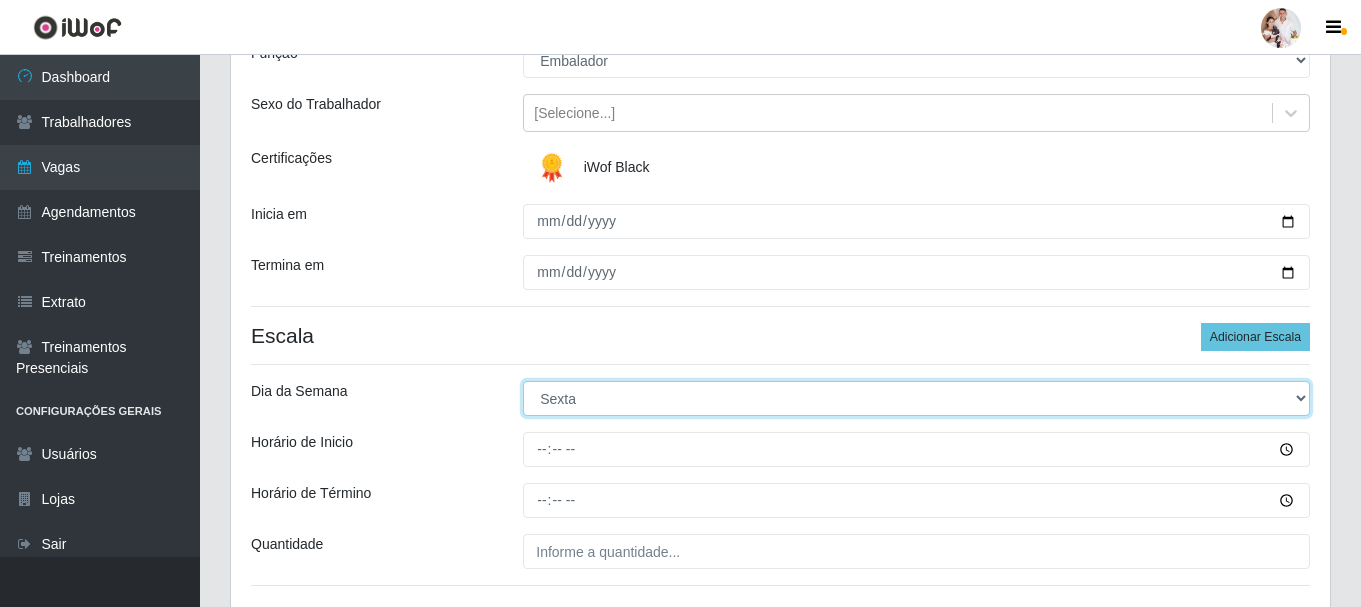 click on "[Selecione...] Segunda Terça Quarta Quinta Sexta Sábado Domingo" at bounding box center [916, 398] 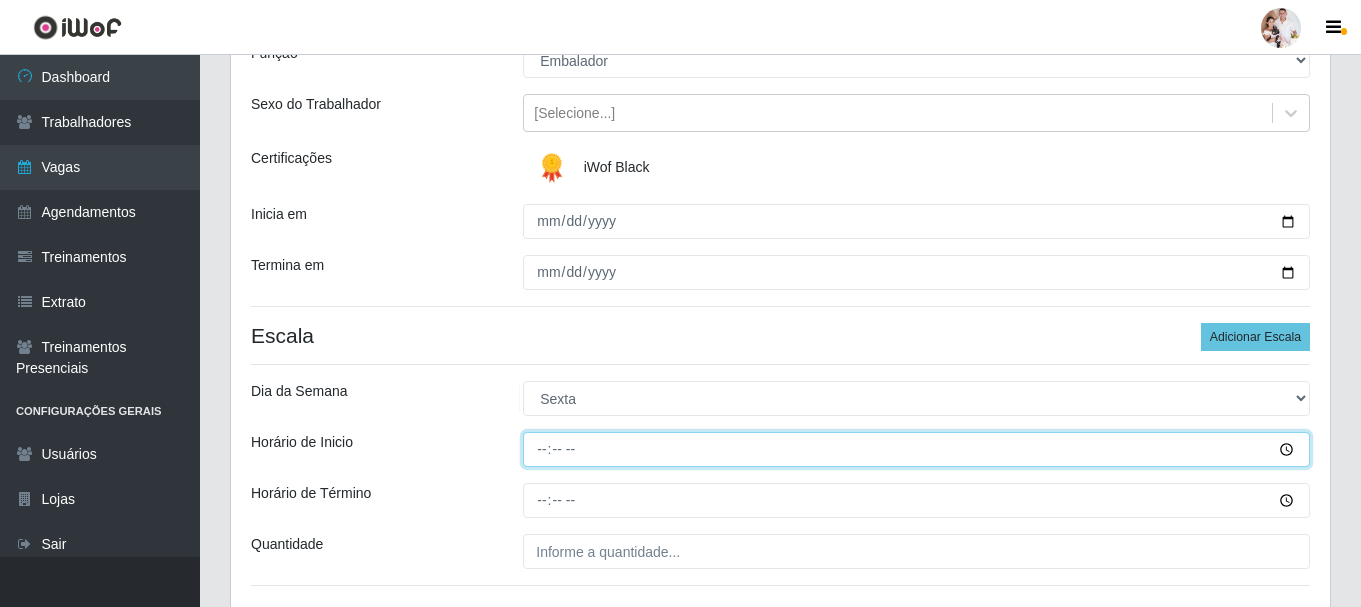 click on "Horário de Inicio" at bounding box center (916, 449) 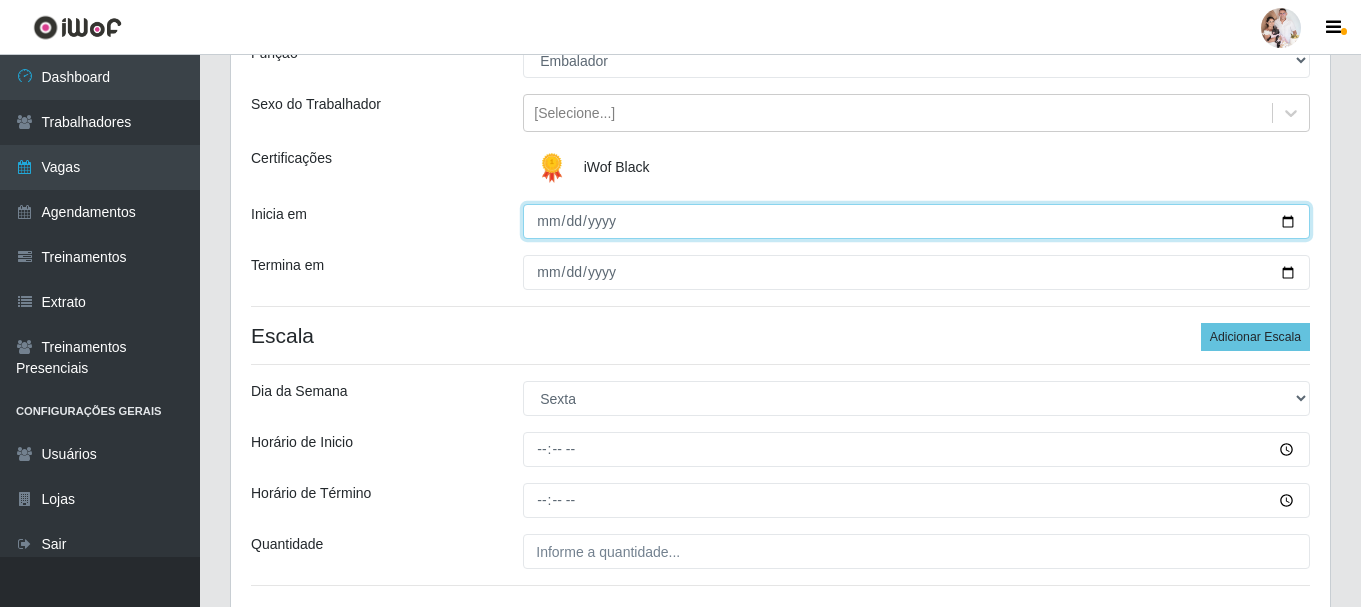 click on "2025-07-25" at bounding box center (916, 221) 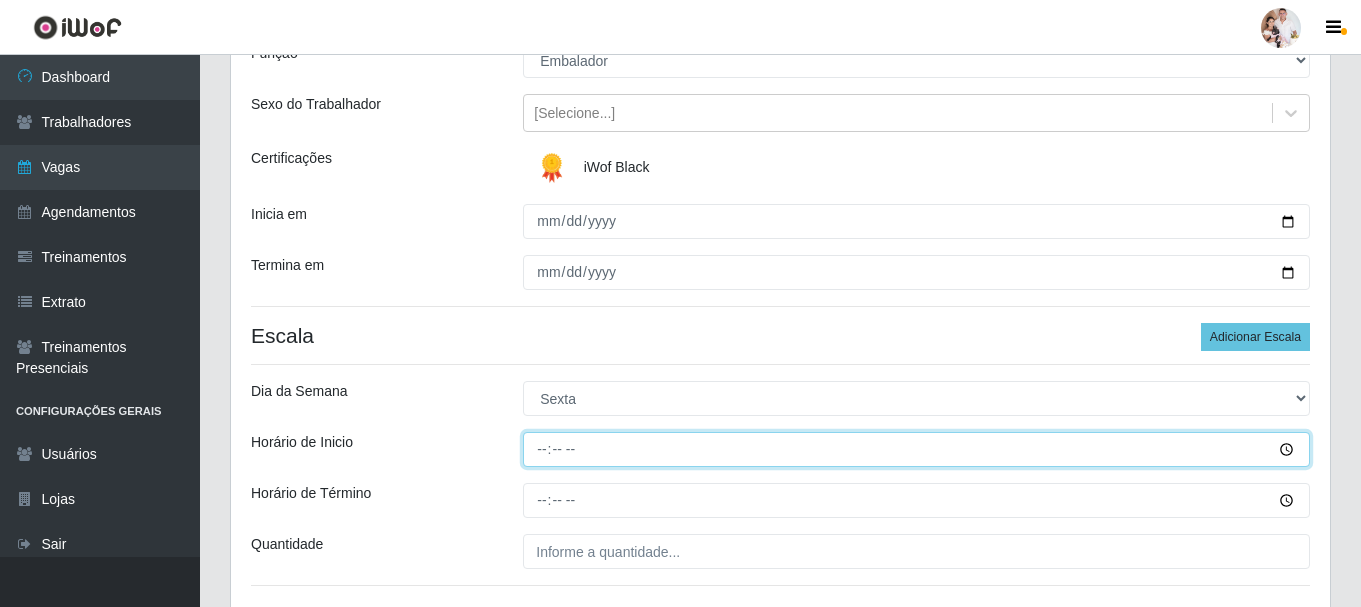 click on "Horário de Inicio" at bounding box center (916, 449) 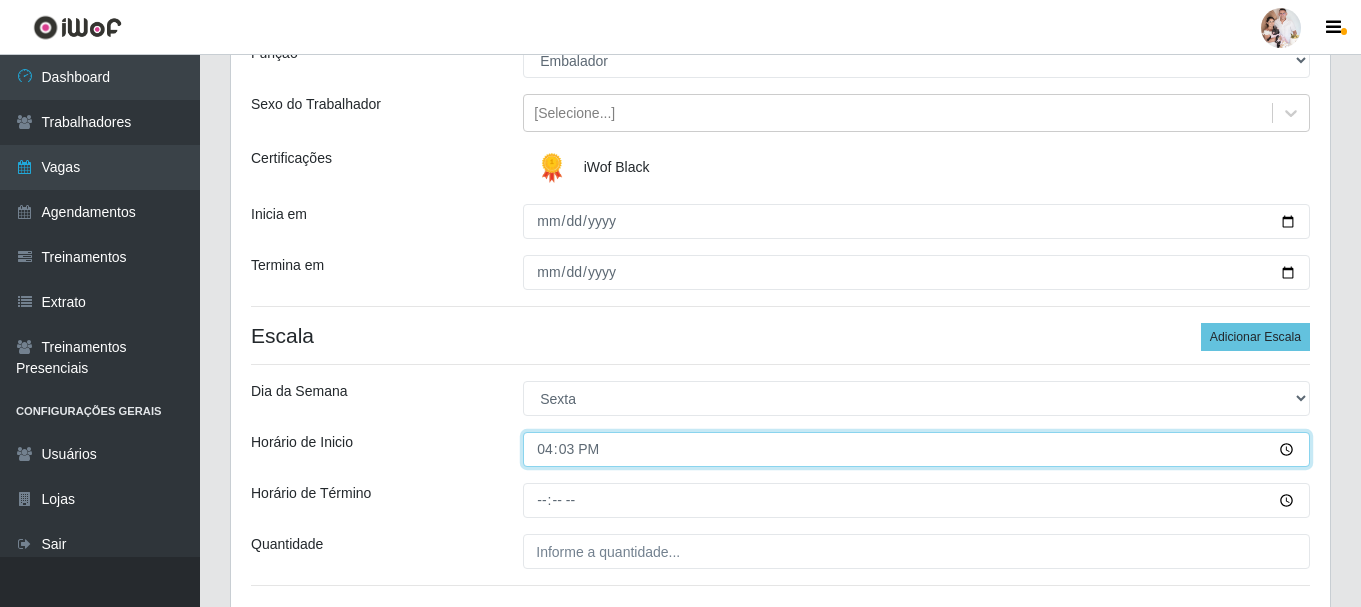 type on "16:30" 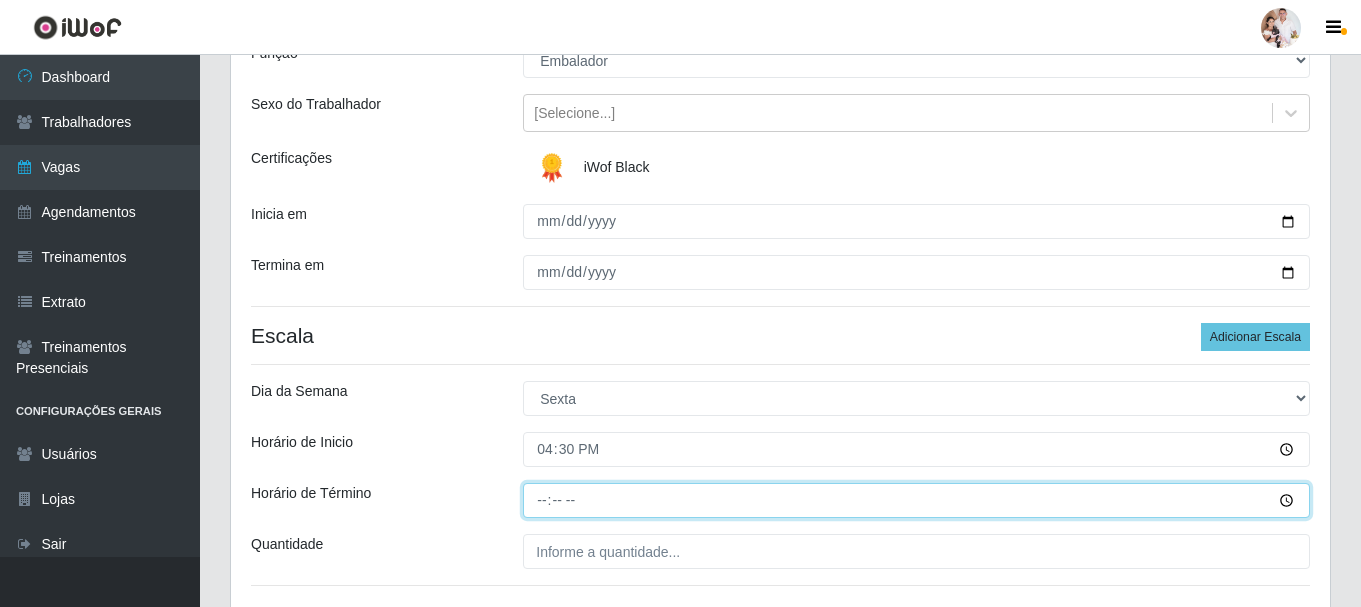 click on "Horário de Término" at bounding box center (916, 500) 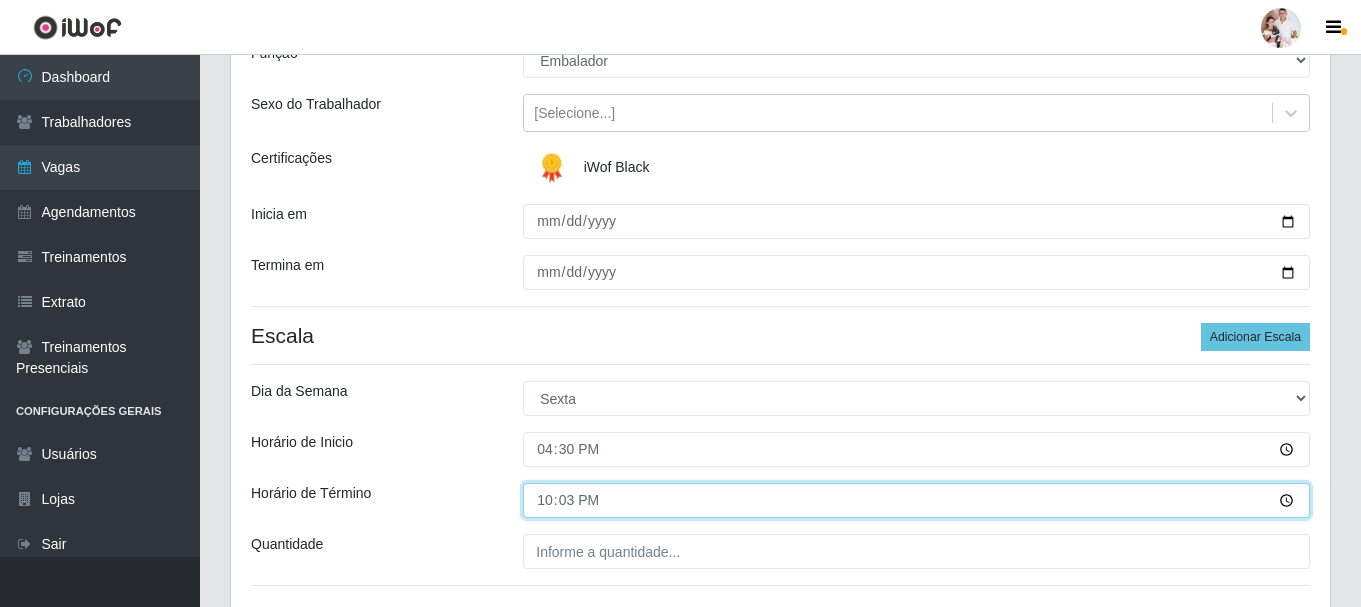 type on "22:30" 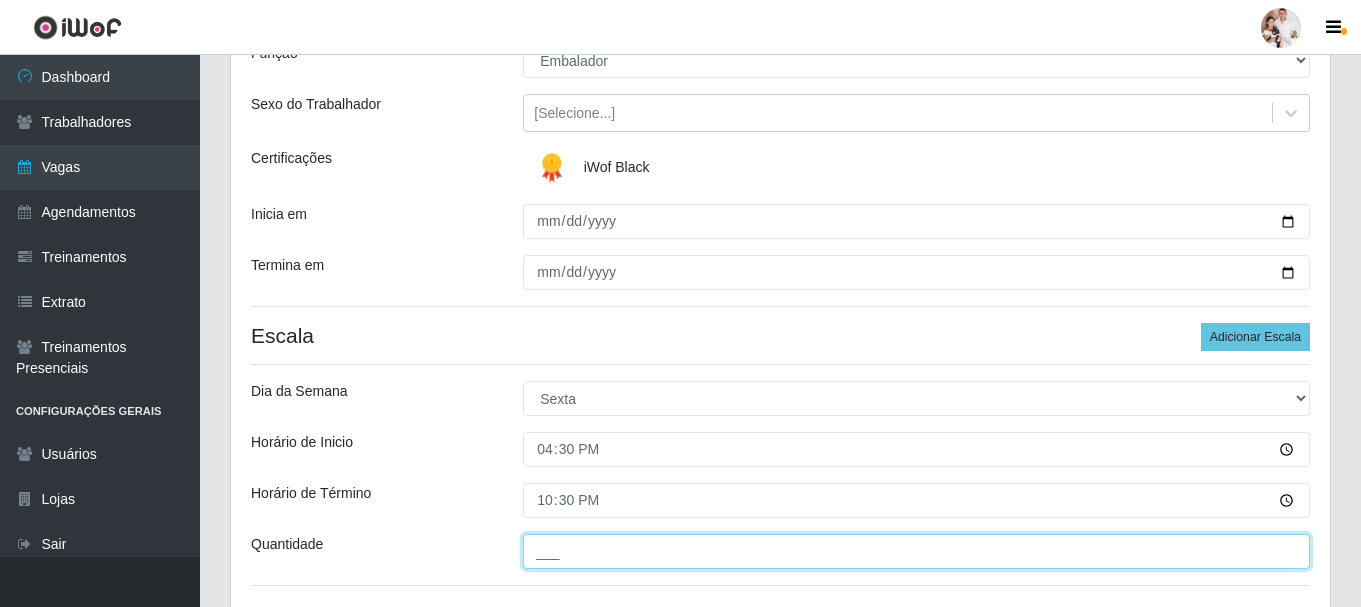 click on "___" at bounding box center (916, 551) 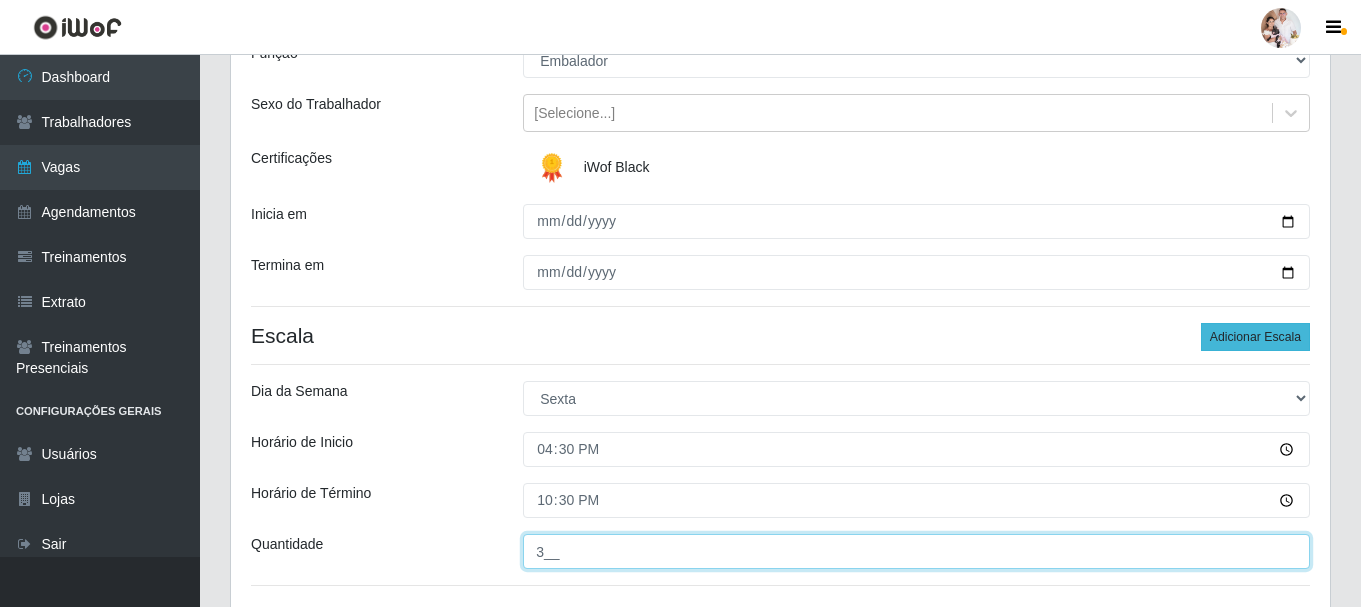 type on "3__" 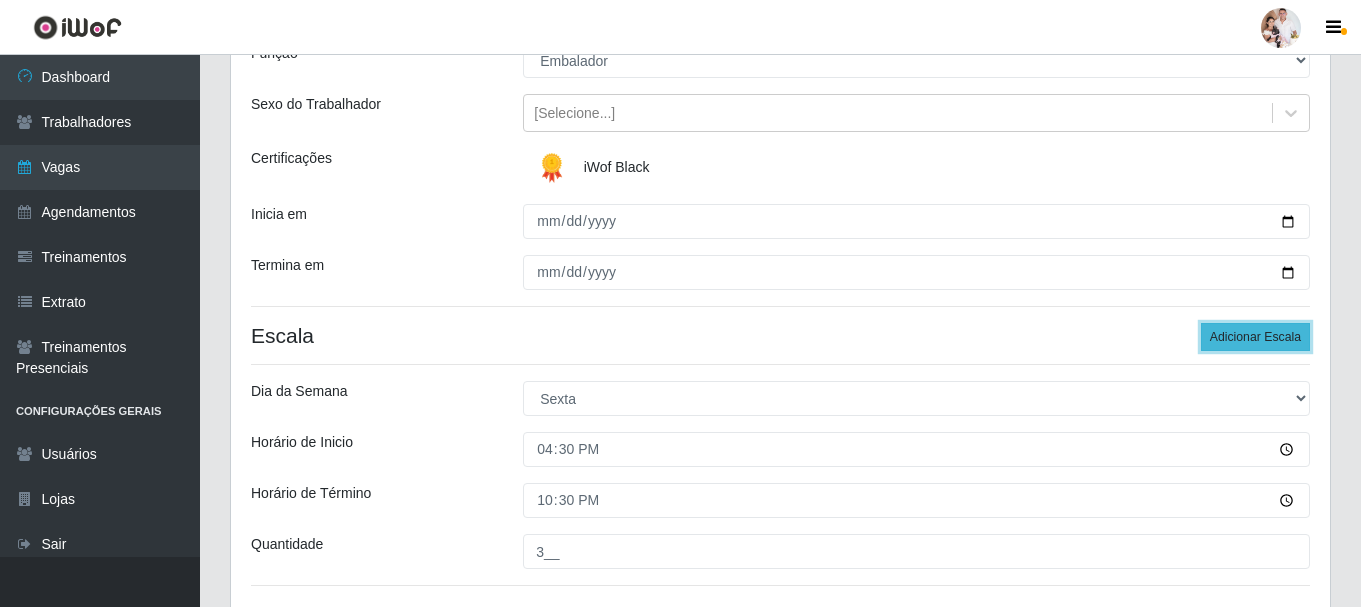 click on "Adicionar Escala" at bounding box center [1255, 337] 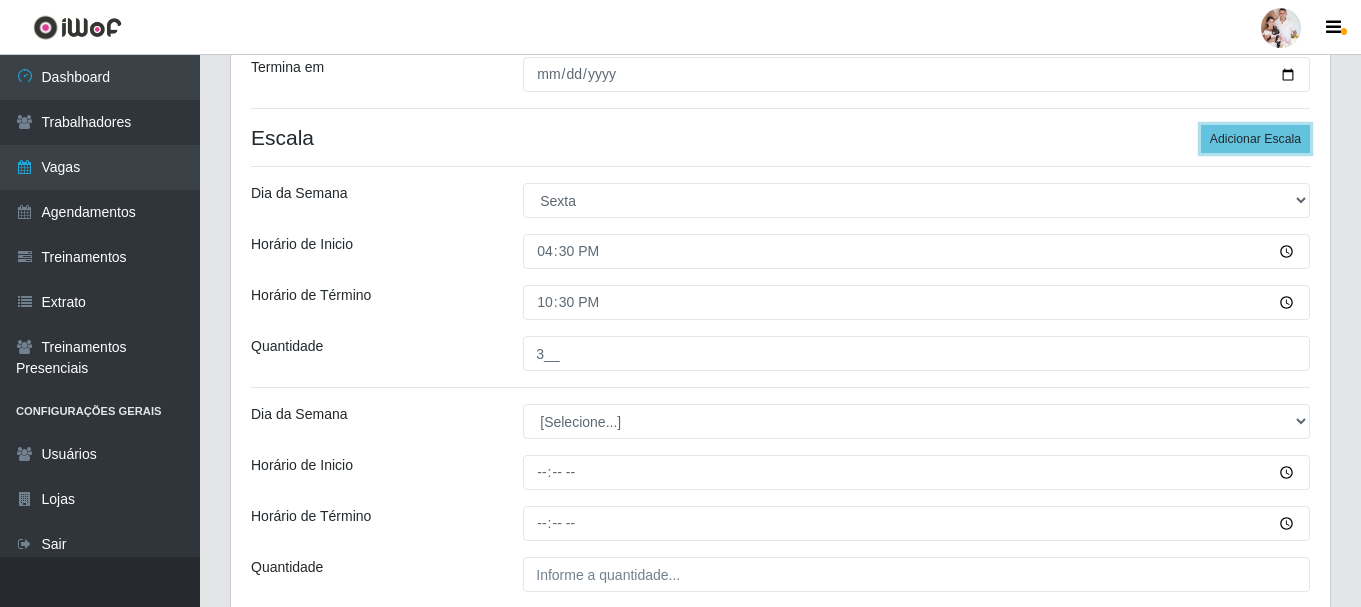 scroll, scrollTop: 400, scrollLeft: 0, axis: vertical 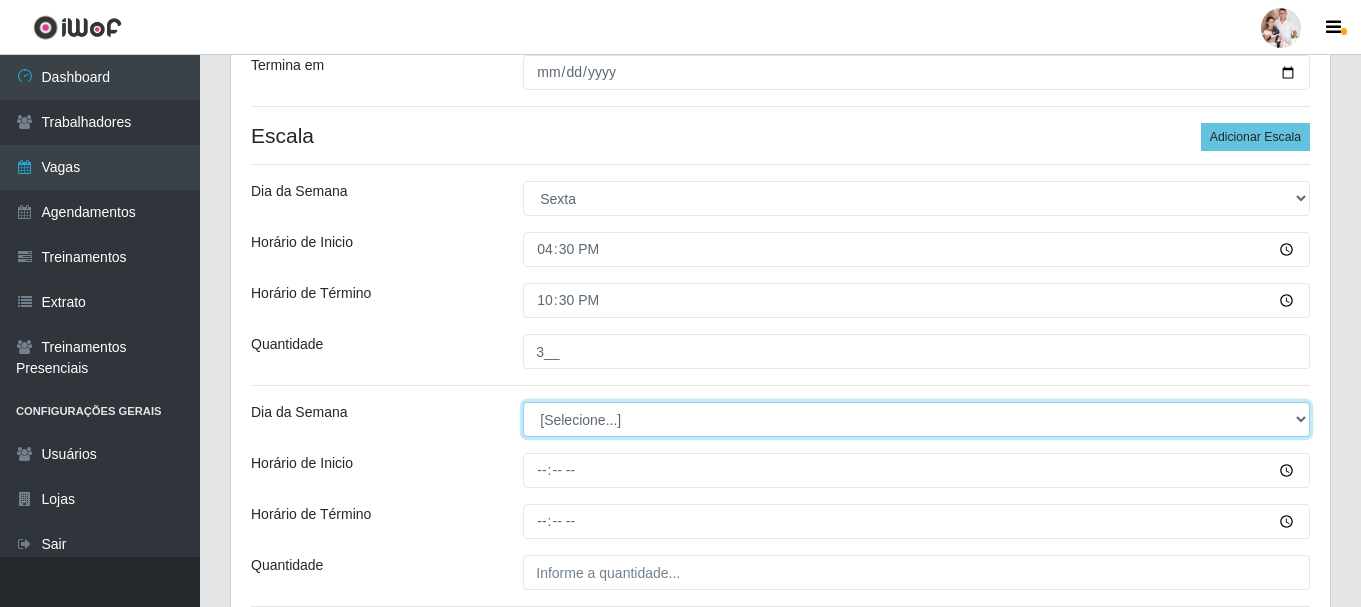 click on "[Selecione...] Segunda Terça Quarta Quinta Sexta Sábado Domingo" at bounding box center (916, 419) 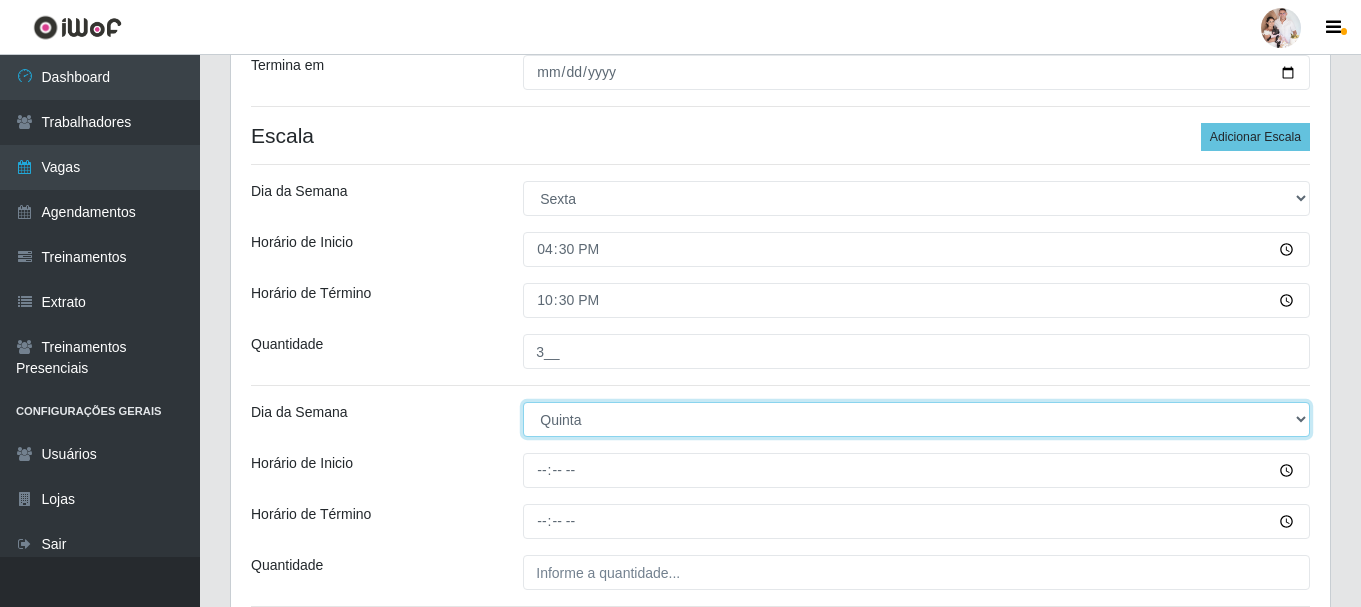 click on "[Selecione...] Segunda Terça Quarta Quinta Sexta Sábado Domingo" at bounding box center (916, 419) 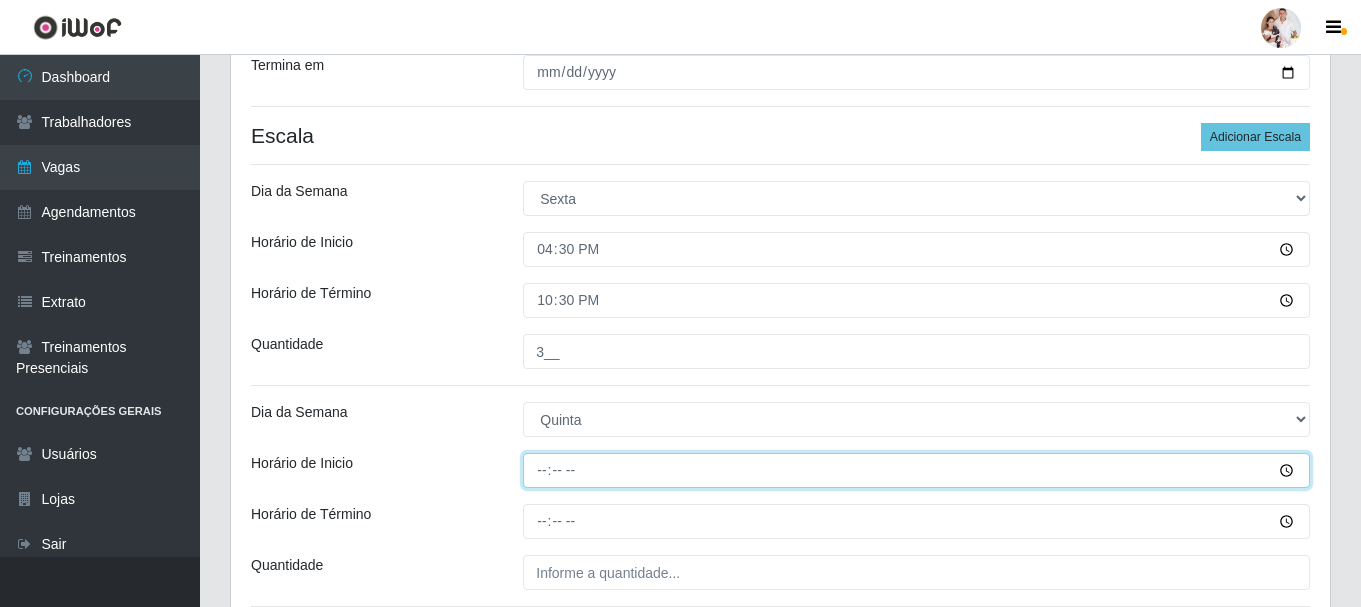 click on "Horário de Inicio" at bounding box center [916, 470] 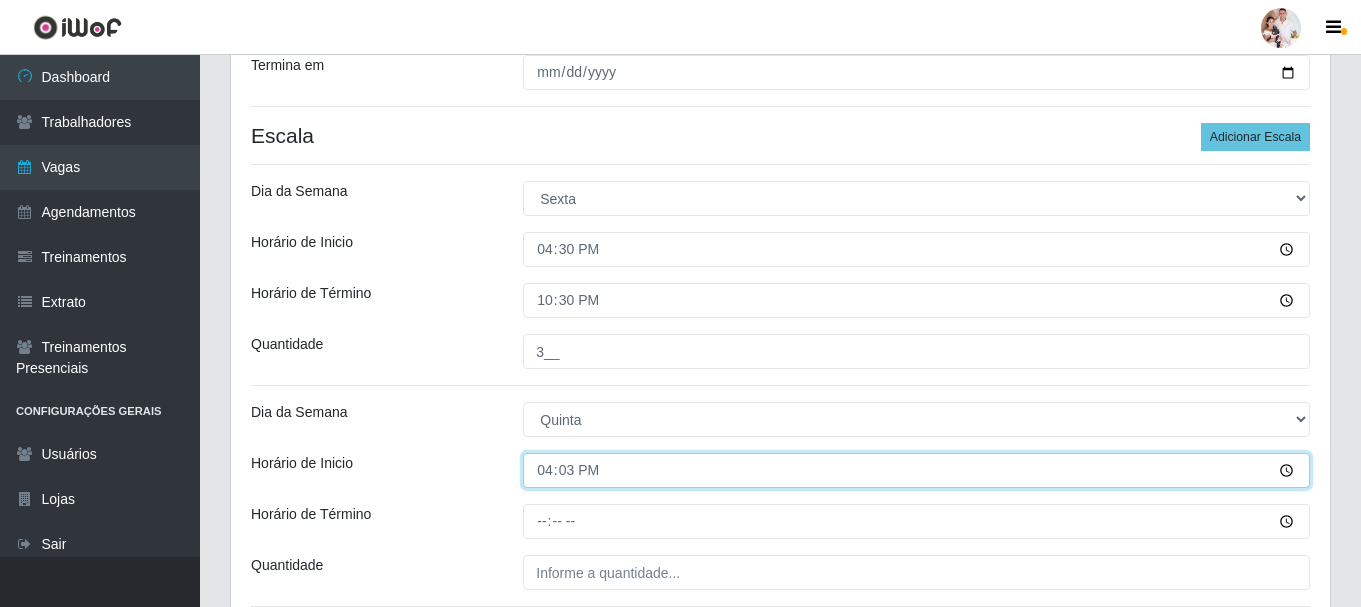 type on "16:30" 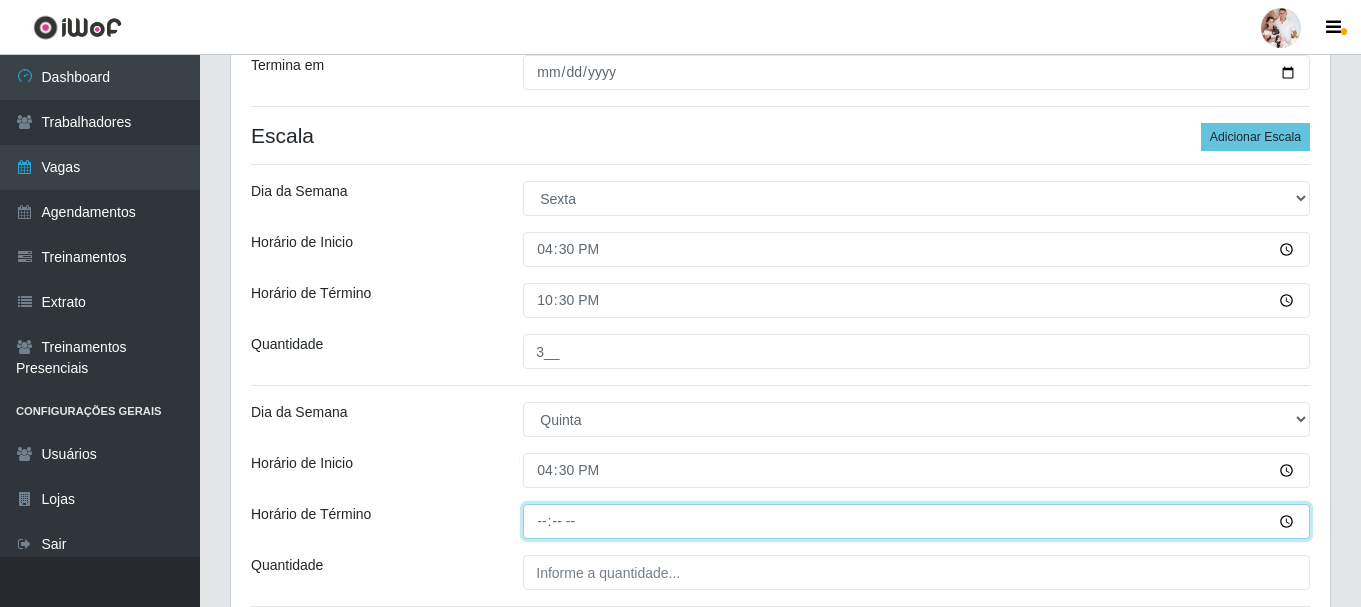 click on "Horário de Término" at bounding box center (916, 521) 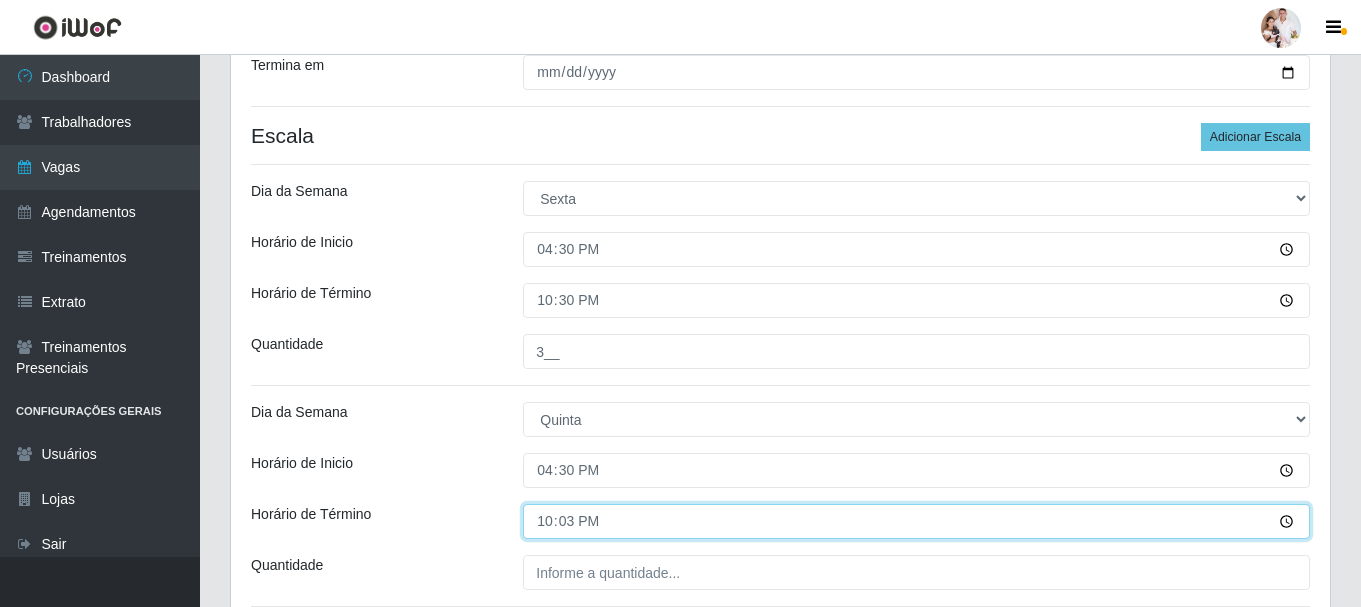 type on "22:30" 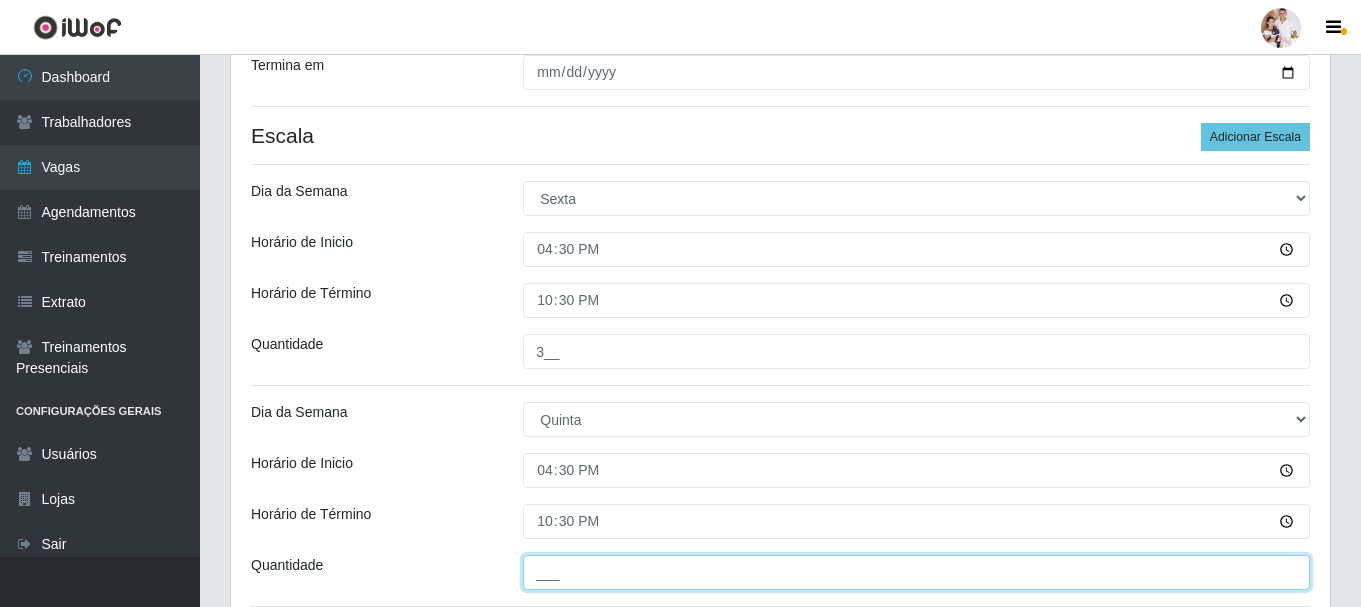 click on "___" at bounding box center (916, 572) 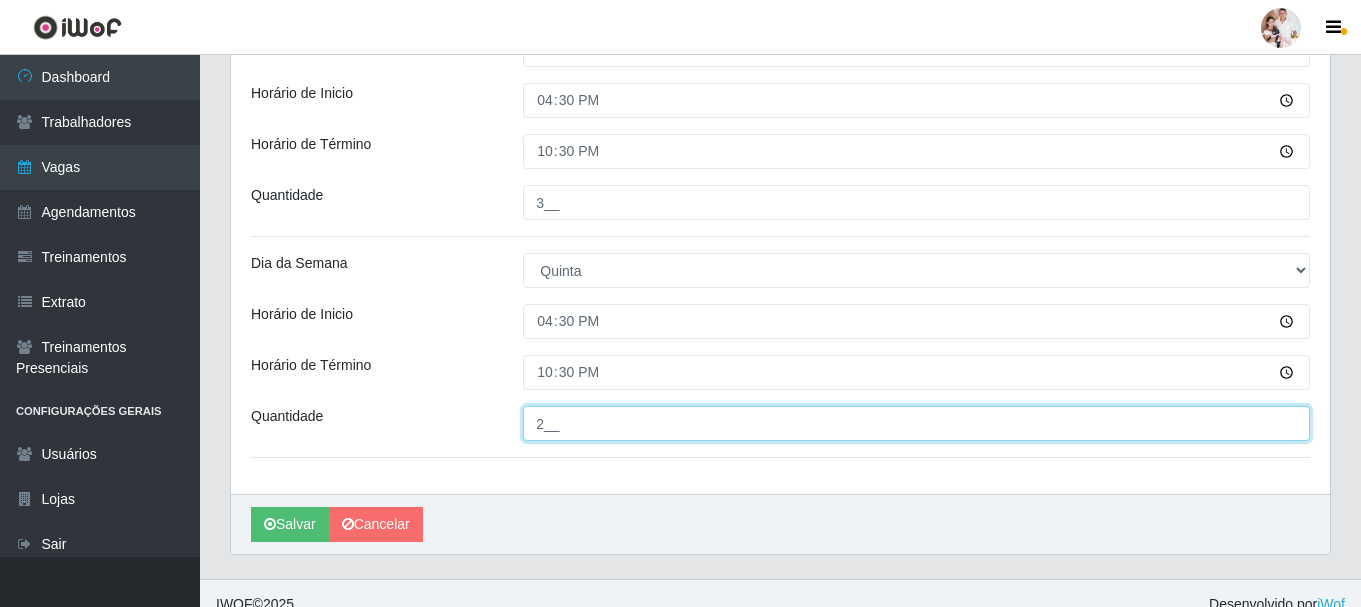 scroll, scrollTop: 571, scrollLeft: 0, axis: vertical 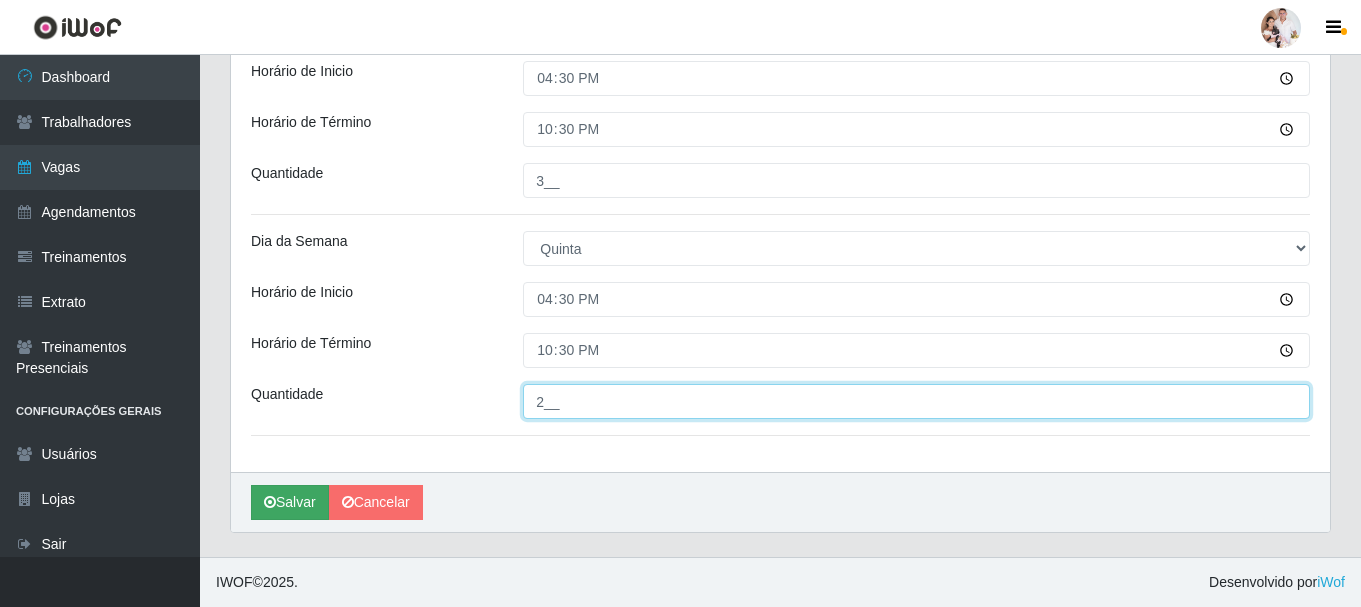 type on "2__" 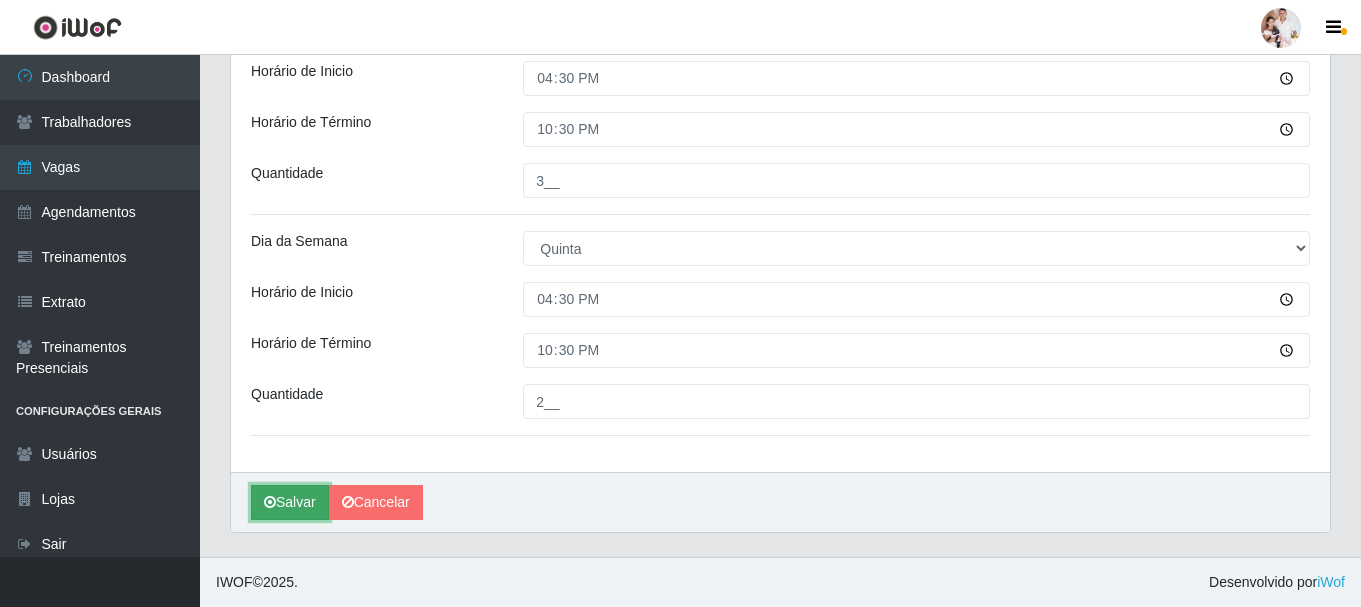 click on "Salvar" at bounding box center (290, 502) 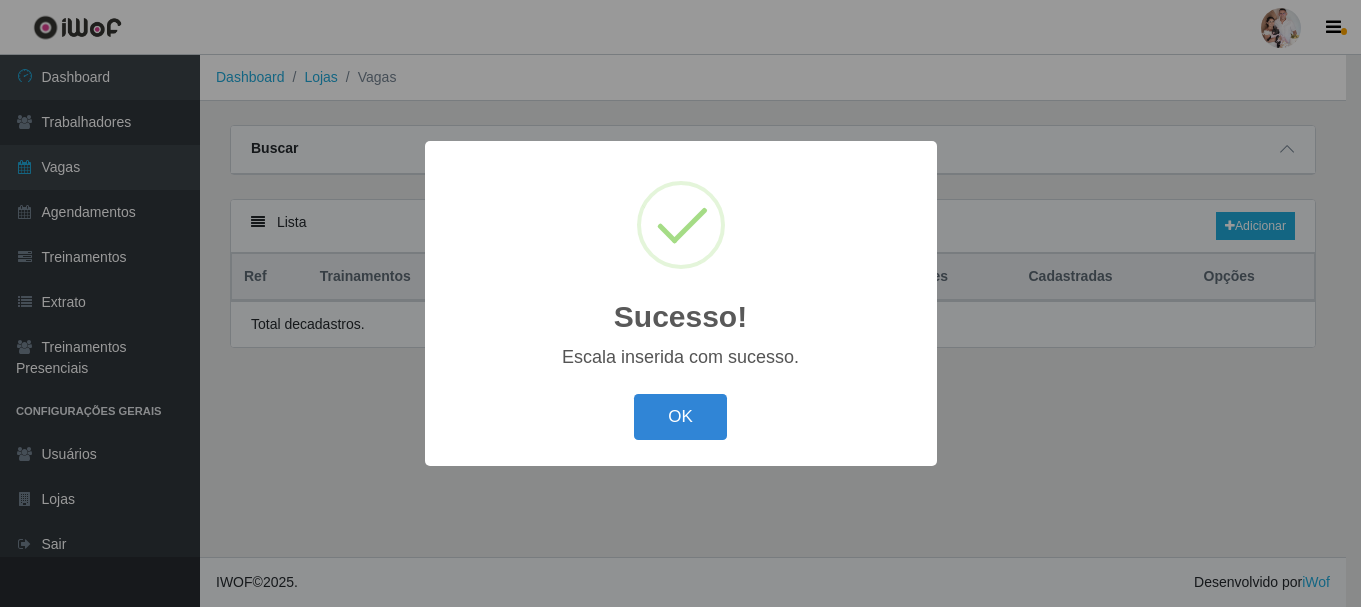 scroll, scrollTop: 0, scrollLeft: 0, axis: both 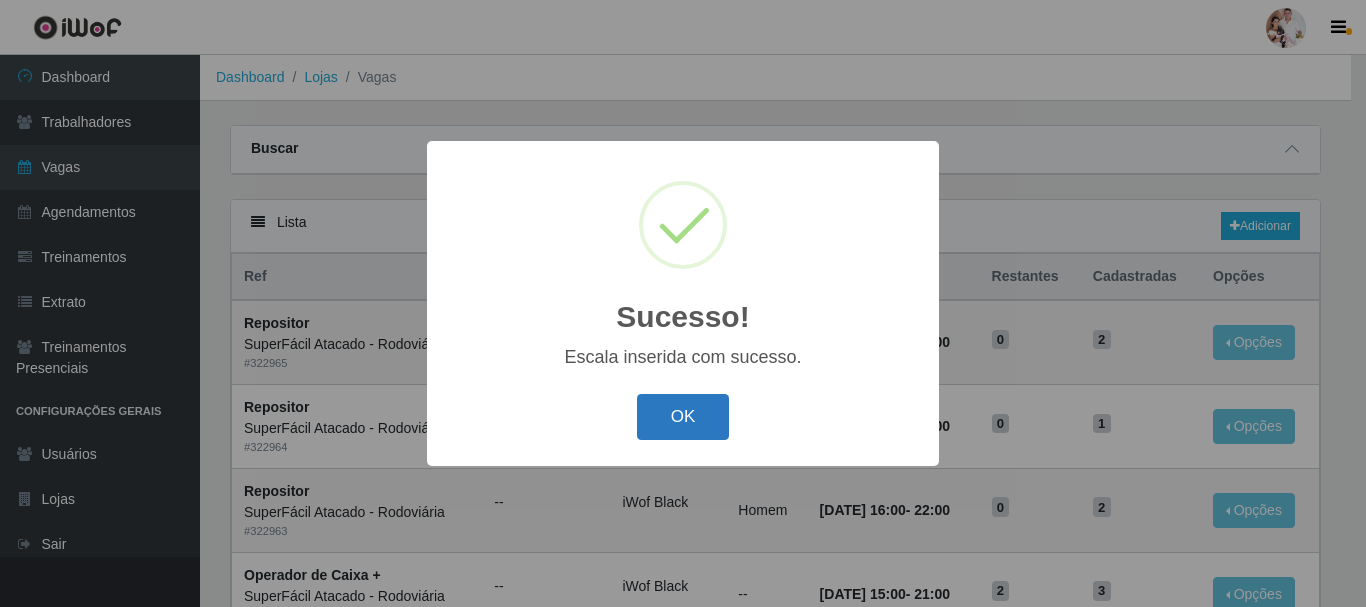click on "OK" at bounding box center [683, 417] 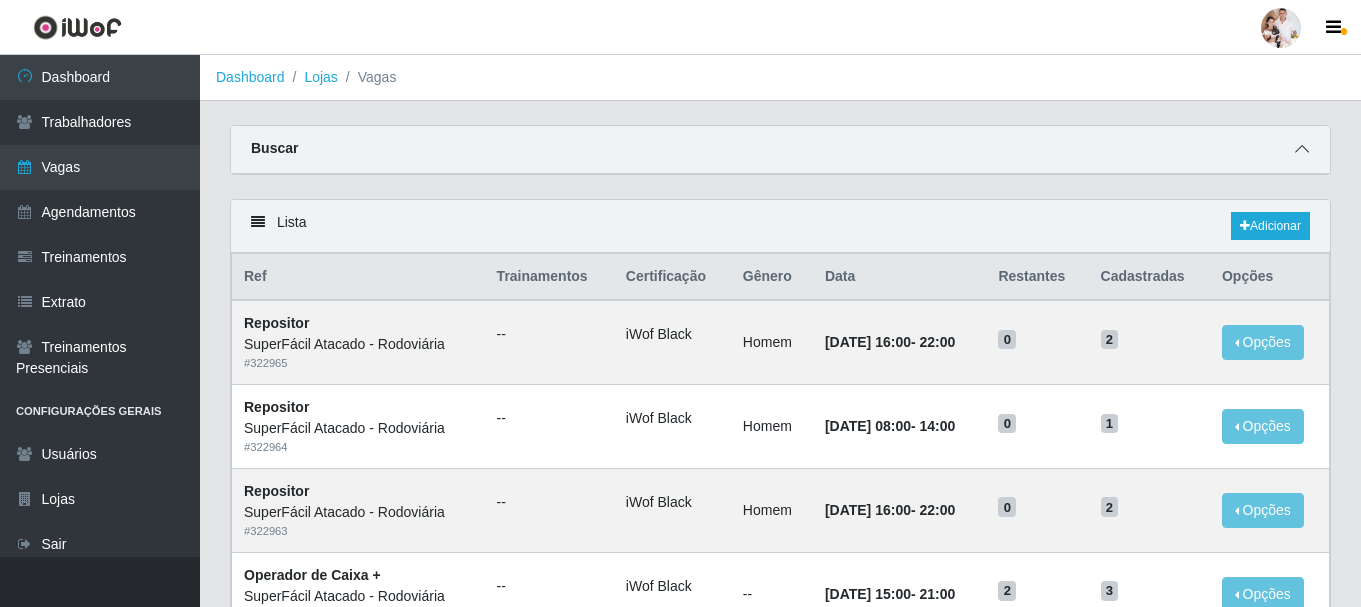 click at bounding box center [1302, 149] 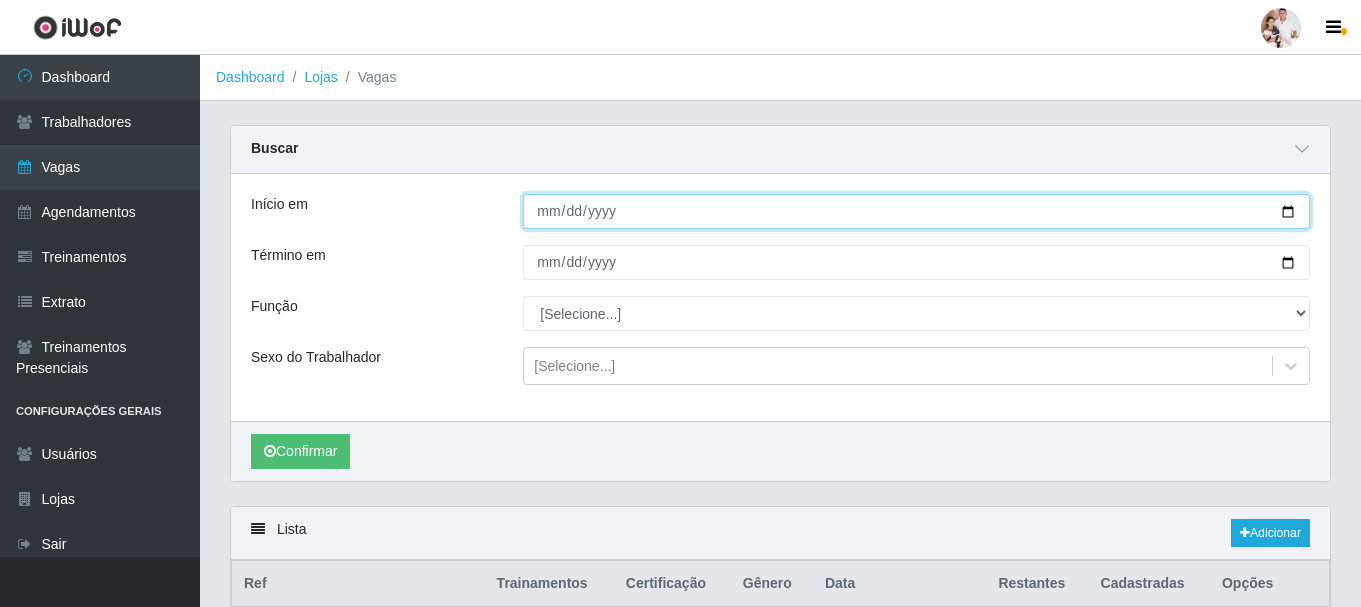 click on "Início em" at bounding box center [916, 211] 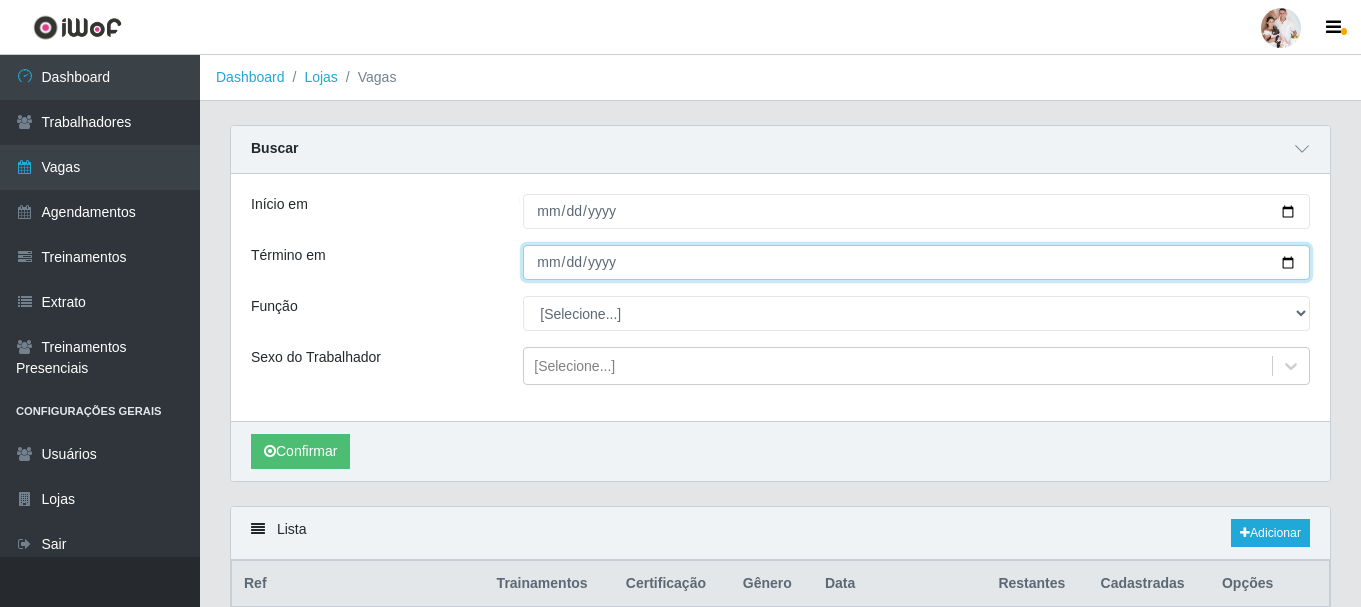 click on "Término em" at bounding box center (916, 262) 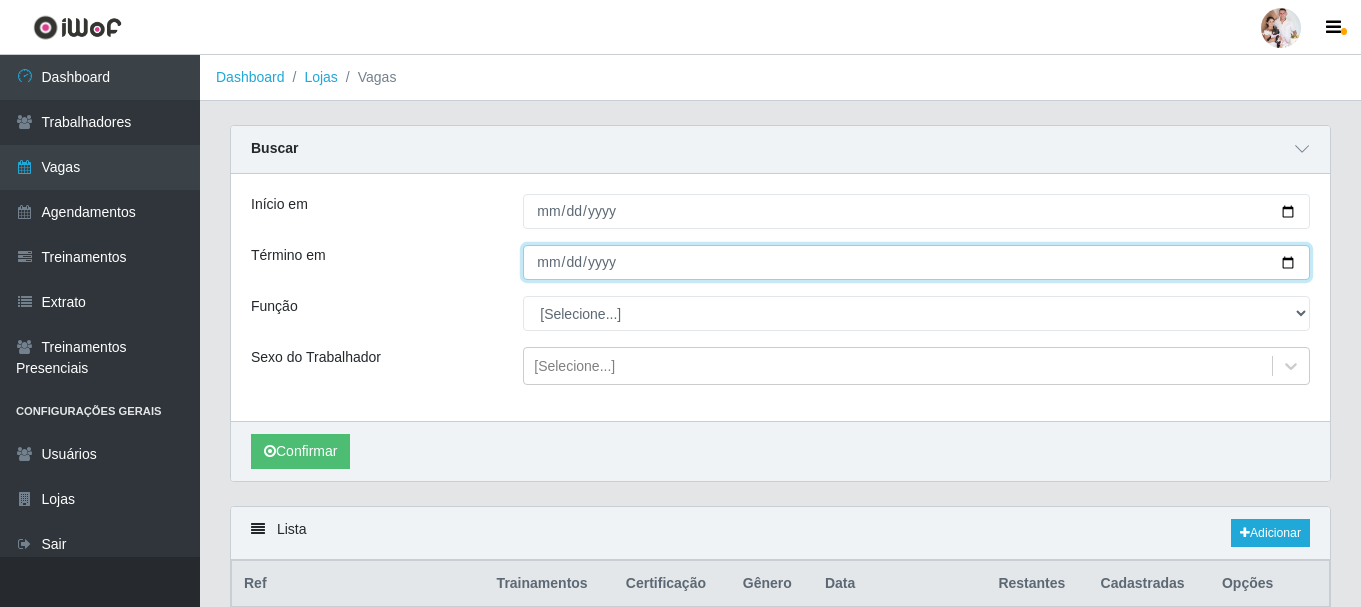 type on "2025-07-27" 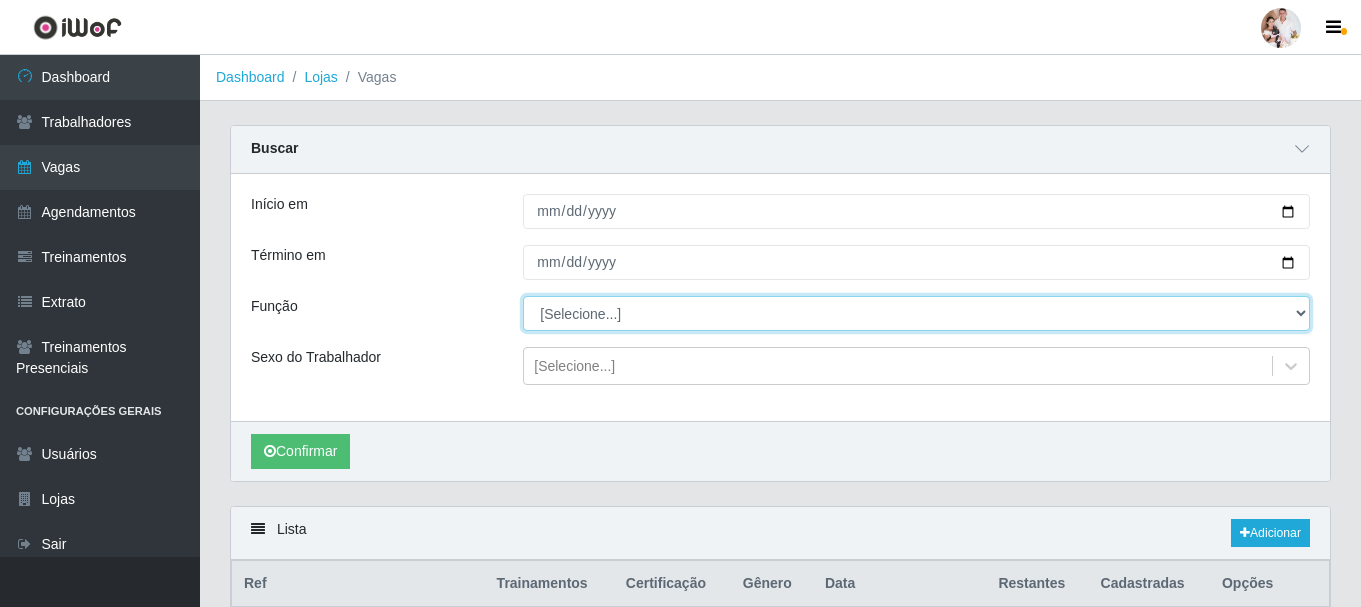 click on "[Selecione...] Embalador Embalador + Embalador ++ Operador de Caixa Operador de Caixa + Operador de Caixa ++ Repositor  Repositor + Repositor ++ Repositor de Hortifruti Repositor de Hortifruti + Repositor de Hortifruti ++" at bounding box center [916, 313] 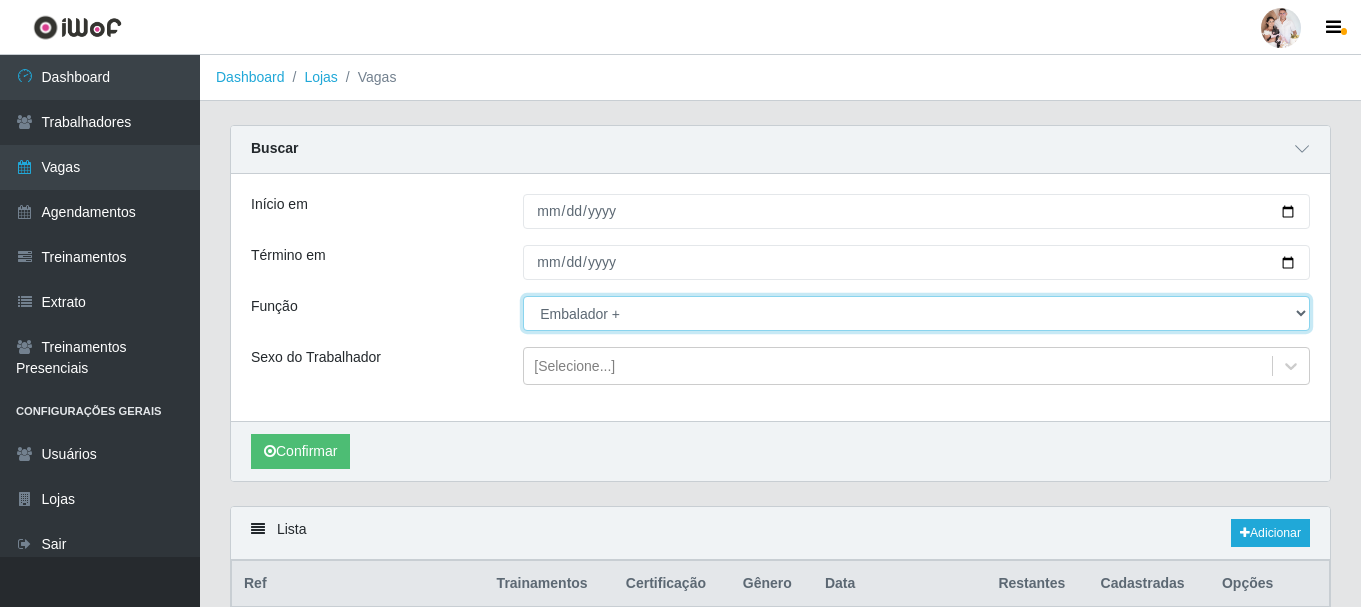 click on "[Selecione...] Embalador Embalador + Embalador ++ Operador de Caixa Operador de Caixa + Operador de Caixa ++ Repositor  Repositor + Repositor ++ Repositor de Hortifruti Repositor de Hortifruti + Repositor de Hortifruti ++" at bounding box center [916, 313] 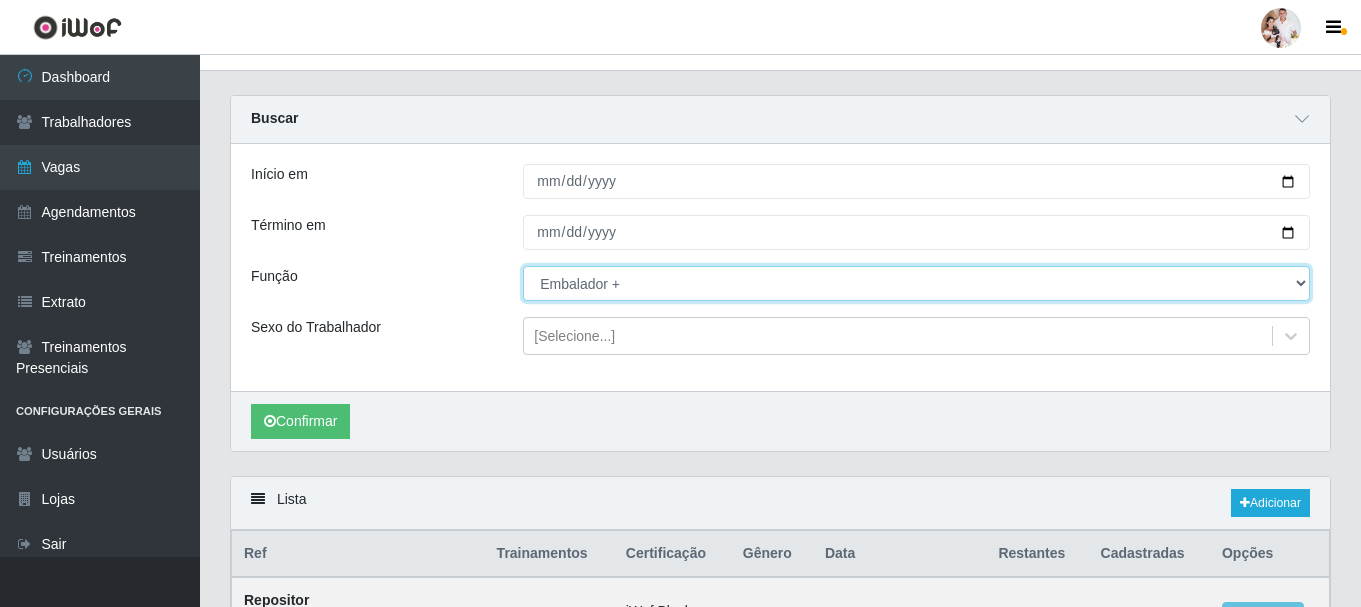 scroll, scrollTop: 0, scrollLeft: 0, axis: both 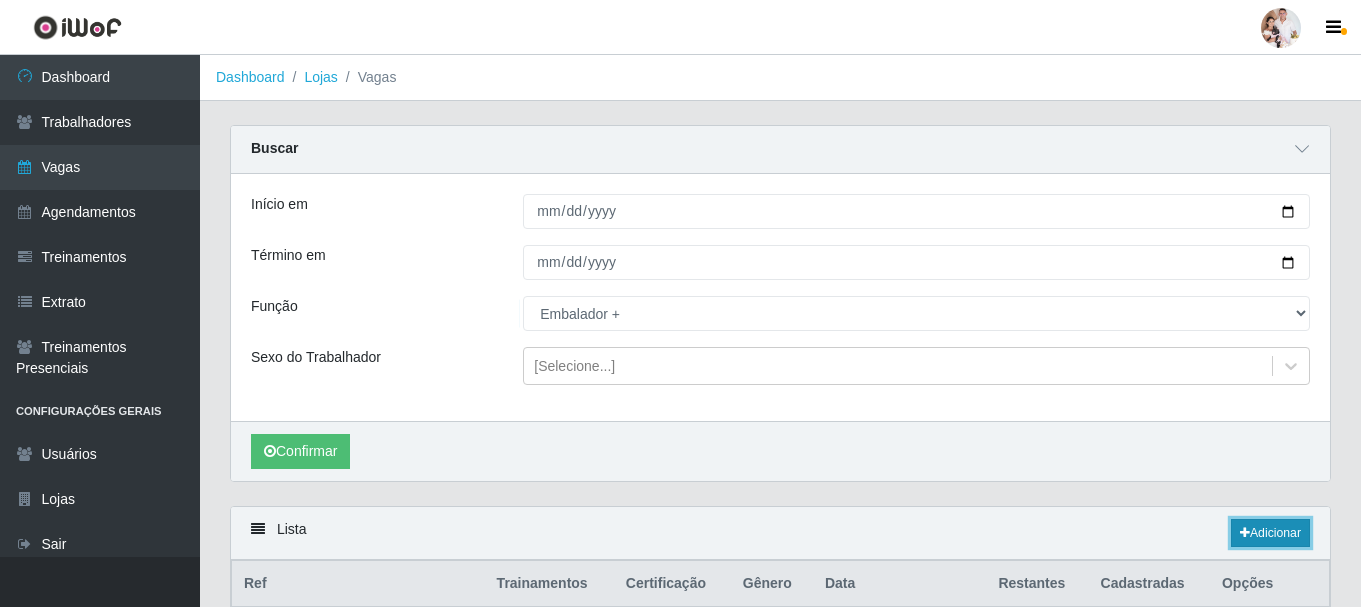 click at bounding box center [1245, 533] 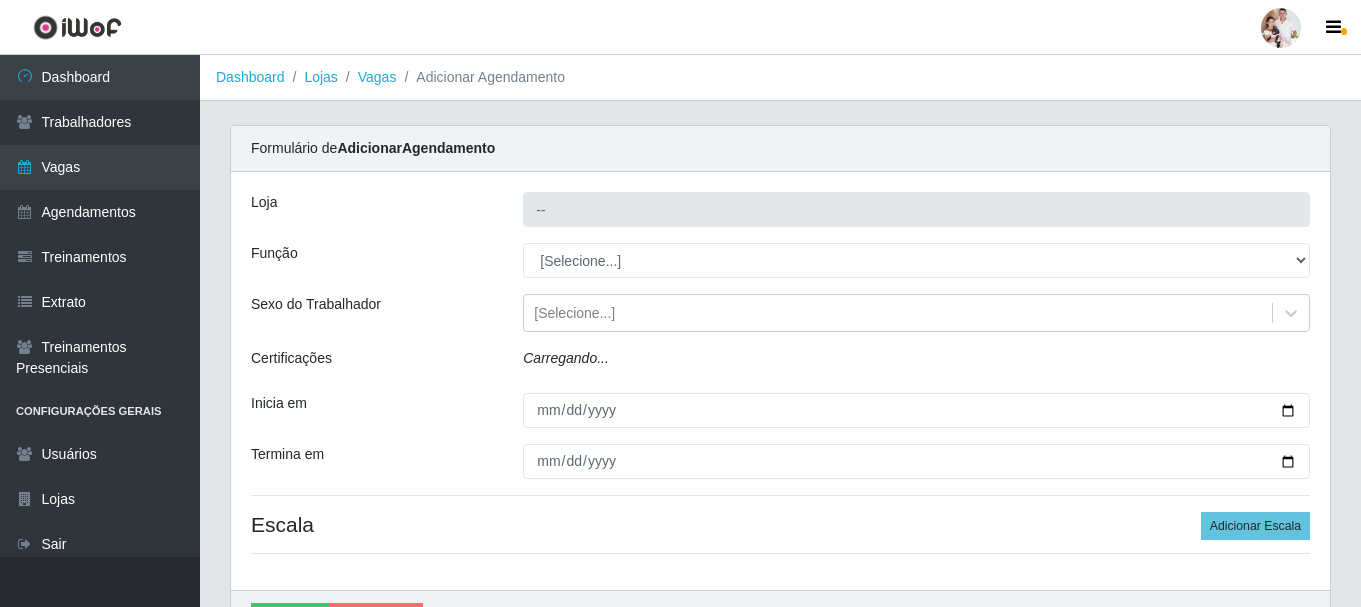 type on "SuperFácil Atacado - Rodoviária" 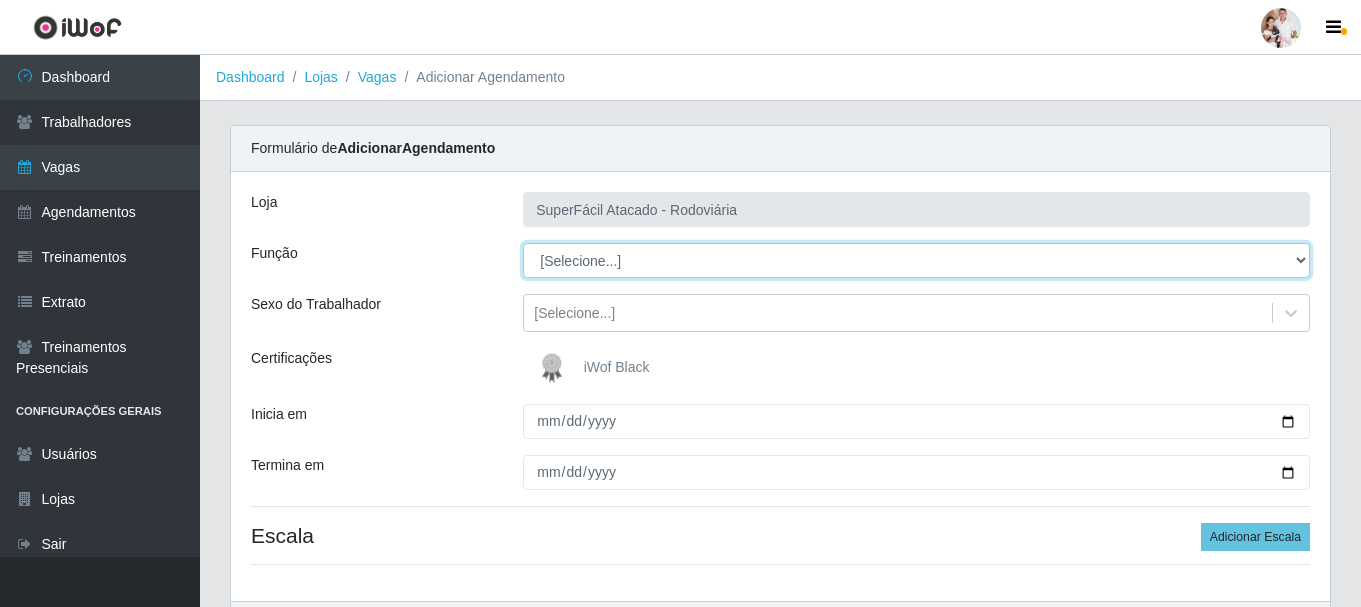 click on "[Selecione...] Embalador Embalador + Embalador ++ Operador de Caixa Operador de Caixa + Operador de Caixa ++ Repositor  Repositor + Repositor ++ Repositor de Hortifruti Repositor de Hortifruti + Repositor de Hortifruti ++" at bounding box center [916, 260] 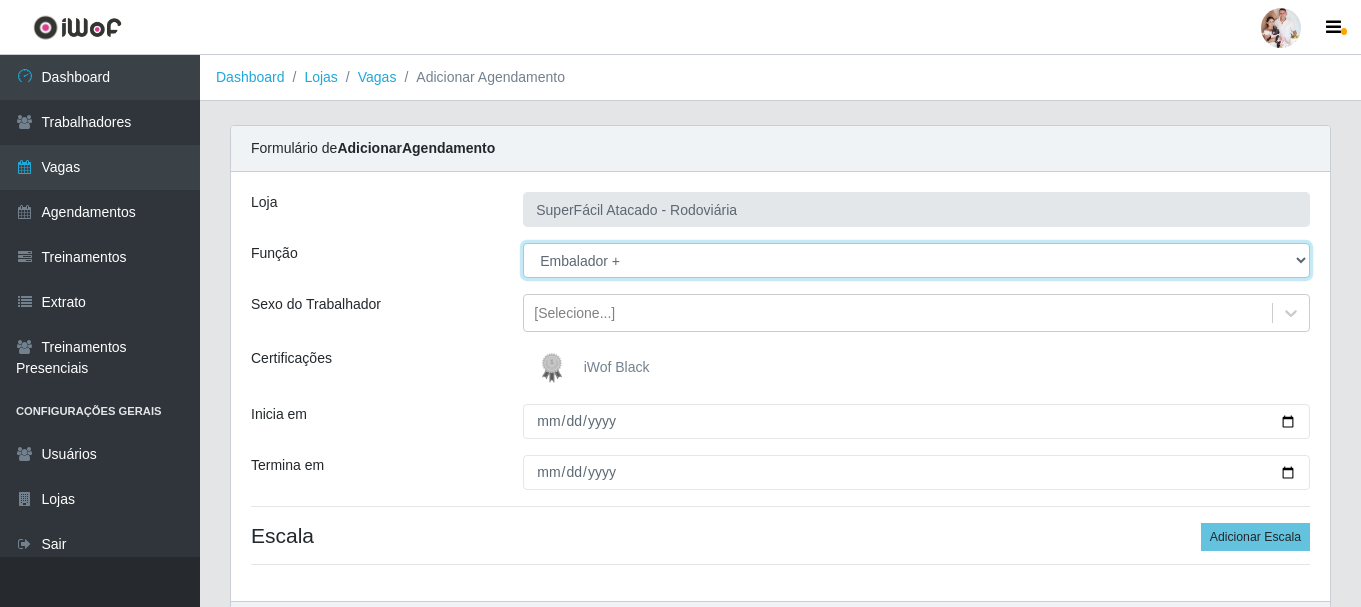 click on "[Selecione...] Embalador Embalador + Embalador ++ Operador de Caixa Operador de Caixa + Operador de Caixa ++ Repositor  Repositor + Repositor ++ Repositor de Hortifruti Repositor de Hortifruti + Repositor de Hortifruti ++" at bounding box center (916, 260) 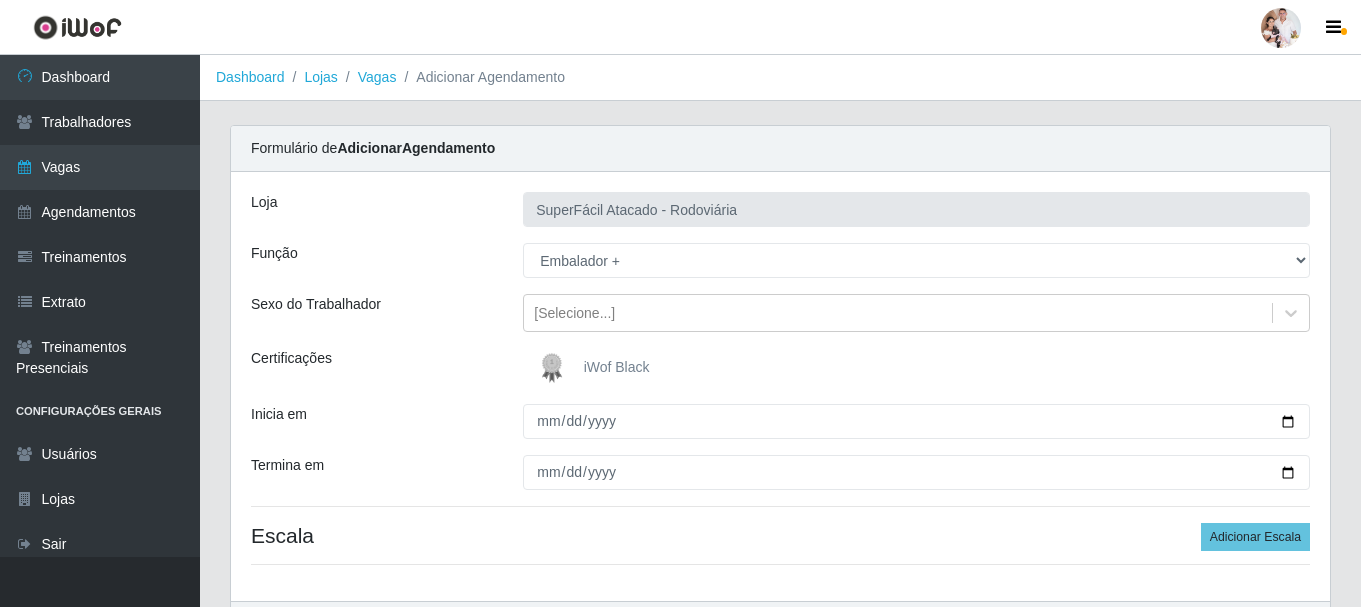 click at bounding box center (556, 368) 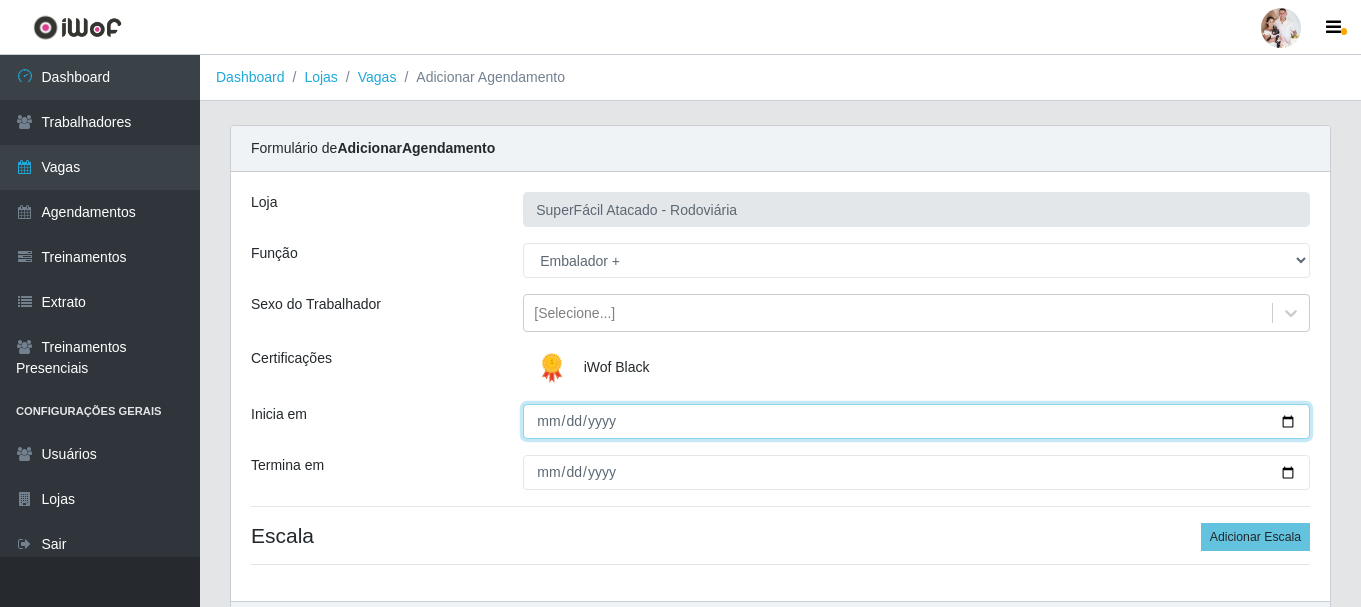 click on "Inicia em" at bounding box center [916, 421] 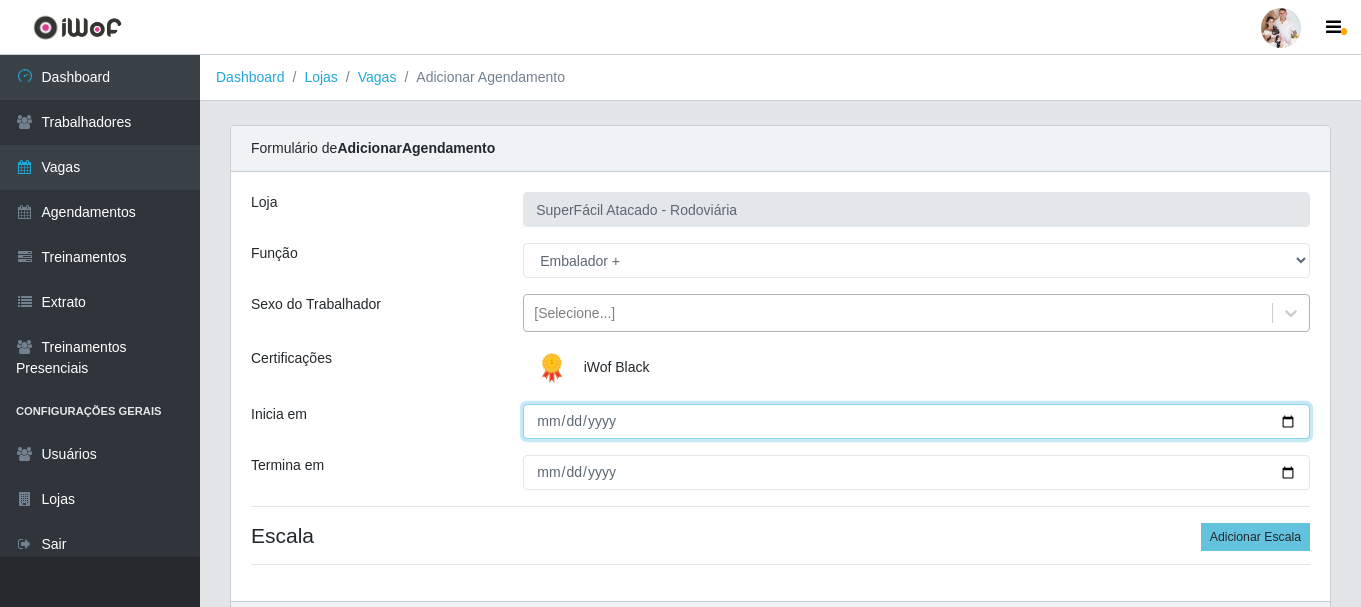 type on "2025-07-26" 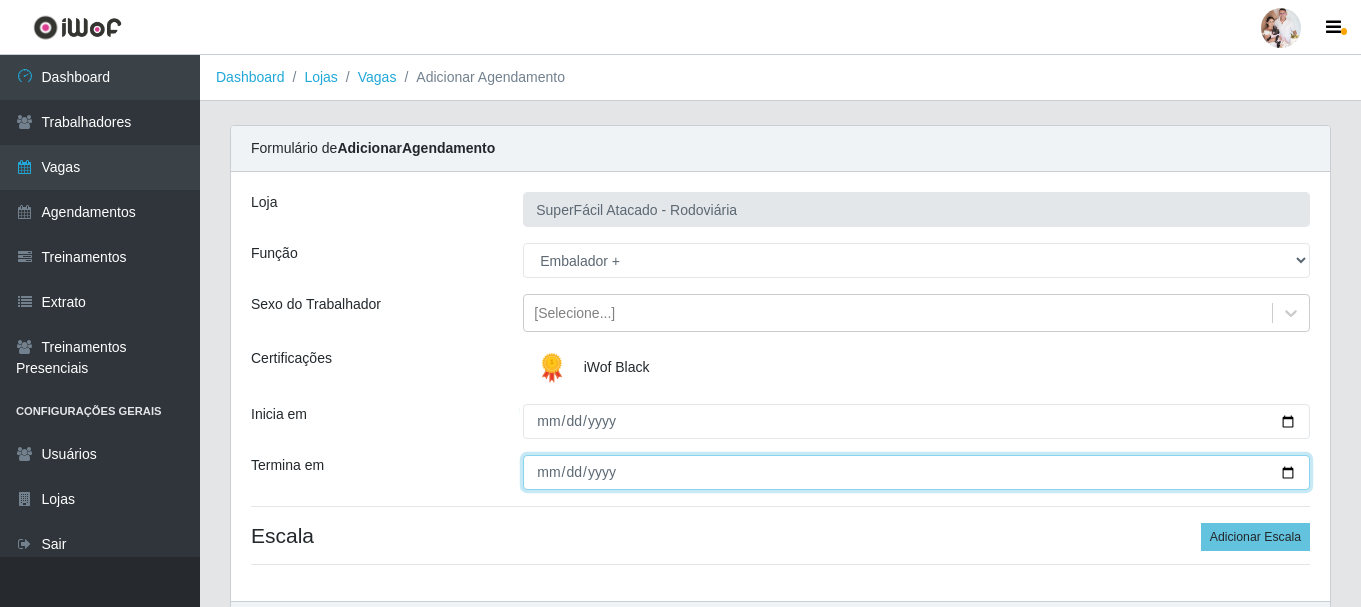 click on "Termina em" at bounding box center (916, 472) 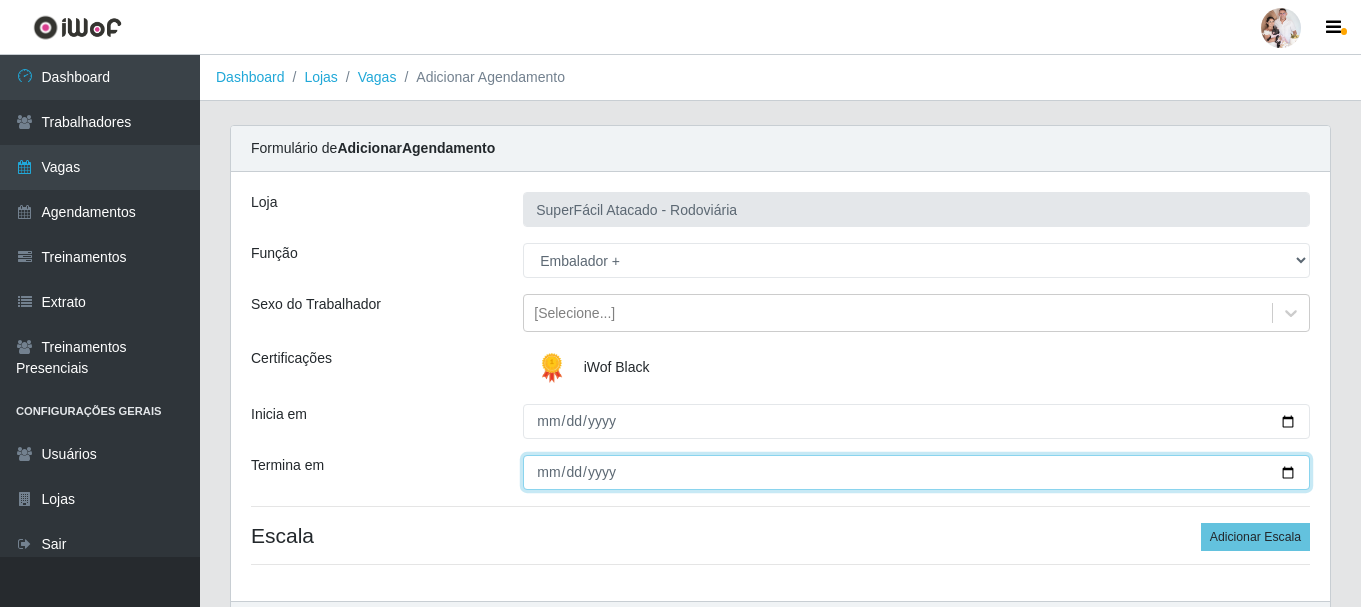 type on "2025-07-27" 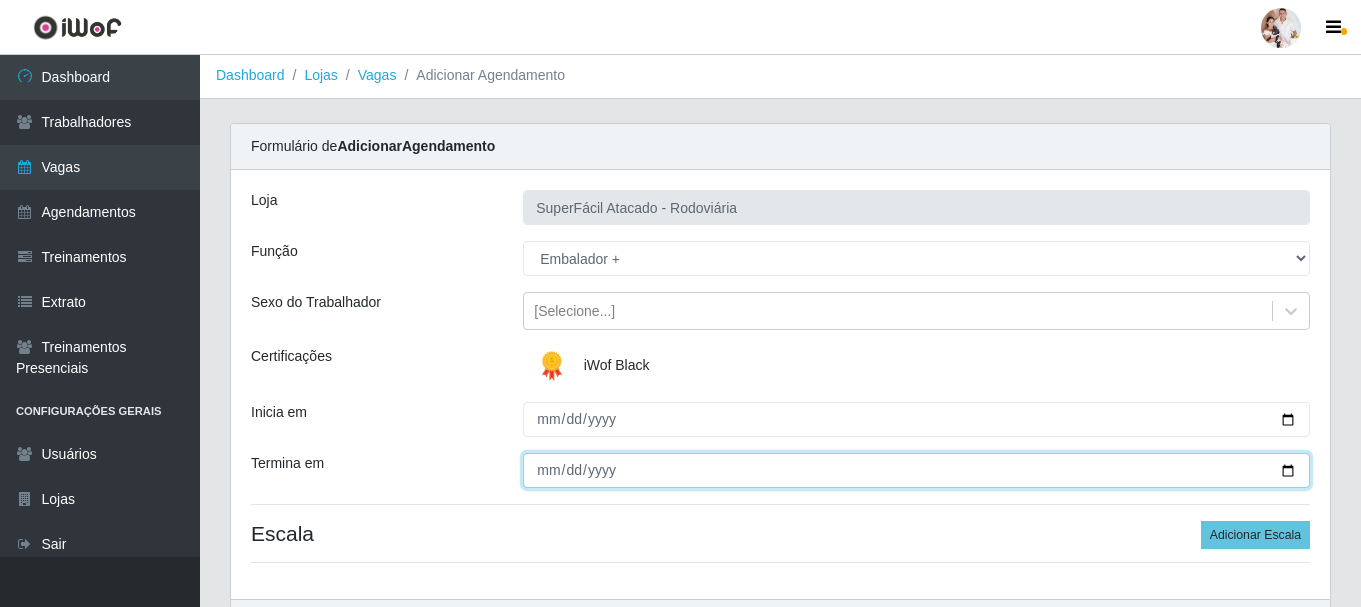 scroll, scrollTop: 0, scrollLeft: 0, axis: both 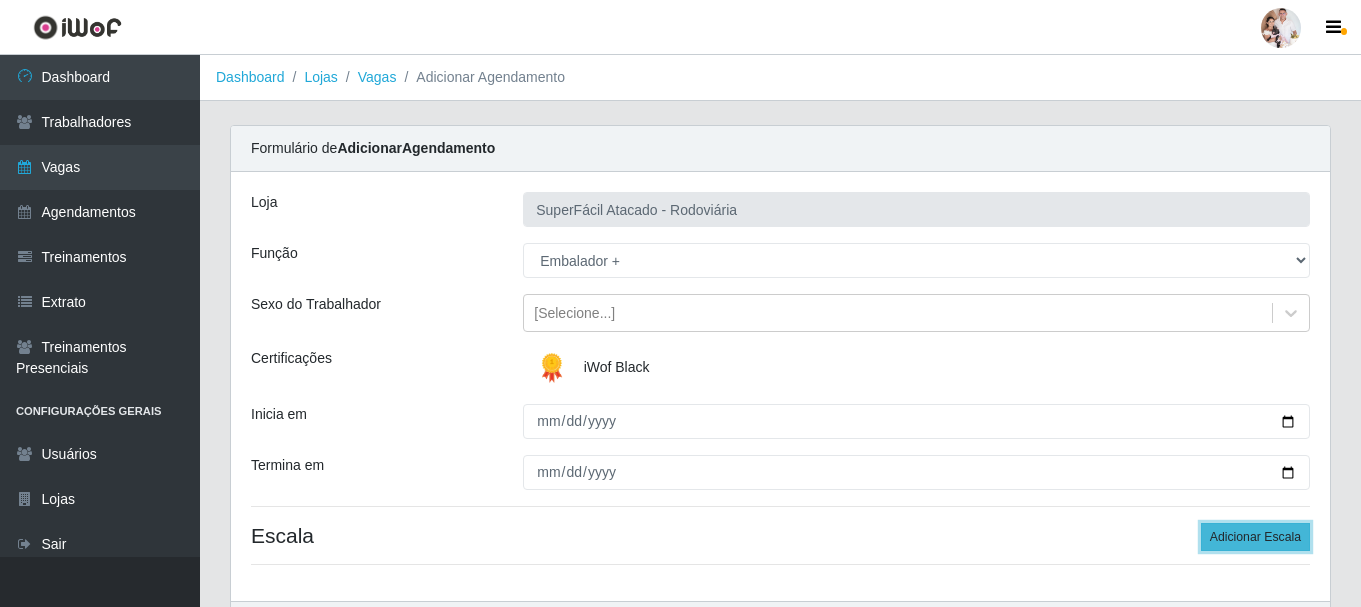 click on "Adicionar Escala" at bounding box center (1255, 537) 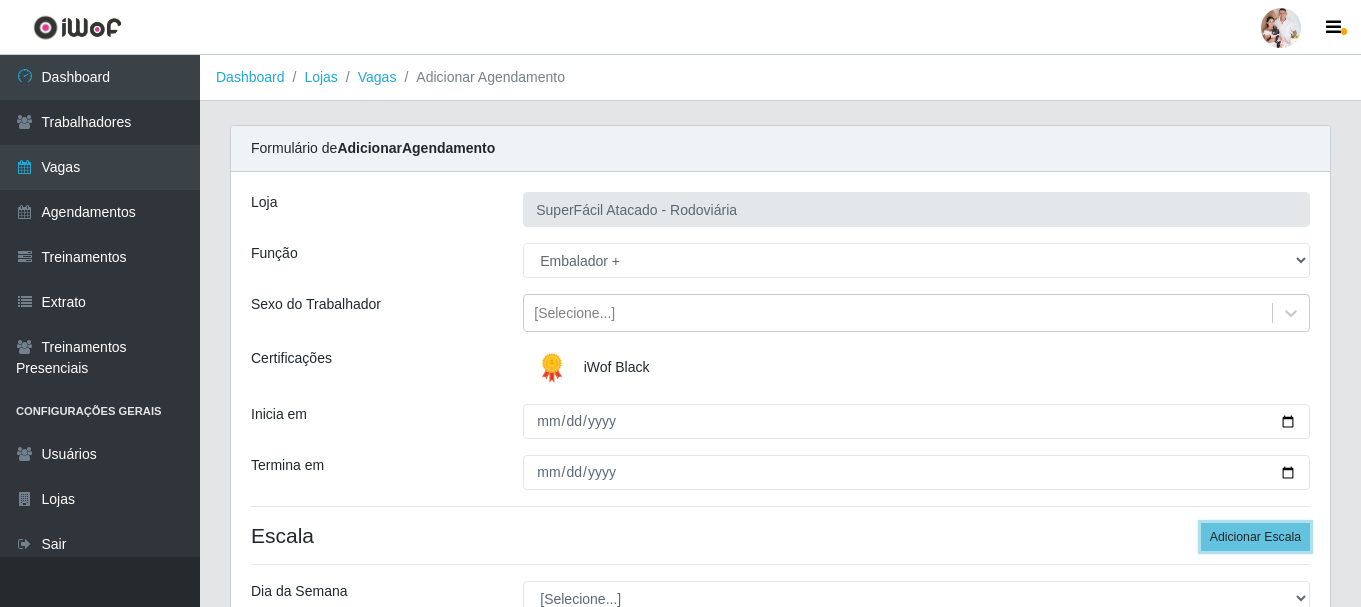scroll, scrollTop: 200, scrollLeft: 0, axis: vertical 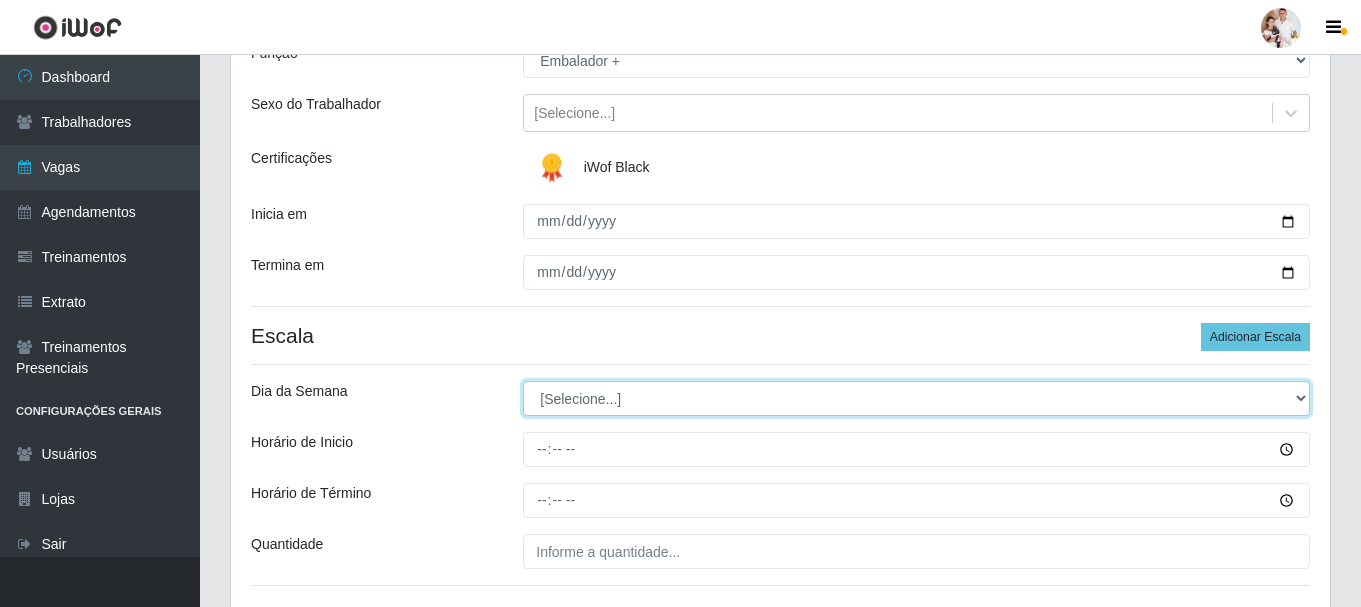 click on "[Selecione...] Segunda Terça Quarta Quinta Sexta Sábado Domingo" at bounding box center (916, 398) 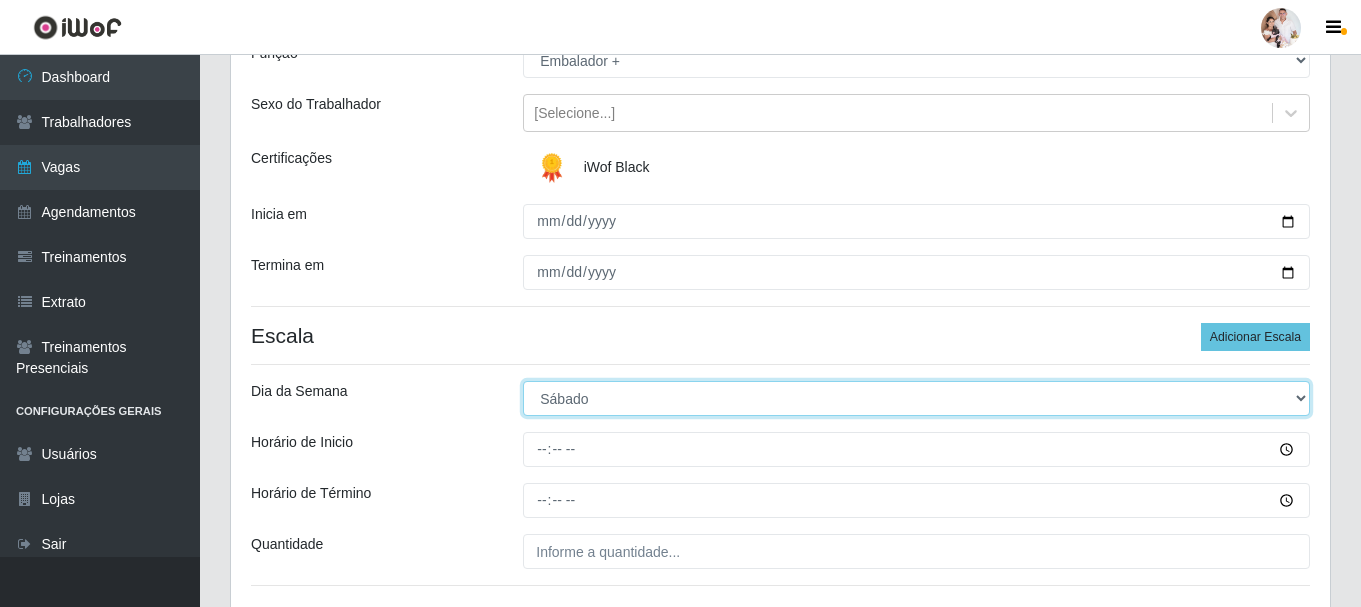 click on "[Selecione...] Segunda Terça Quarta Quinta Sexta Sábado Domingo" at bounding box center [916, 398] 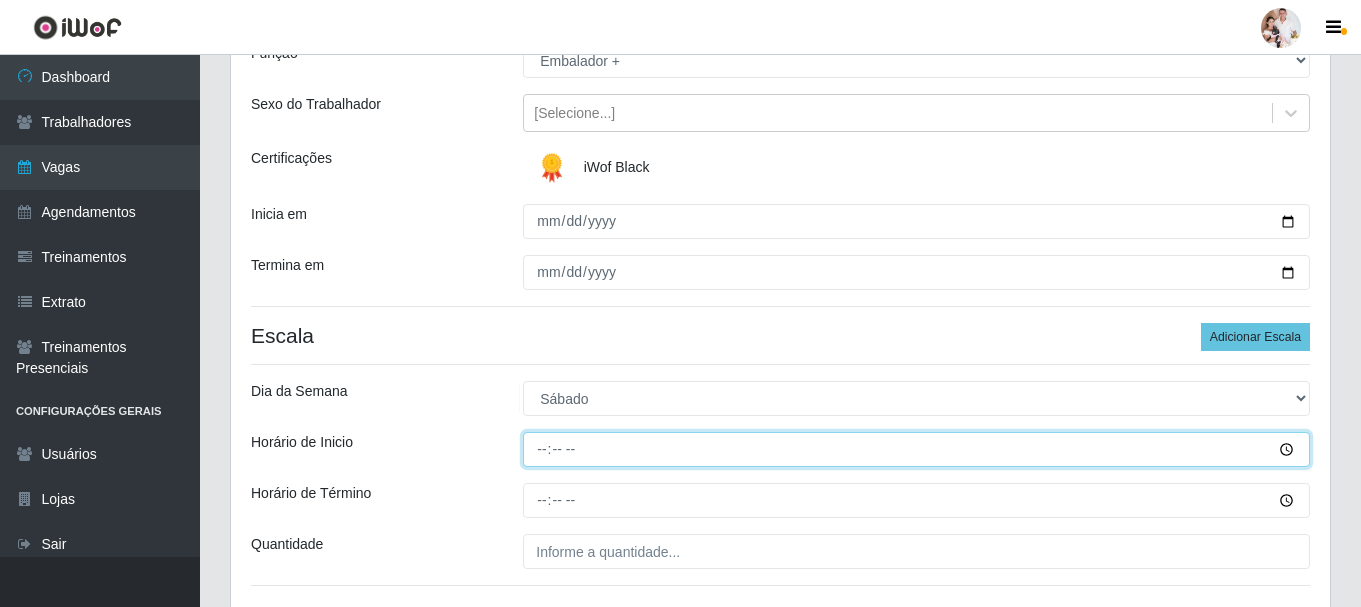 click on "Horário de Inicio" at bounding box center (916, 449) 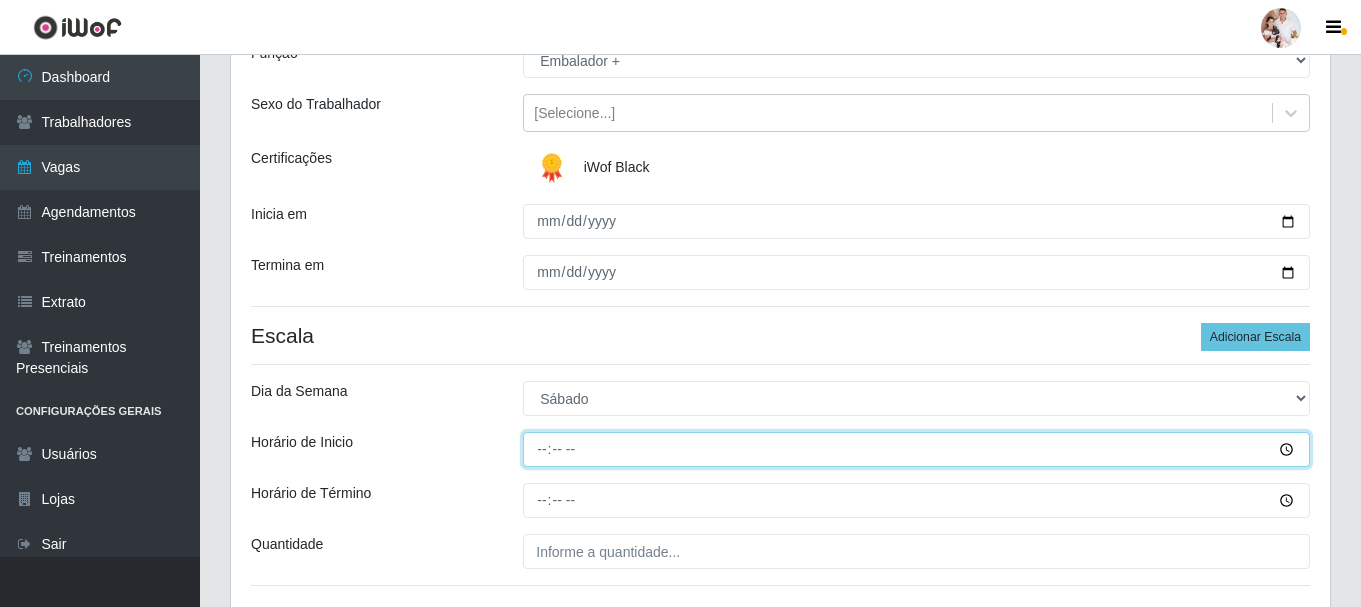 type on "08:00" 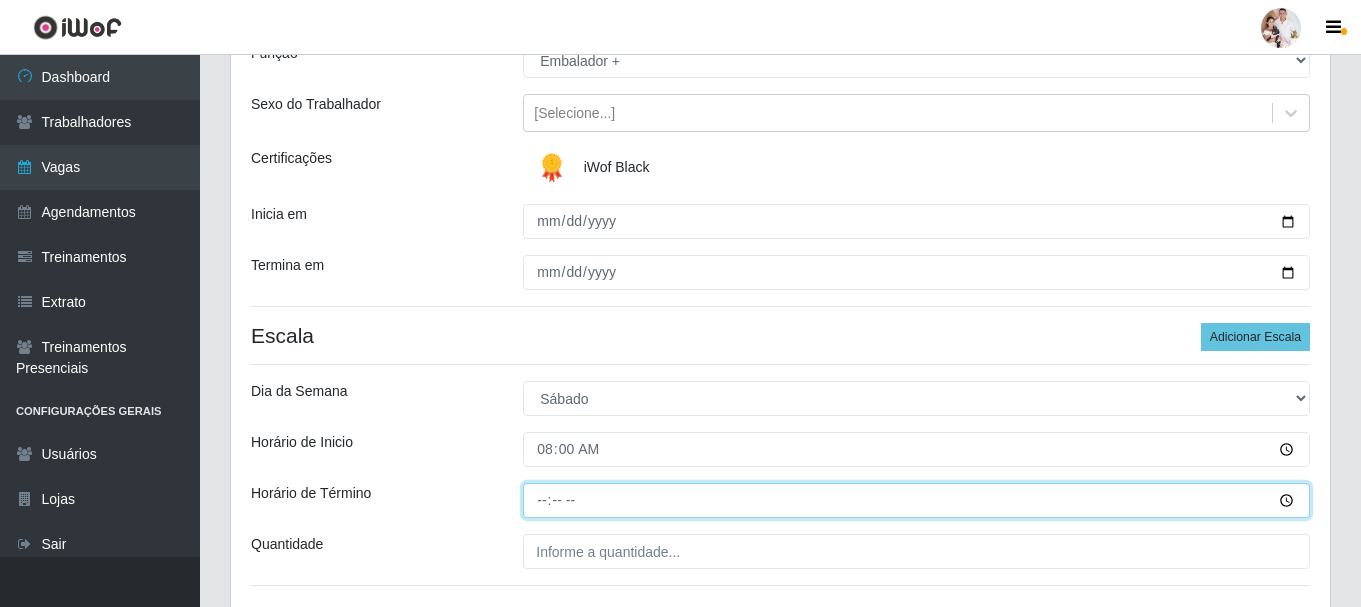 click on "Horário de Término" at bounding box center [916, 500] 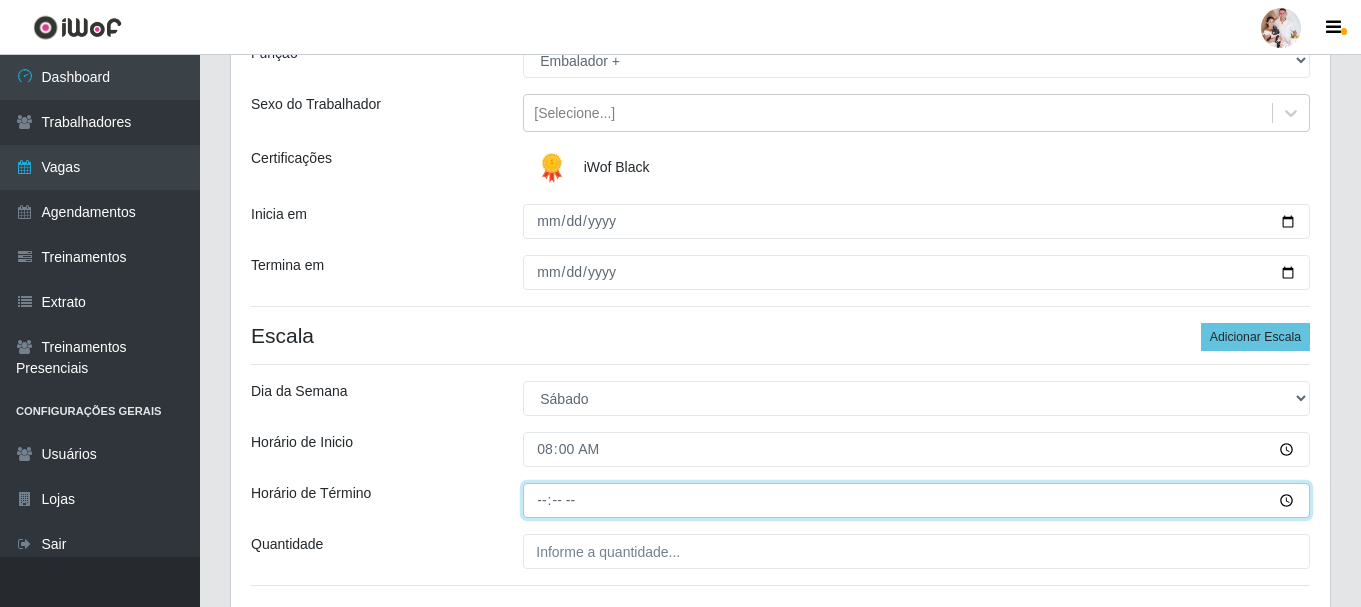 type on "14:00" 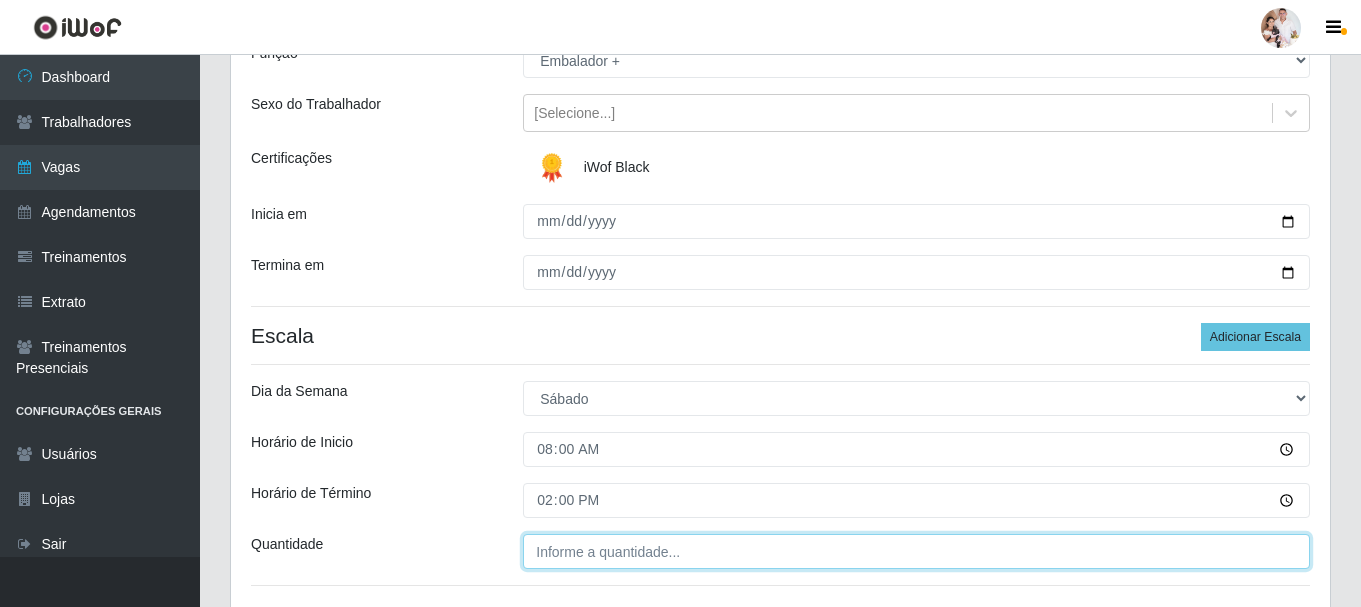 type on "___" 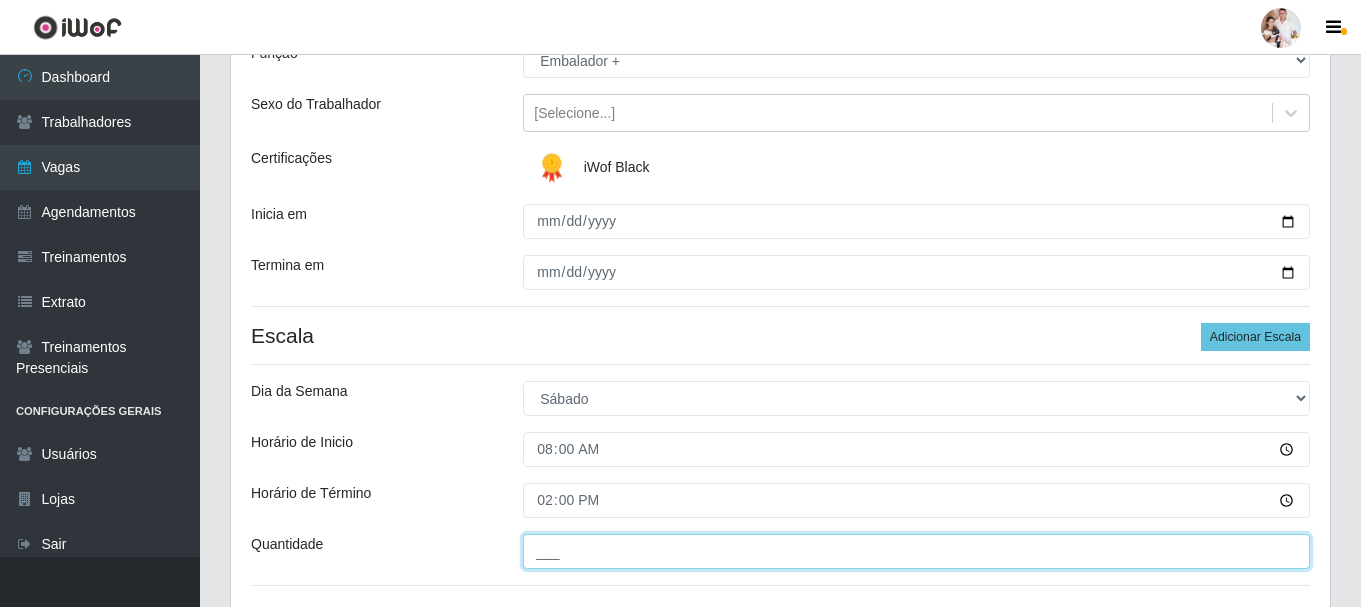 click on "___" at bounding box center [916, 551] 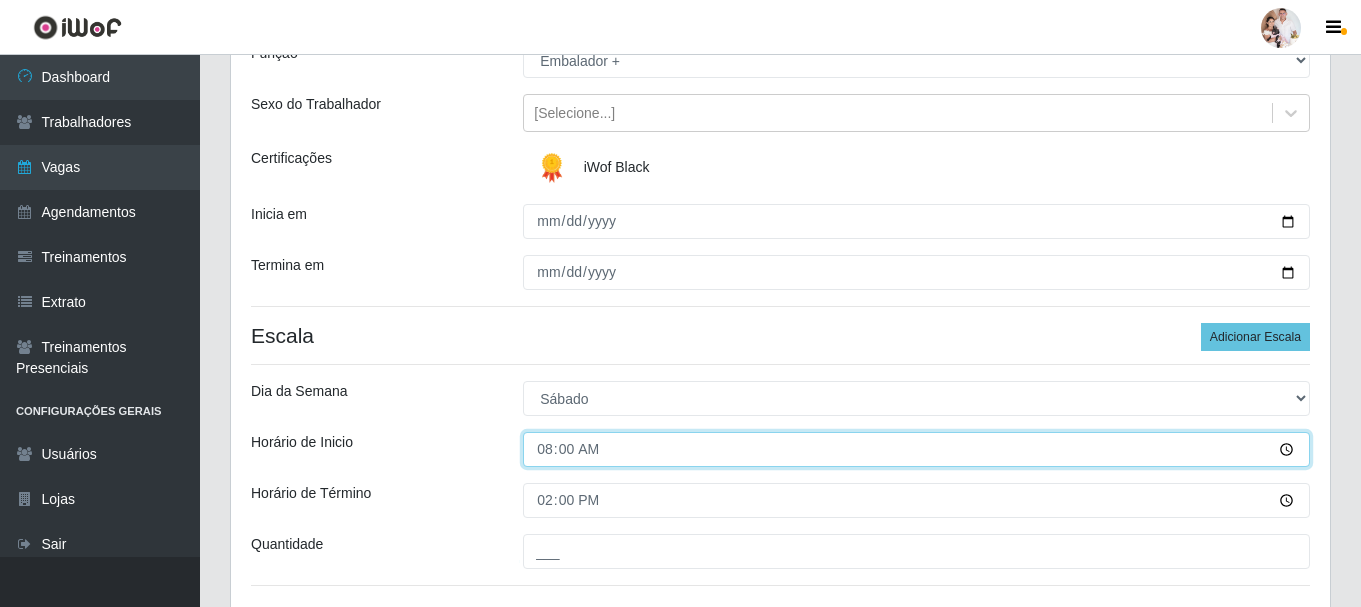 type 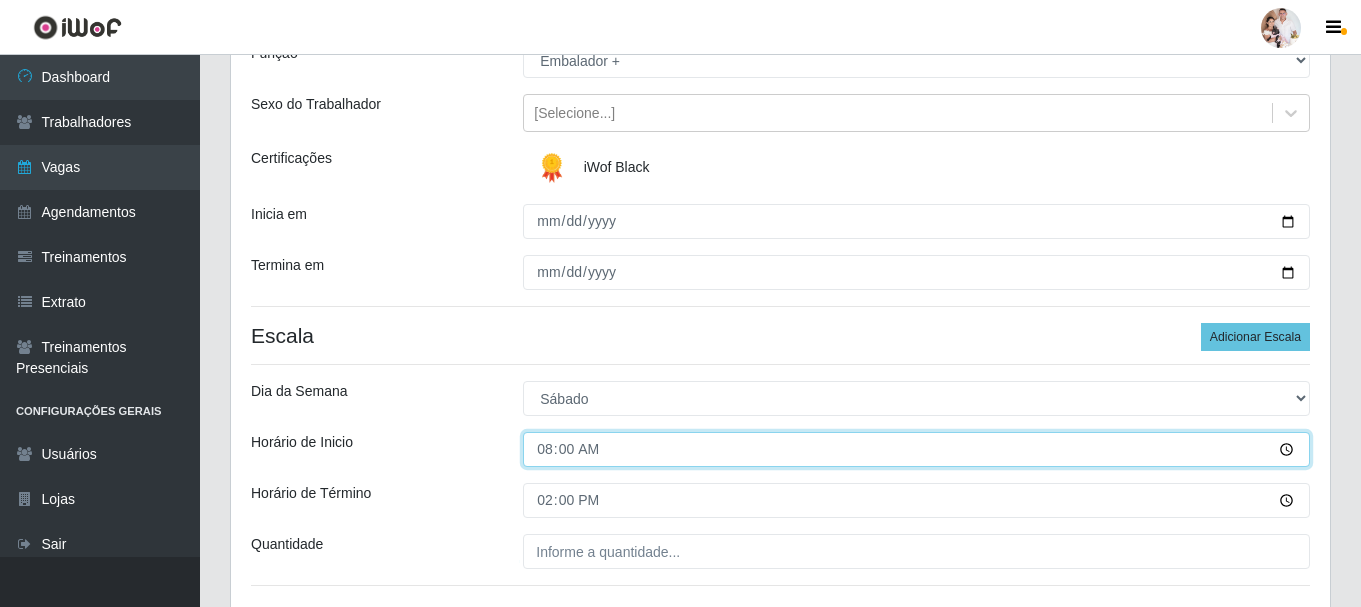 click on "08:00" at bounding box center [916, 449] 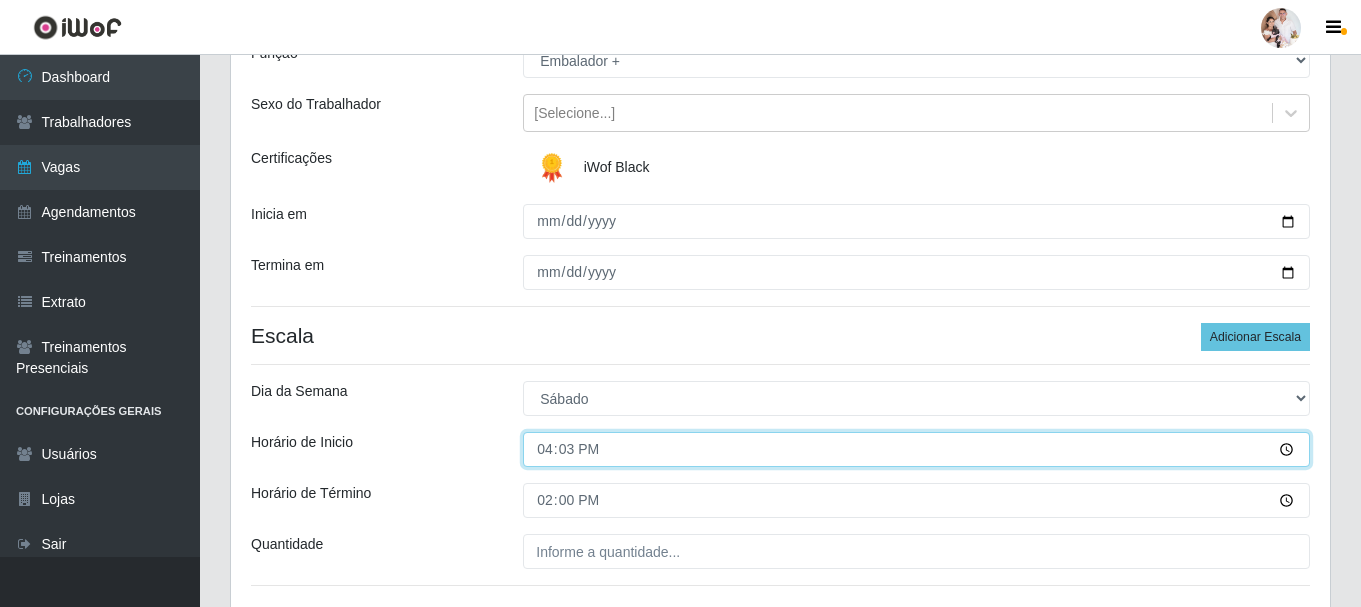 type on "16:30" 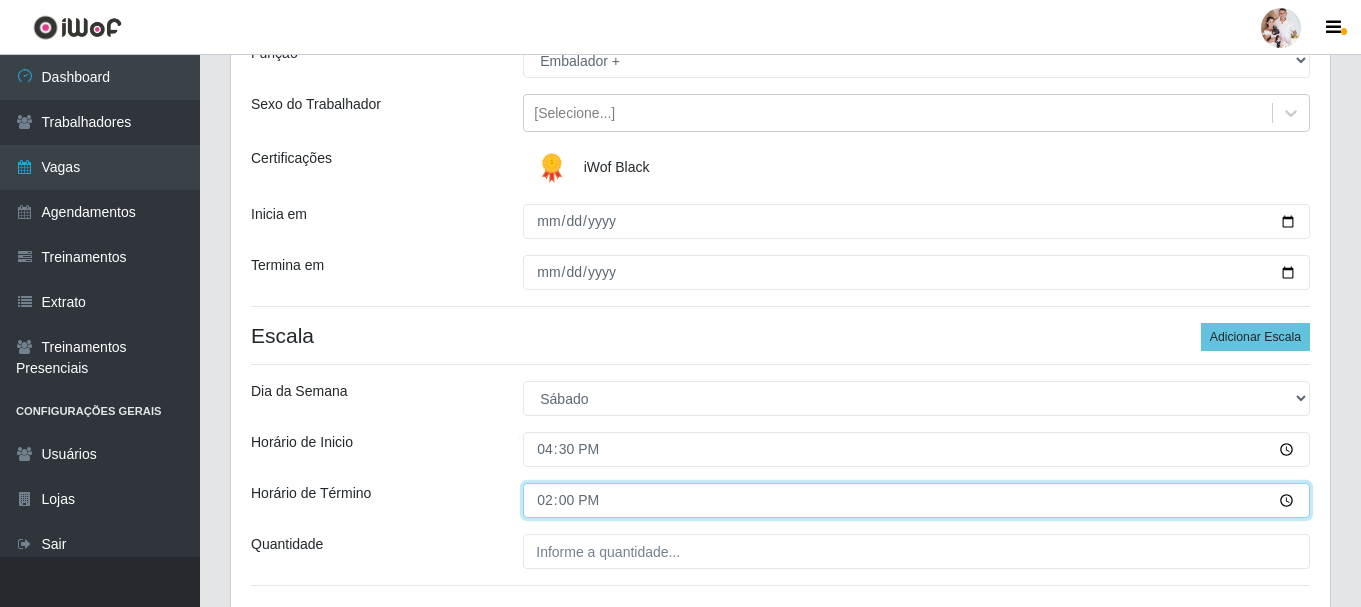 click on "14:00" at bounding box center (916, 500) 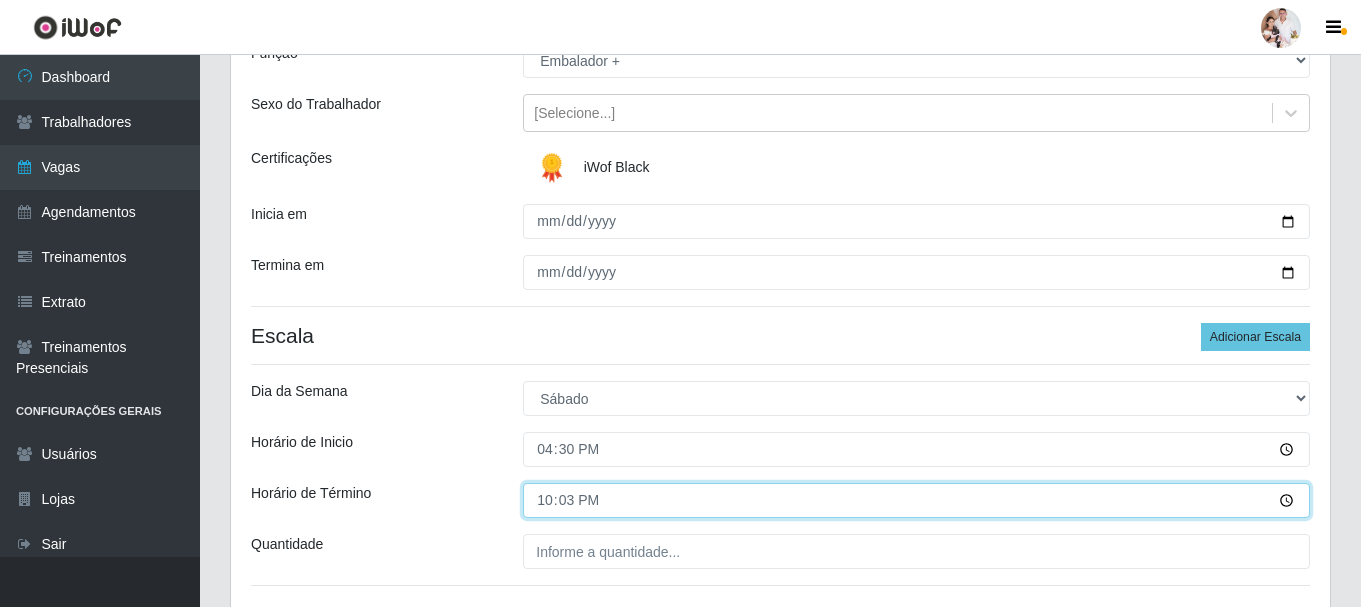 type on "22:30" 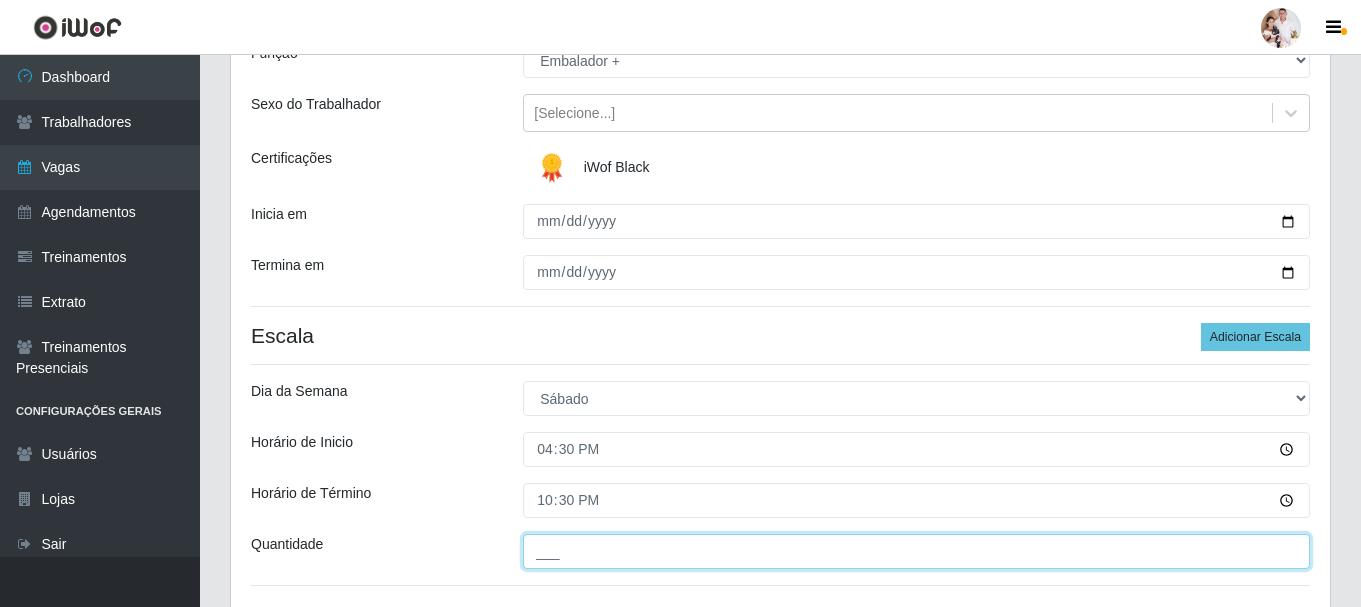 click on "___" at bounding box center (916, 551) 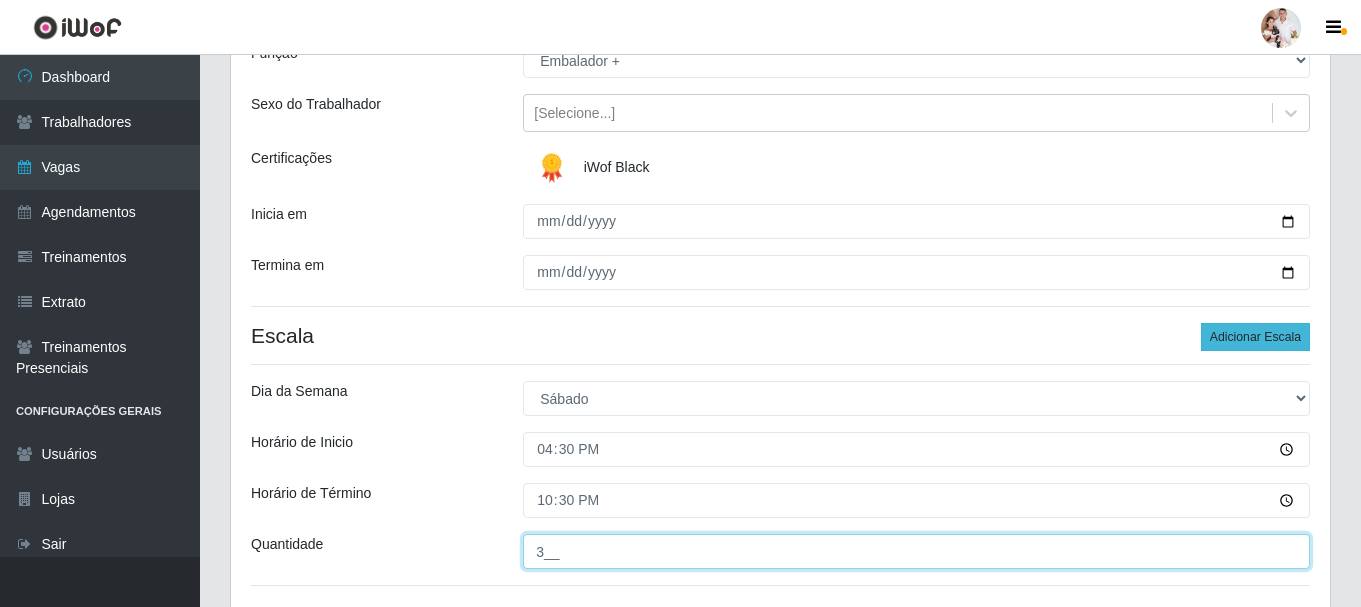 type on "3__" 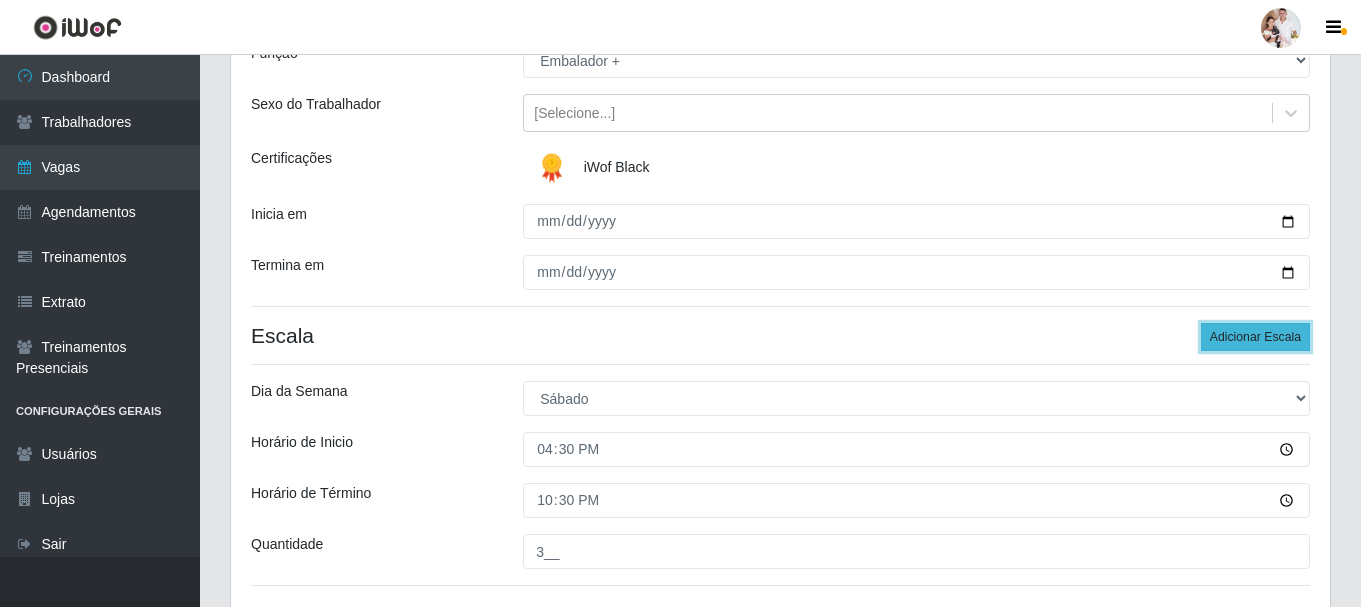 click on "Adicionar Escala" at bounding box center [1255, 337] 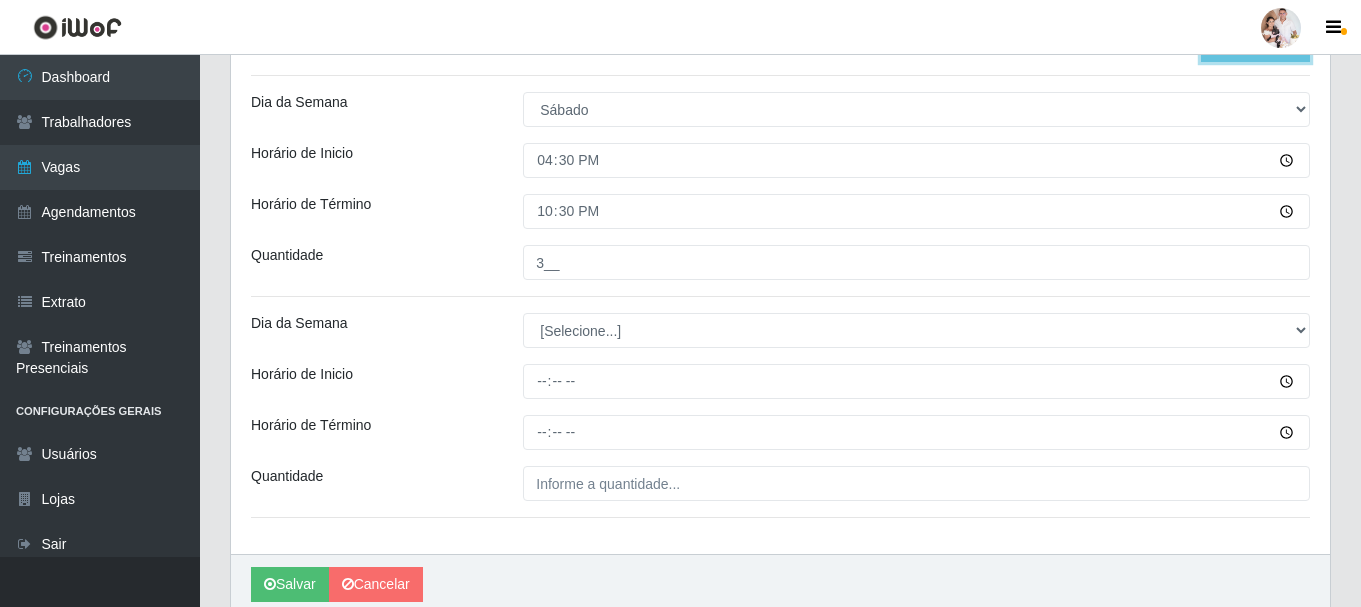 scroll, scrollTop: 500, scrollLeft: 0, axis: vertical 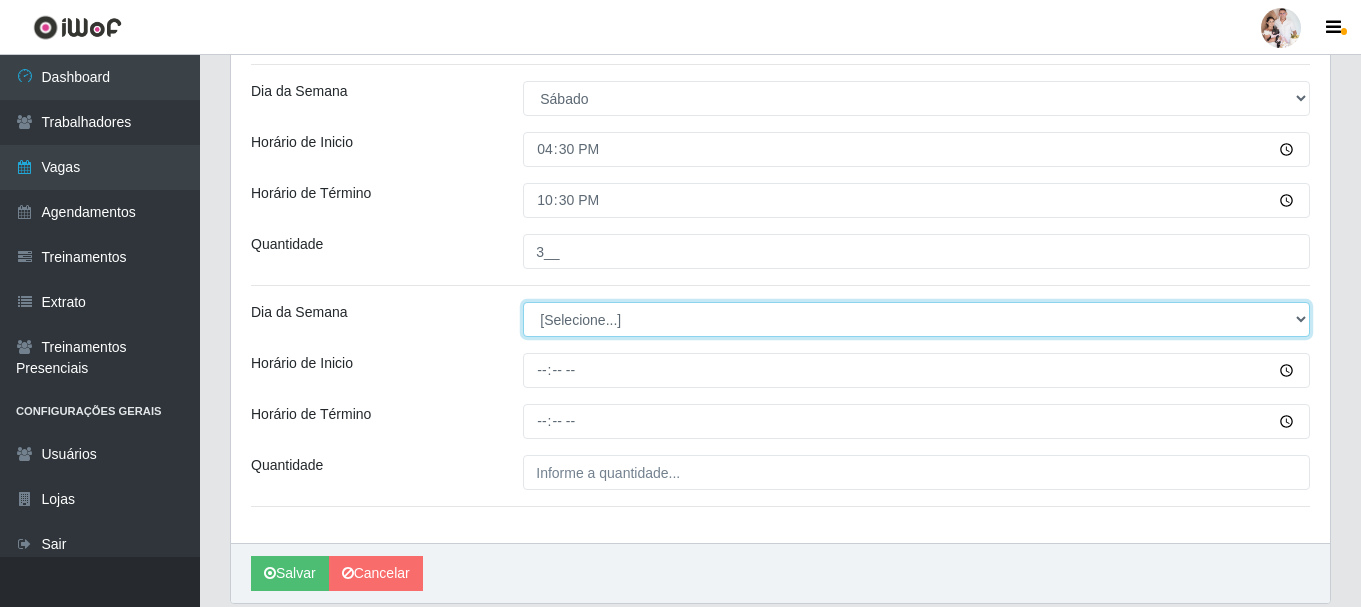 click on "[Selecione...] Segunda Terça Quarta Quinta Sexta Sábado Domingo" at bounding box center [916, 319] 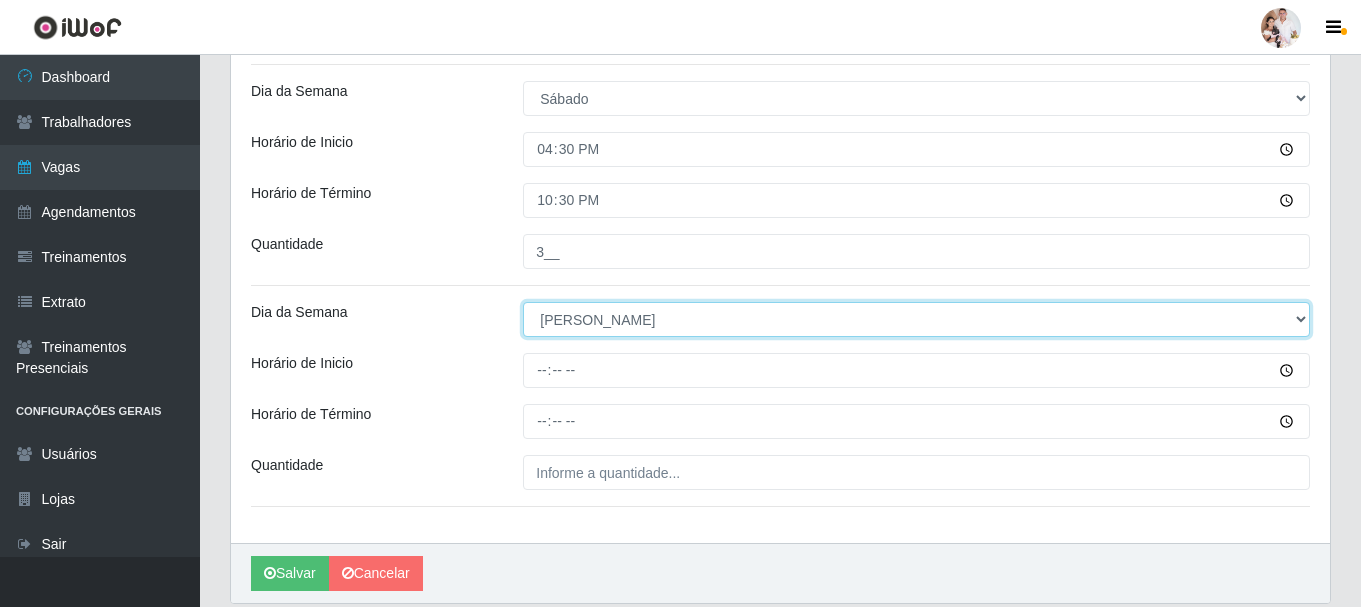 click on "[Selecione...] Segunda Terça Quarta Quinta Sexta Sábado Domingo" at bounding box center (916, 319) 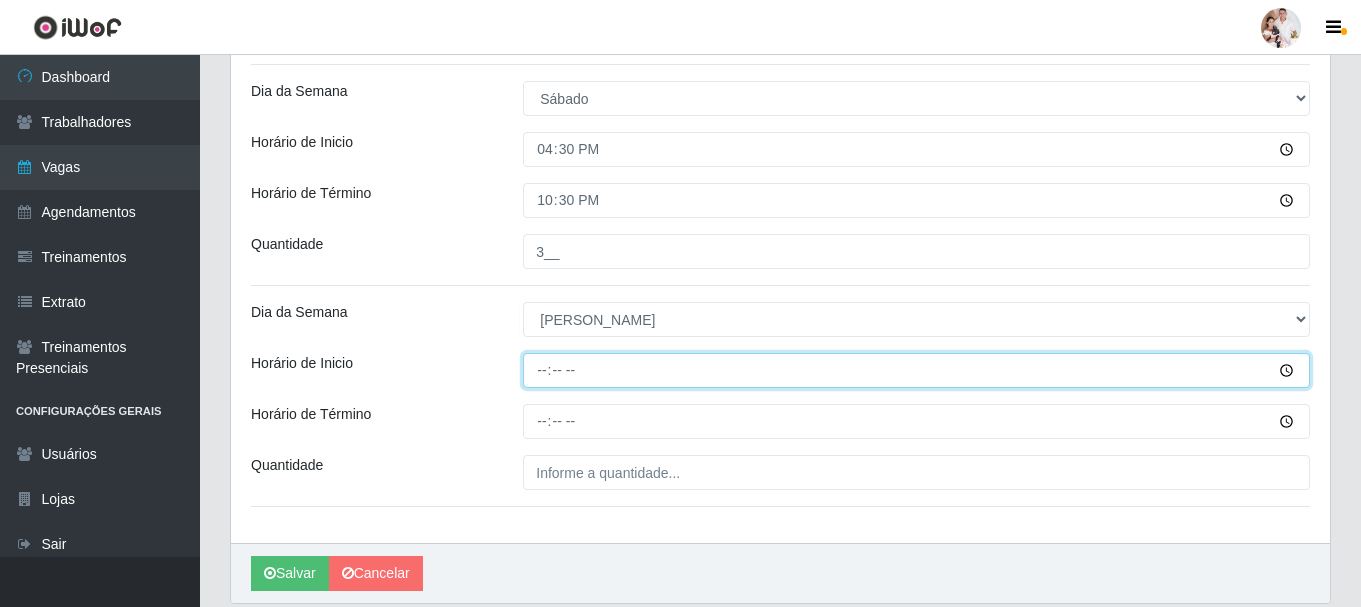 click on "Horário de Inicio" at bounding box center (916, 370) 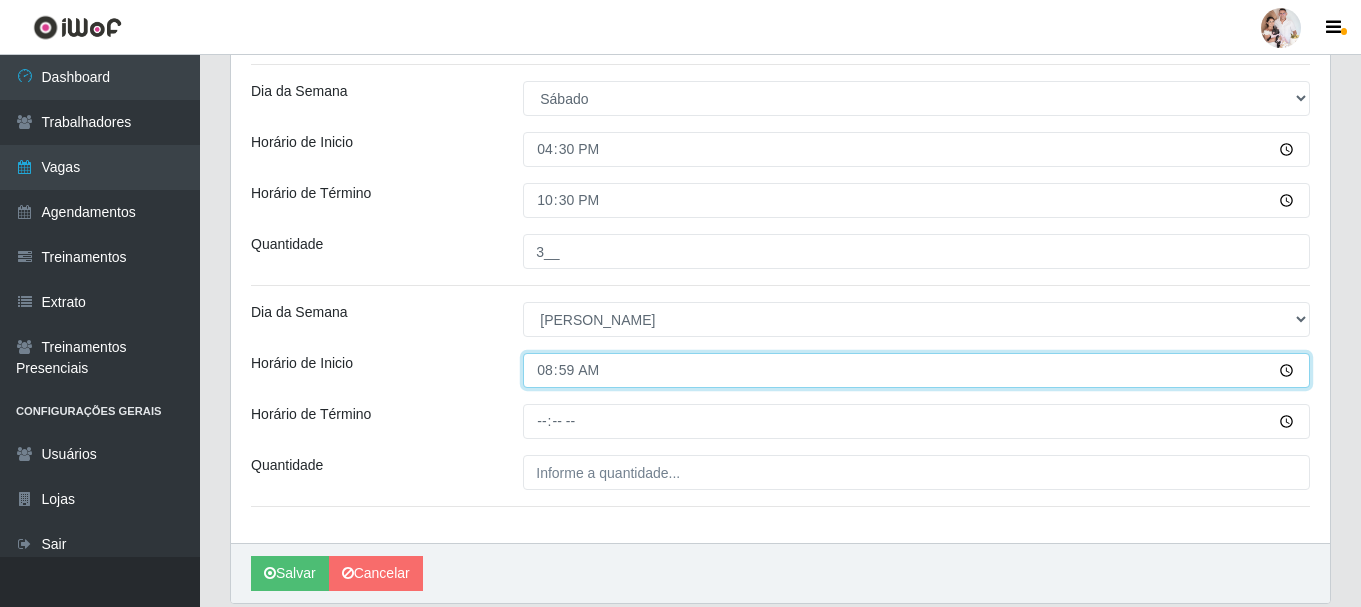 type on "08:00" 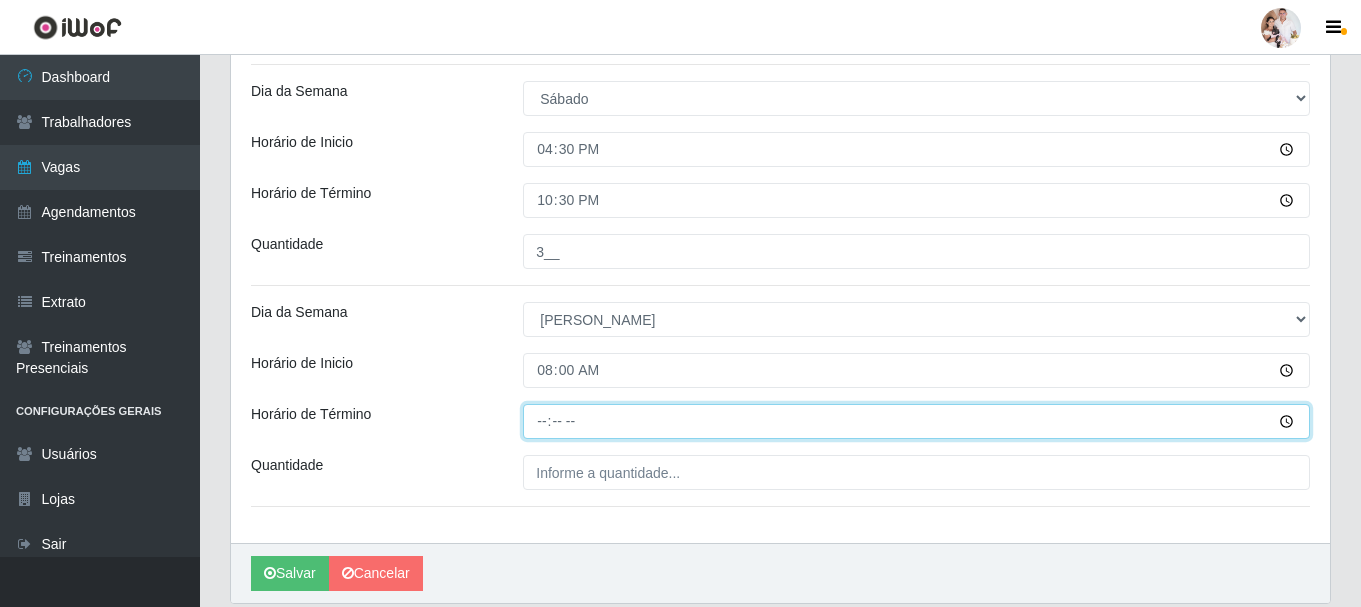 click on "Horário de Término" at bounding box center [916, 421] 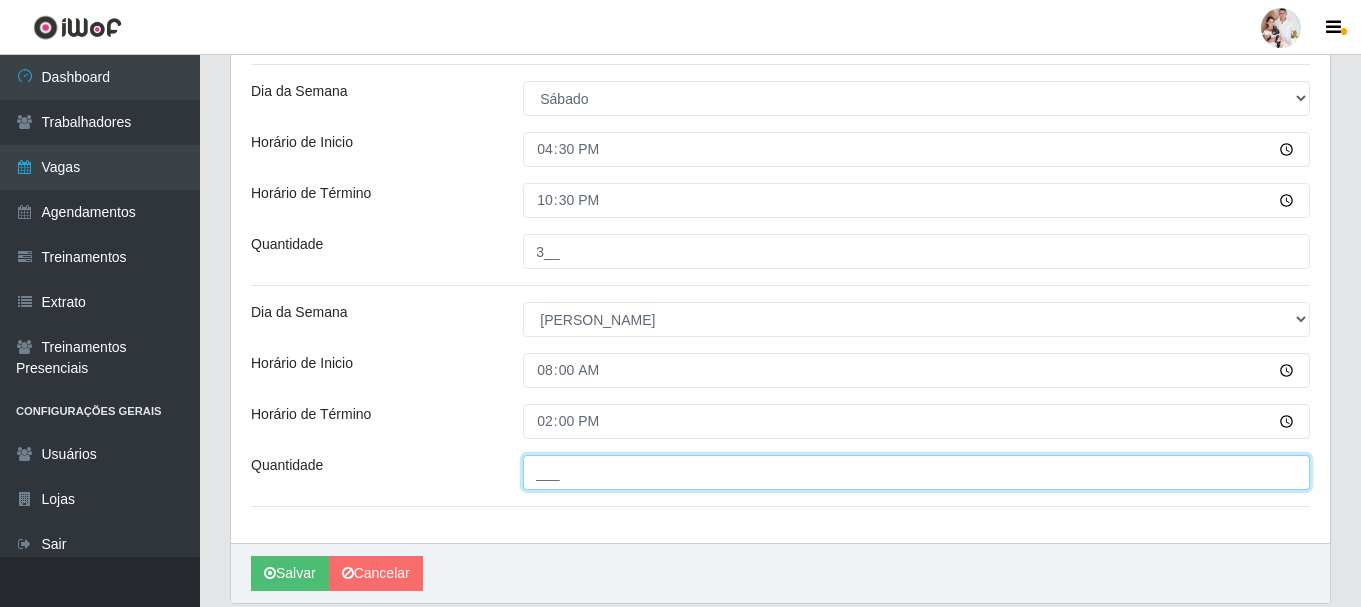 click on "___" at bounding box center (916, 472) 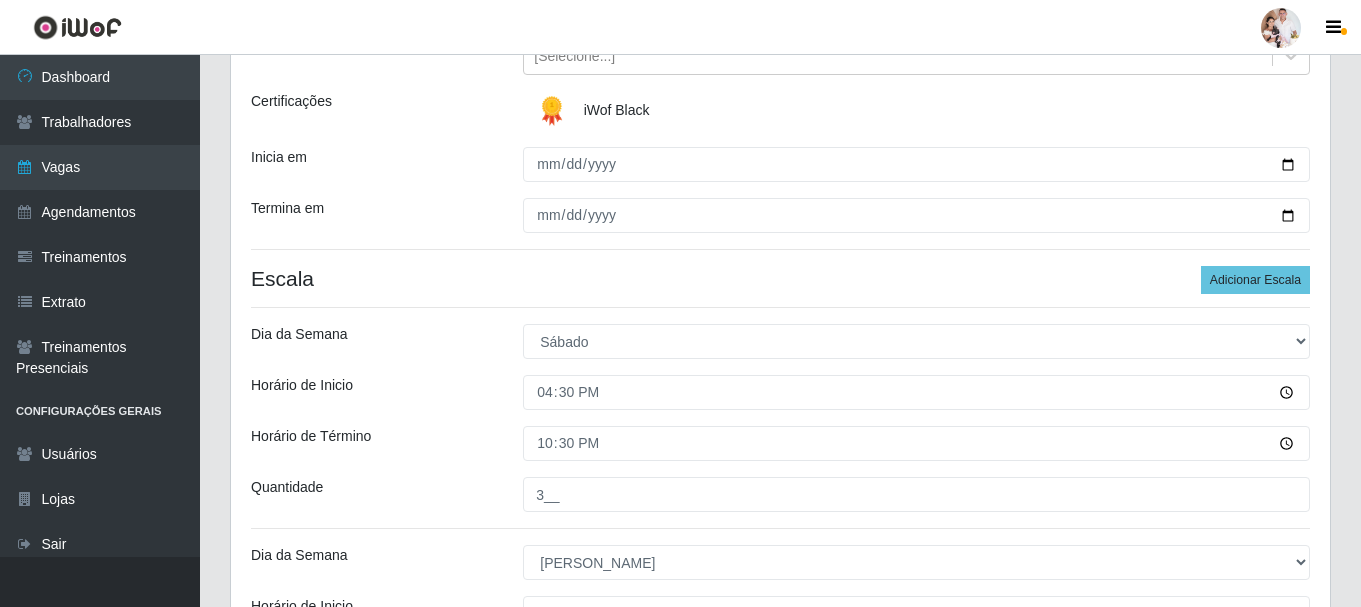 scroll, scrollTop: 200, scrollLeft: 0, axis: vertical 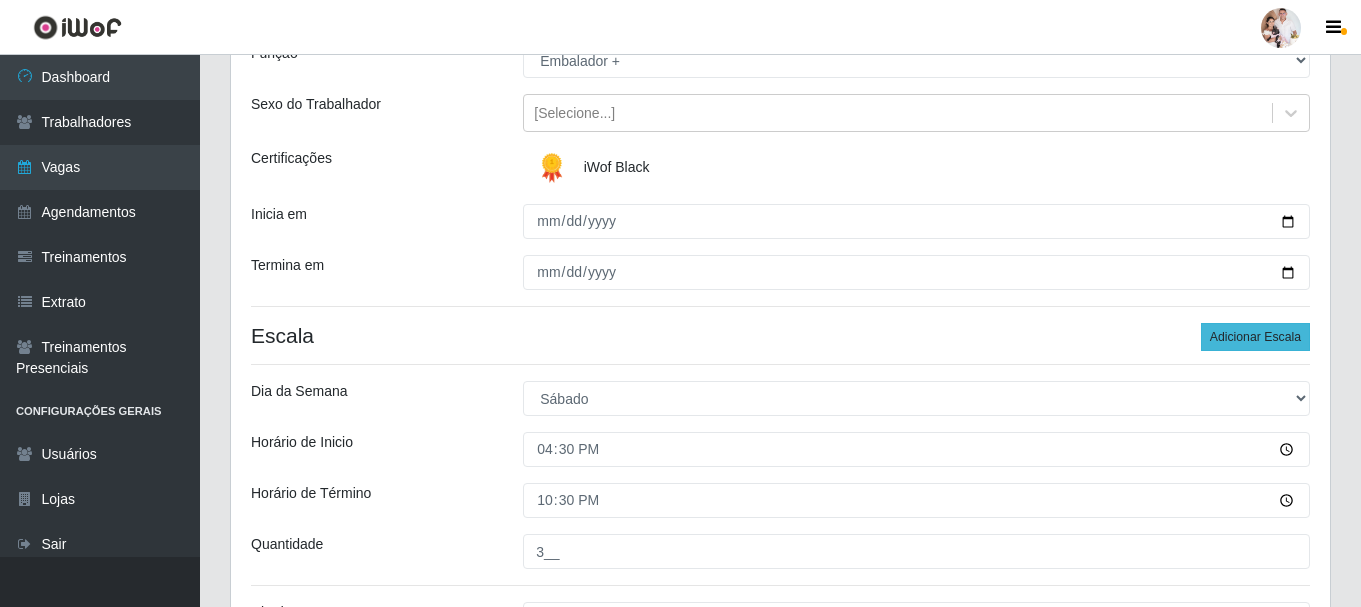 type on "3__" 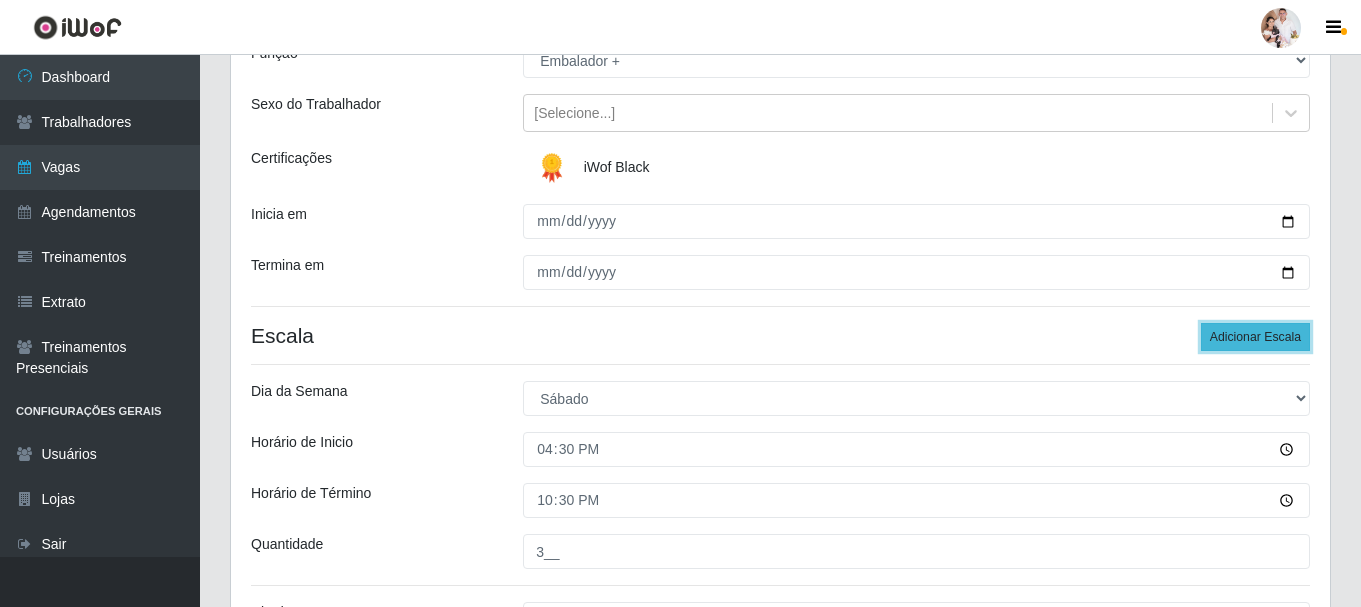 click on "Adicionar Escala" at bounding box center [1255, 337] 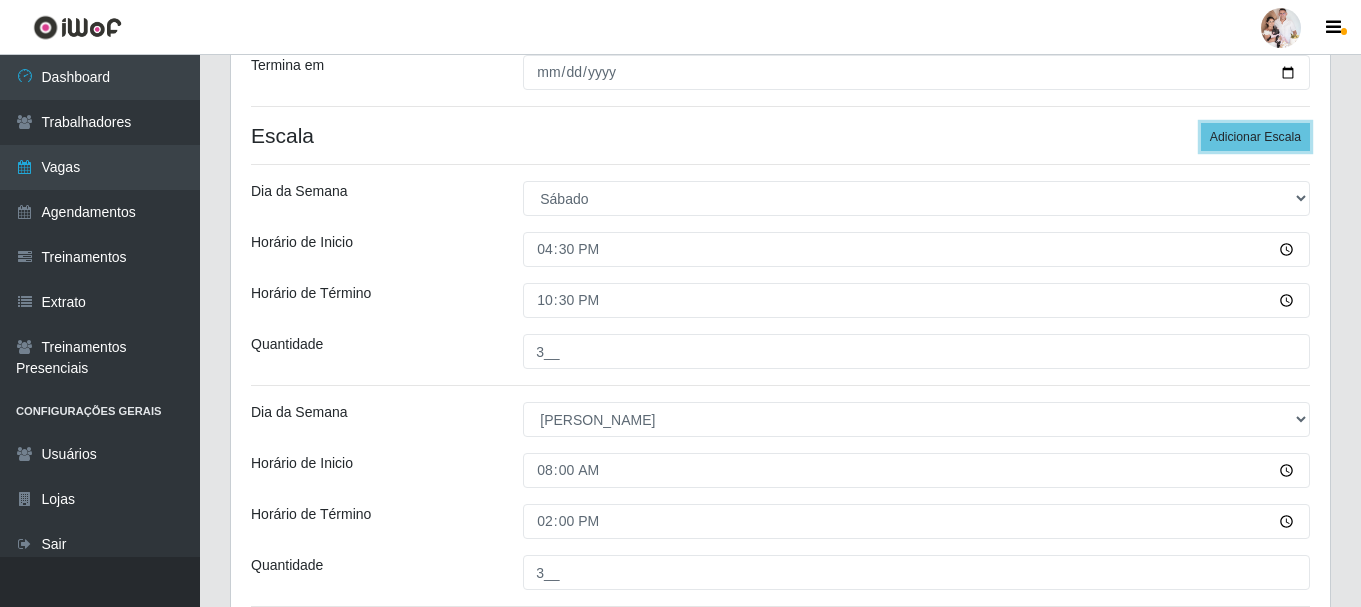 scroll, scrollTop: 700, scrollLeft: 0, axis: vertical 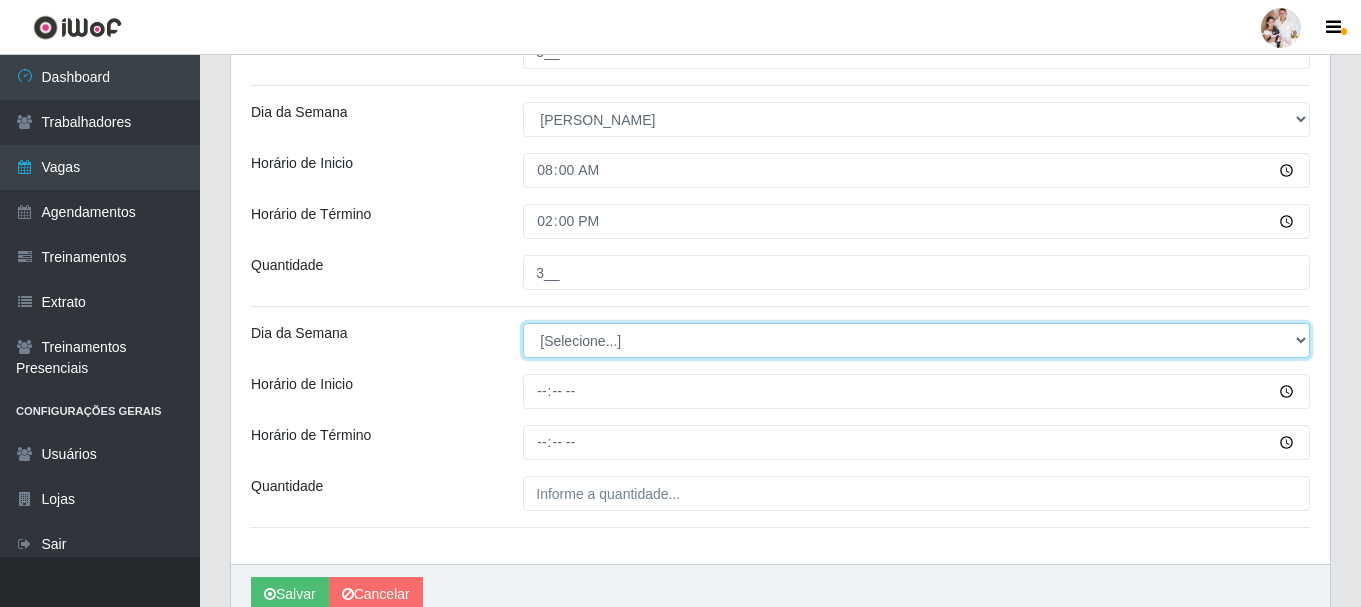 click on "[Selecione...] Segunda Terça Quarta Quinta Sexta Sábado Domingo" at bounding box center (916, 340) 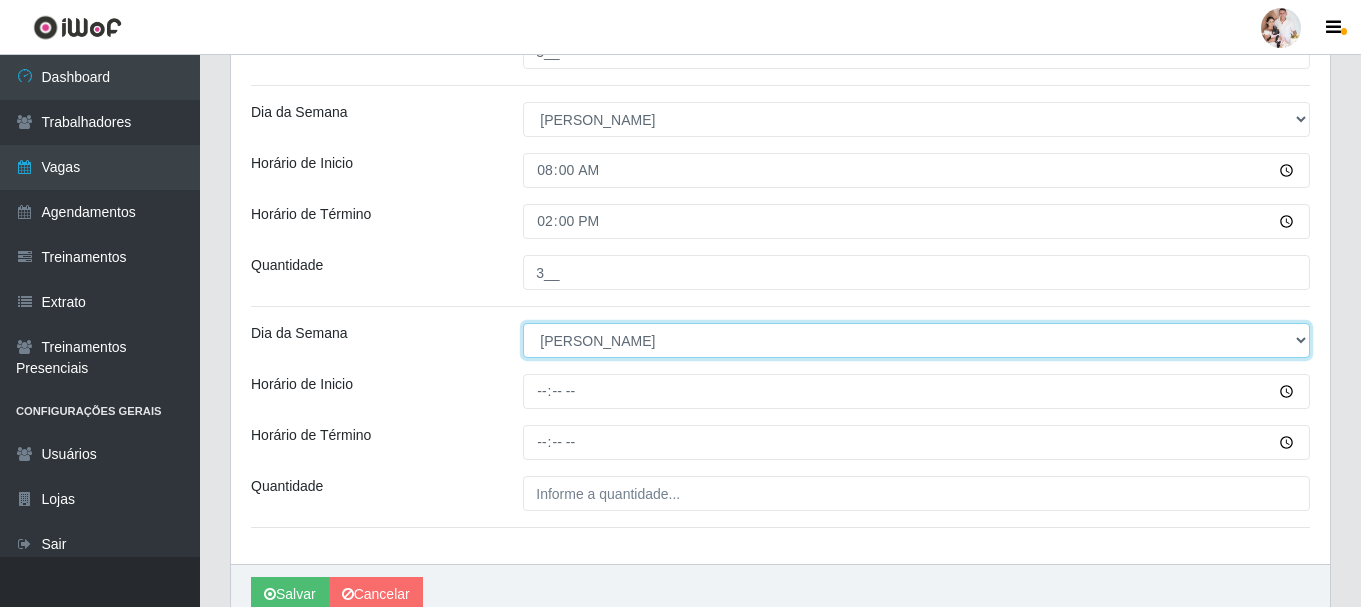 click on "[Selecione...] Segunda Terça Quarta Quinta Sexta Sábado Domingo" at bounding box center (916, 340) 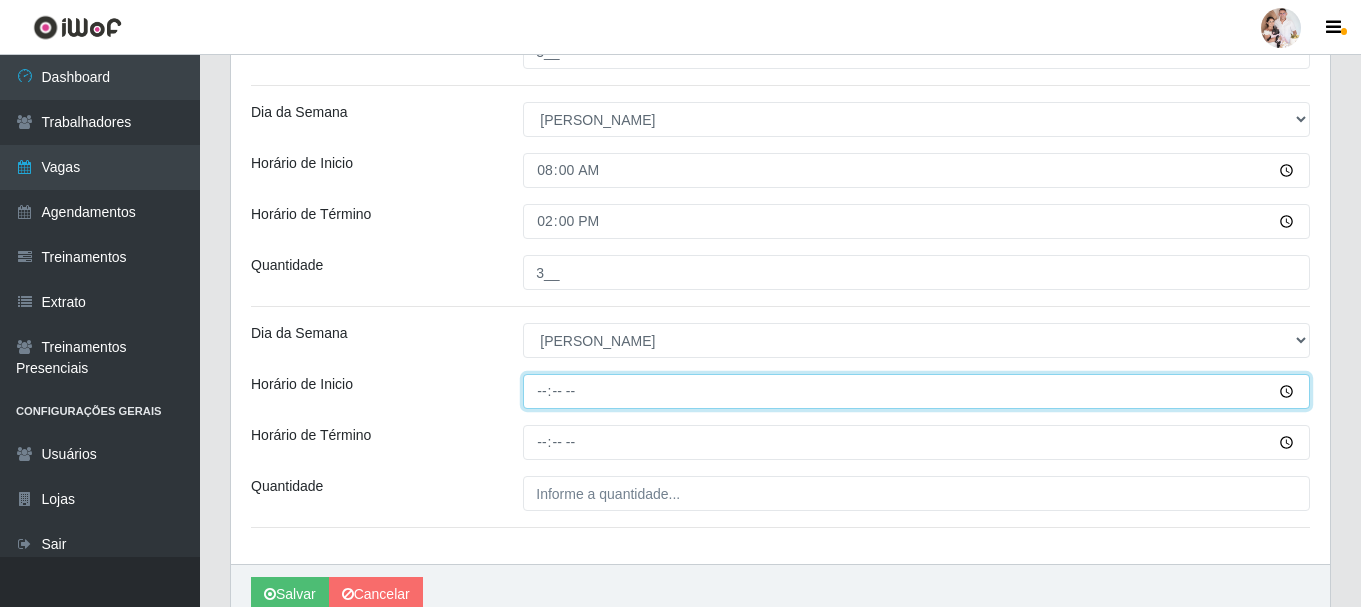 click on "Horário de Inicio" at bounding box center (916, 391) 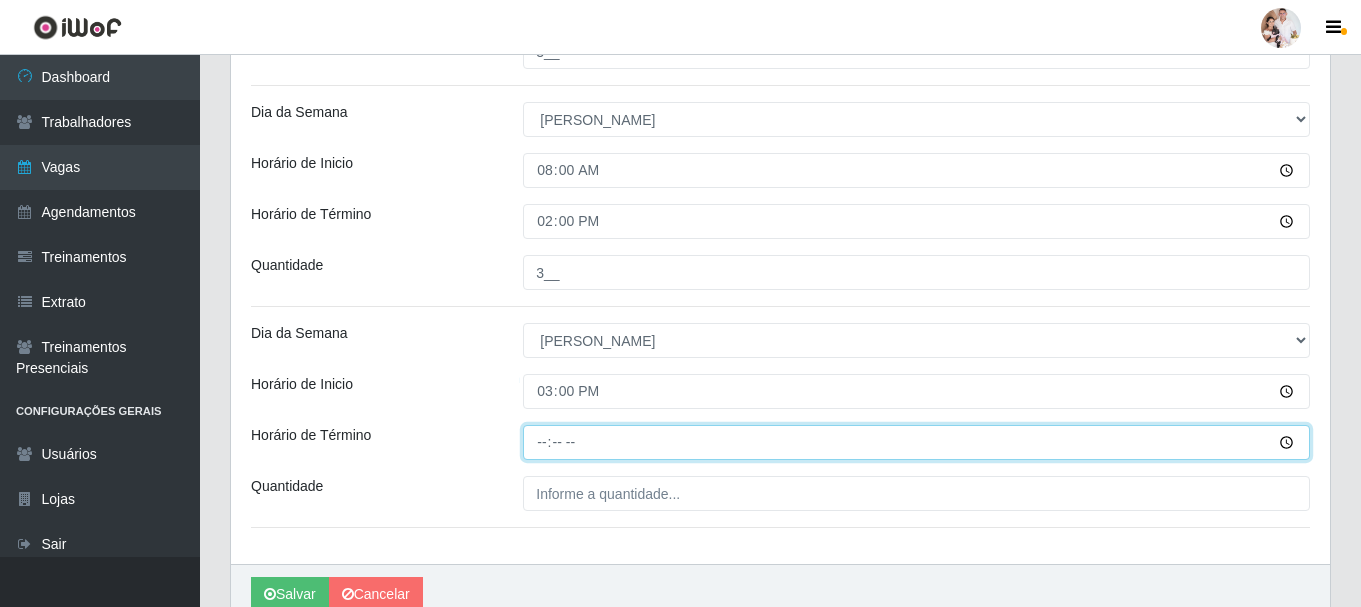 click on "Horário de Término" at bounding box center [916, 442] 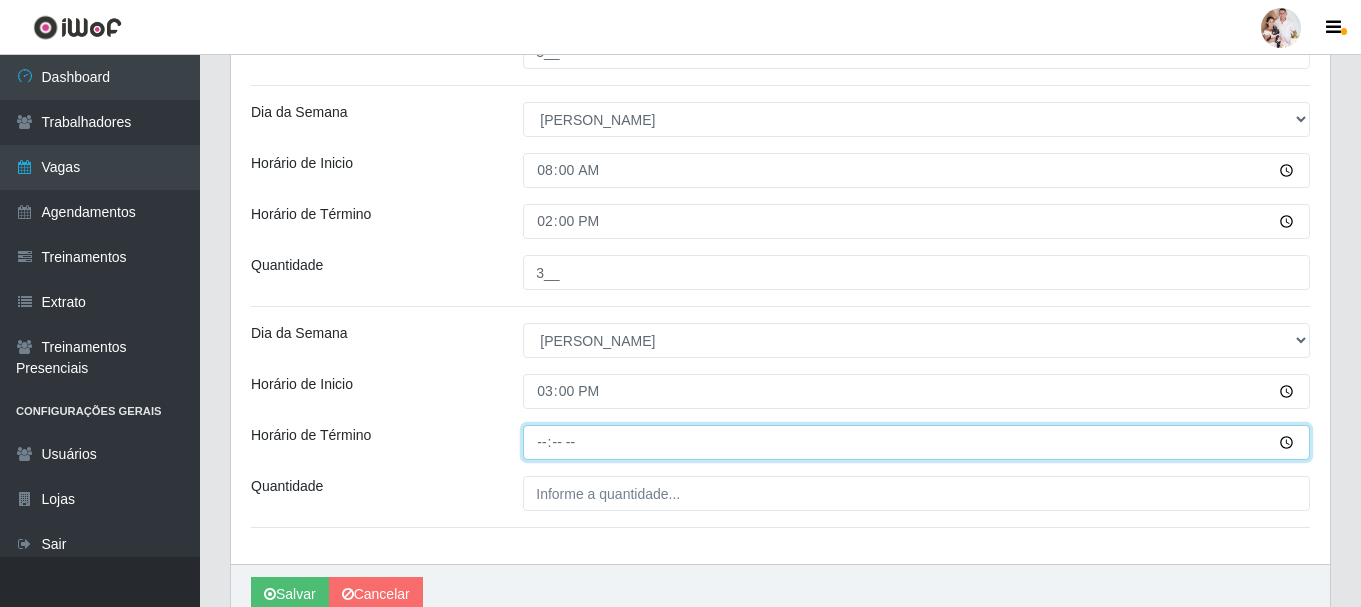 type on "21:00" 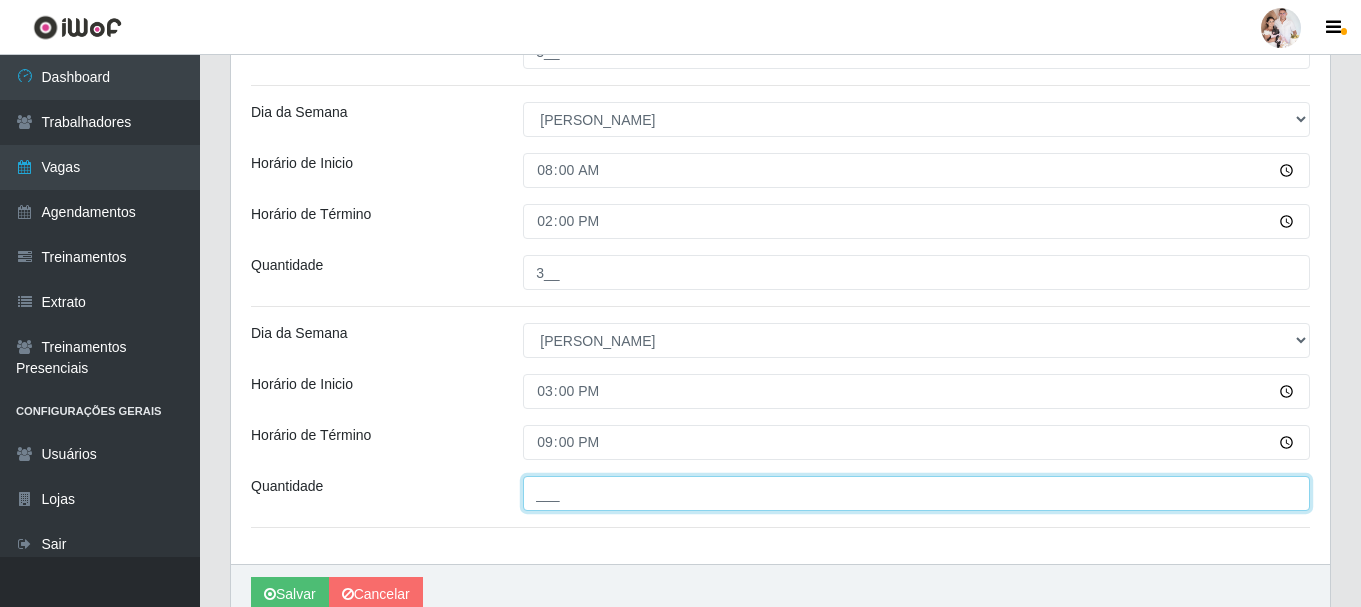 click on "___" at bounding box center [916, 493] 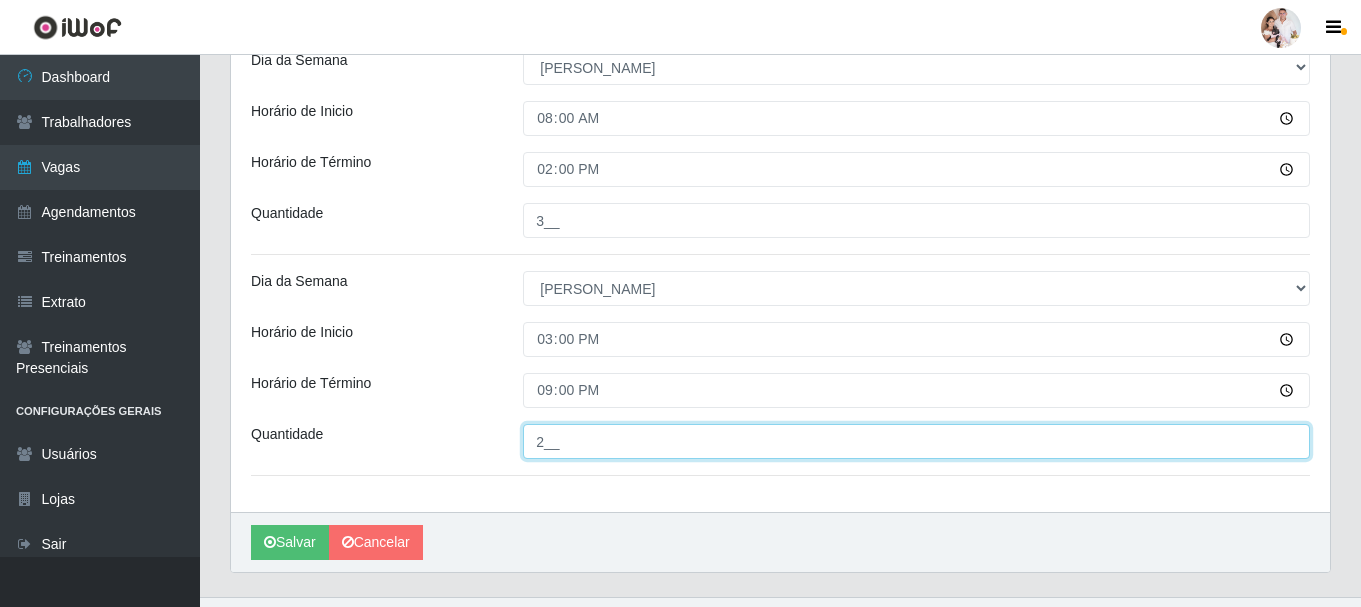 scroll, scrollTop: 792, scrollLeft: 0, axis: vertical 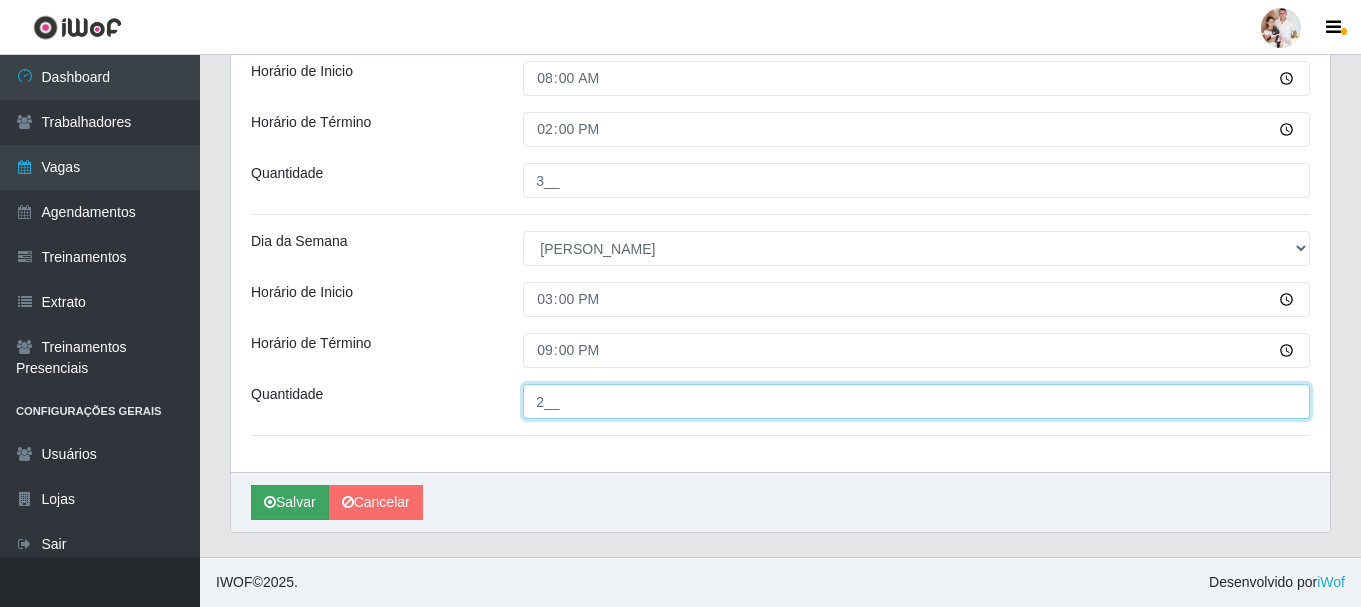 type on "2__" 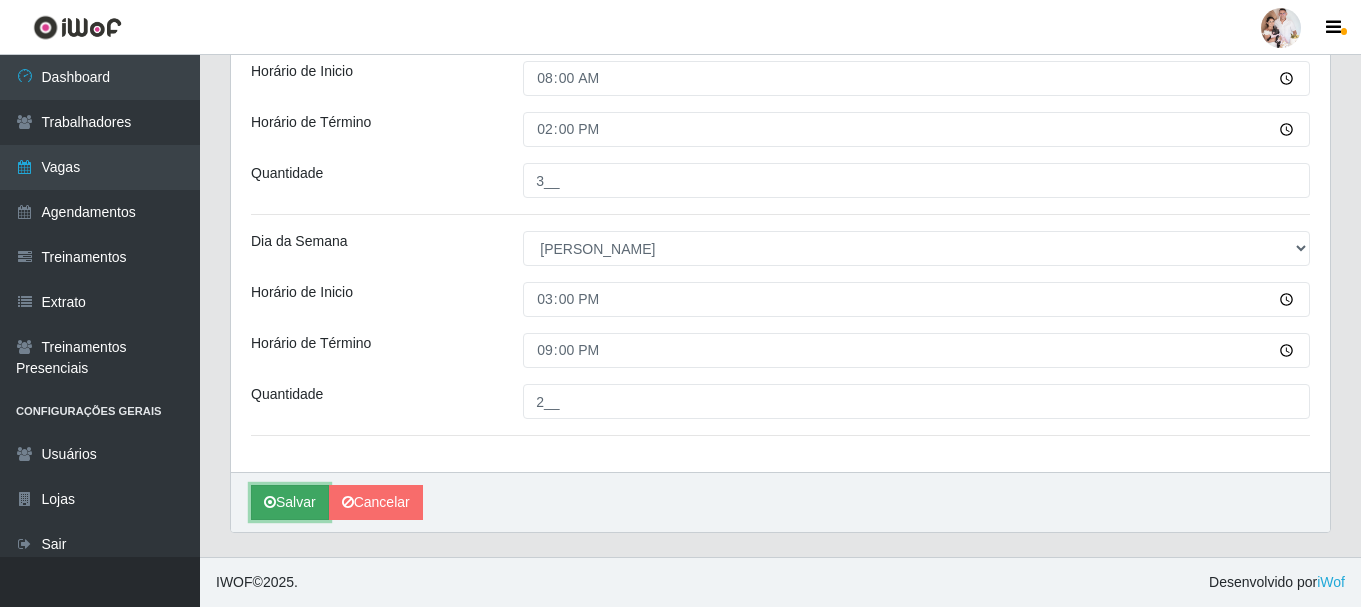 click on "Salvar" at bounding box center [290, 502] 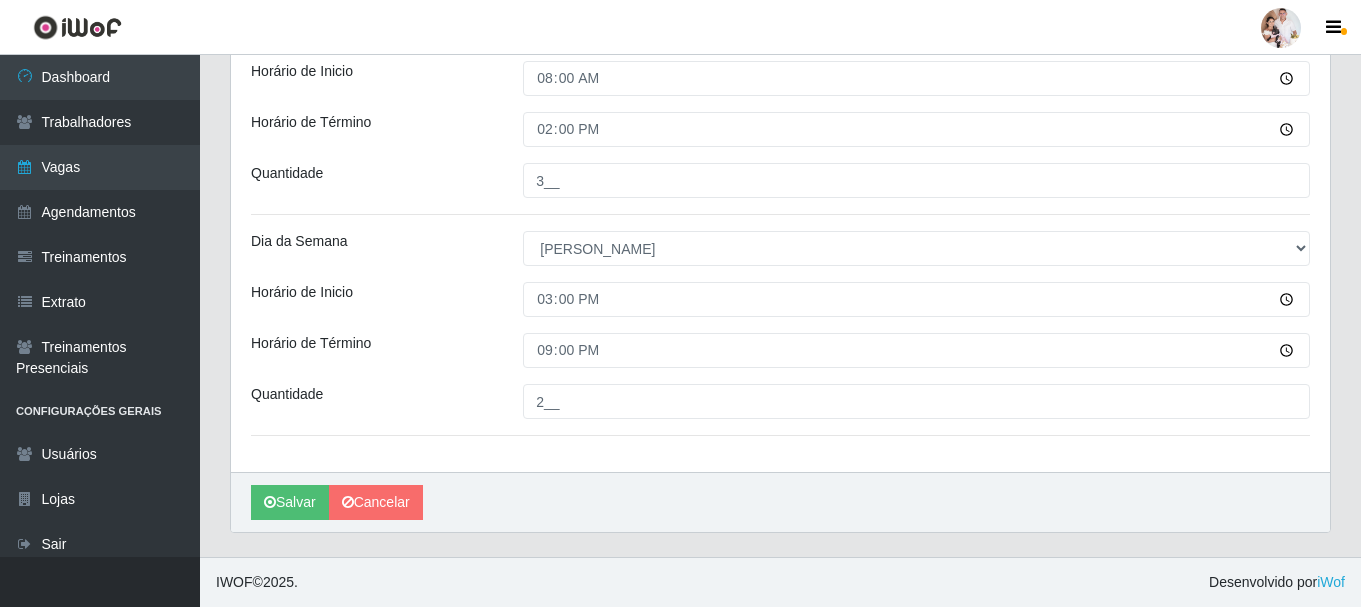 scroll, scrollTop: 0, scrollLeft: 0, axis: both 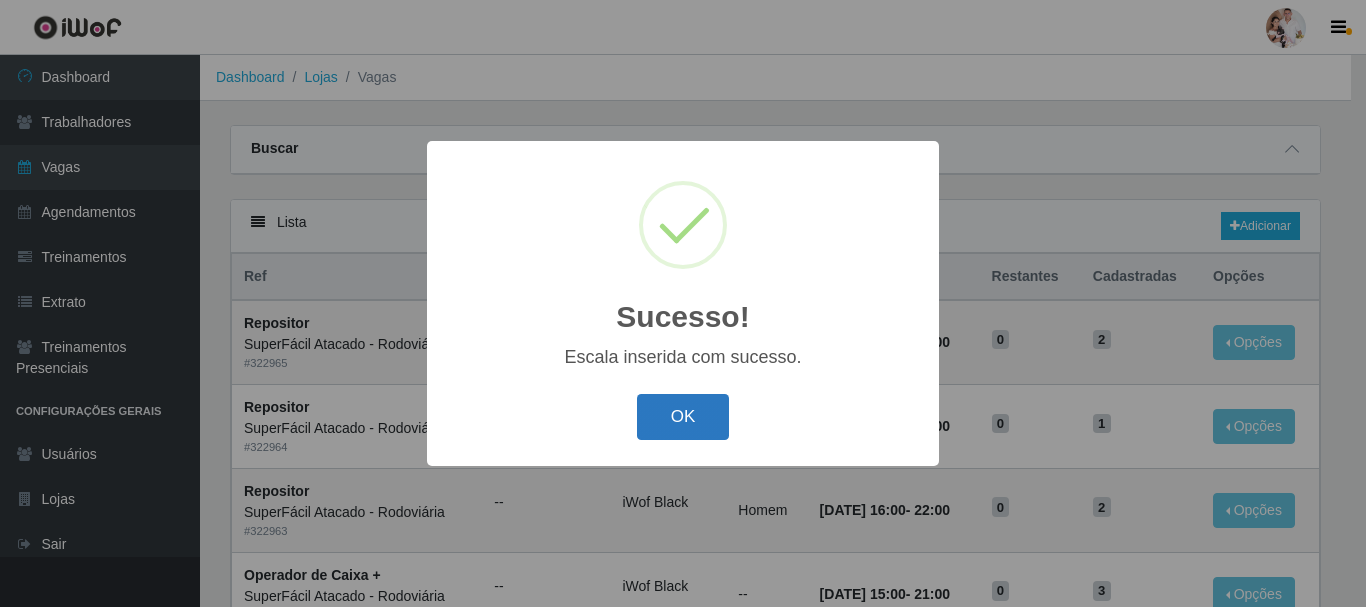 click on "OK" at bounding box center [683, 417] 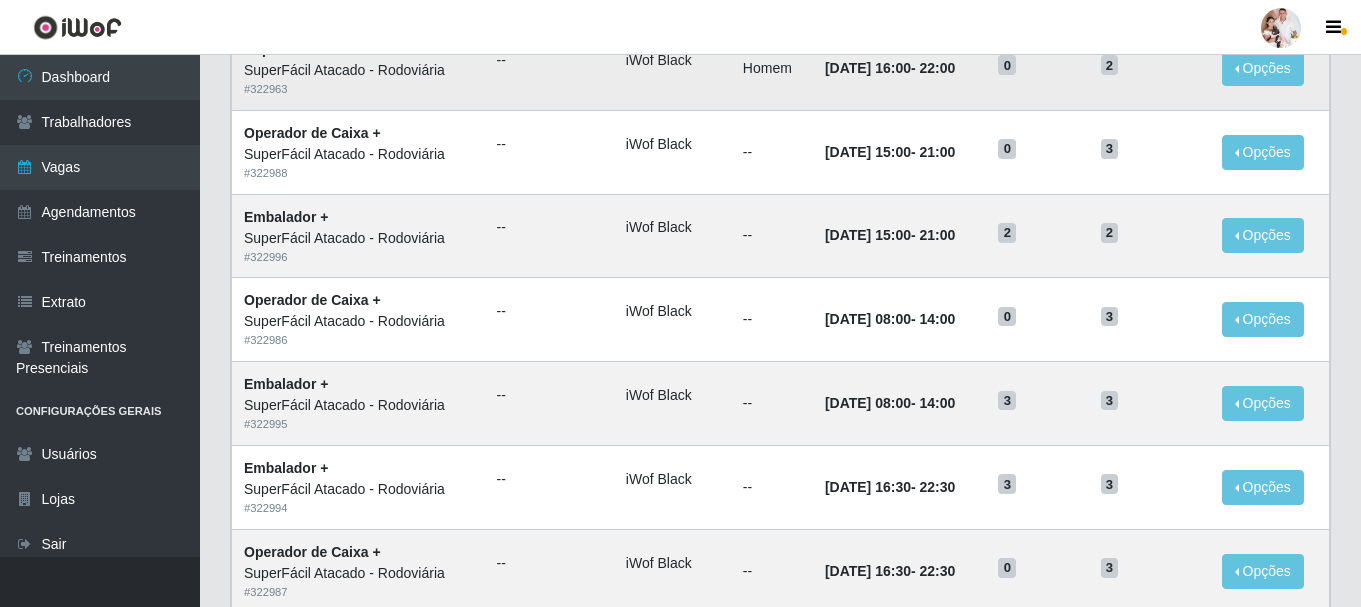 scroll, scrollTop: 200, scrollLeft: 0, axis: vertical 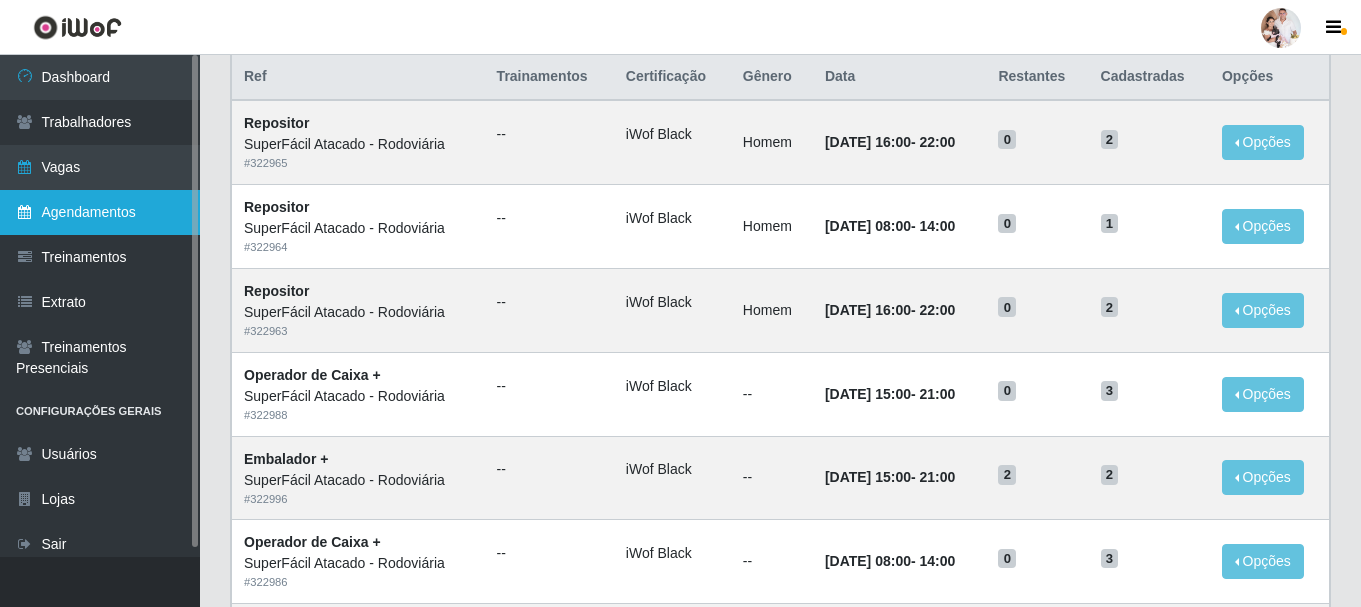 click on "Agendamentos" at bounding box center [100, 212] 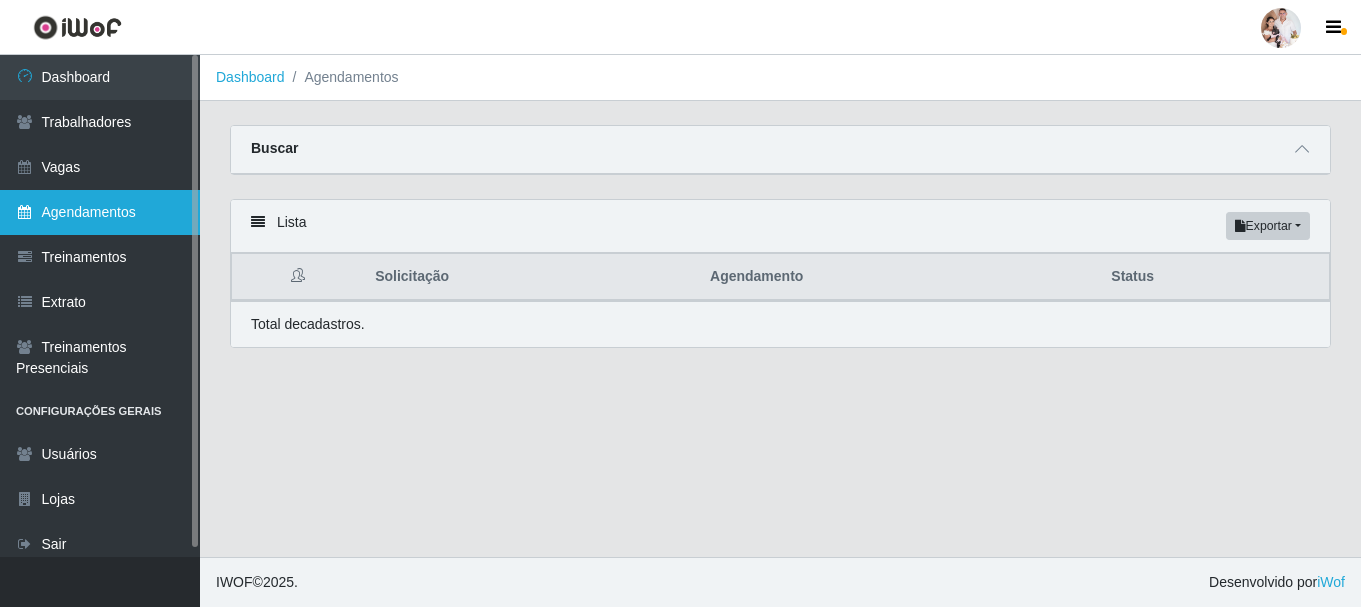 scroll, scrollTop: 0, scrollLeft: 0, axis: both 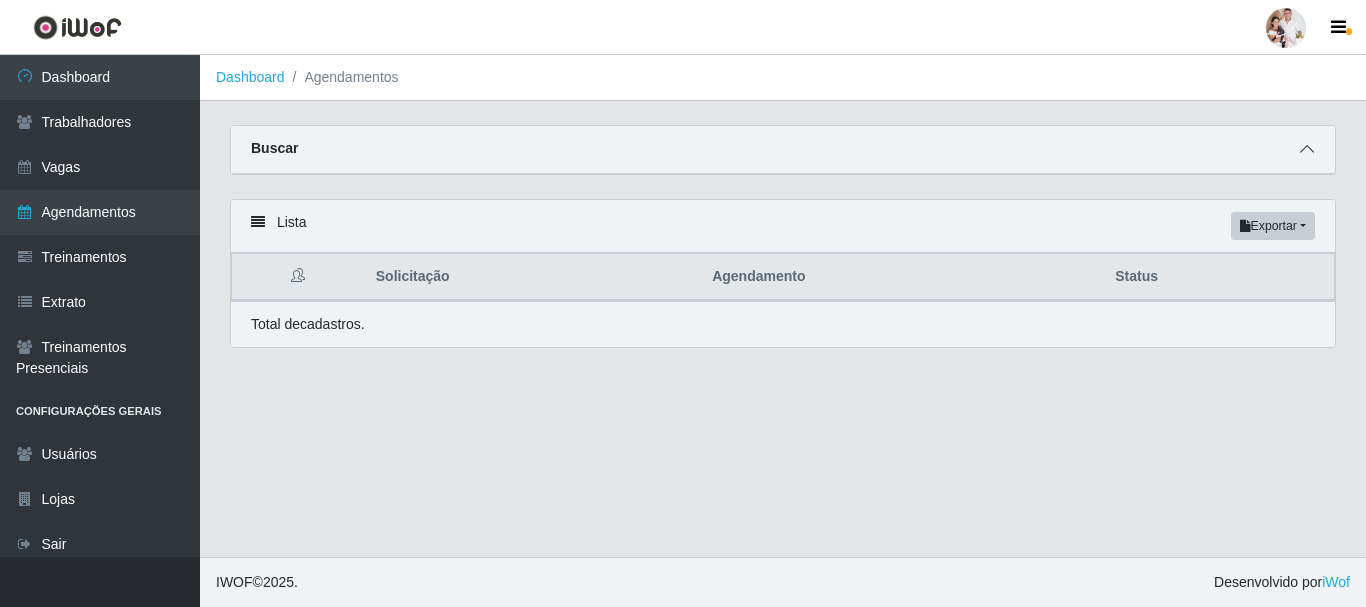 click at bounding box center (1307, 149) 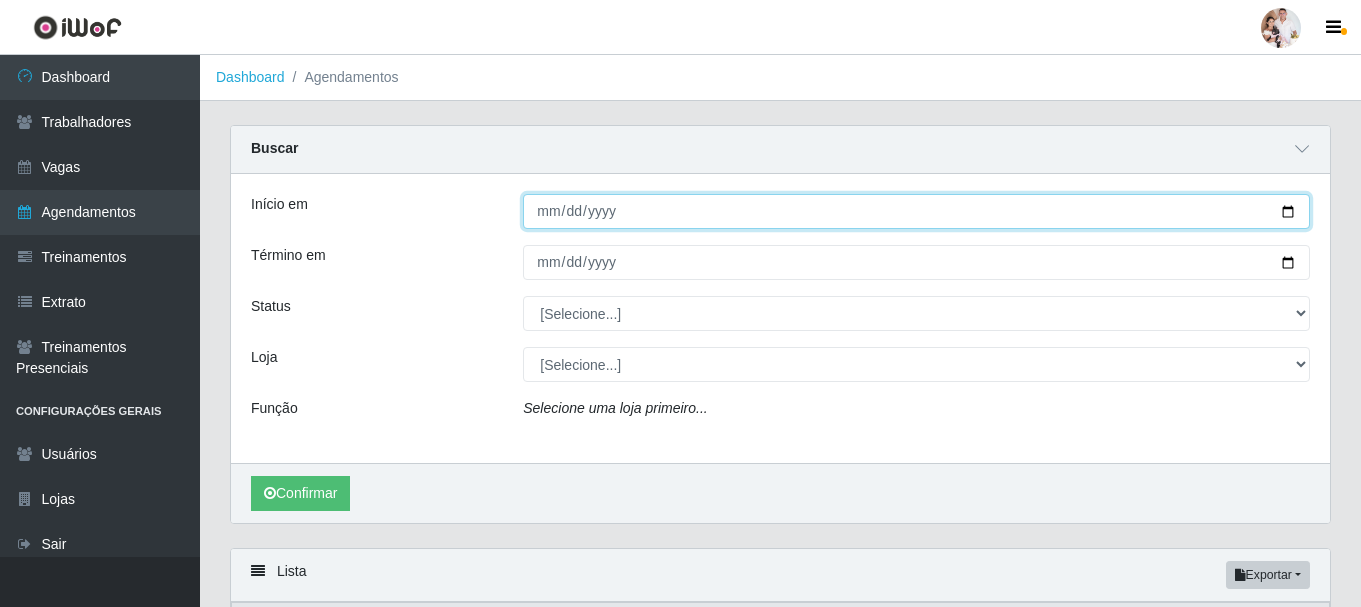 click on "Início em" at bounding box center [916, 211] 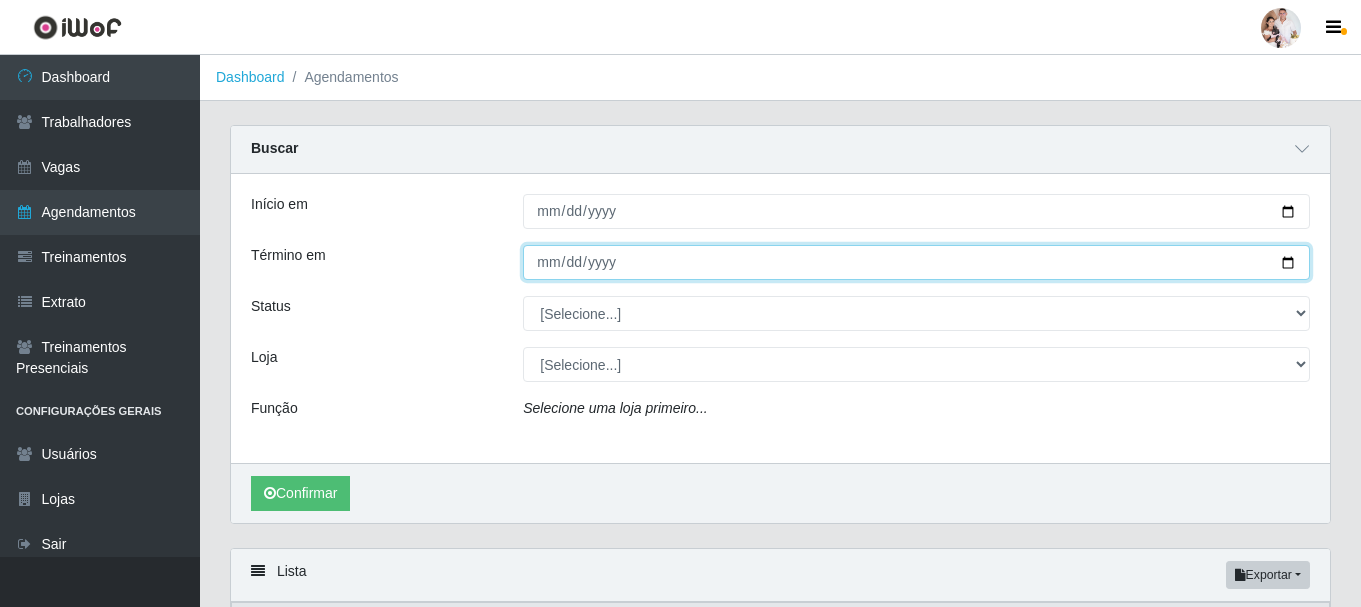 click on "Término em" at bounding box center [916, 262] 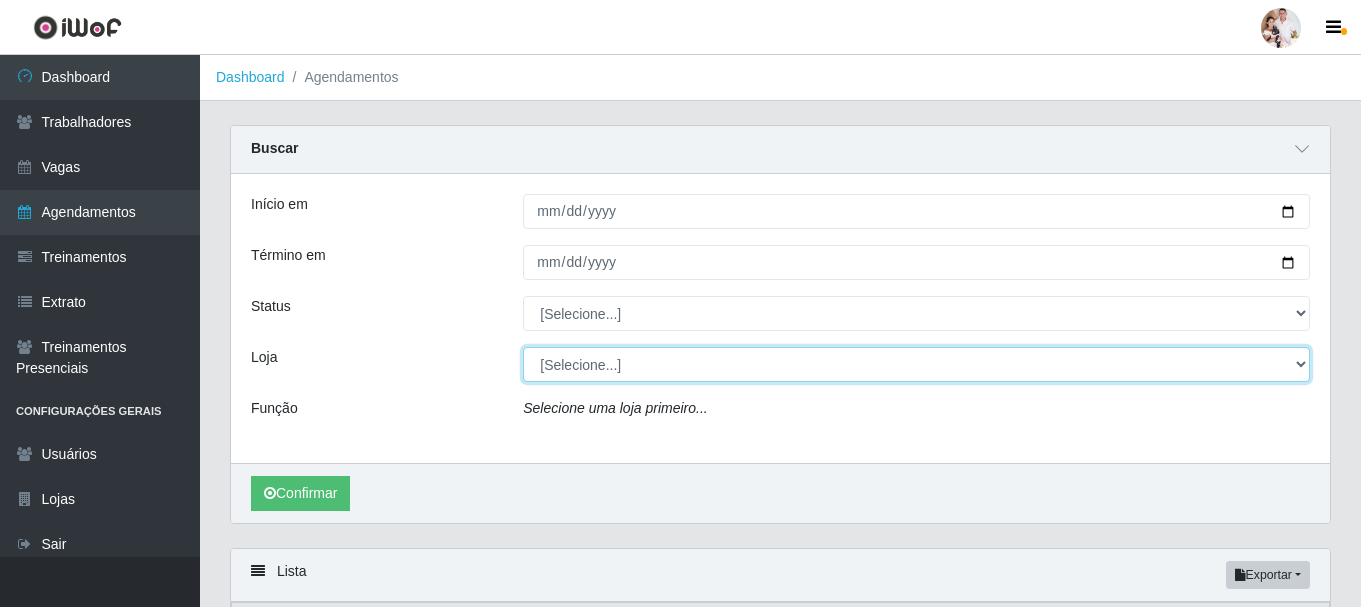 click on "[Selecione...] SuperFácil Atacado - Rodoviária" at bounding box center (916, 364) 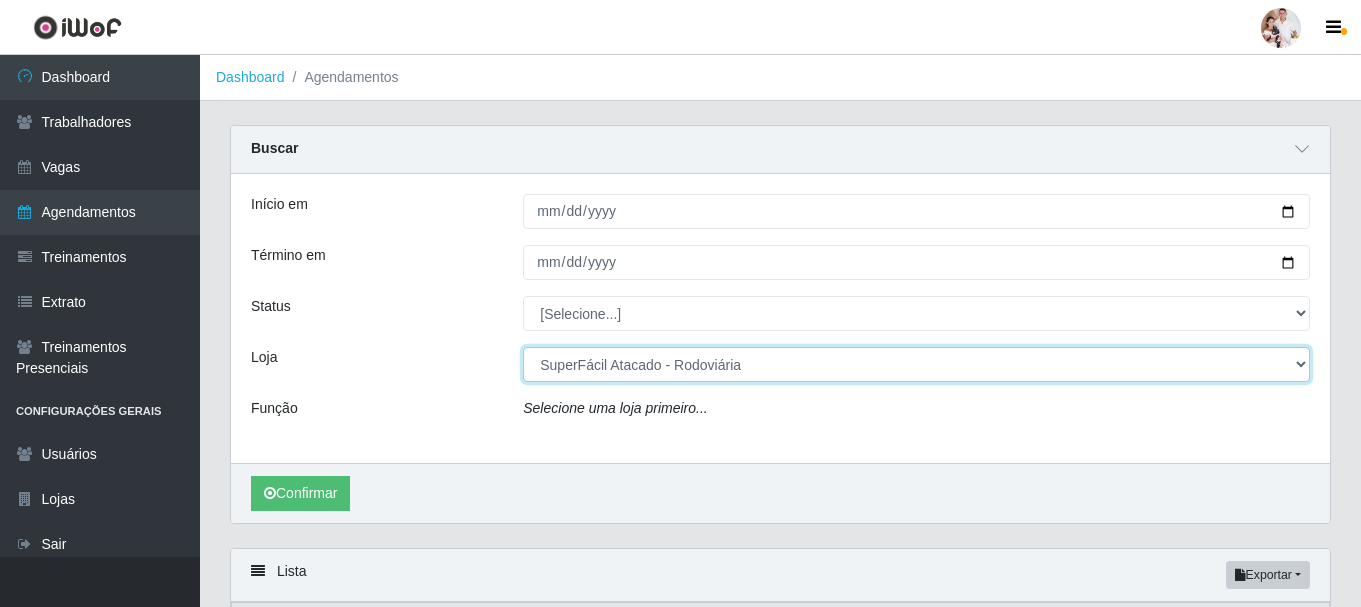 click on "[Selecione...] SuperFácil Atacado - Rodoviária" at bounding box center (916, 364) 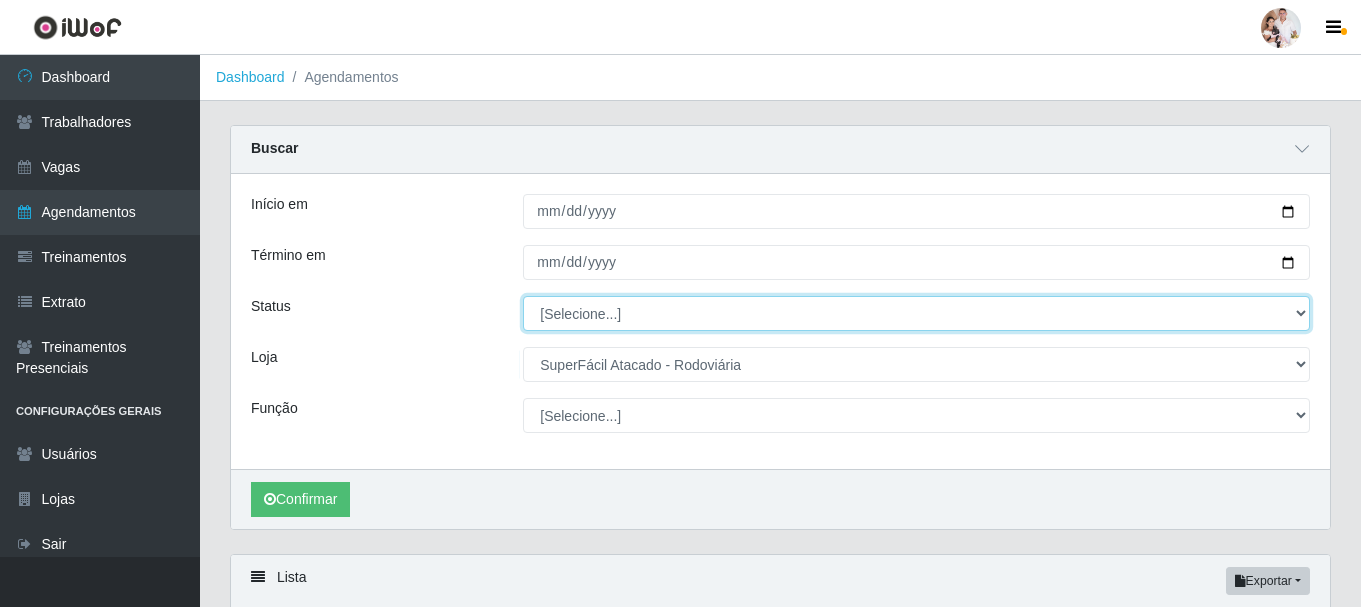 click on "[Selecione...] AGENDADO AGUARDANDO LIBERAR EM ANDAMENTO EM REVISÃO FINALIZADO CANCELADO FALTA" at bounding box center (916, 313) 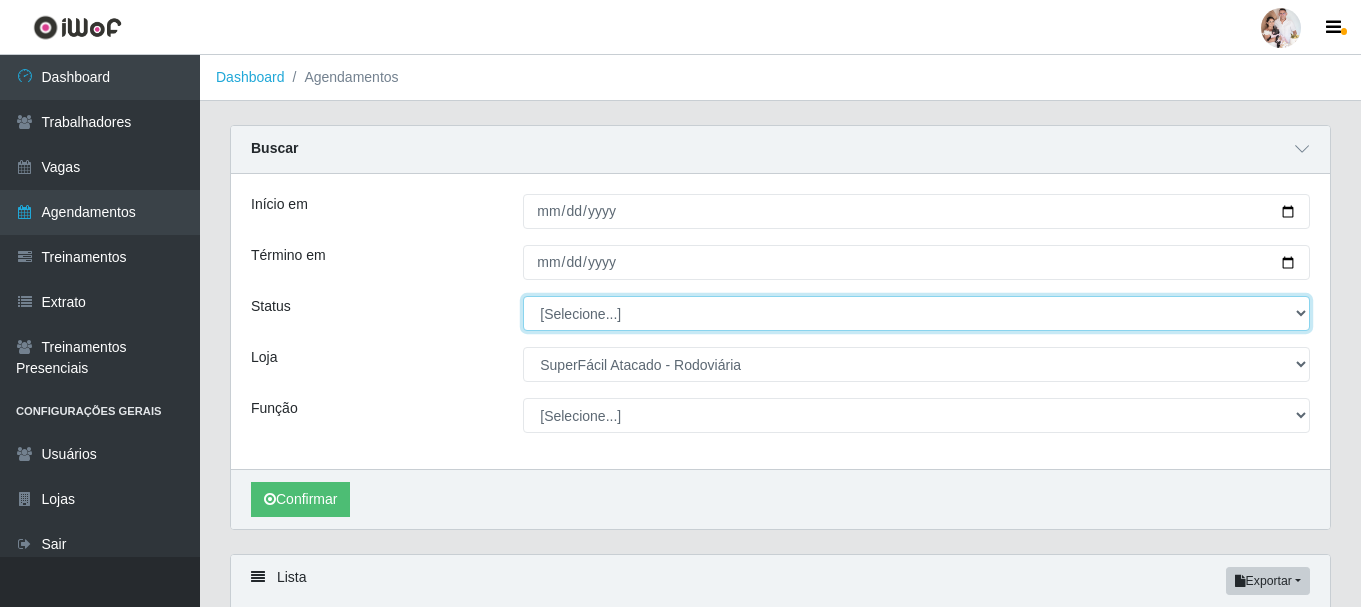 select on "AGENDADO" 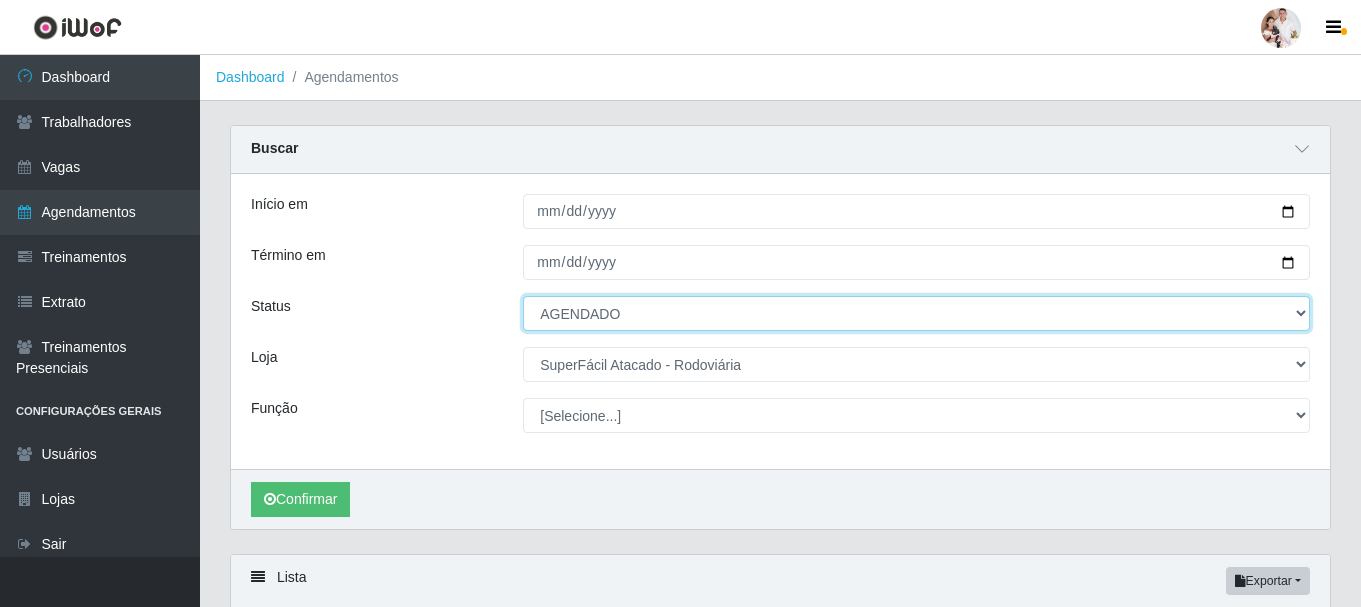 click on "[Selecione...] AGENDADO AGUARDANDO LIBERAR EM ANDAMENTO EM REVISÃO FINALIZADO CANCELADO FALTA" at bounding box center (916, 313) 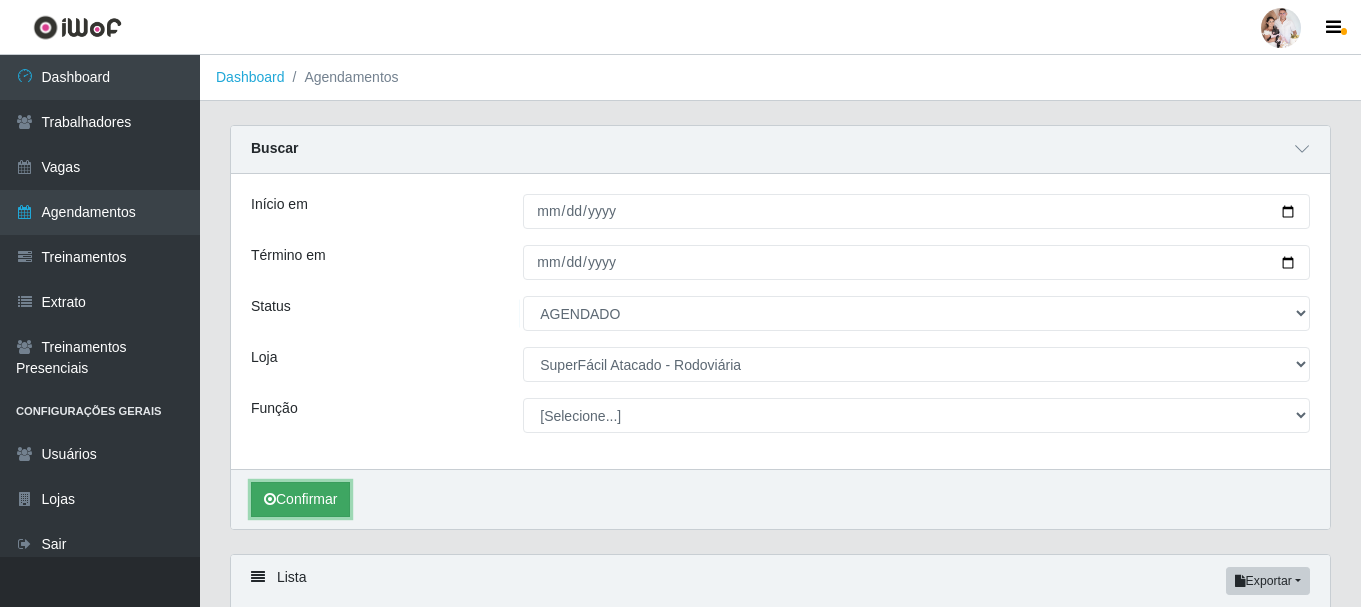 click on "Confirmar" at bounding box center (300, 499) 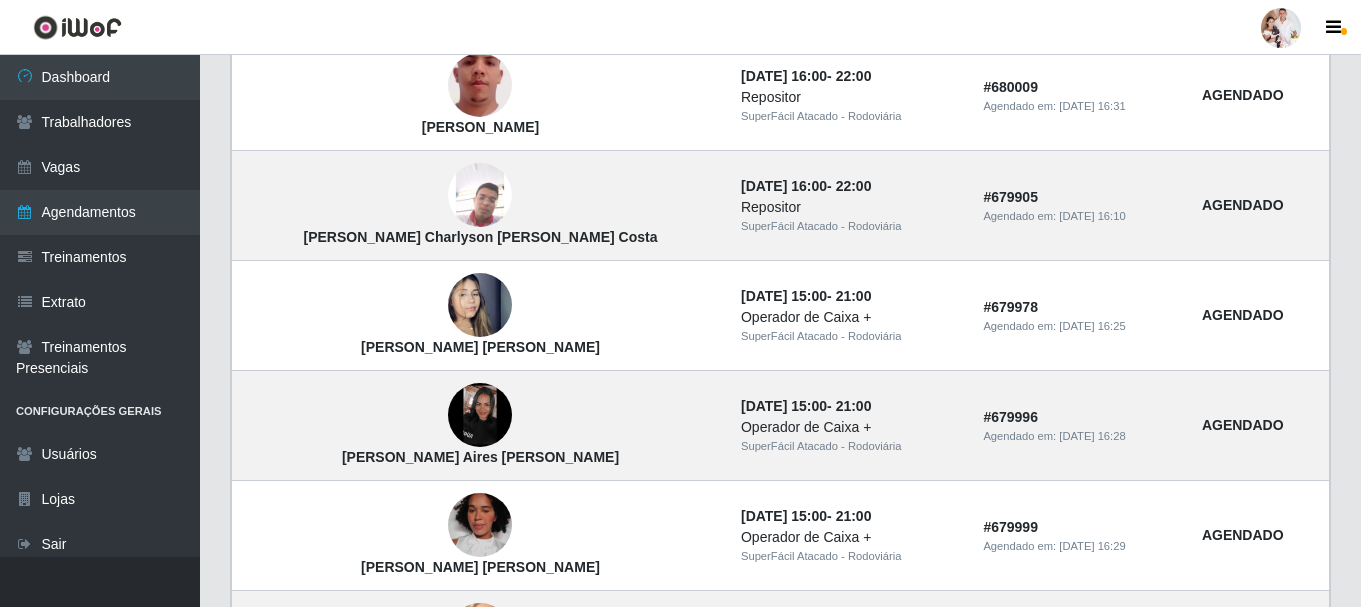 scroll, scrollTop: 936, scrollLeft: 0, axis: vertical 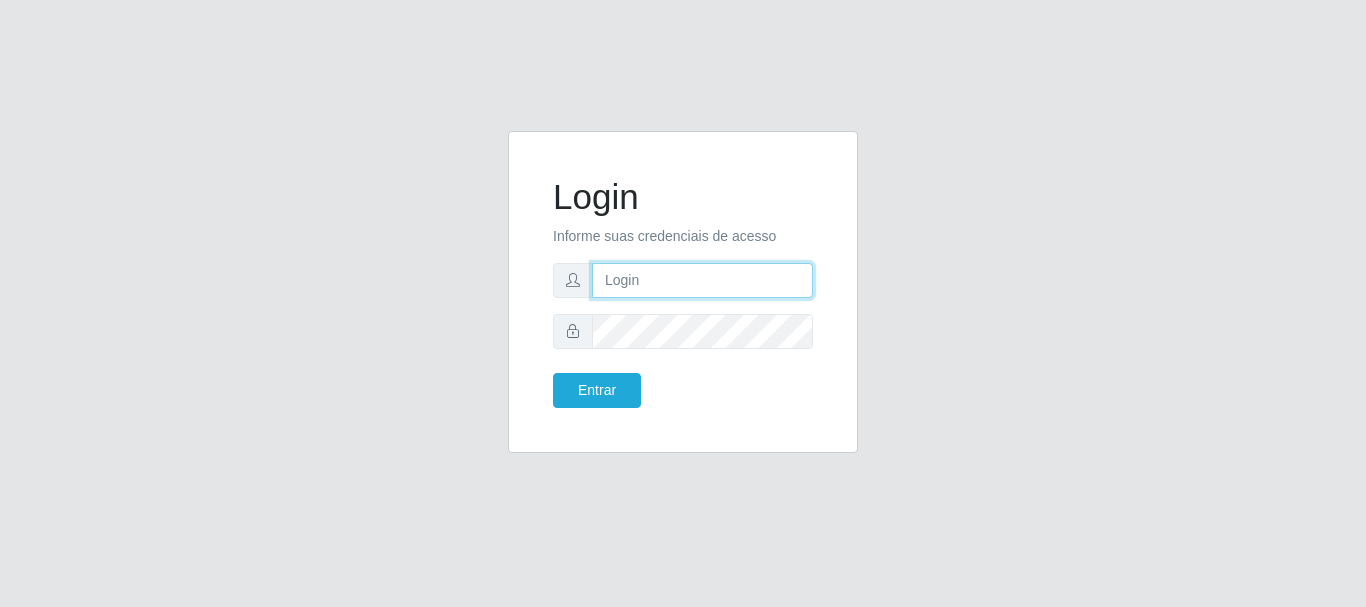 click at bounding box center (702, 280) 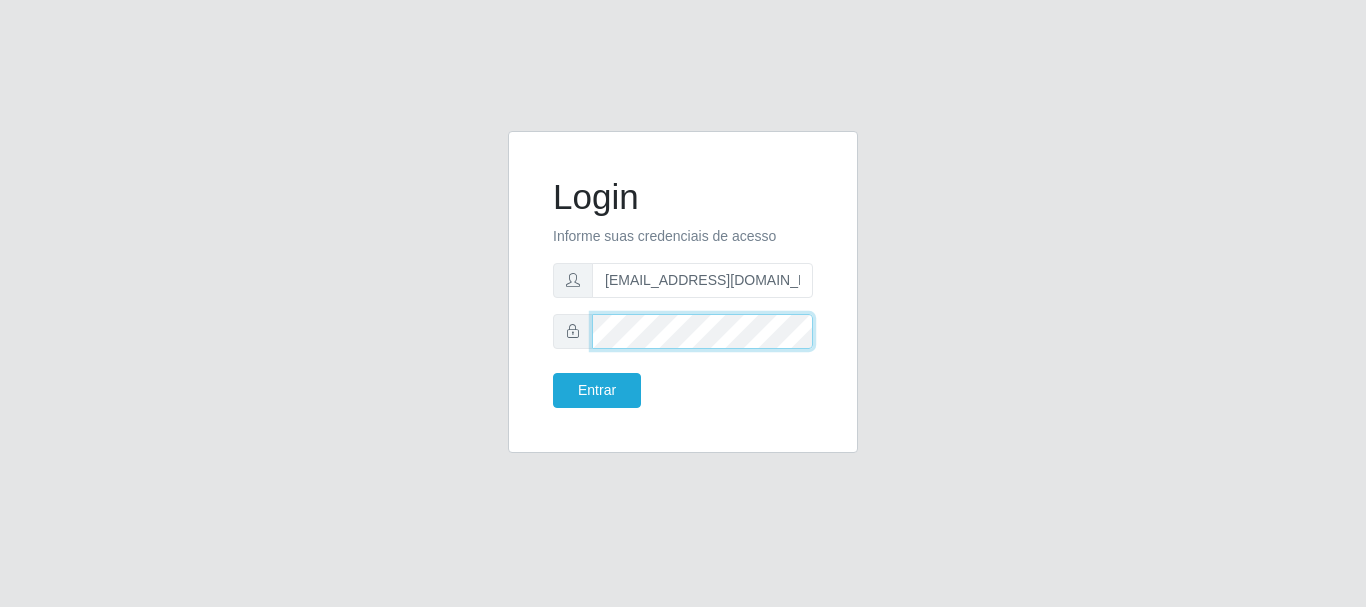 click on "Entrar" at bounding box center [597, 390] 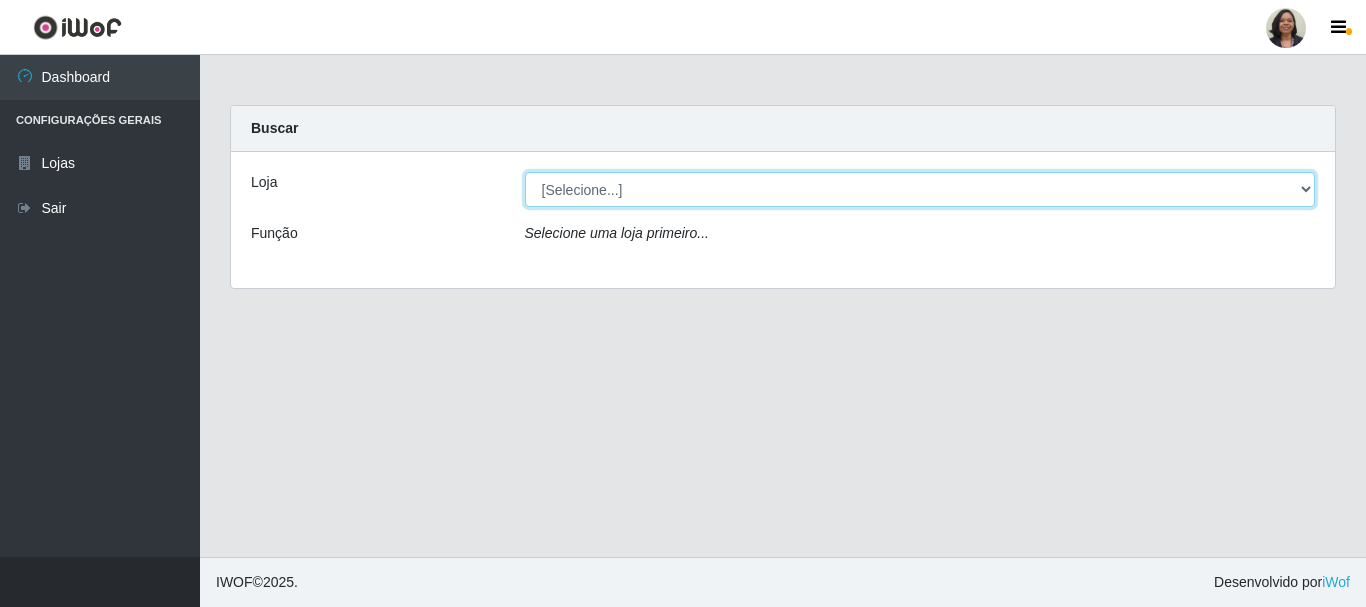 click on "[Selecione...] SuperFácil Atacado - Rodoviária" at bounding box center (920, 189) 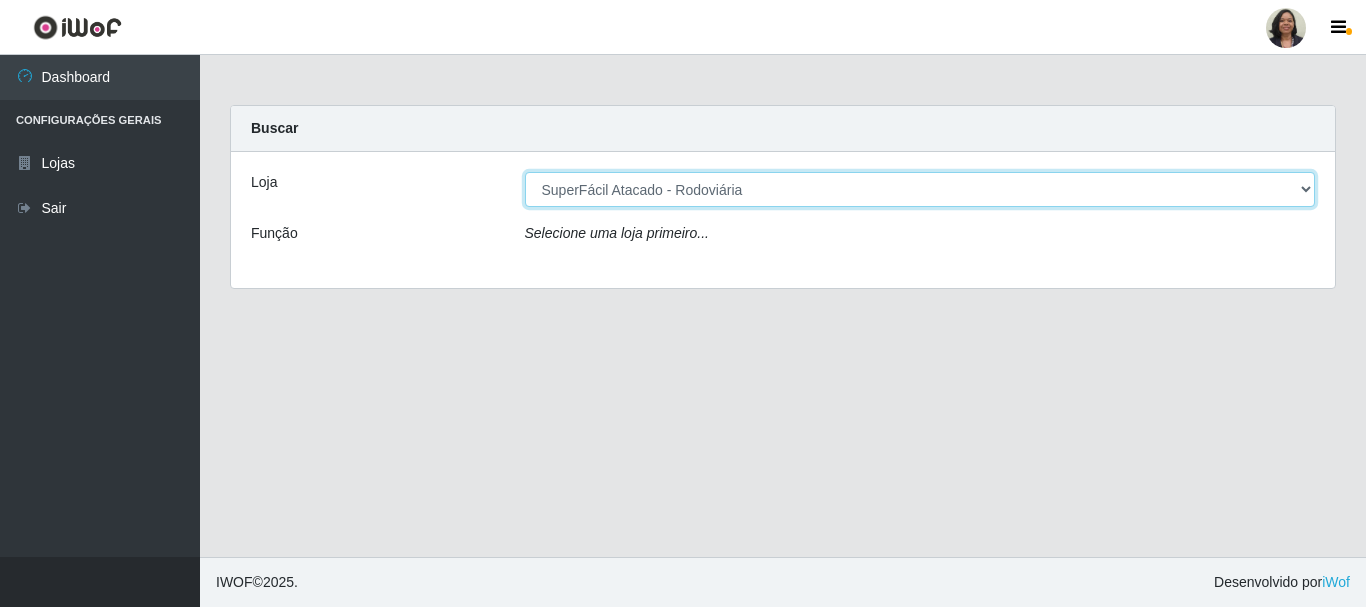 click on "[Selecione...] SuperFácil Atacado - Rodoviária" at bounding box center (920, 189) 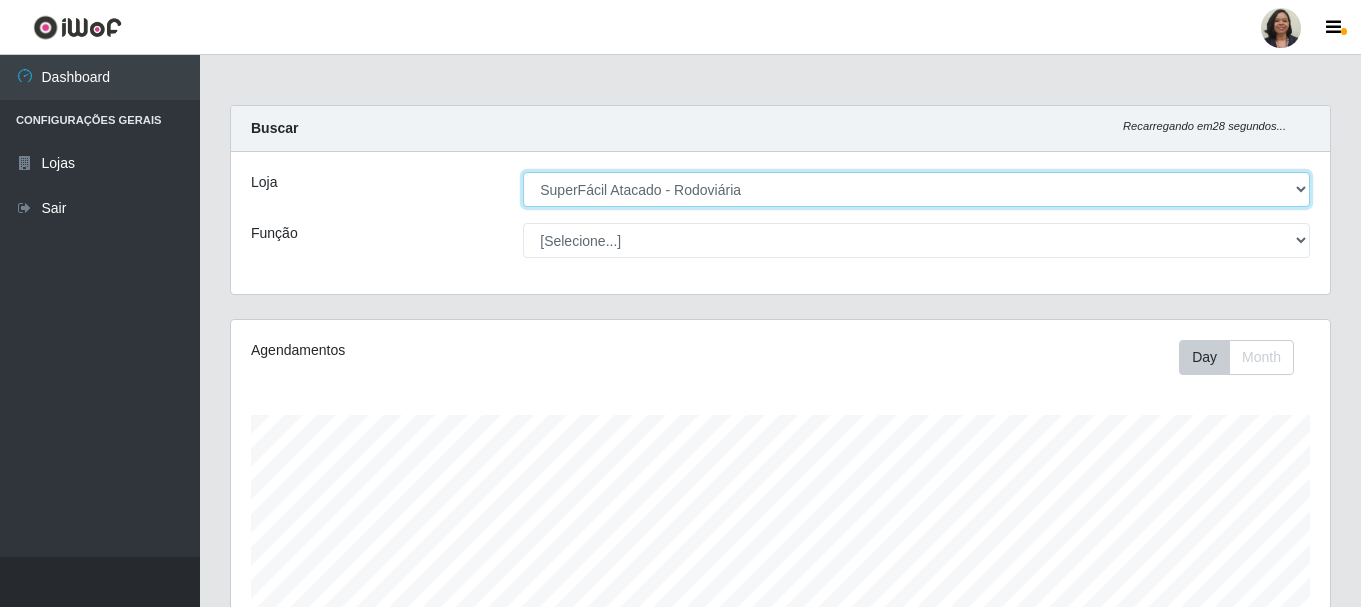 scroll, scrollTop: 999585, scrollLeft: 998901, axis: both 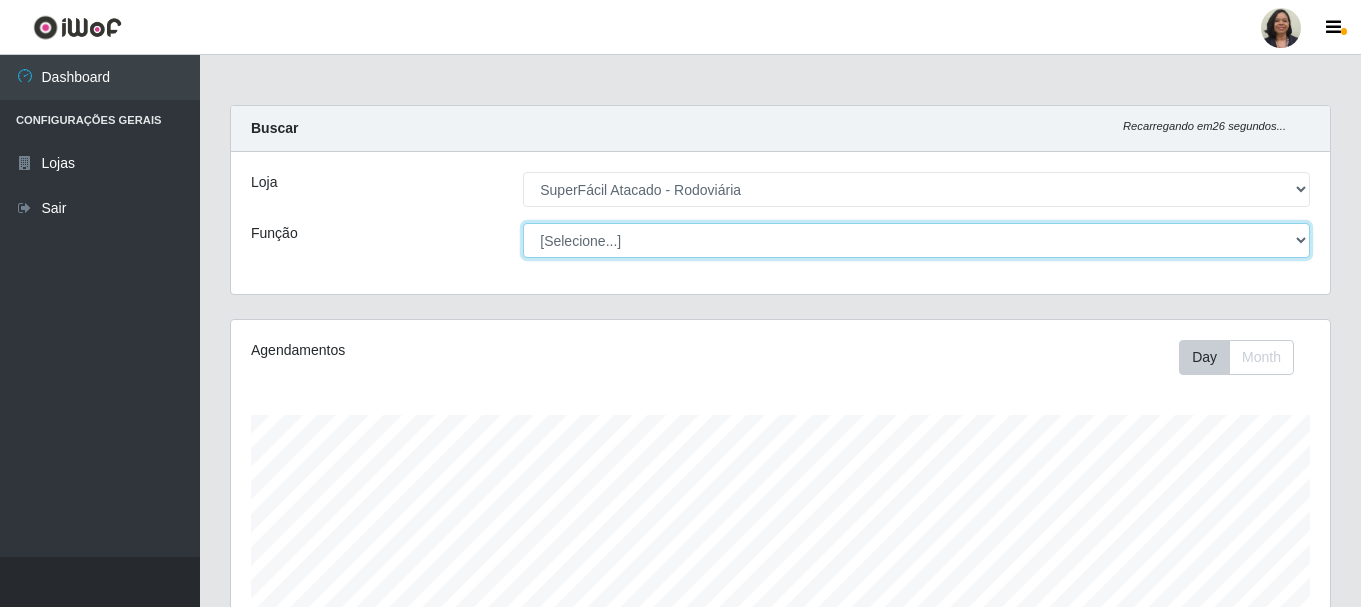 click on "[Selecione...] Embalador Embalador + Embalador ++ Operador de Caixa Operador de Caixa + Operador de Caixa ++ Repositor  Repositor + Repositor ++ Repositor de Hortifruti Repositor de Hortifruti + Repositor de Hortifruti ++" at bounding box center [916, 240] 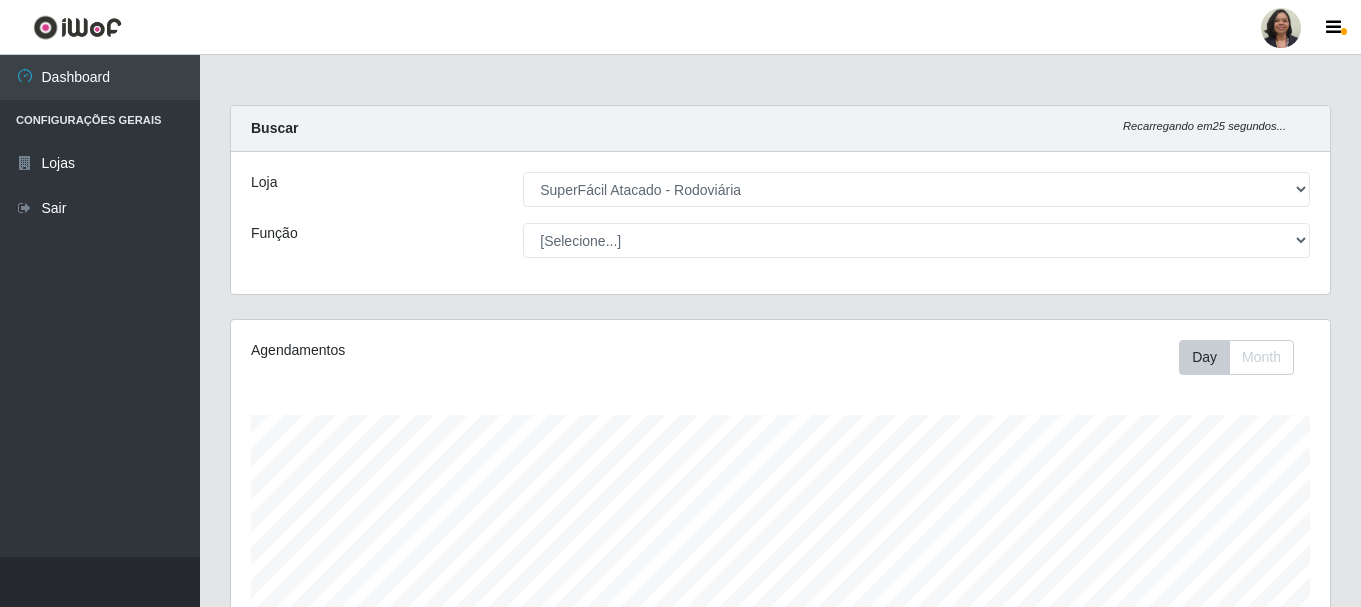click on "Carregando...  Buscar Recarregando em  25   segundos... Loja [Selecione...] SuperFácil Atacado - Rodoviária Função [Selecione...] Embalador Embalador + Embalador ++ Operador de Caixa Operador de Caixa + Operador de Caixa ++ Repositor  Repositor + Repositor ++ Repositor de Hortifruti Repositor de Hortifruti + Repositor de Hortifruti ++ Agendamentos Day Month   Hoje 1 dia 3 dias 1 Semana Não encerrados Trabalhador Posição Data Status Opções Ester Ingrid Bezerra Barbosa  Operador de Caixa +   Início:   19/07/2025, 11:00 Término:   19/07/2025, 17:00 EM ANDAMENTO há  05 h e   40  min   Adicionar Horas Extra Forçar Encerramento Avaliação José Mateus da Silva  Operador de Caixa +   Início:   19/07/2025, 16:30 Término:   19/07/2025, 22:30 AGENDADO Liberar para Trabalho Trabalhador Faltou Cinthya Raphaella Guedes Pinho Operador de Caixa +   Início:   19/07/2025, 16:30 Término:   19/07/2025, 22:30 AGENDADO Liberar para Trabalho Trabalhador Faltou Daniele Silva Ferreira Rodrigues    Início:" at bounding box center (780, 1138) 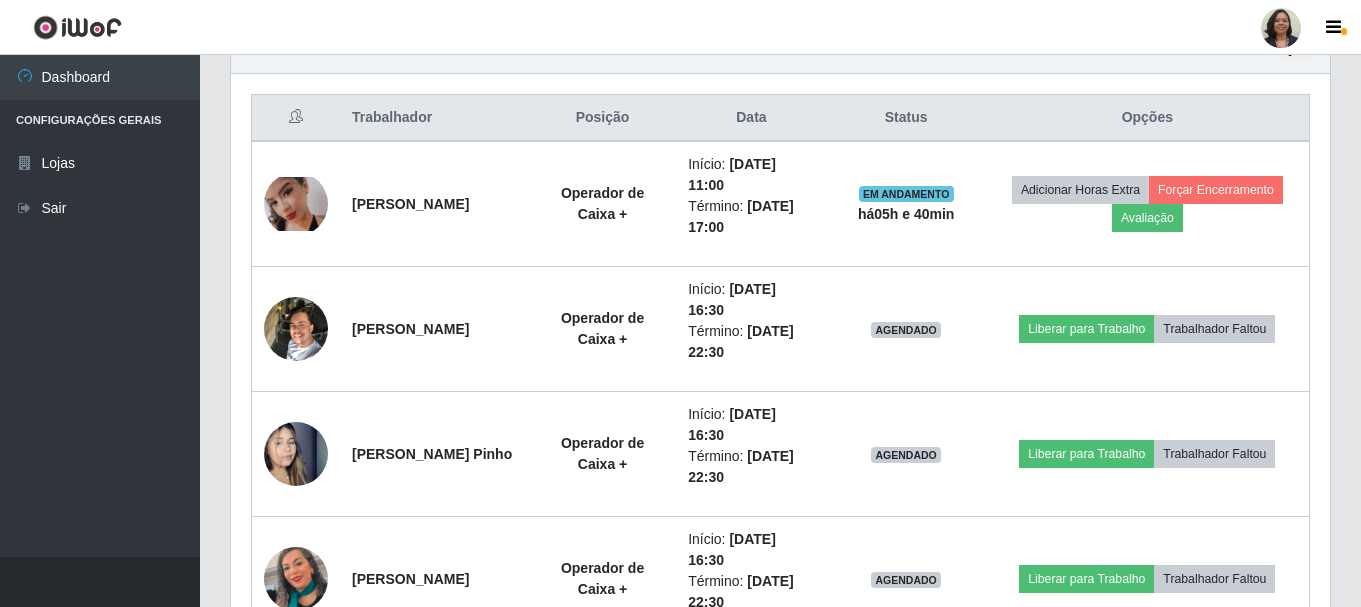 scroll, scrollTop: 700, scrollLeft: 0, axis: vertical 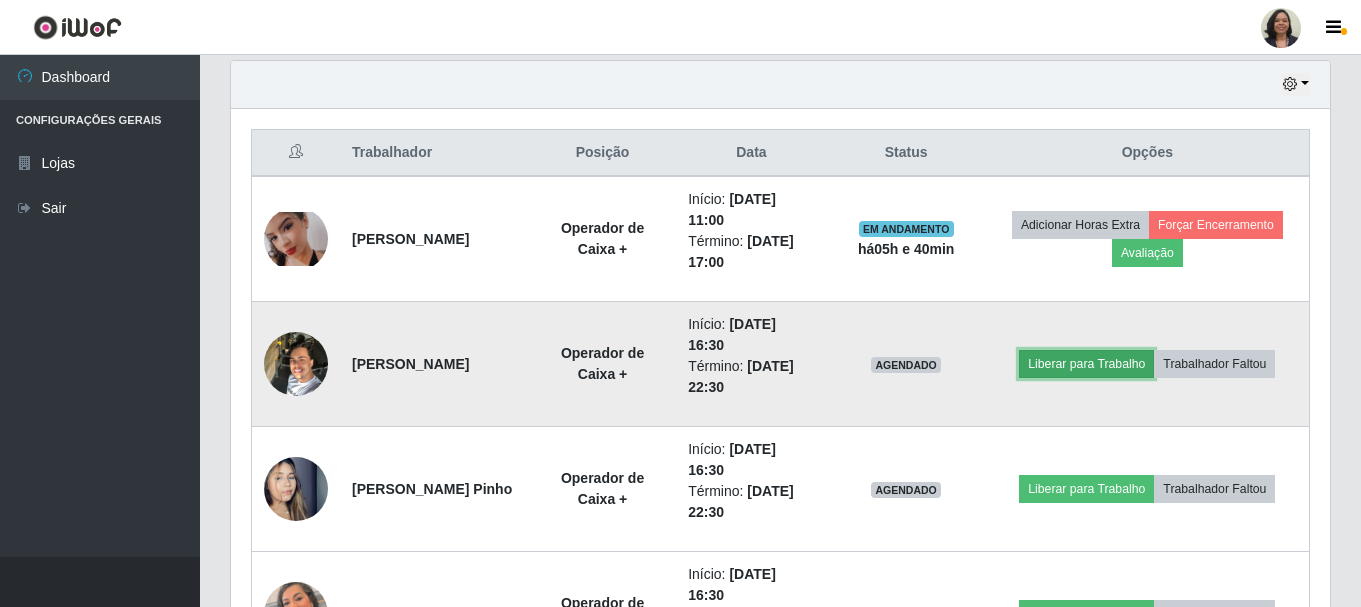 click on "Liberar para Trabalho" at bounding box center (1086, 364) 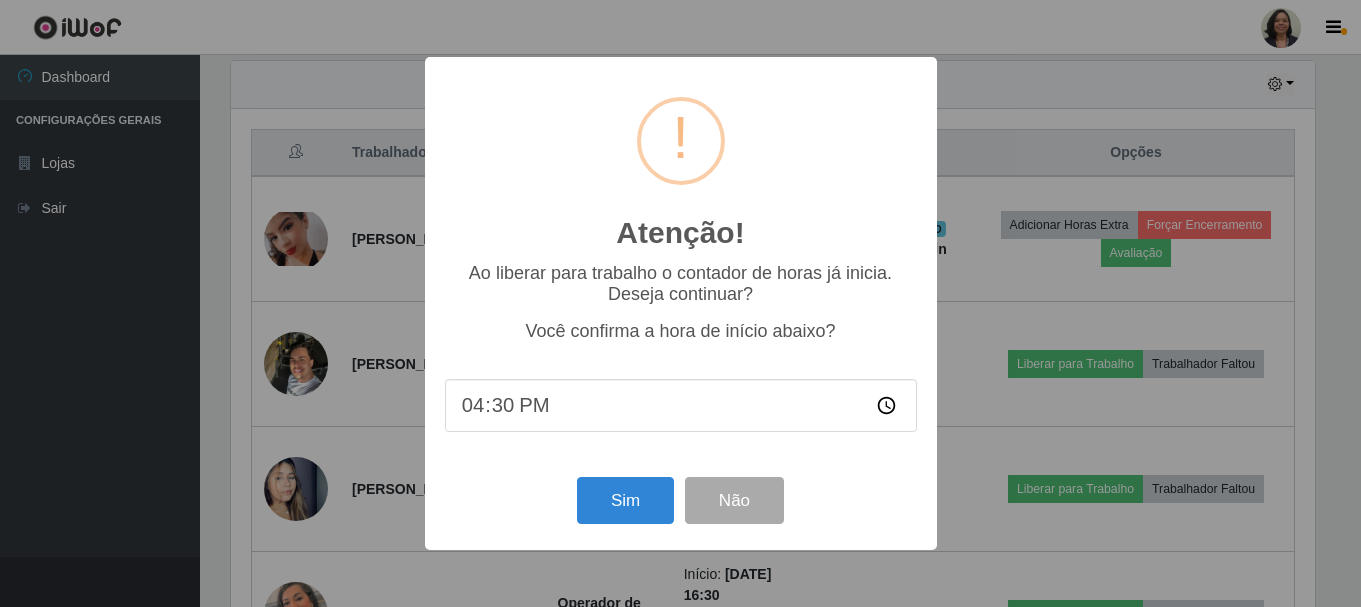 scroll, scrollTop: 999585, scrollLeft: 998911, axis: both 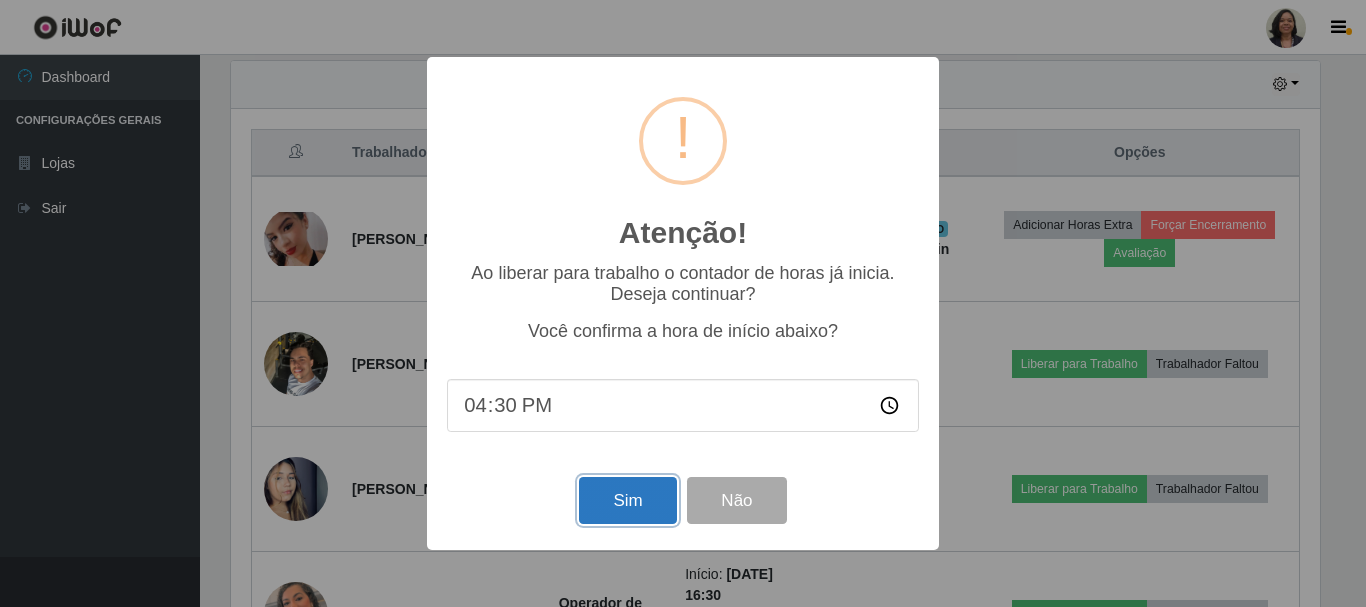 click on "Sim" at bounding box center [627, 500] 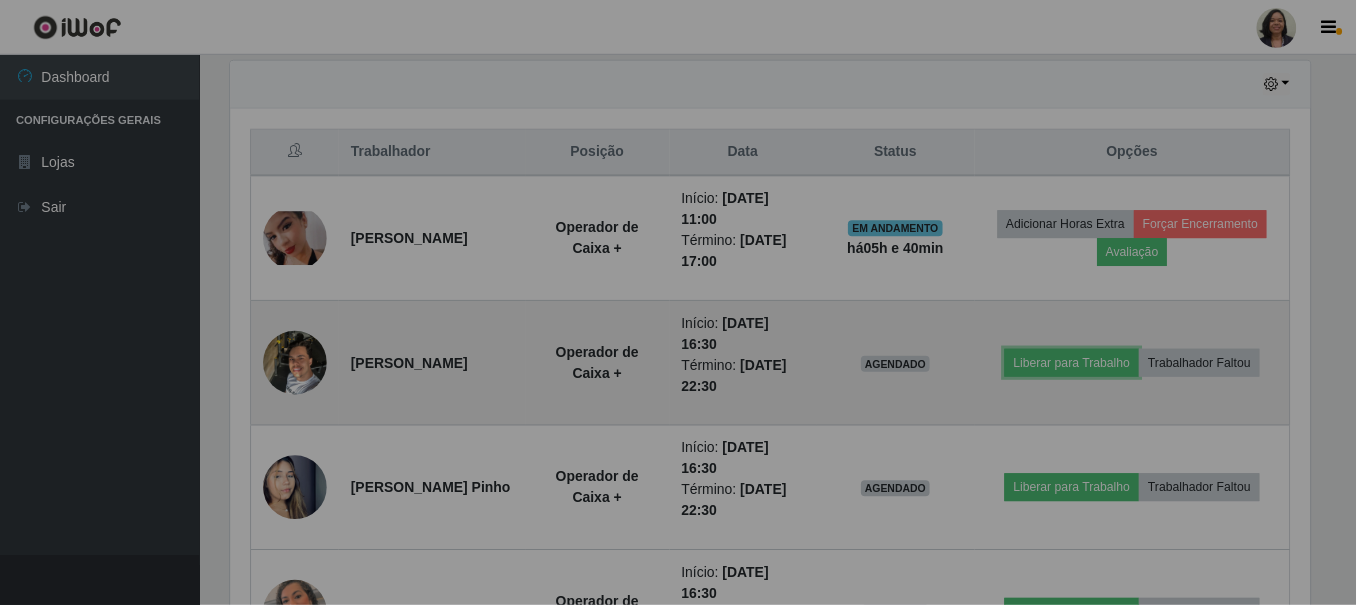 scroll, scrollTop: 999585, scrollLeft: 998901, axis: both 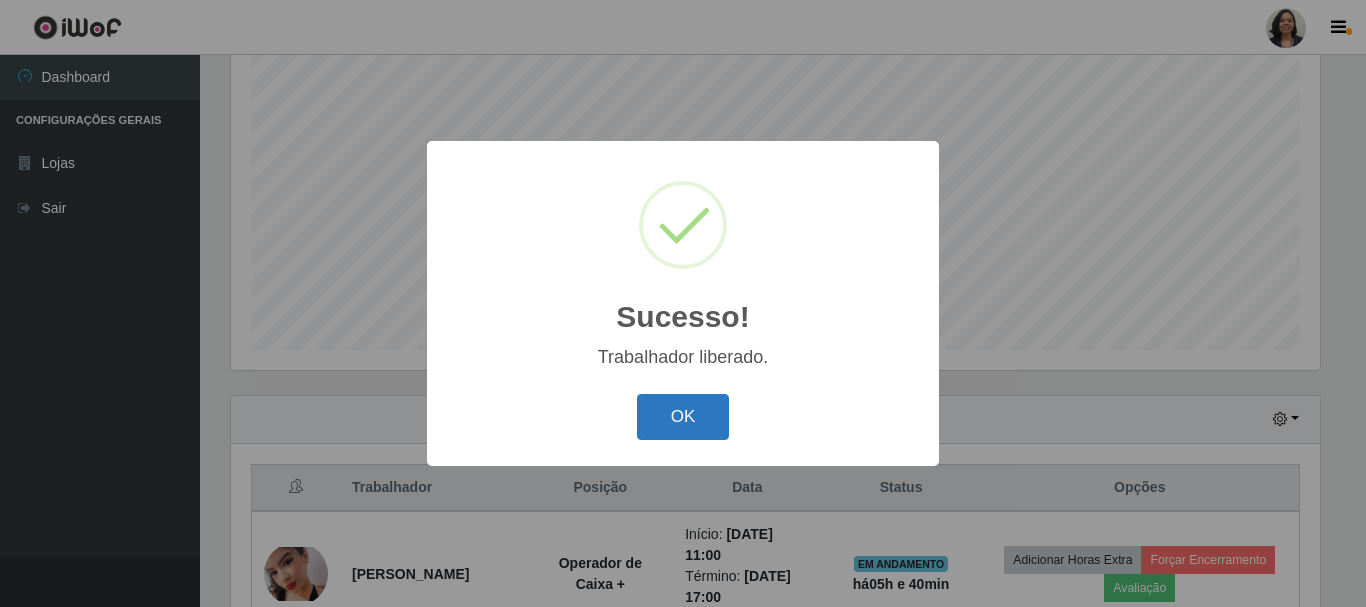 click on "OK" at bounding box center [683, 417] 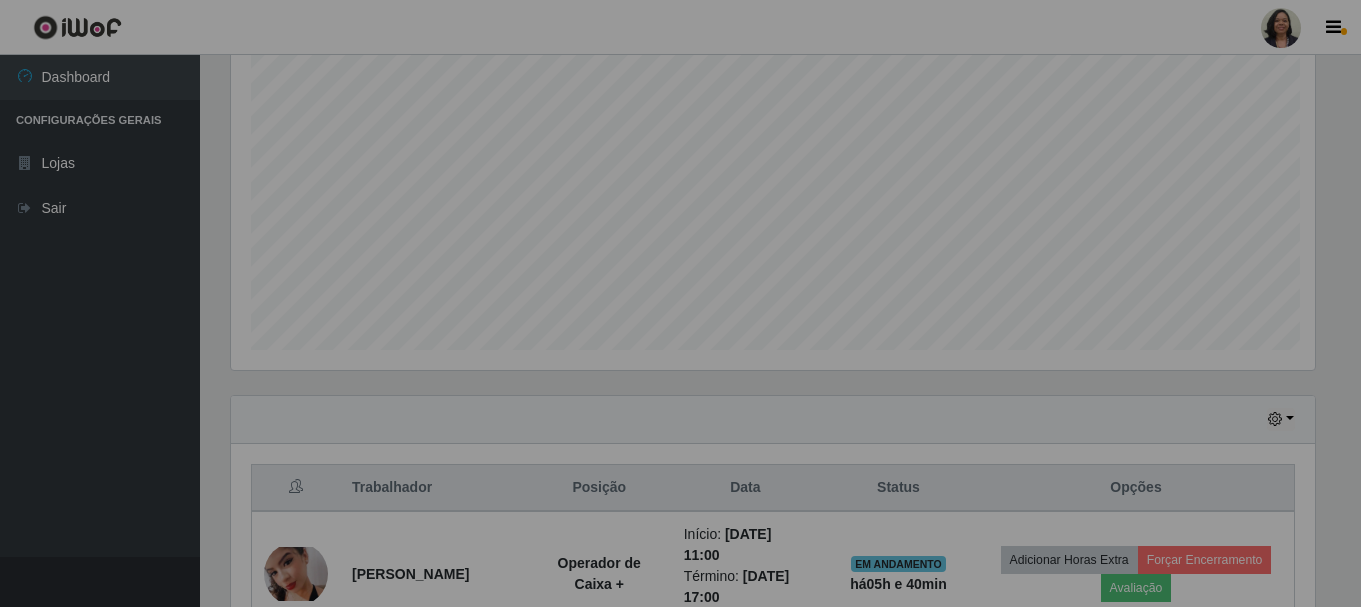scroll, scrollTop: 999585, scrollLeft: 998901, axis: both 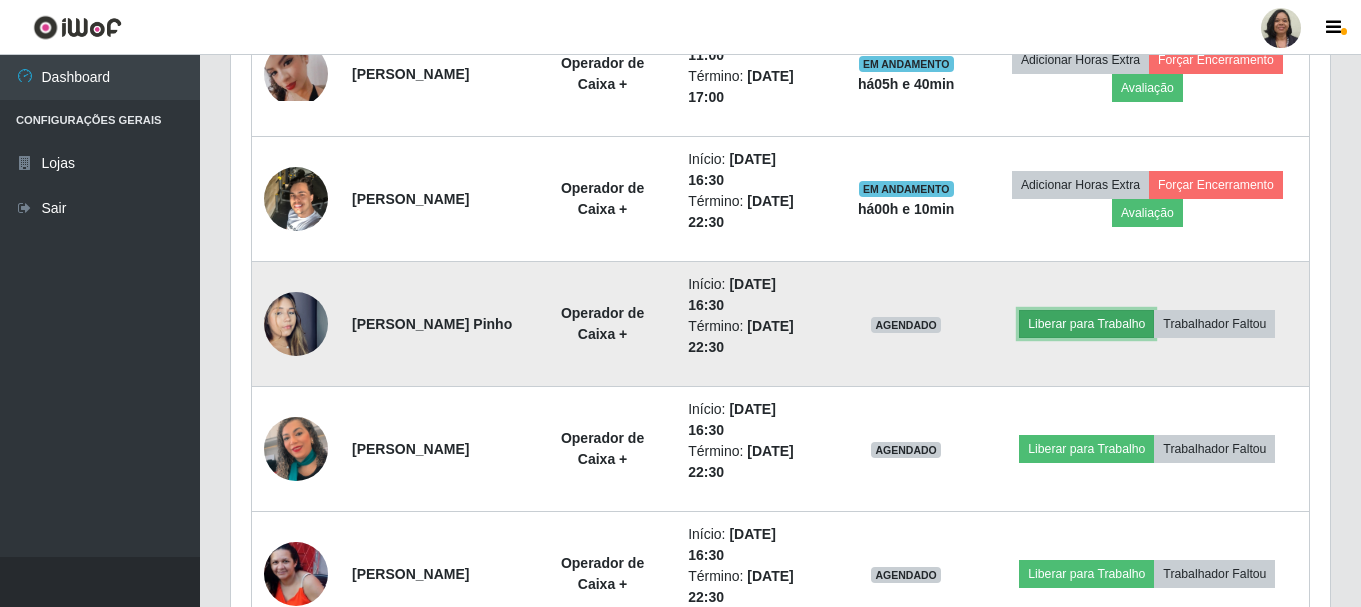 click on "Liberar para Trabalho" at bounding box center [1086, 324] 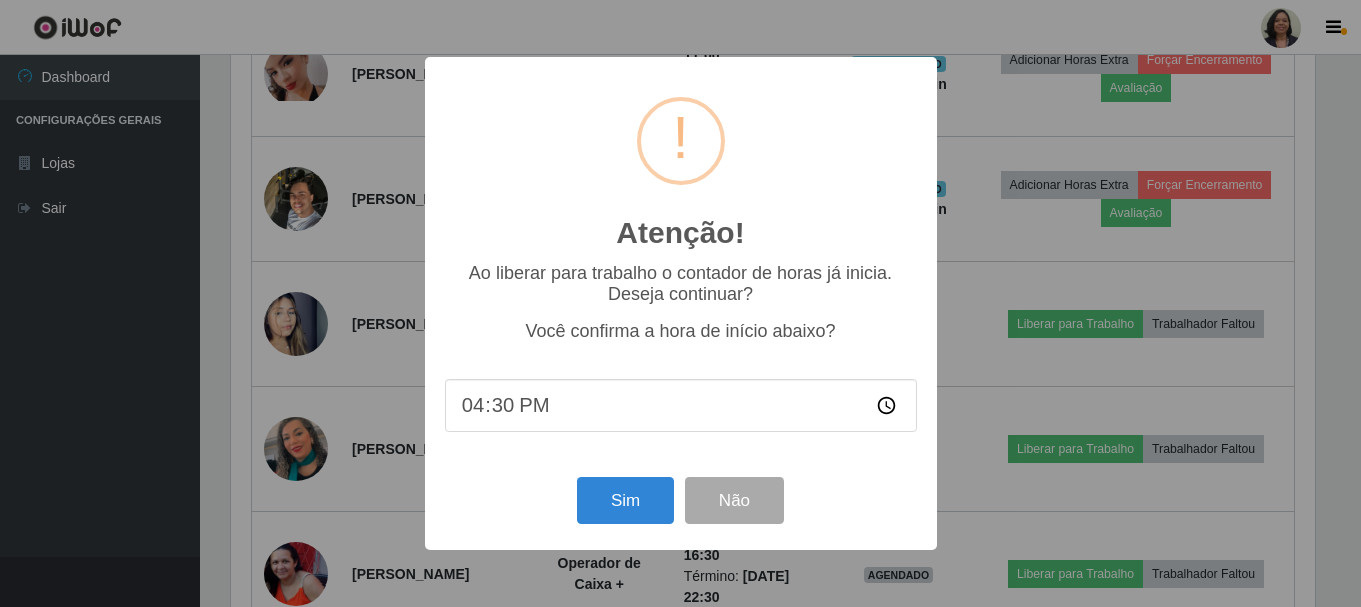 scroll, scrollTop: 999585, scrollLeft: 998911, axis: both 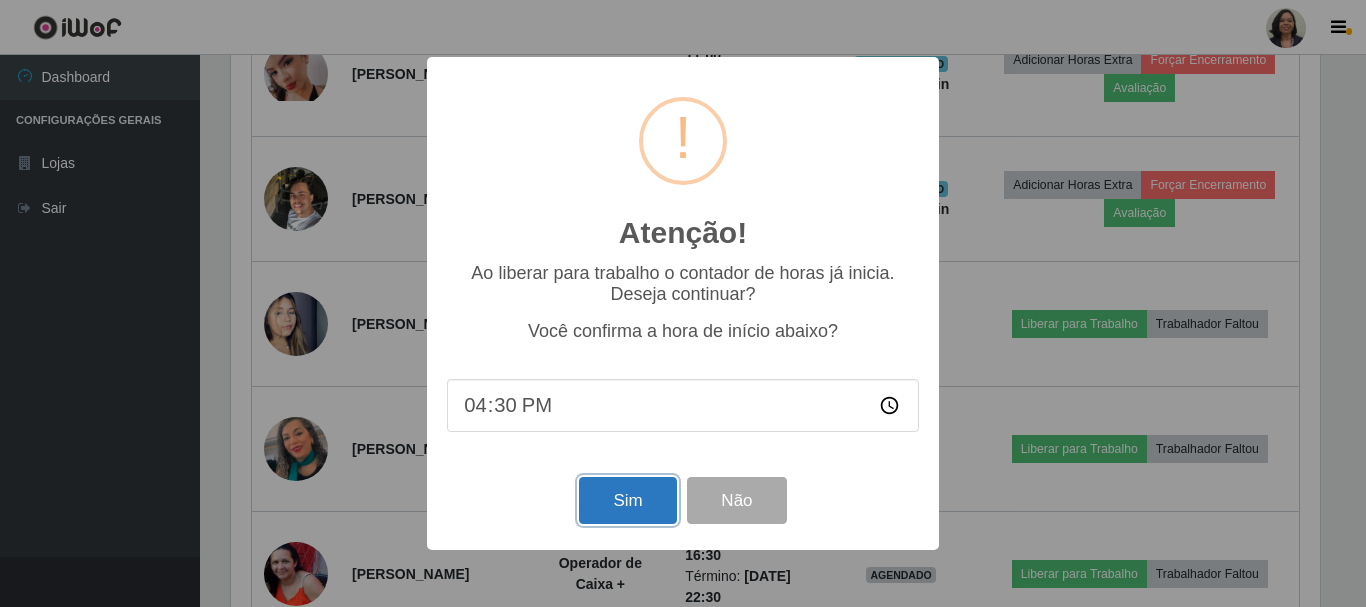 click on "Sim" at bounding box center [627, 500] 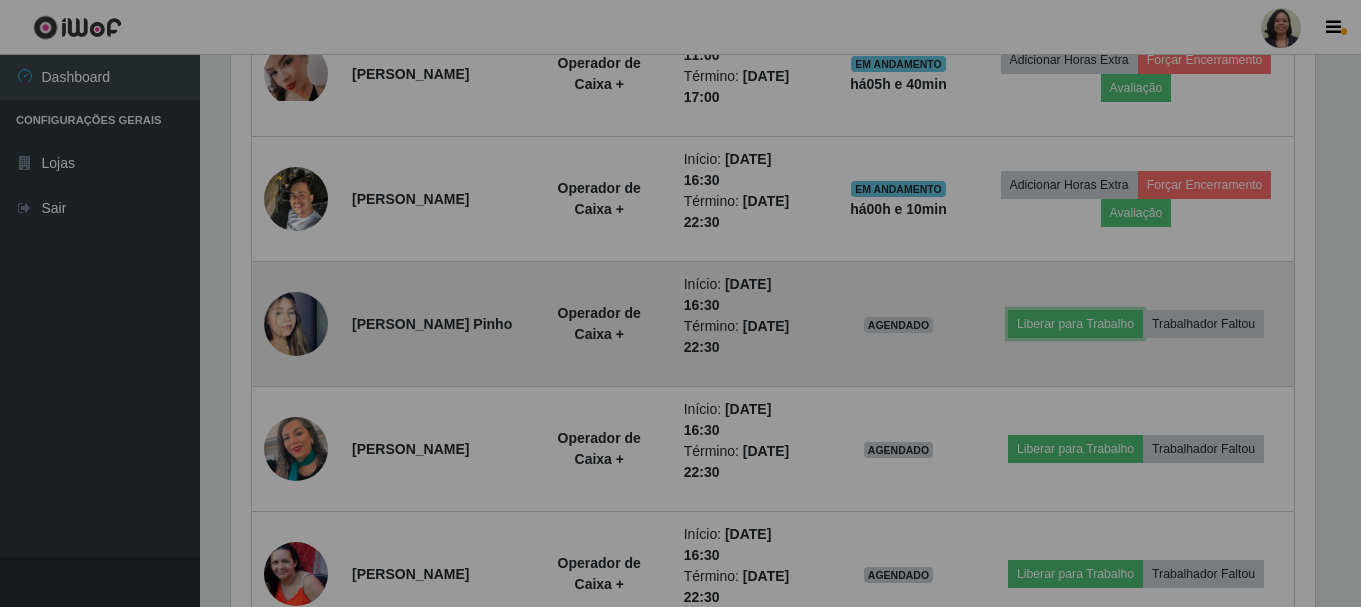 scroll, scrollTop: 999585, scrollLeft: 998901, axis: both 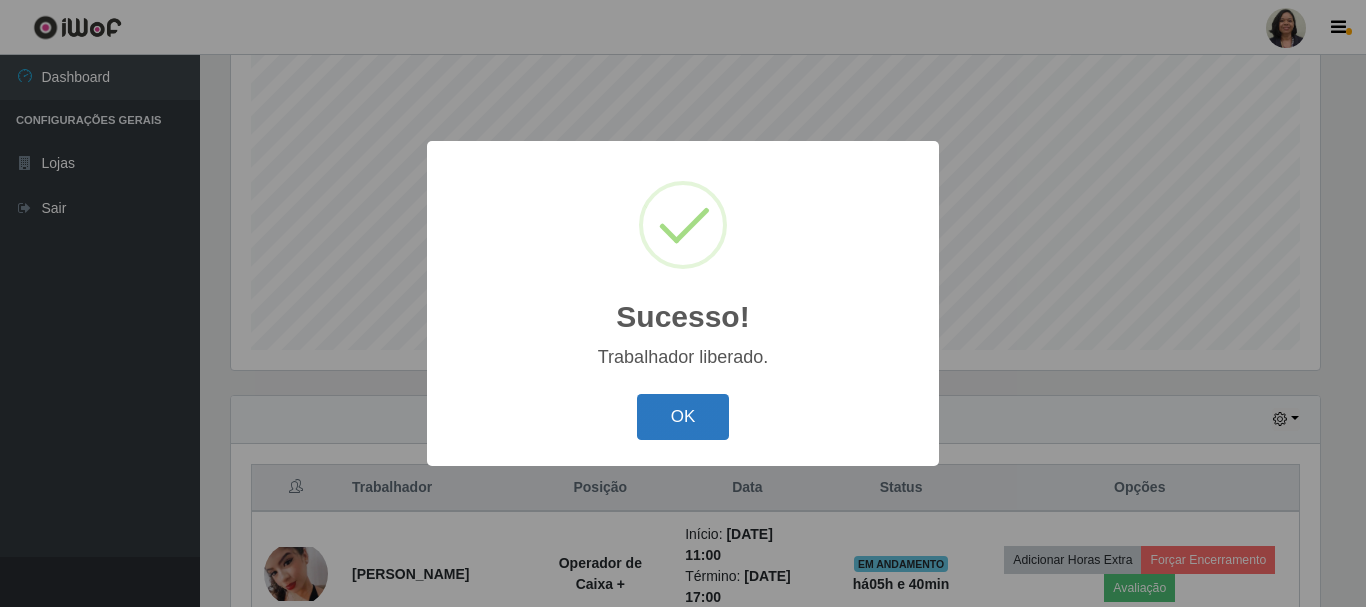 click on "OK" at bounding box center [683, 417] 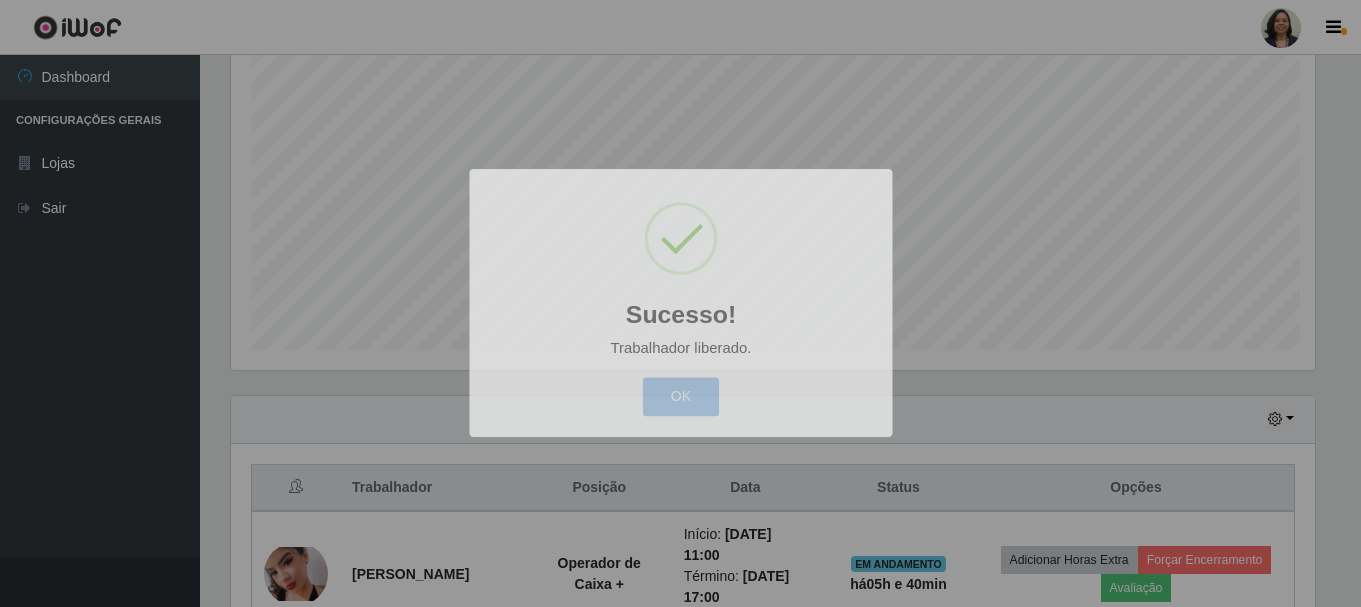 scroll, scrollTop: 999585, scrollLeft: 998901, axis: both 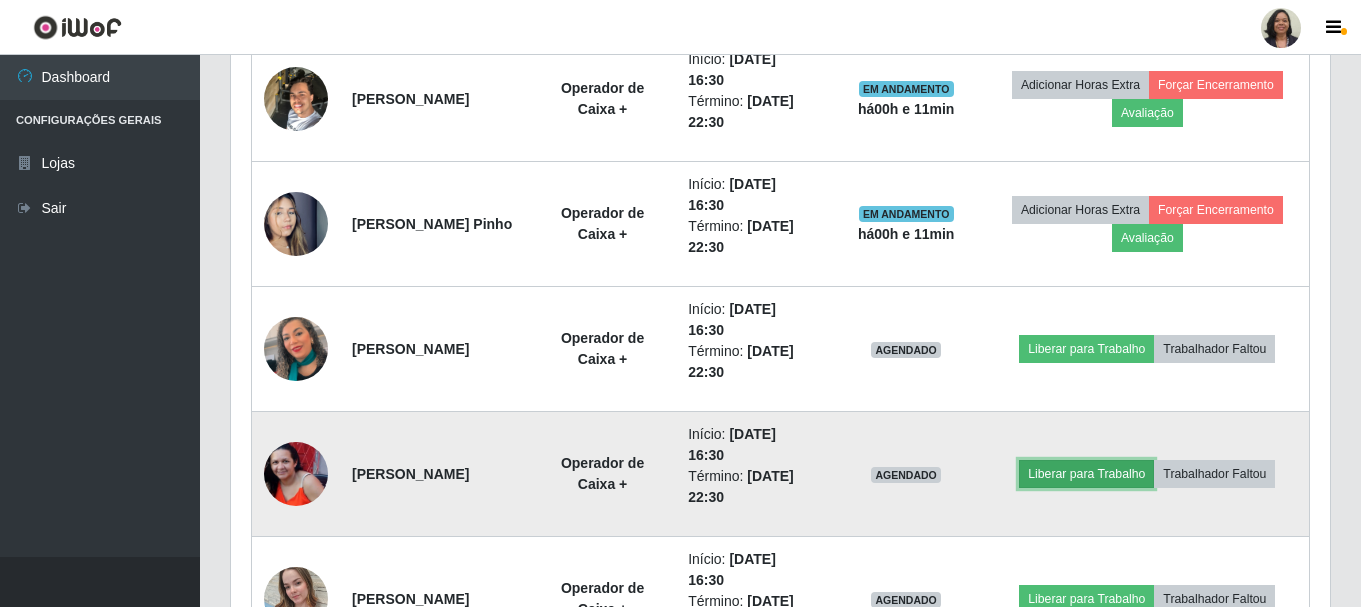 click on "Liberar para Trabalho" at bounding box center (1086, 474) 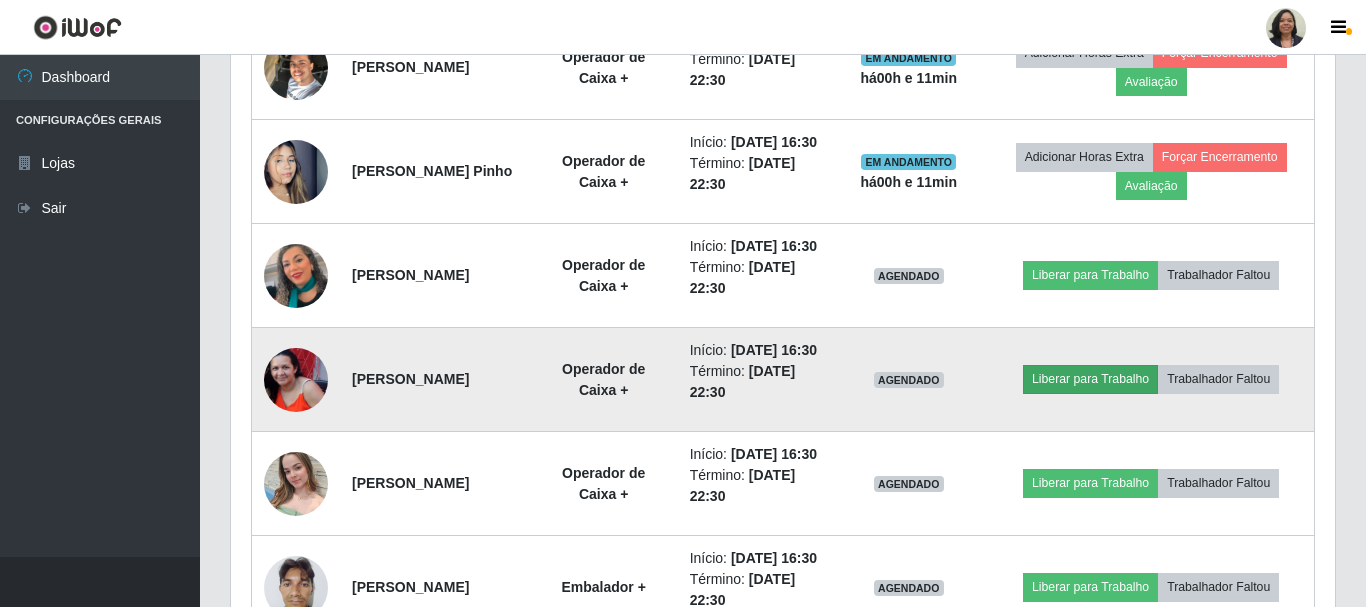scroll, scrollTop: 999585, scrollLeft: 998911, axis: both 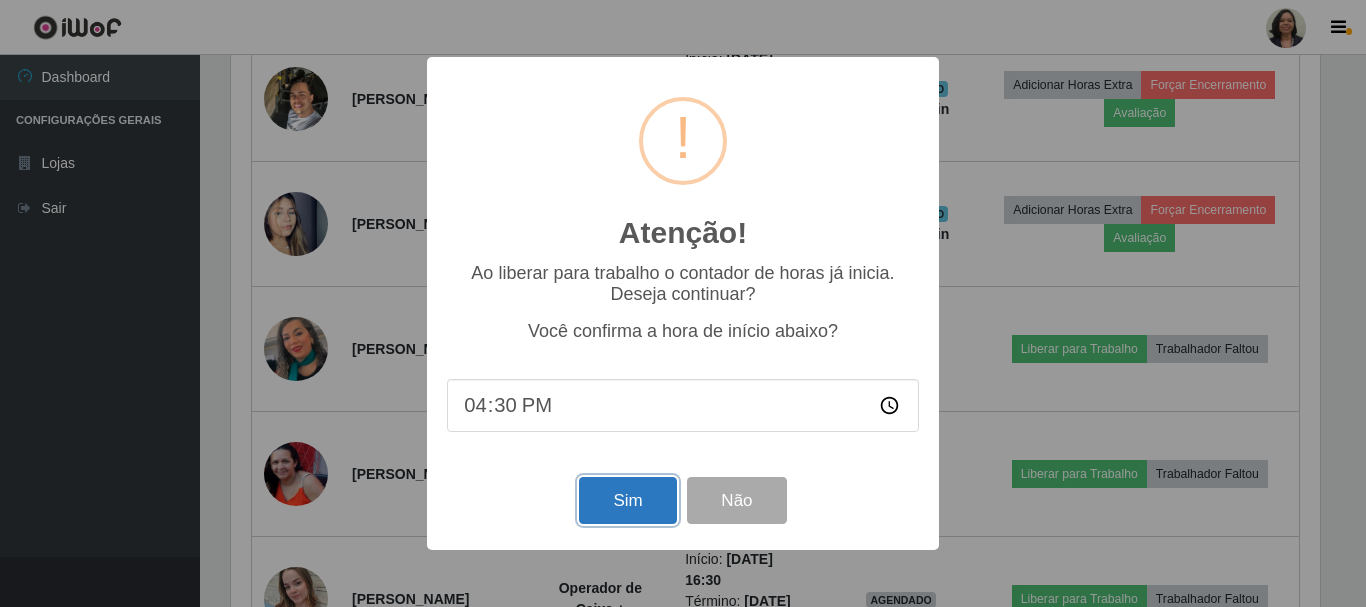 click on "Sim" at bounding box center (627, 500) 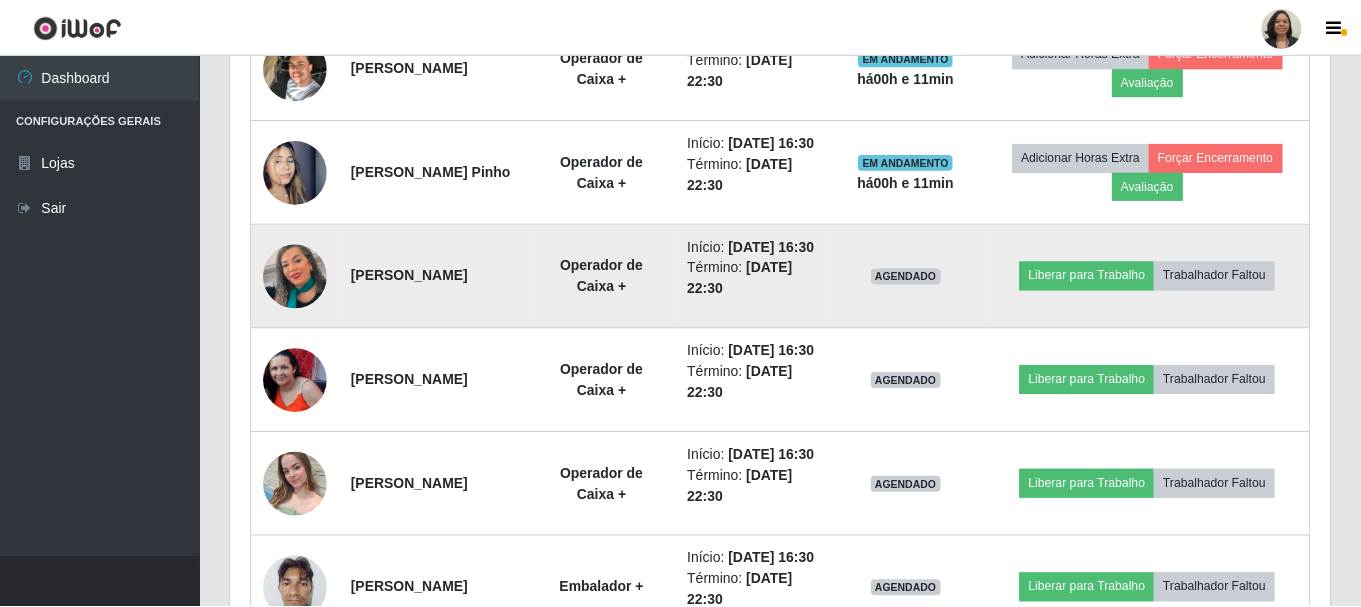 scroll, scrollTop: 999585, scrollLeft: 998901, axis: both 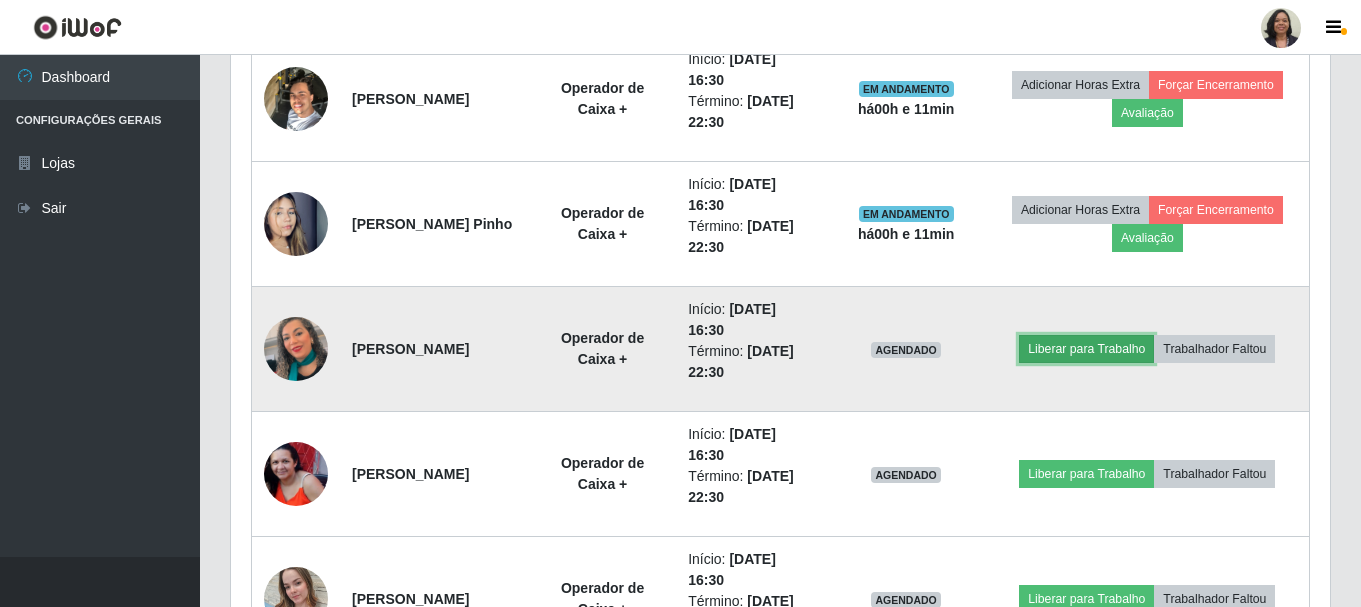 click on "Liberar para Trabalho" at bounding box center [1086, 349] 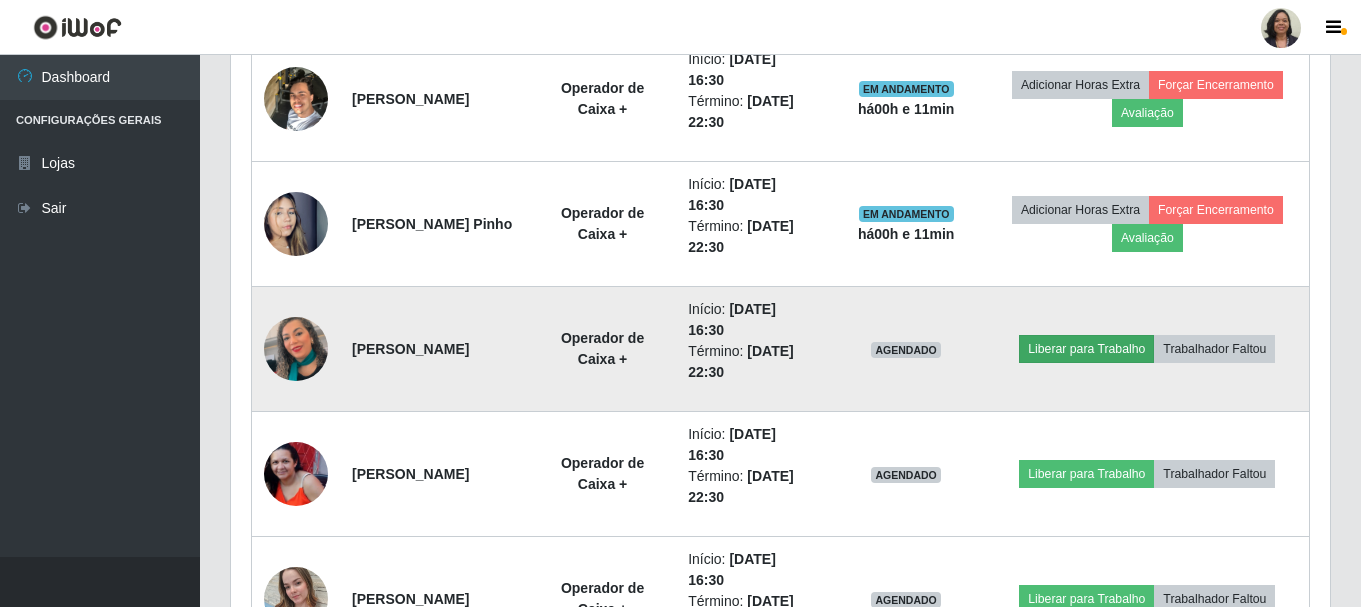 scroll 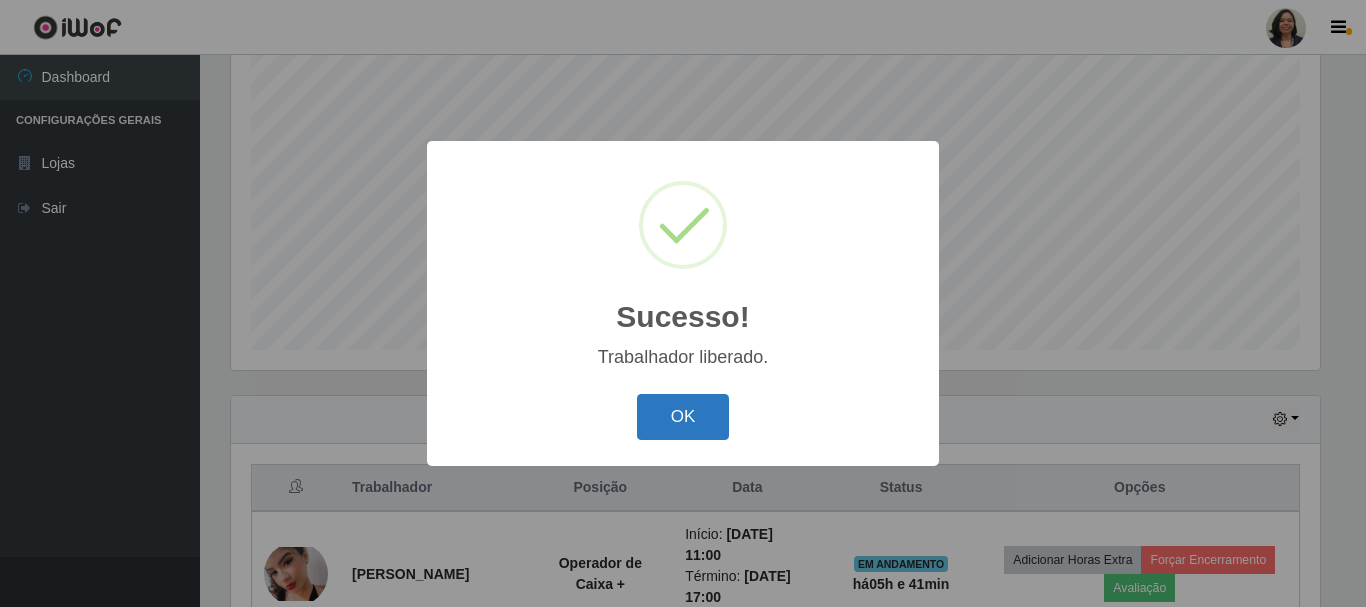 click on "OK" at bounding box center (683, 417) 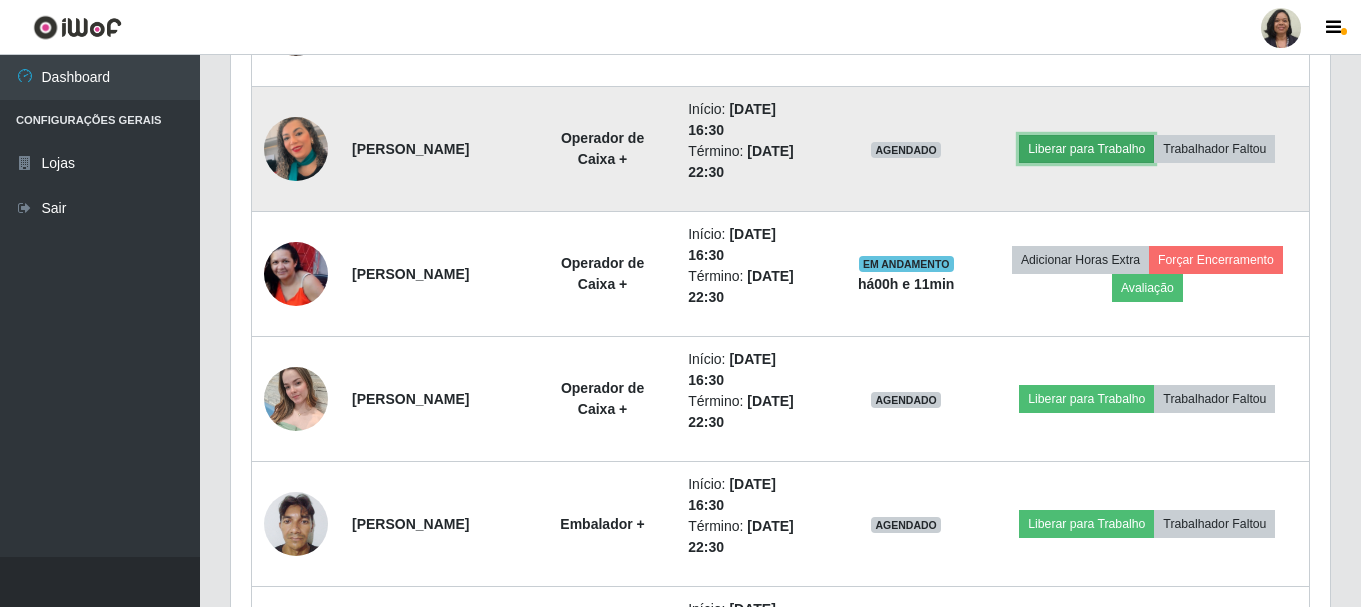 click on "Liberar para Trabalho" at bounding box center [1086, 149] 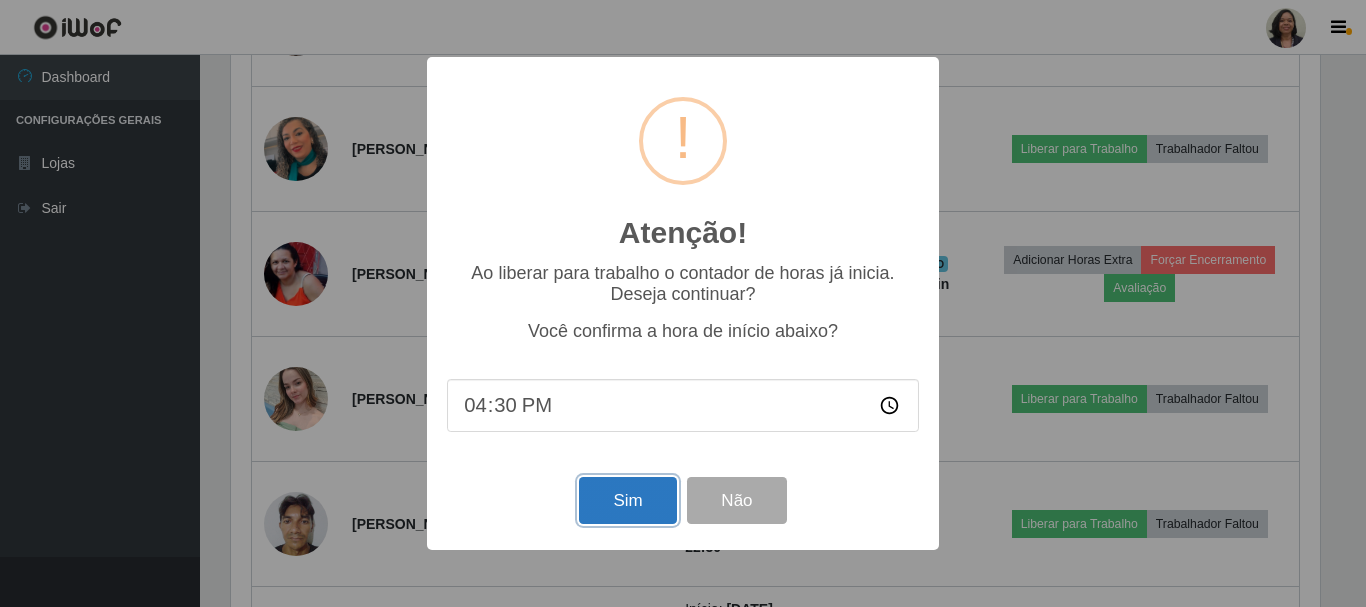 click on "Sim" at bounding box center [627, 500] 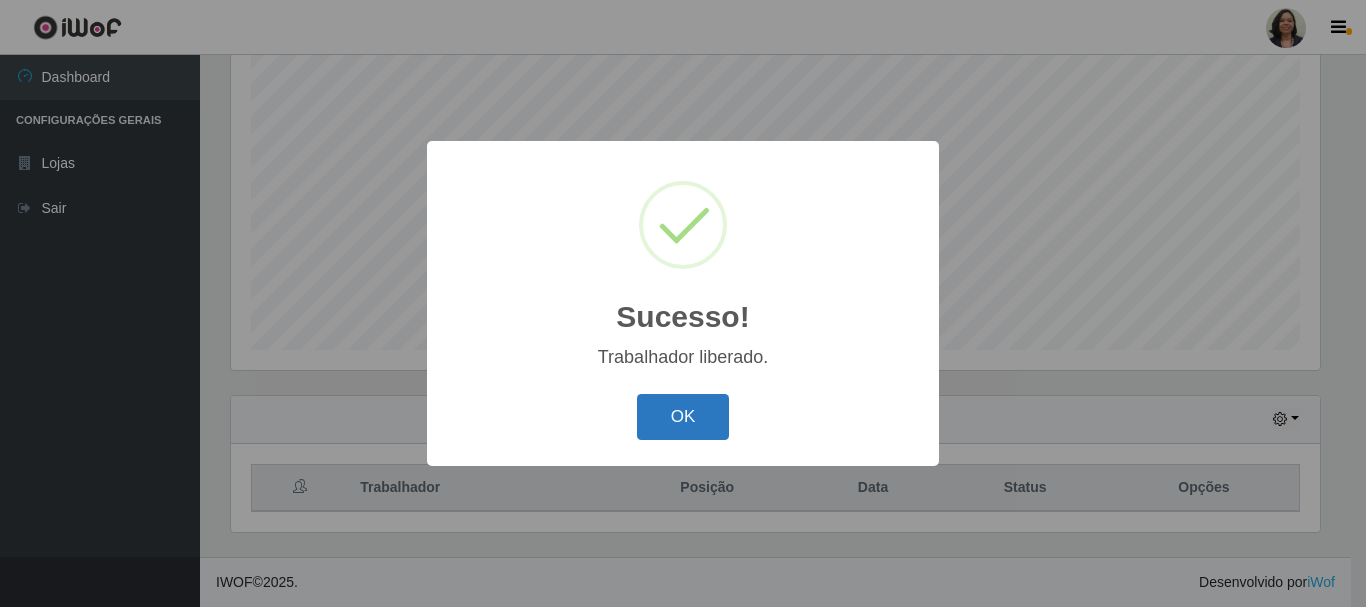 click on "OK" at bounding box center (683, 417) 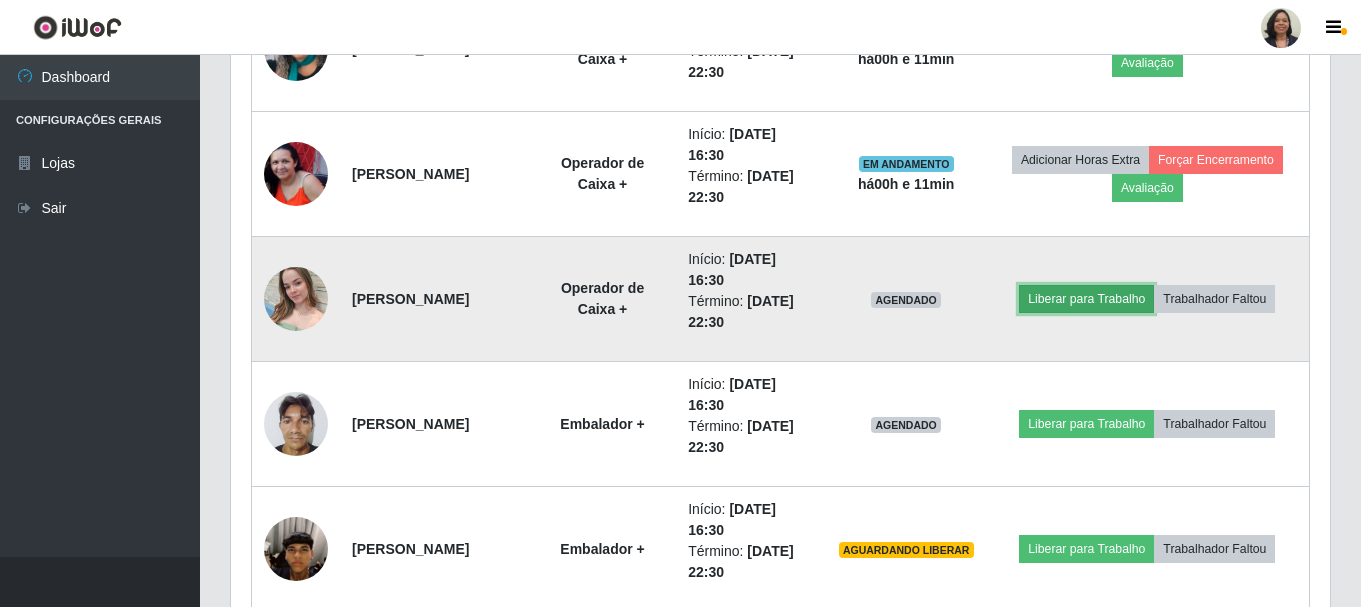 click on "Liberar para Trabalho" at bounding box center (1086, 299) 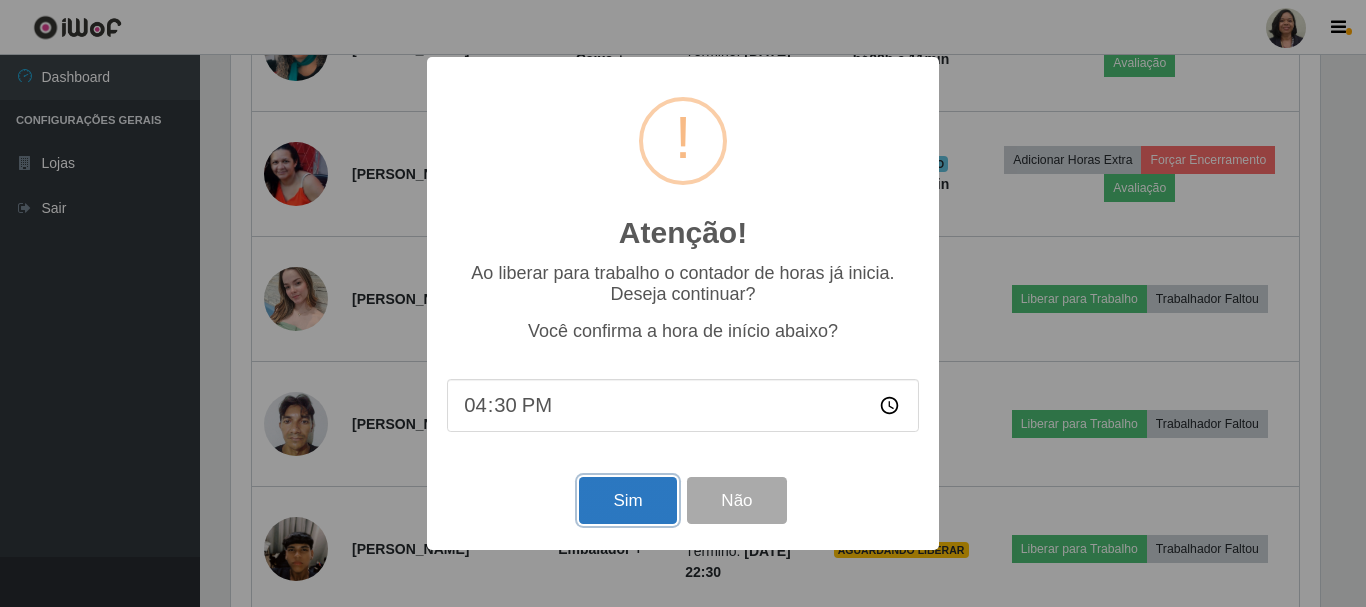 click on "Sim" at bounding box center (627, 500) 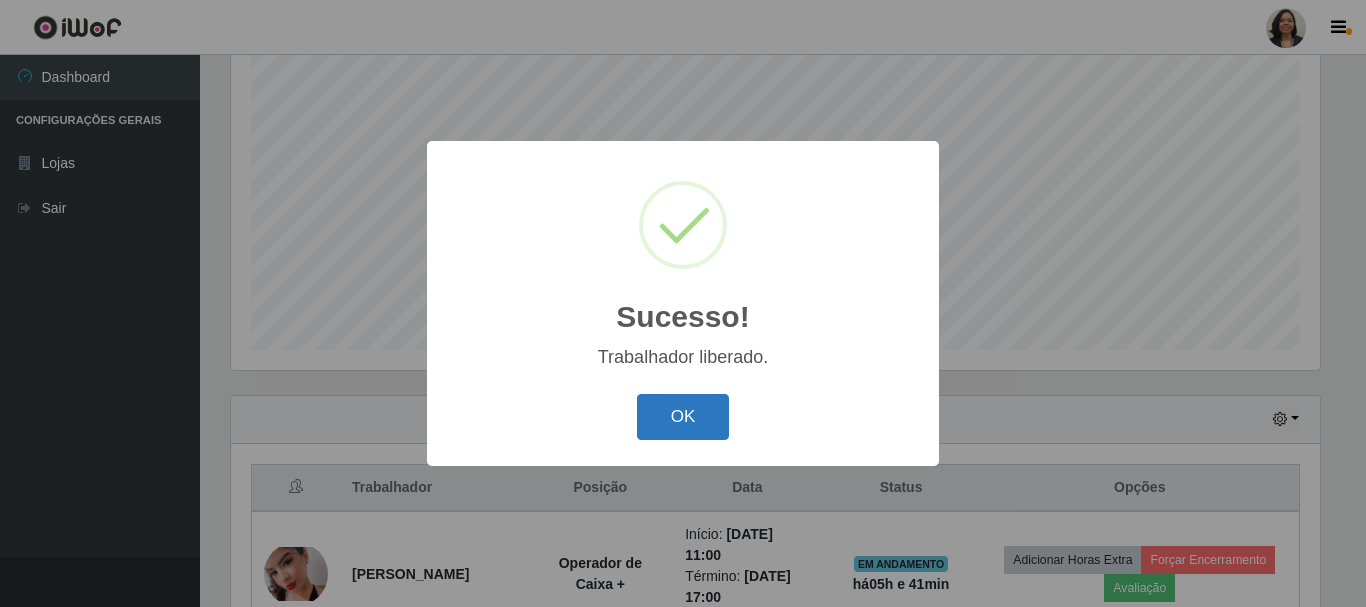 click on "OK" at bounding box center [683, 417] 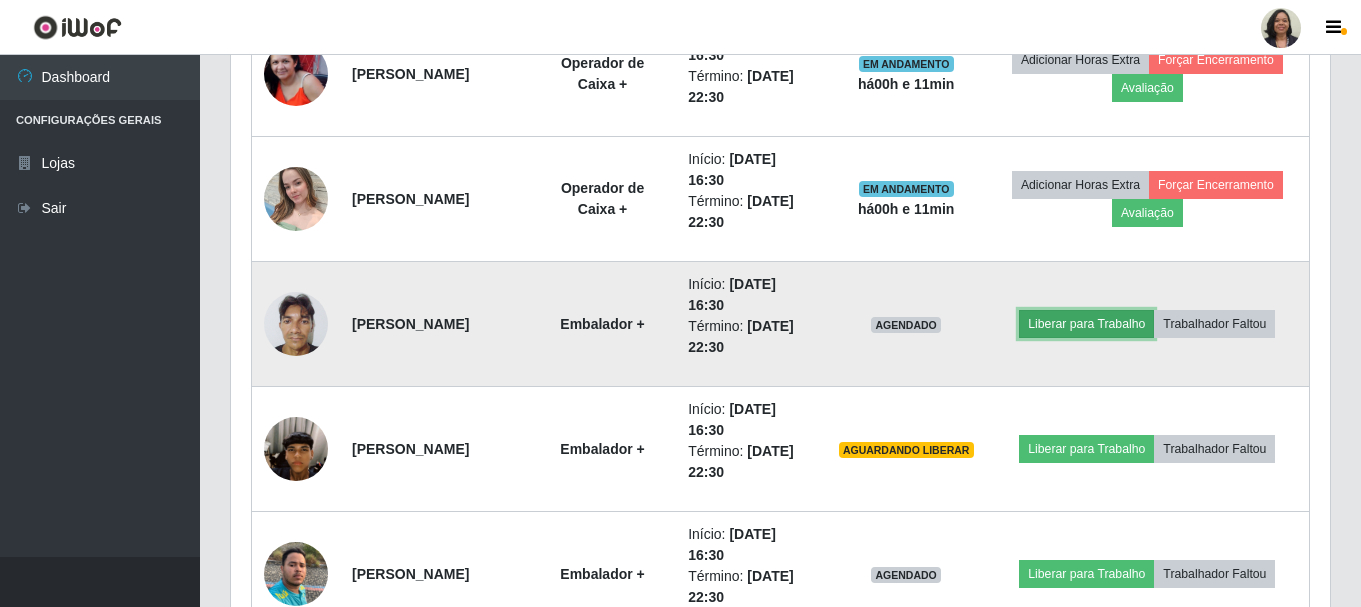 click on "Liberar para Trabalho" at bounding box center [1086, 324] 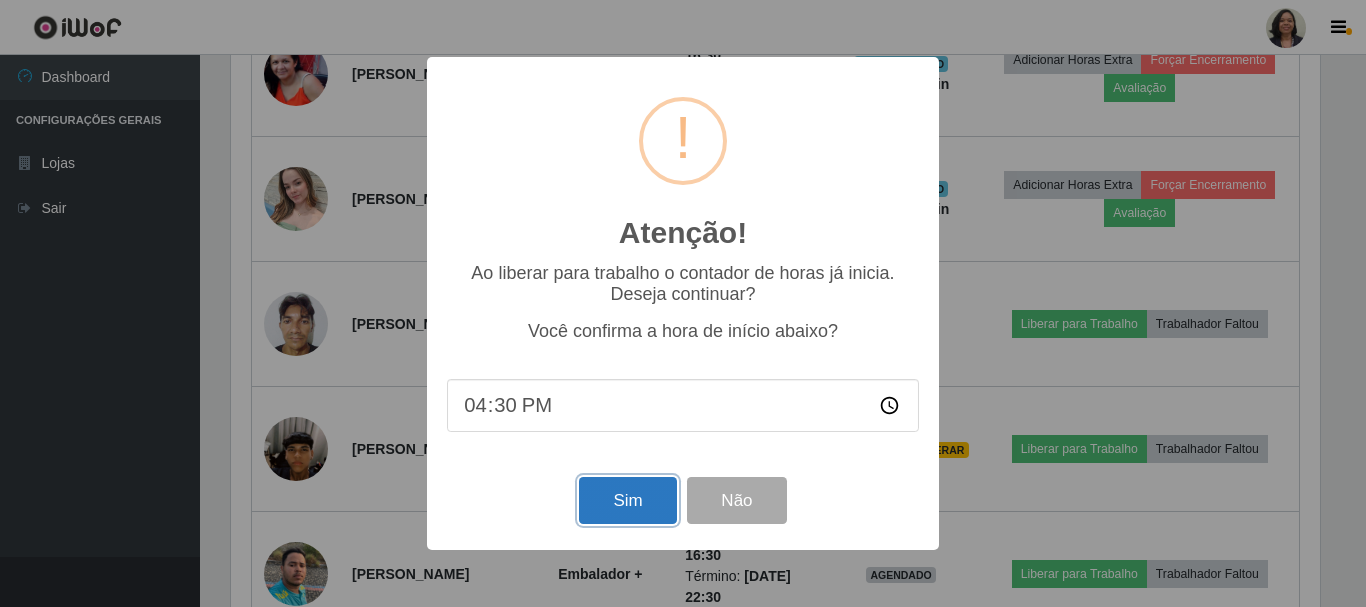 click on "Sim" at bounding box center [627, 500] 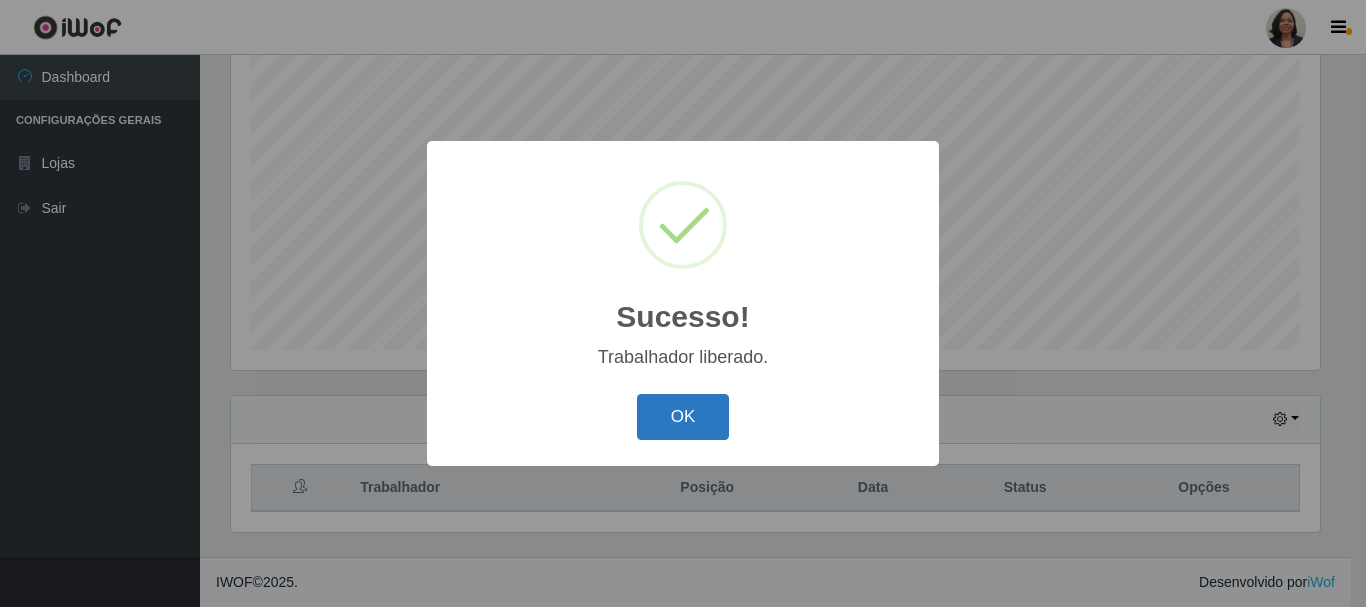 click on "OK" at bounding box center (683, 417) 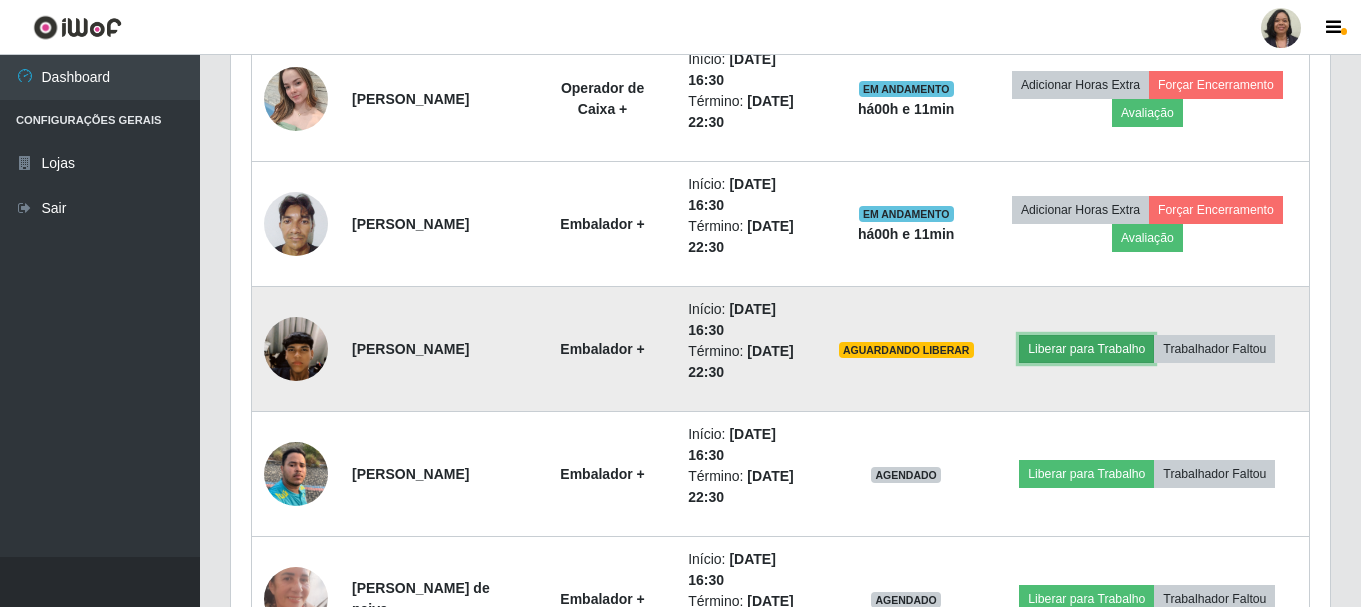 click on "Liberar para Trabalho" at bounding box center (1086, 349) 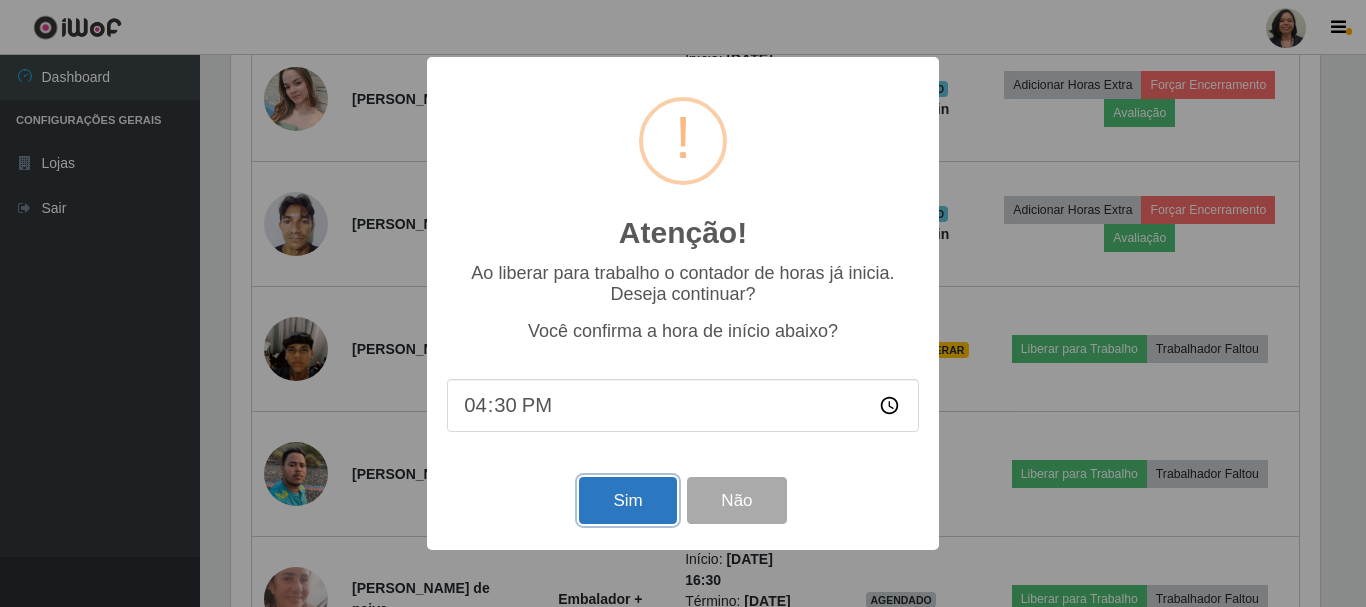 click on "Sim" at bounding box center (627, 500) 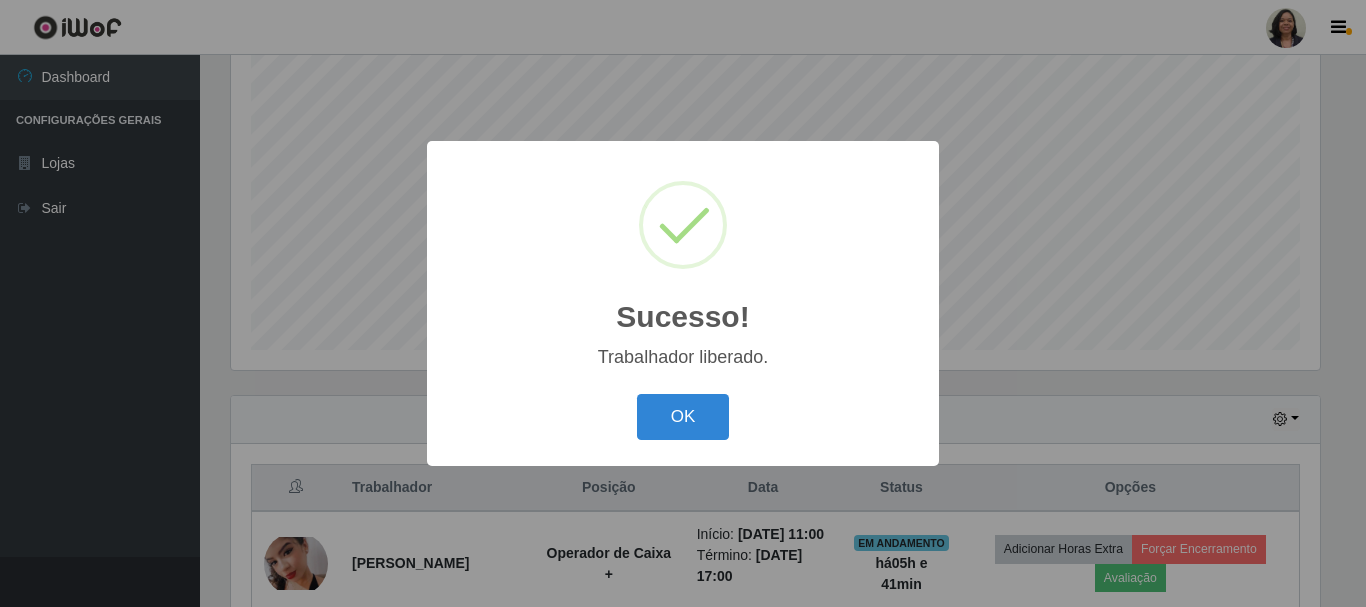 click on "OK Cancel" at bounding box center [683, 416] 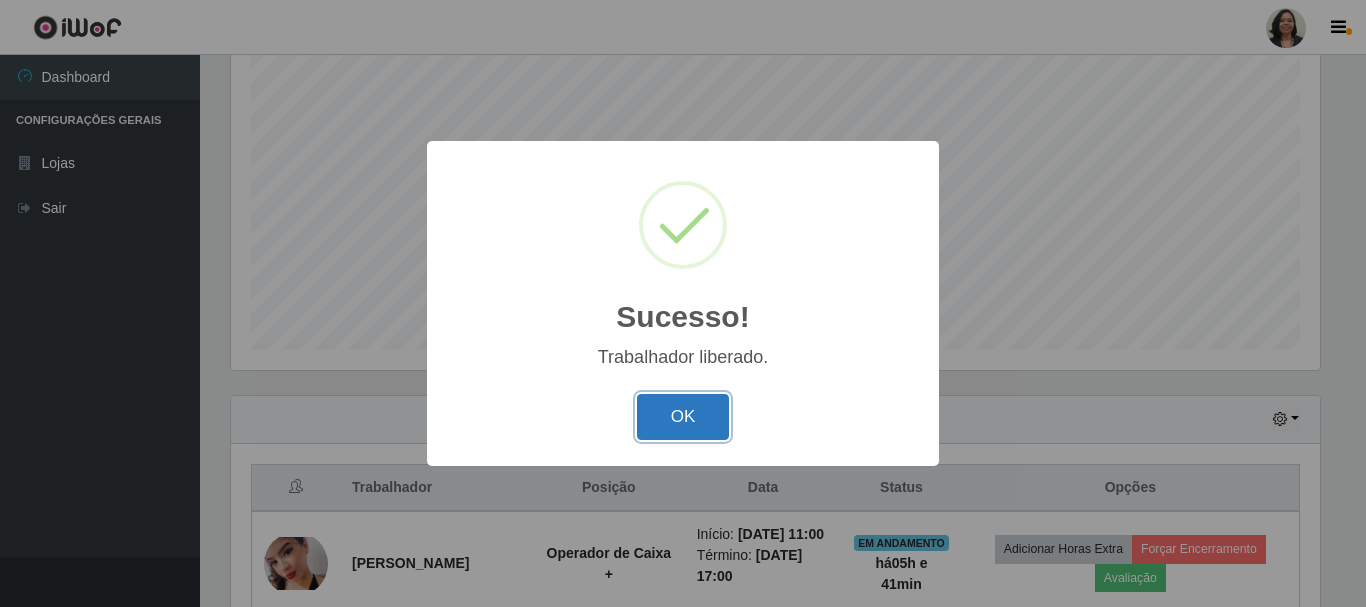 click on "OK" at bounding box center [683, 417] 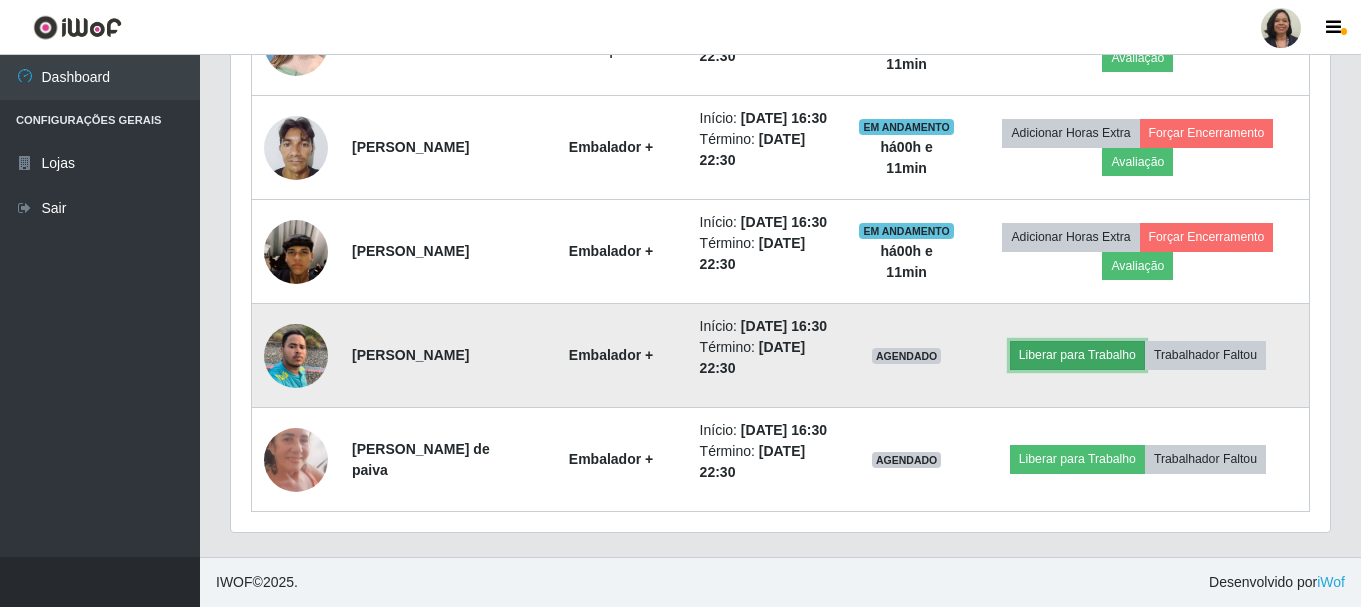 click on "Liberar para Trabalho" at bounding box center [1077, 355] 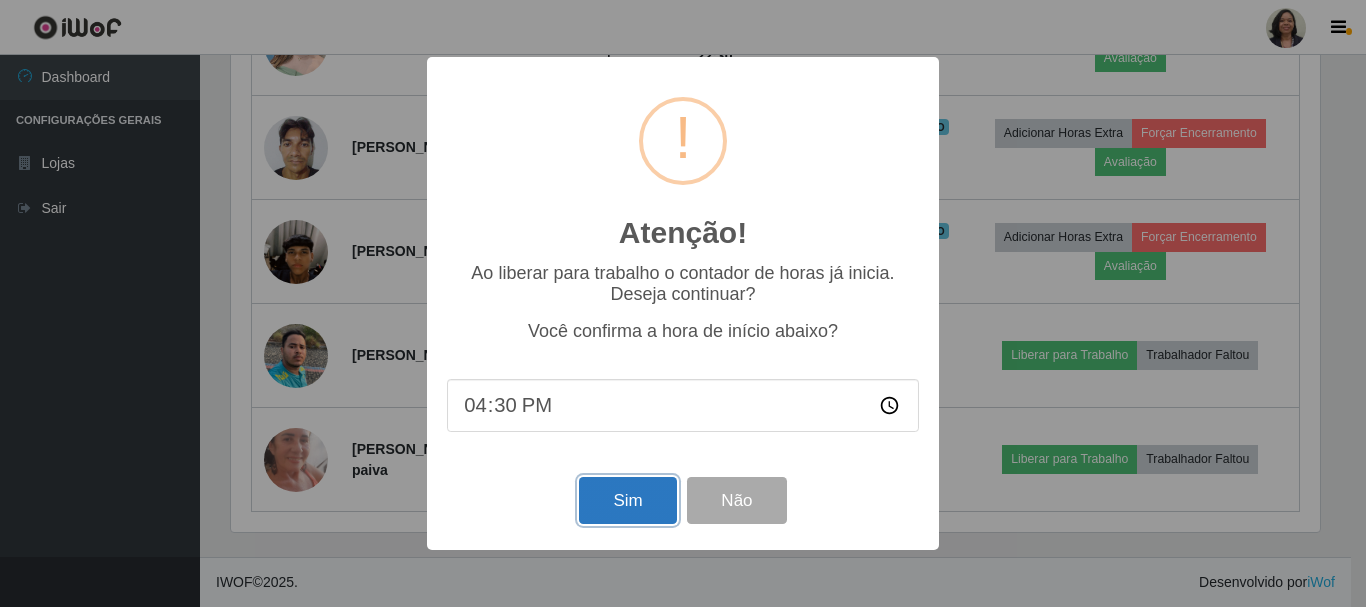 click on "Sim" at bounding box center (627, 500) 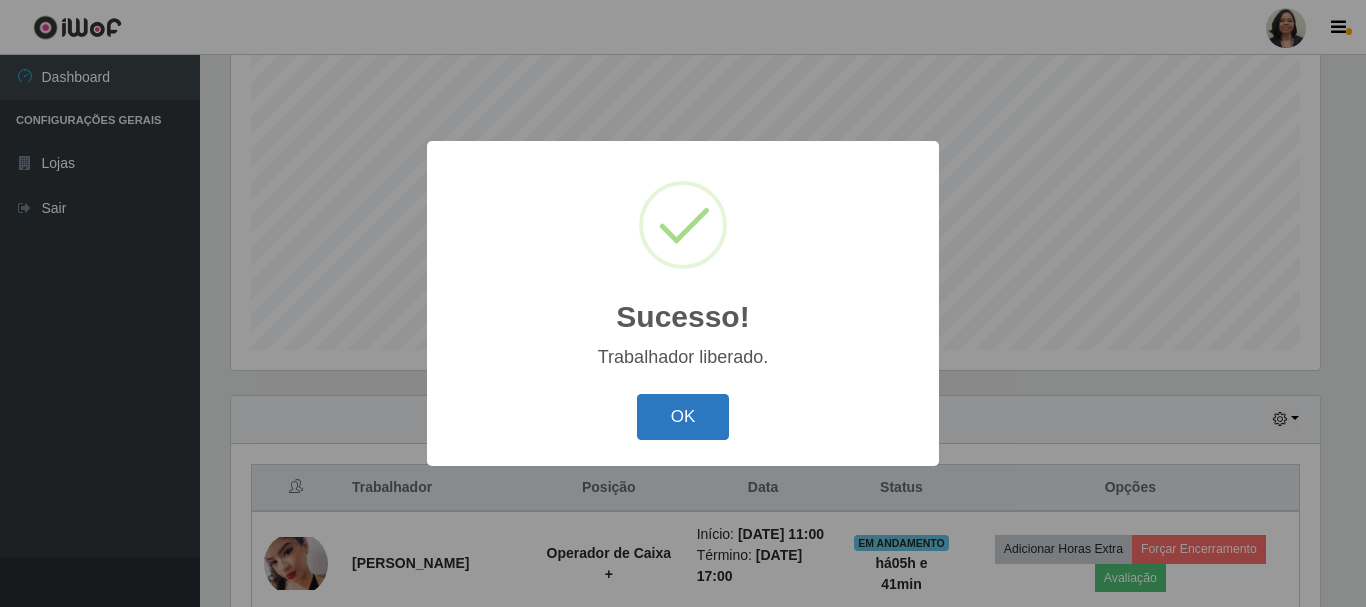 click on "OK" at bounding box center [683, 417] 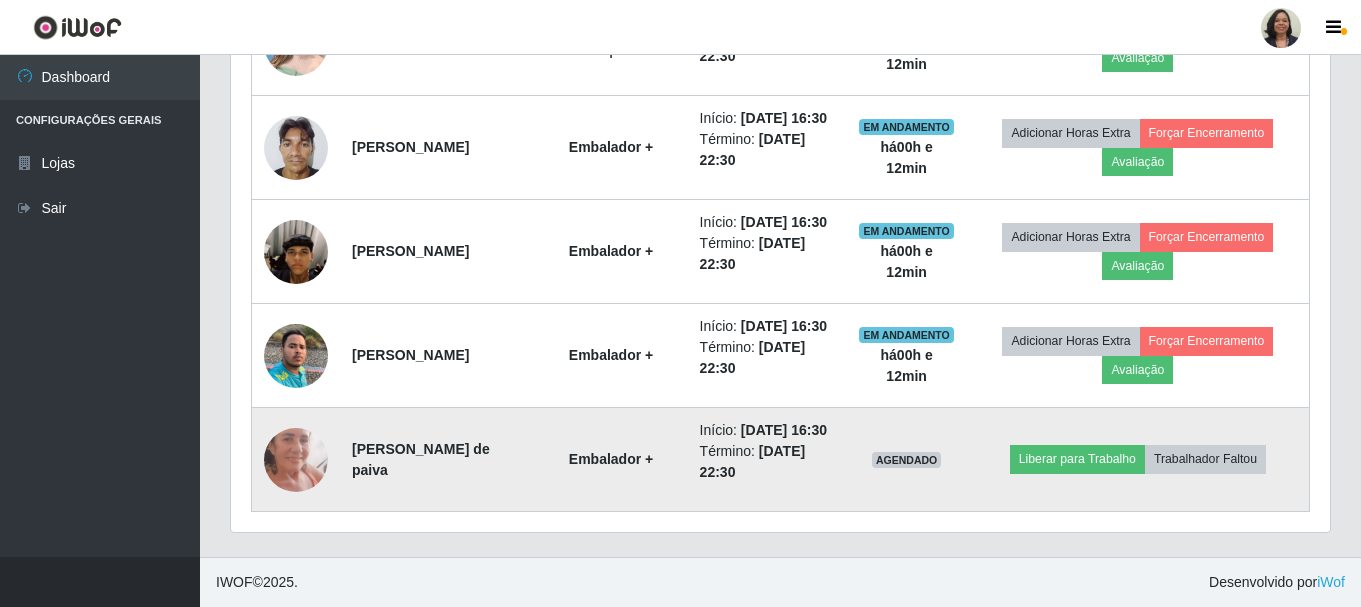 click at bounding box center [296, 459] 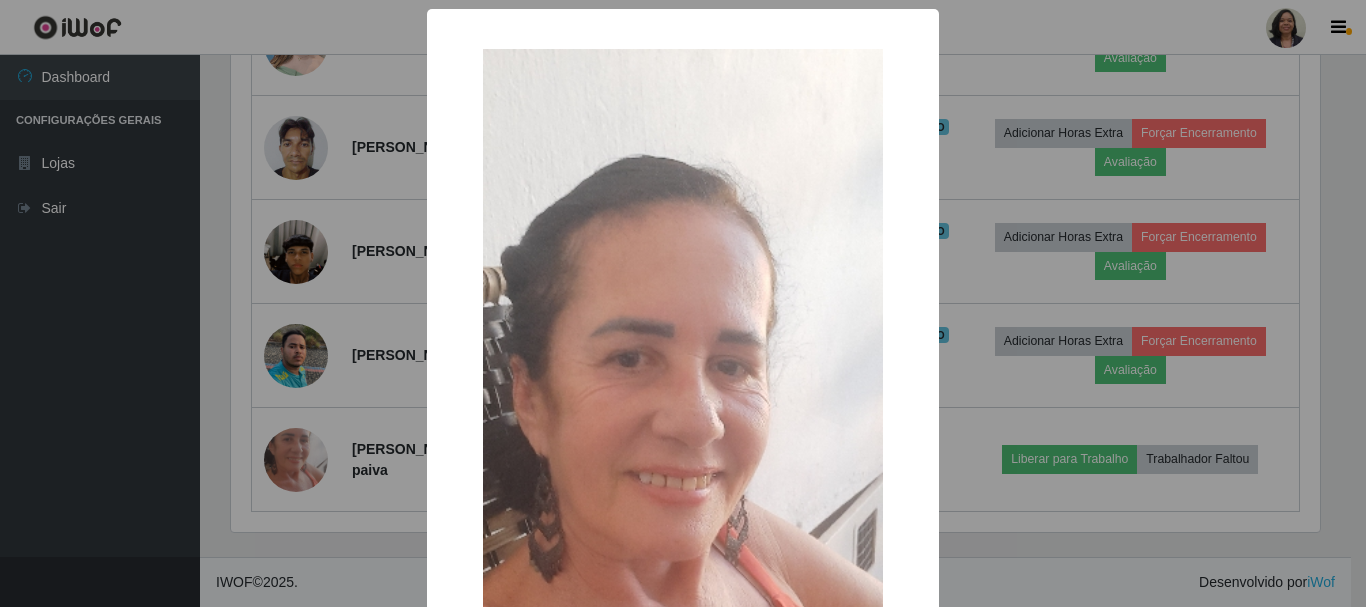 click on "× OK Cancel" at bounding box center (683, 303) 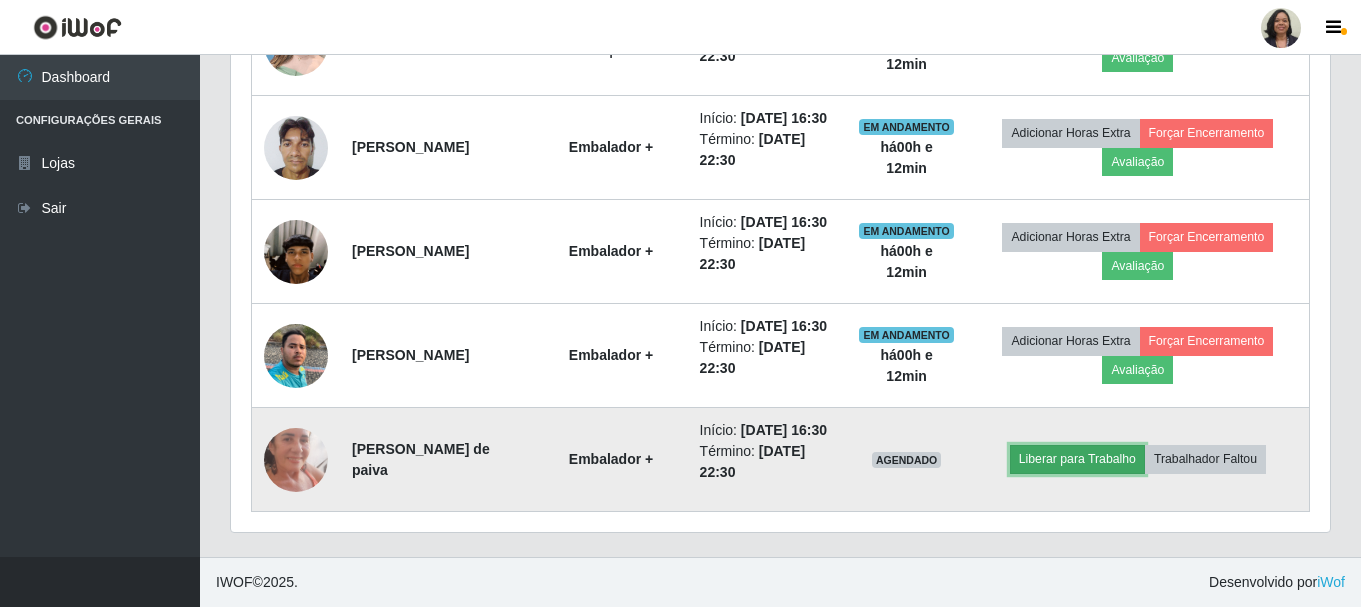 click on "Liberar para Trabalho" at bounding box center (1077, 459) 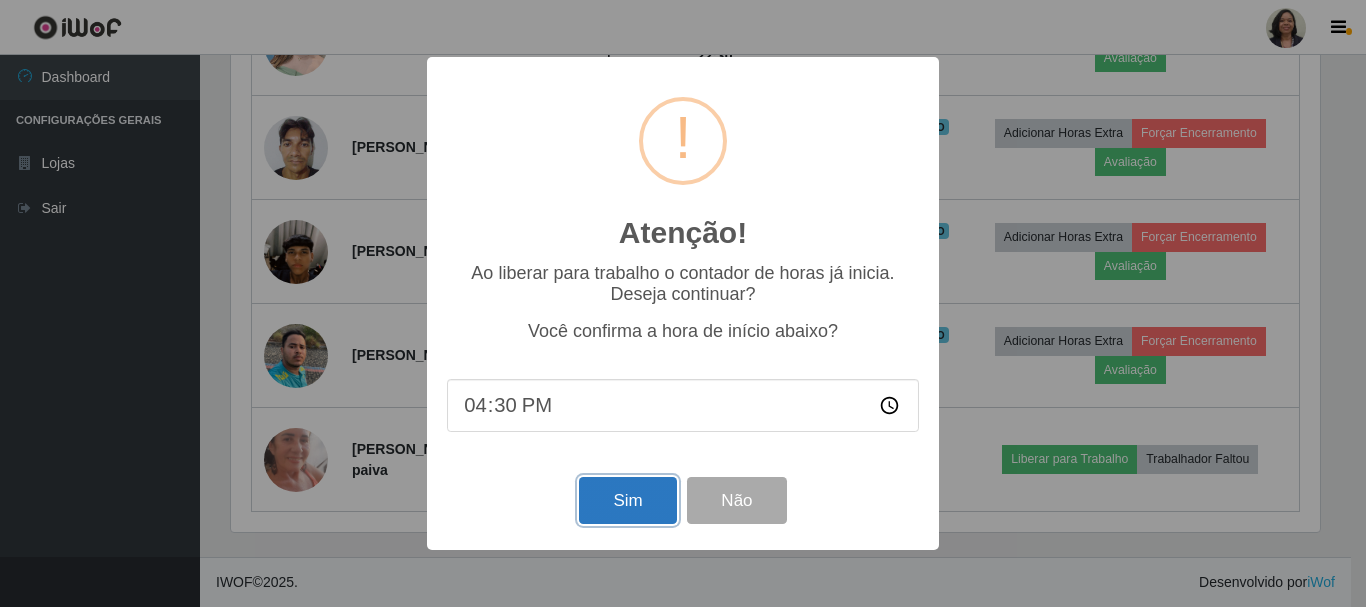 click on "Sim" at bounding box center (627, 500) 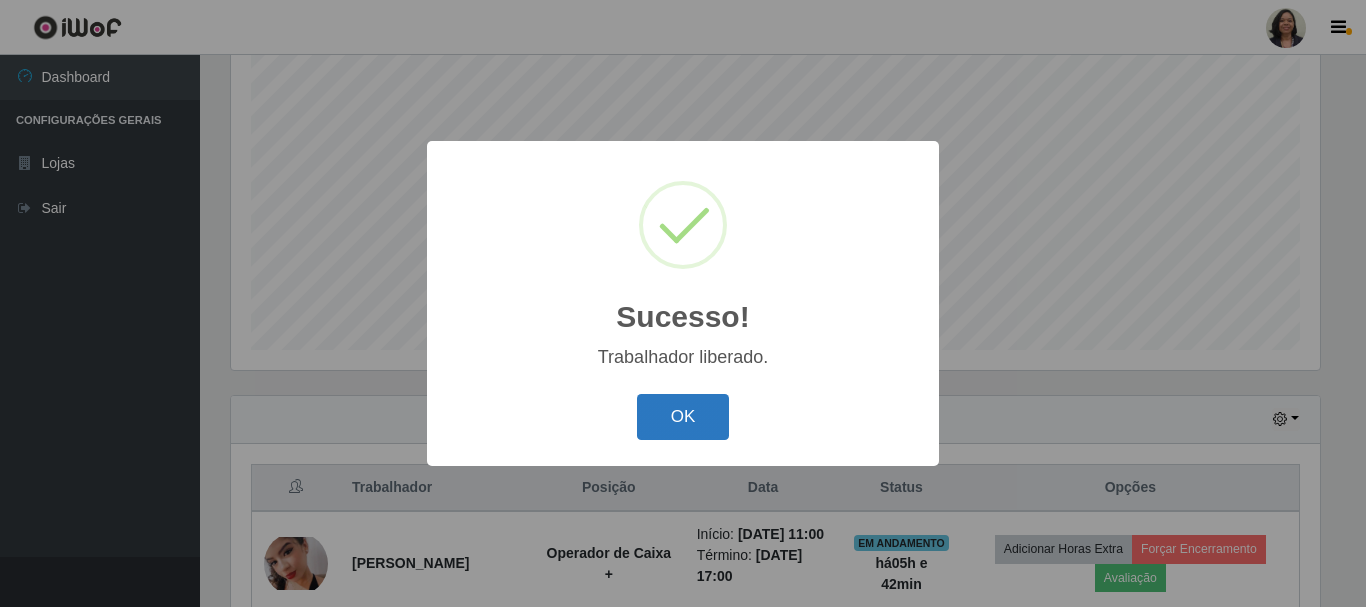 click on "OK" at bounding box center (683, 417) 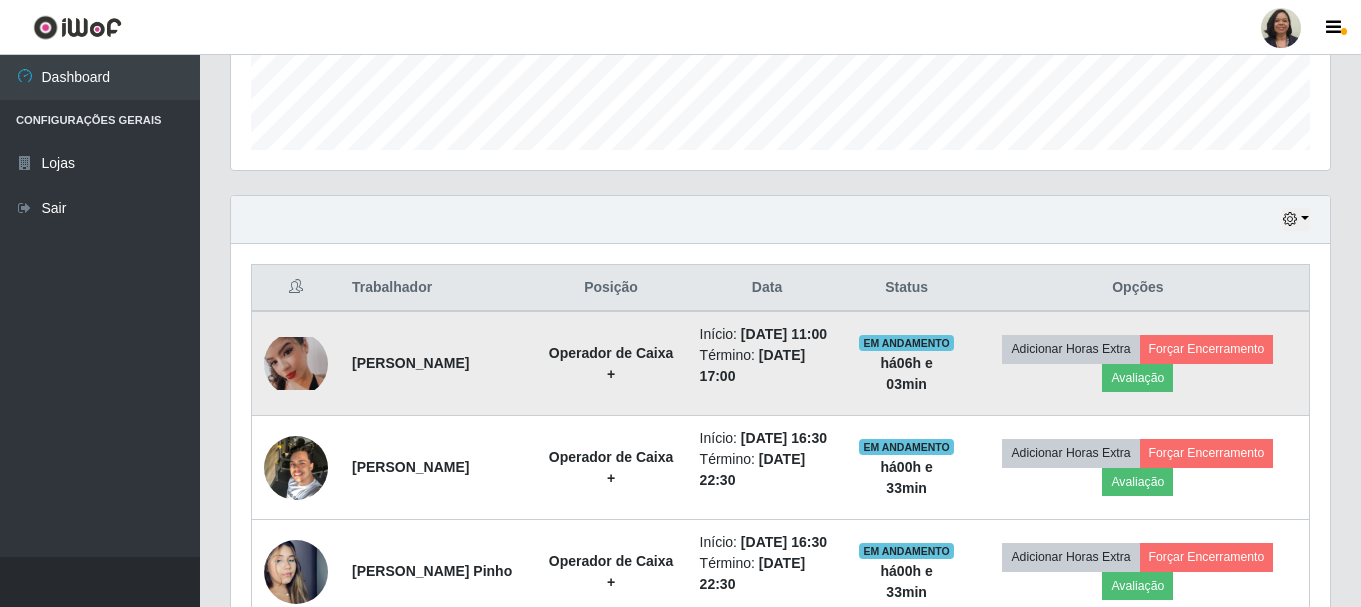 scroll, scrollTop: 600, scrollLeft: 0, axis: vertical 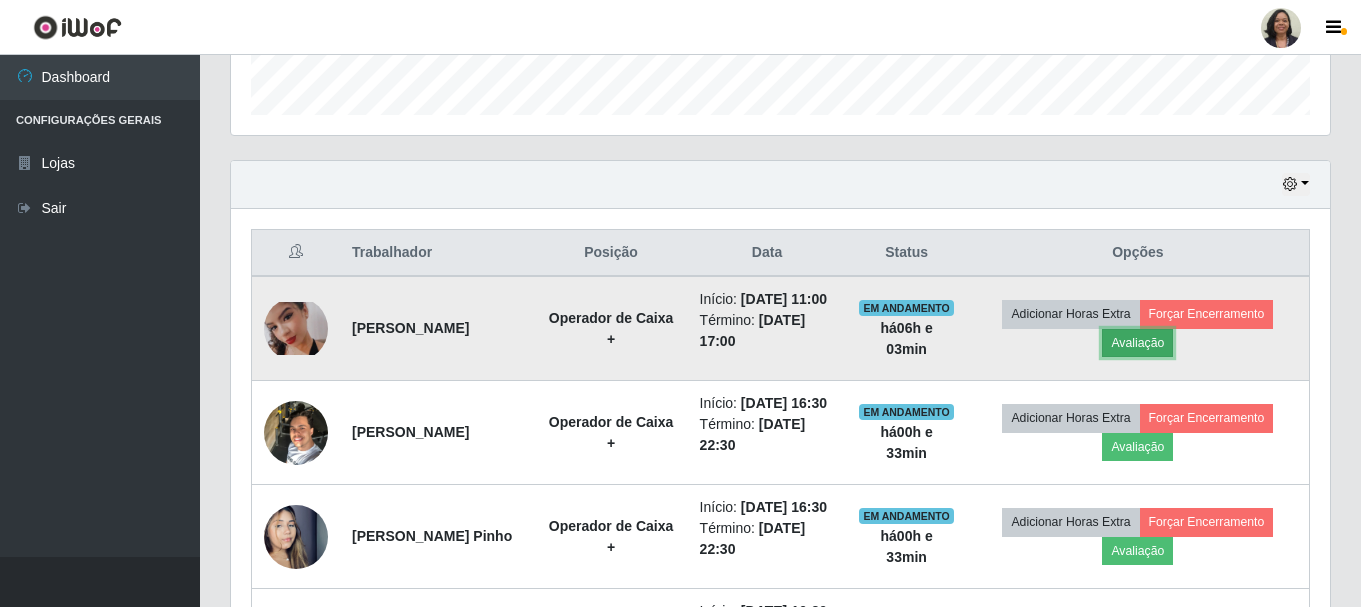 click on "Avaliação" at bounding box center (1137, 343) 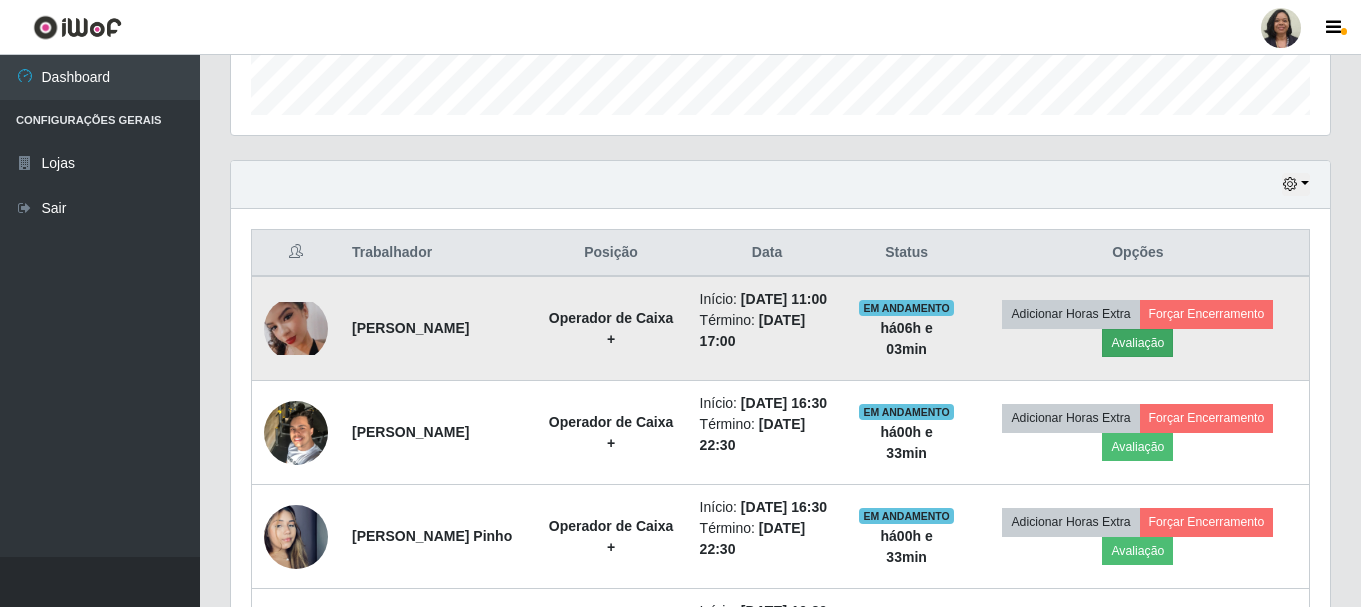 scroll, scrollTop: 999585, scrollLeft: 998911, axis: both 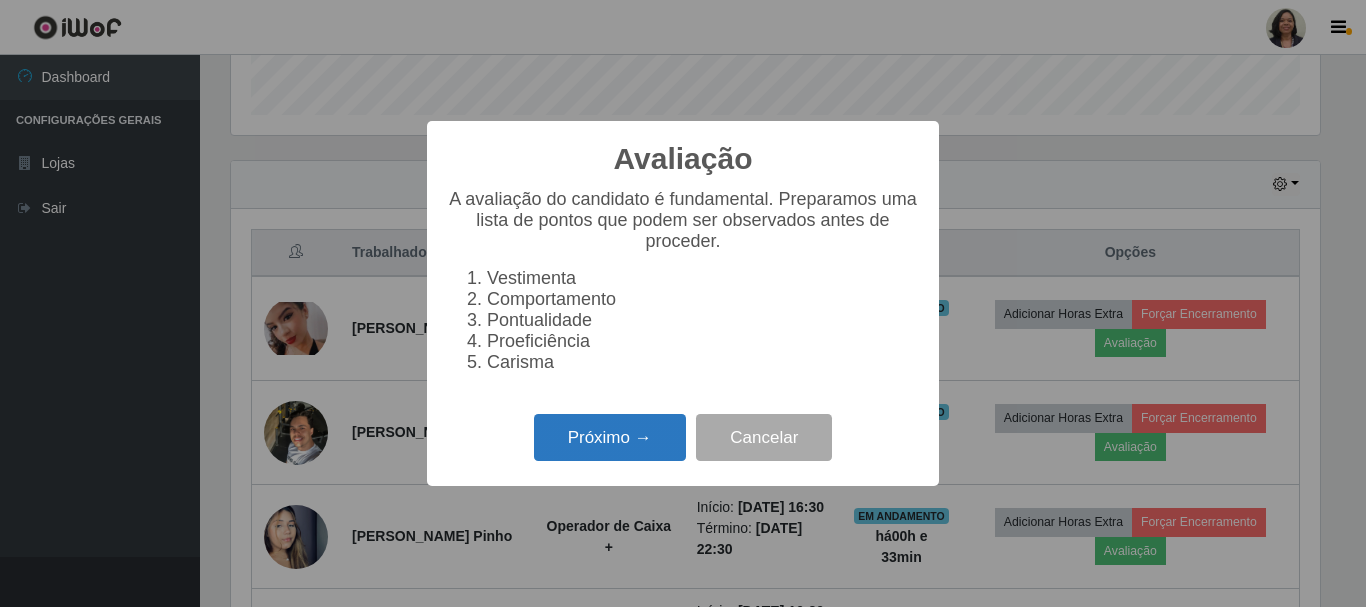 click on "Próximo →" at bounding box center [610, 437] 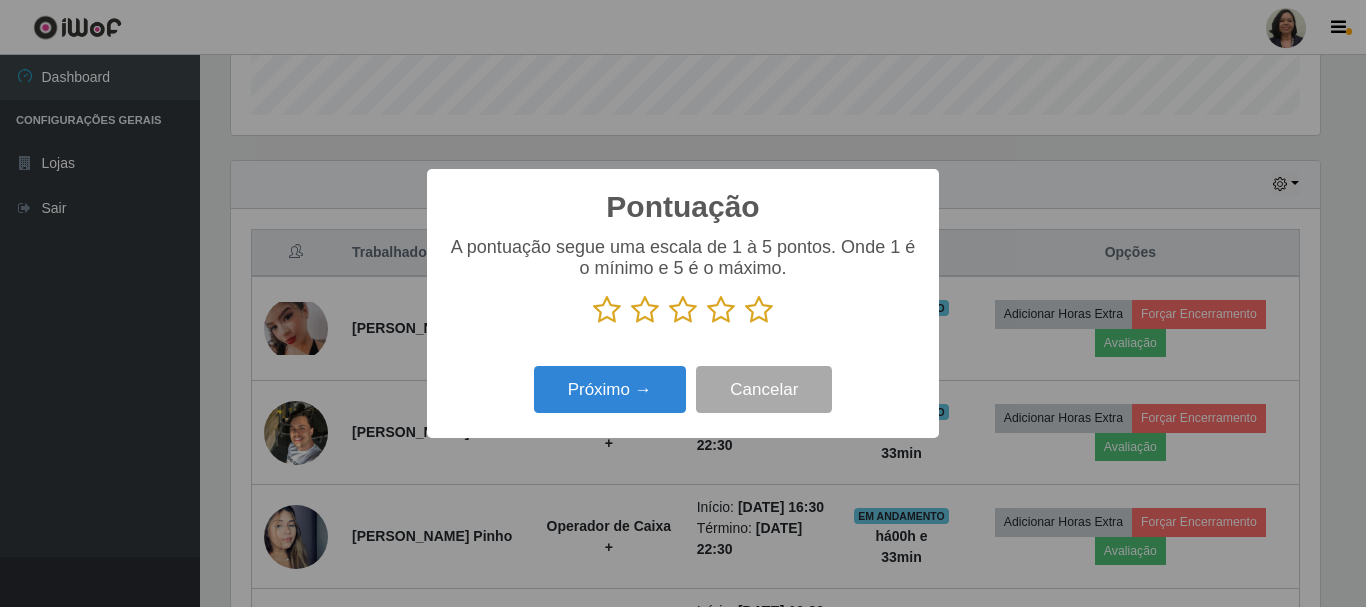 scroll, scrollTop: 999585, scrollLeft: 998911, axis: both 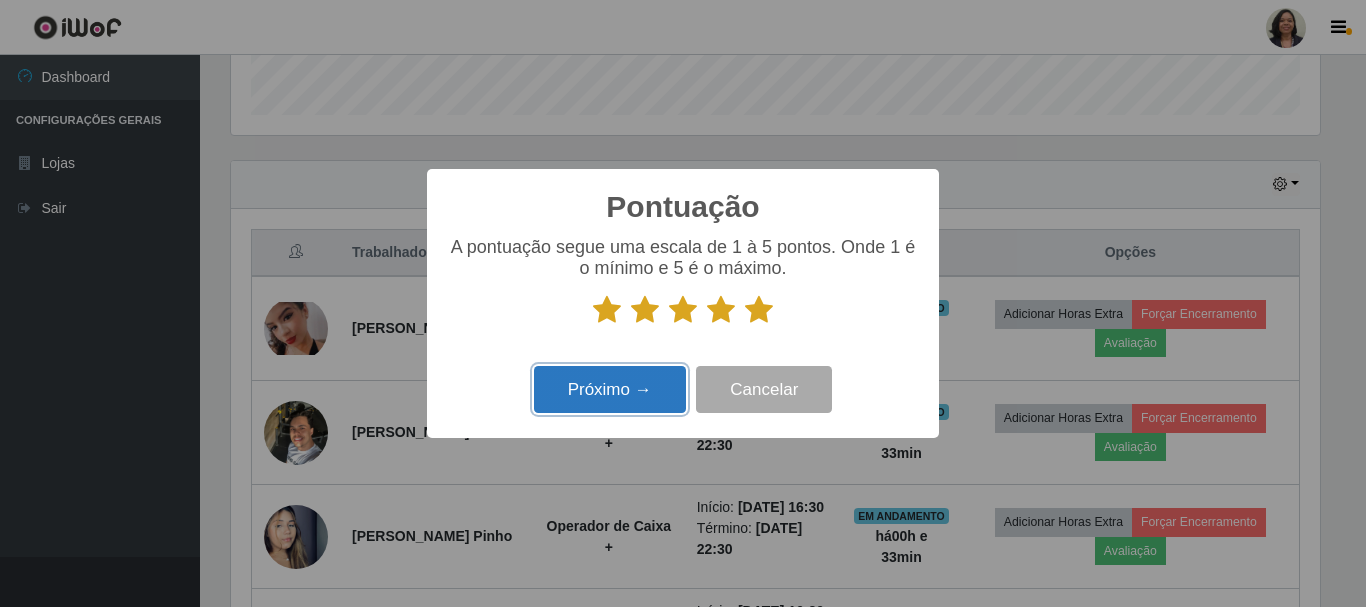 click on "Próximo →" at bounding box center [610, 389] 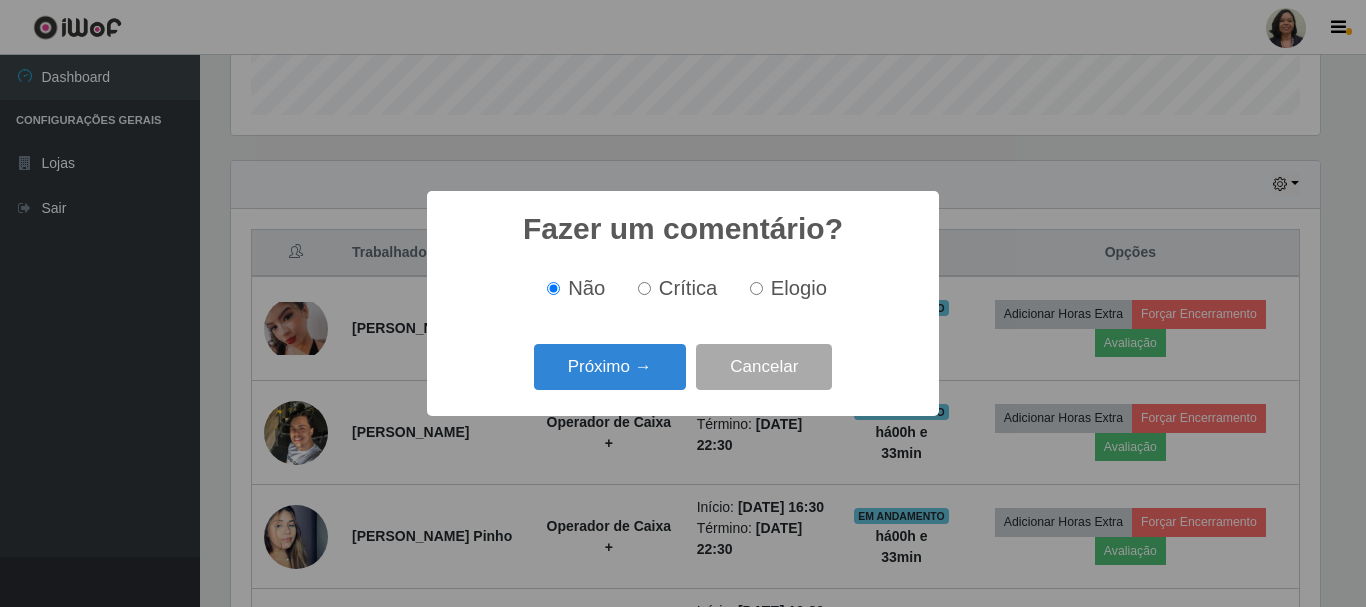 scroll, scrollTop: 999585, scrollLeft: 998911, axis: both 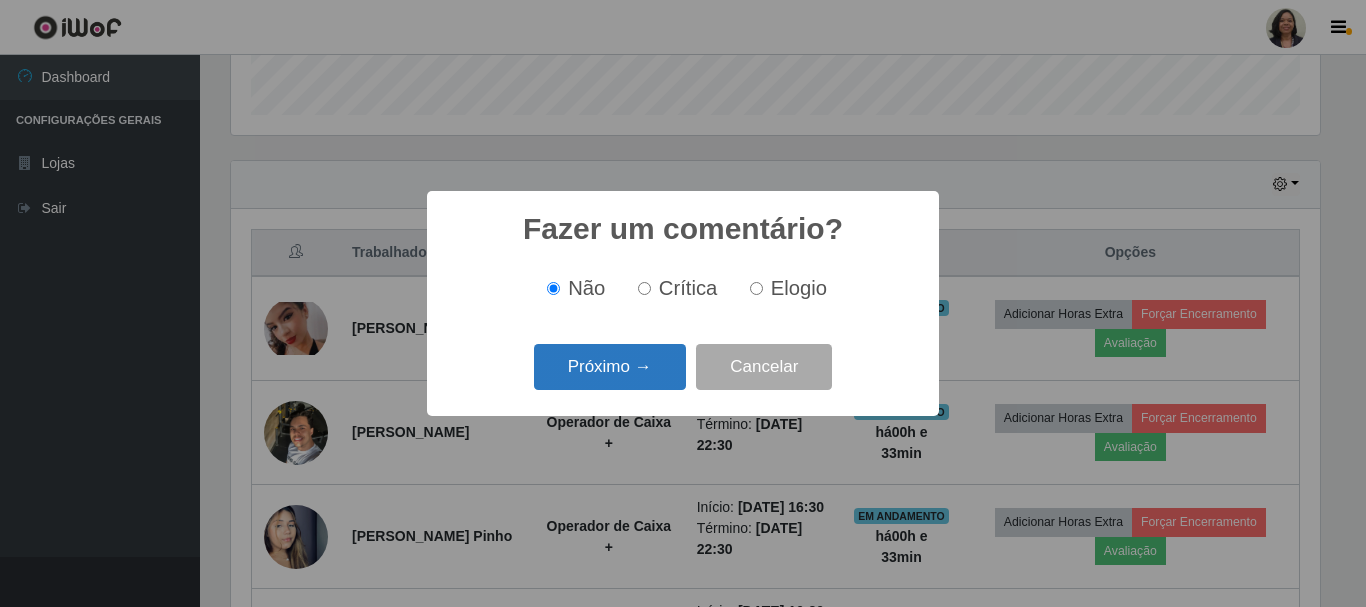click on "Próximo →" at bounding box center (610, 367) 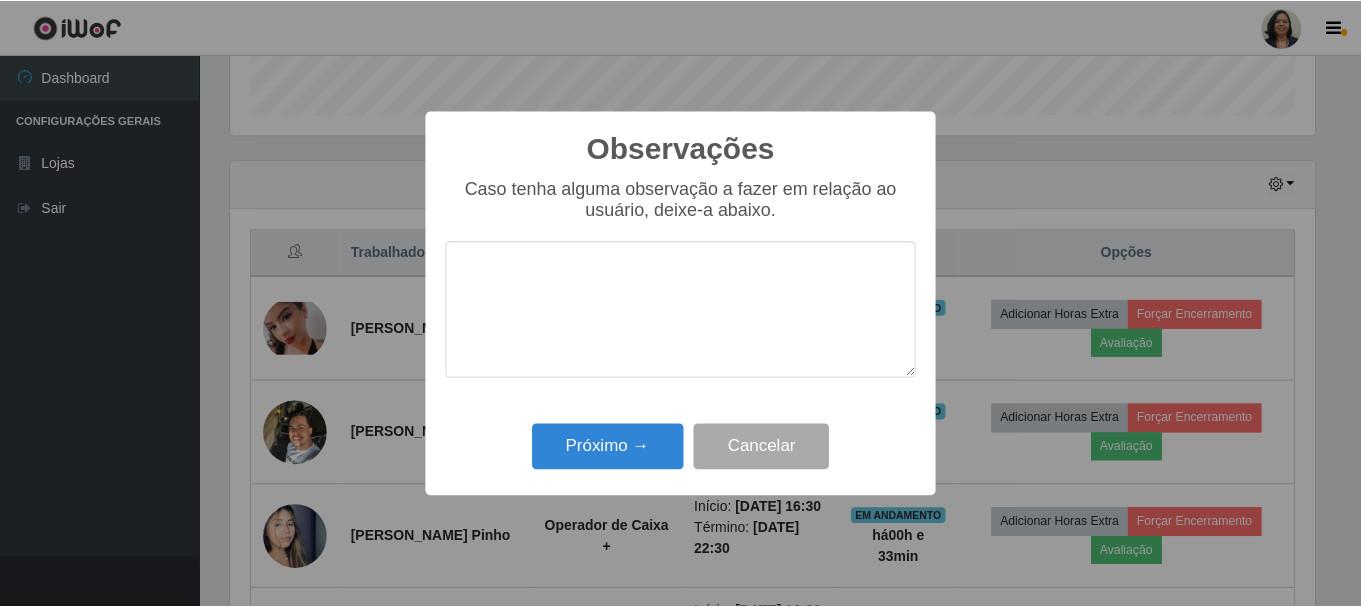 scroll, scrollTop: 999585, scrollLeft: 998911, axis: both 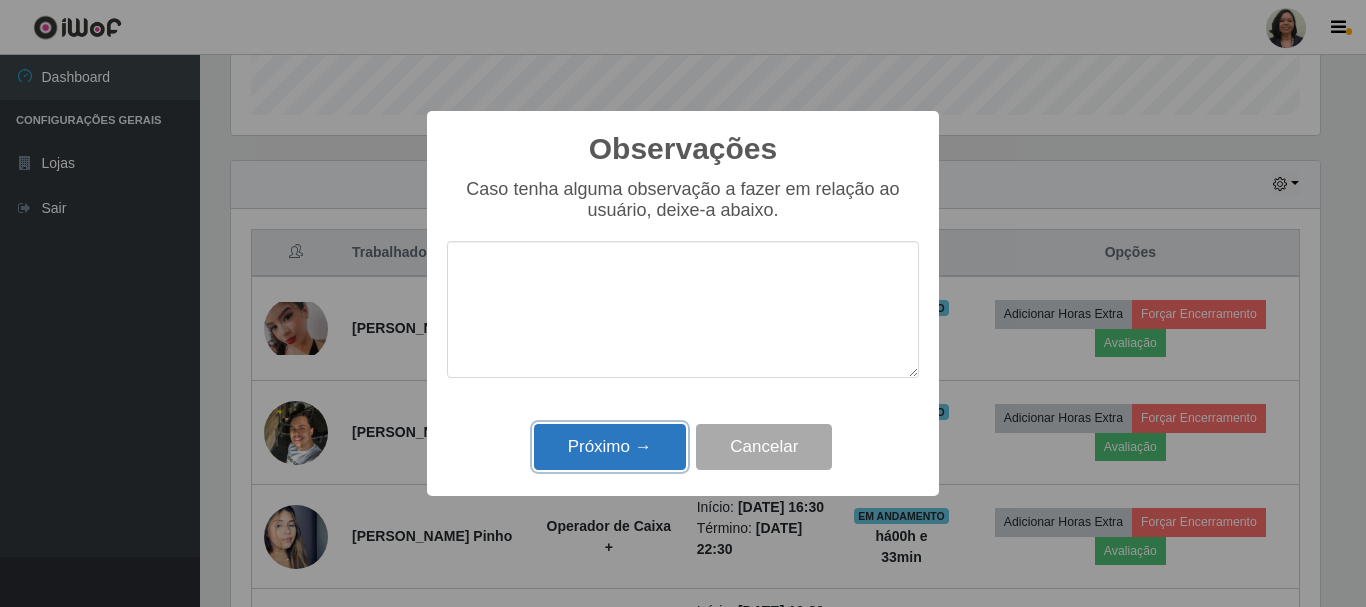 click on "Próximo →" at bounding box center (610, 447) 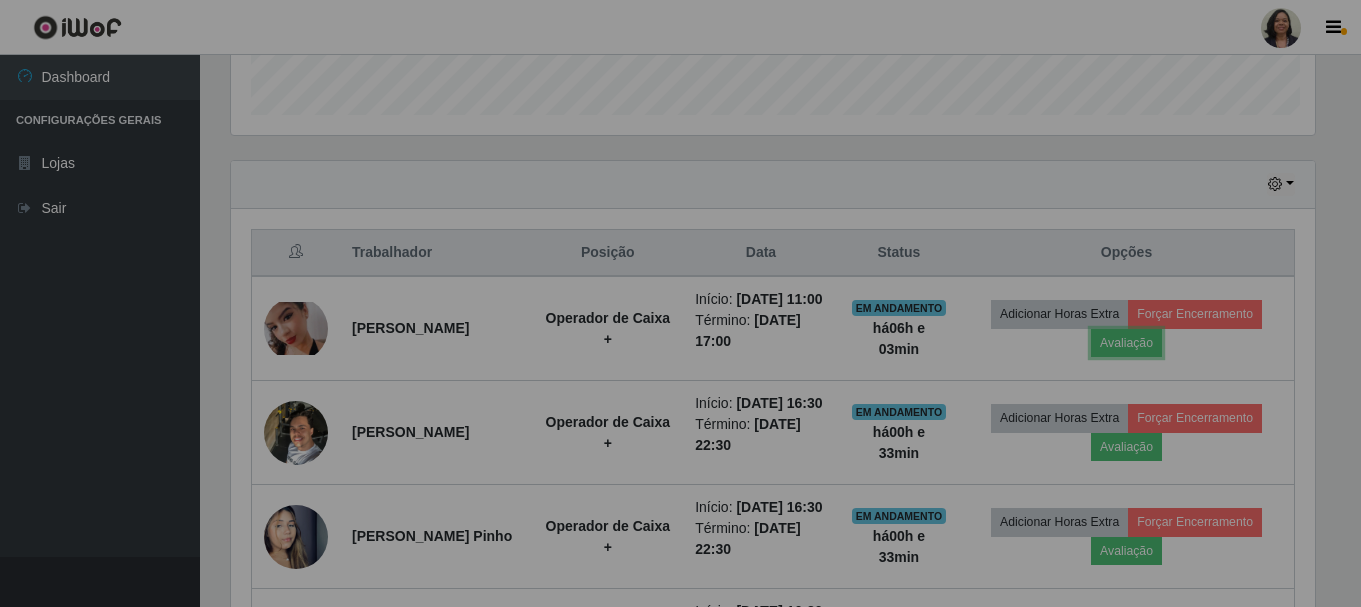 scroll, scrollTop: 999585, scrollLeft: 998901, axis: both 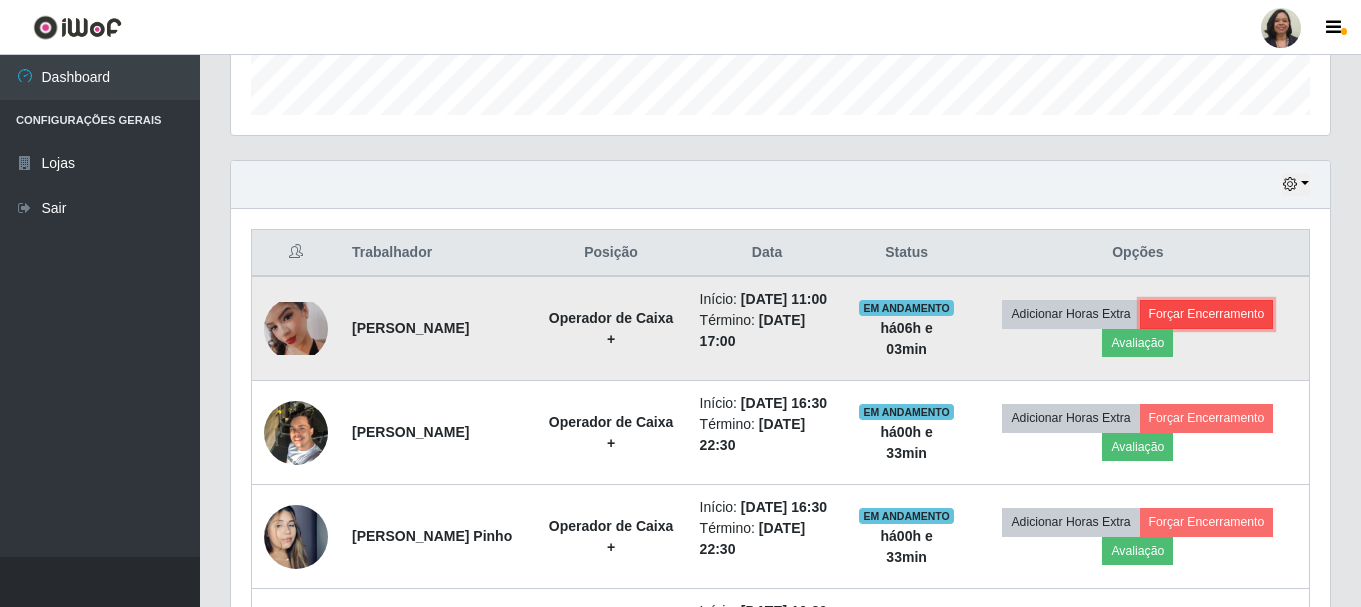 click on "Forçar Encerramento" at bounding box center (1207, 314) 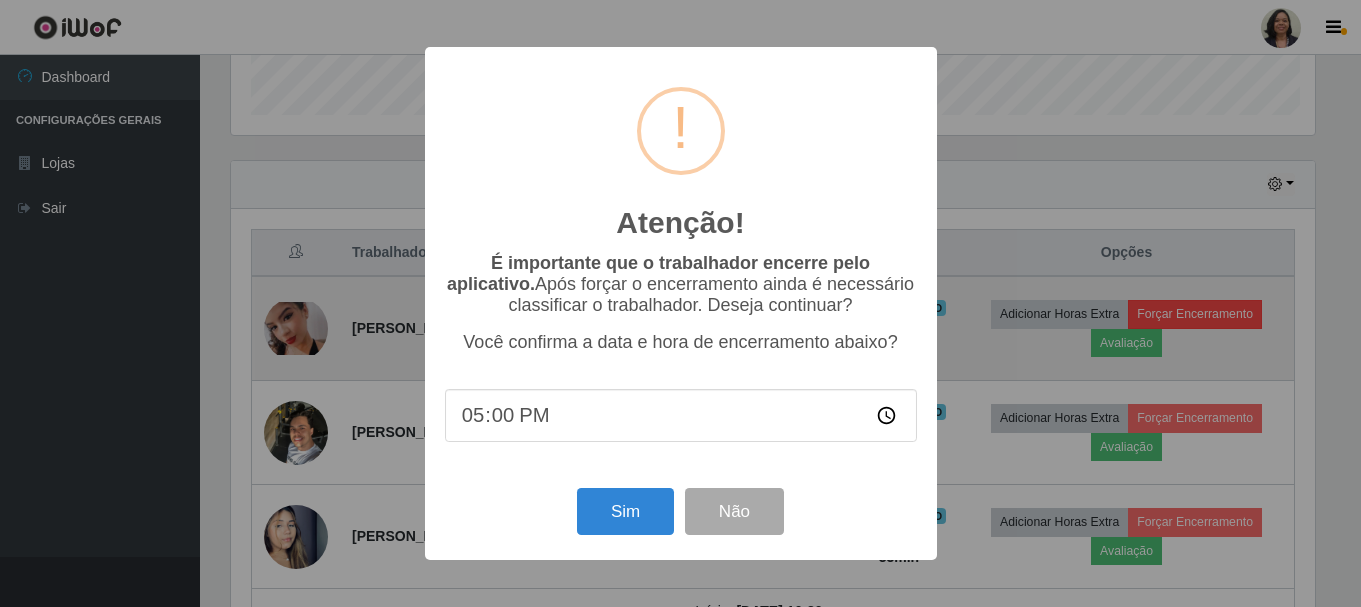 scroll, scrollTop: 999585, scrollLeft: 998911, axis: both 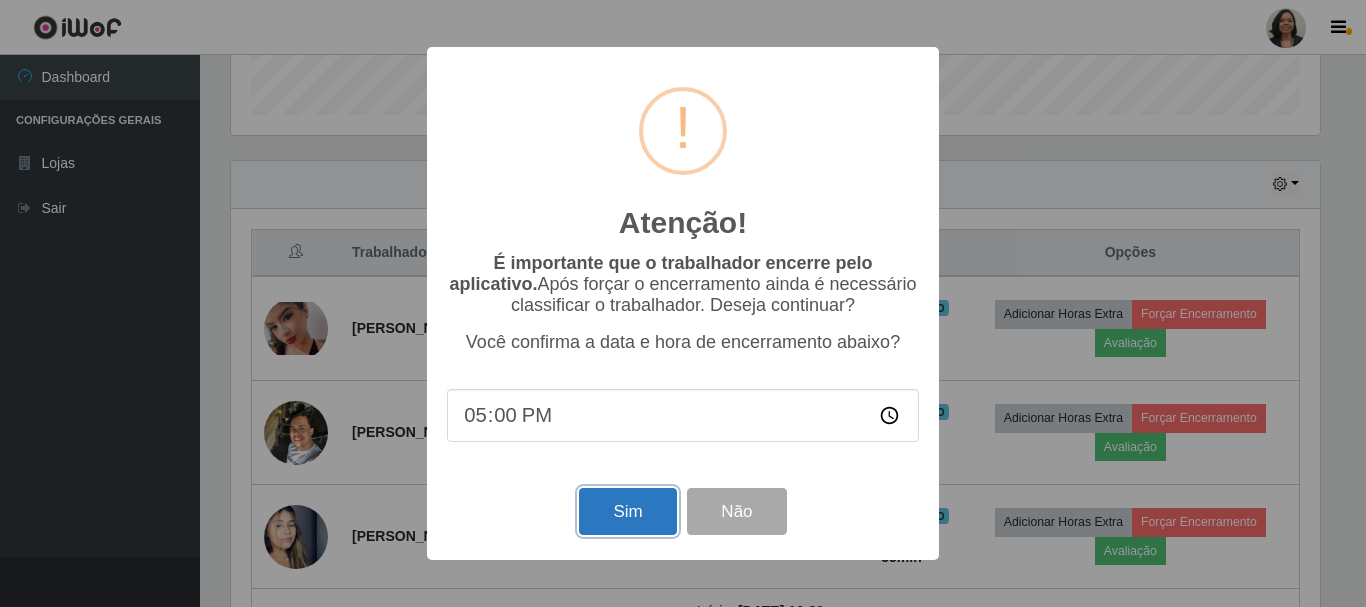 click on "Sim" at bounding box center (627, 511) 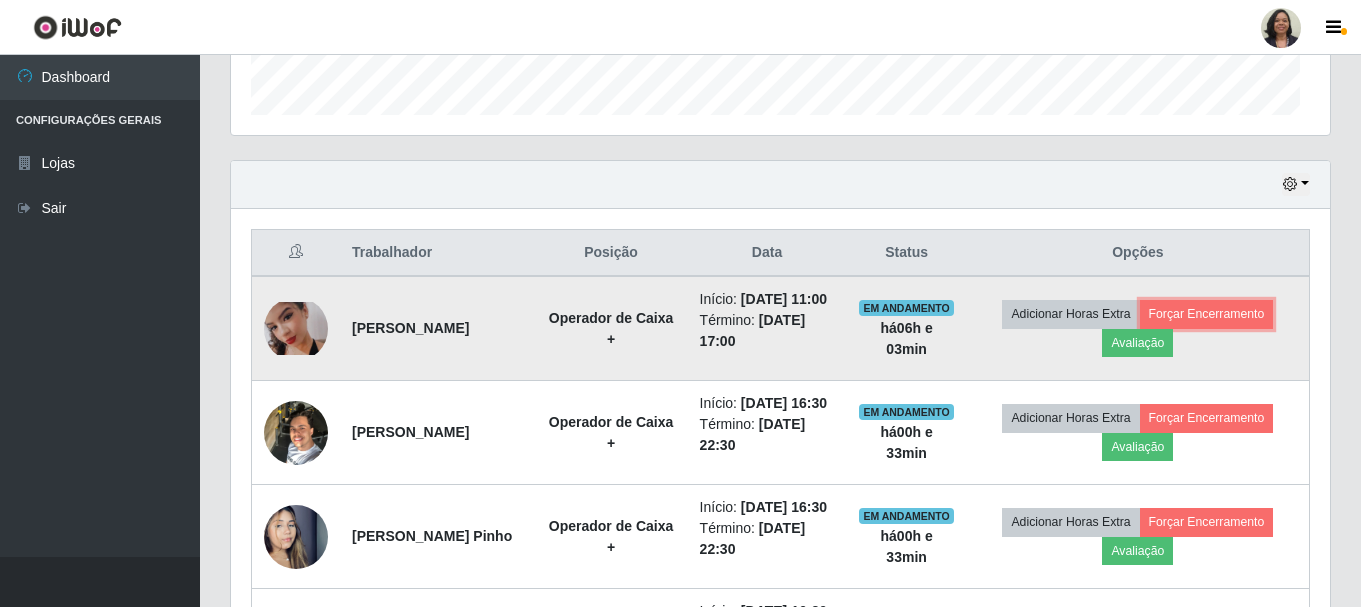 scroll, scrollTop: 999585, scrollLeft: 998901, axis: both 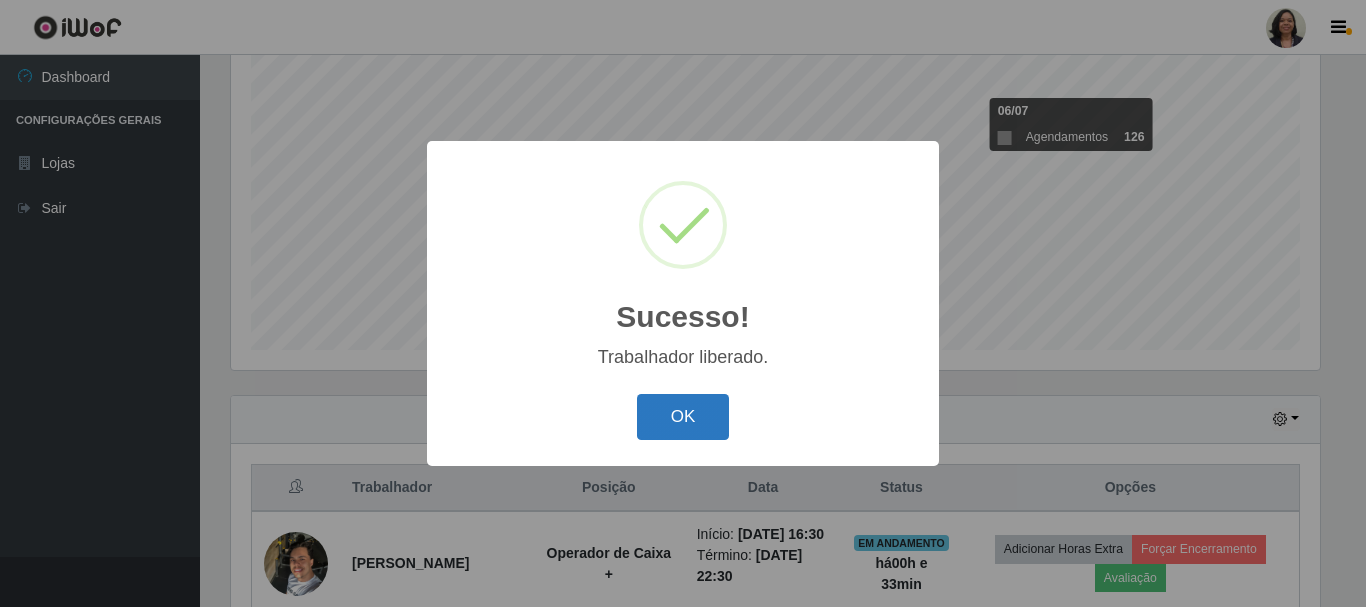 click on "OK" at bounding box center [683, 417] 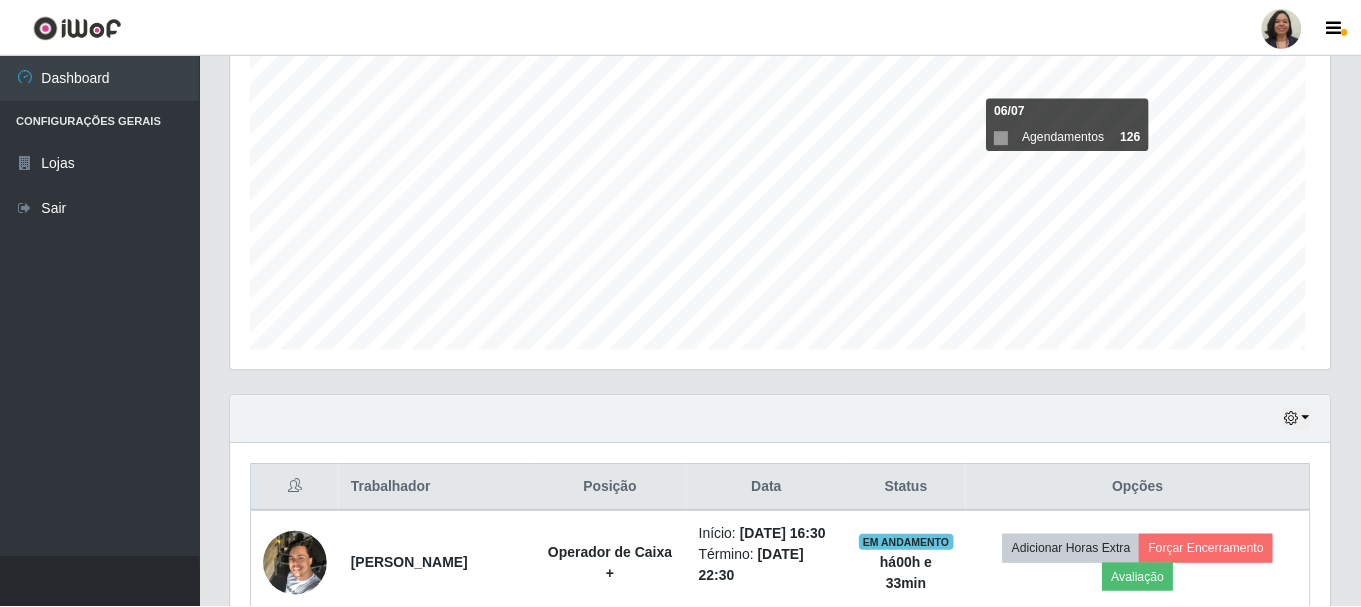 scroll, scrollTop: 999585, scrollLeft: 998901, axis: both 